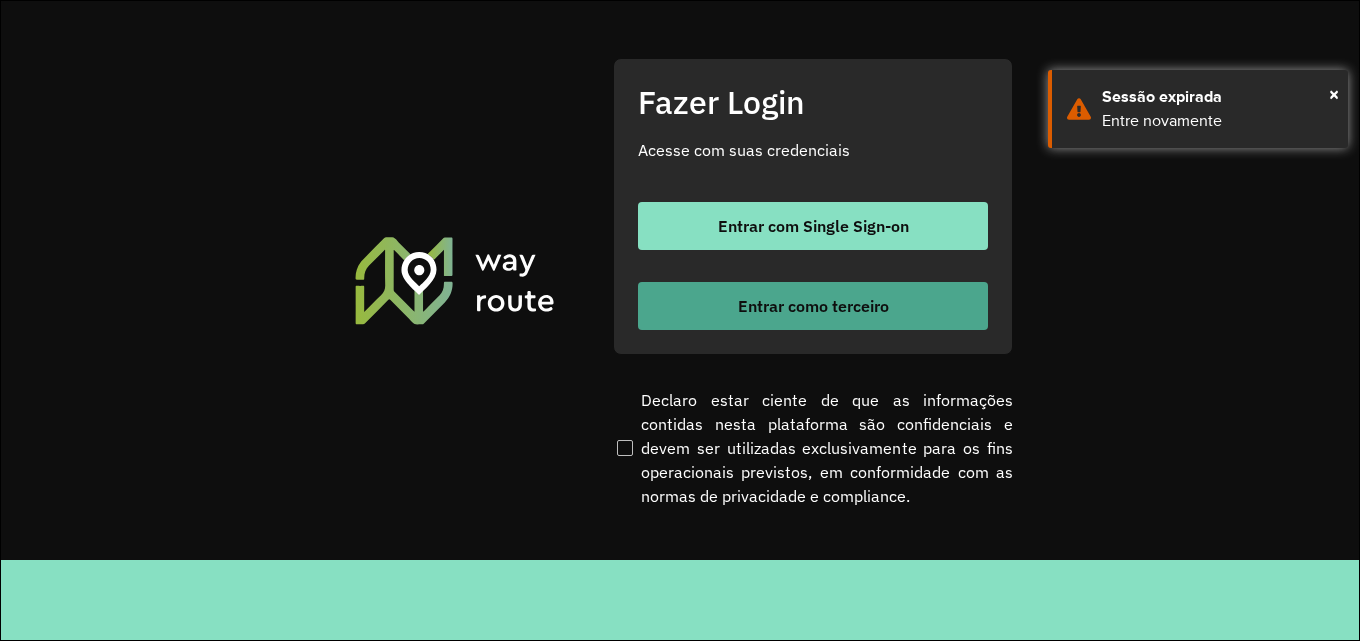 scroll, scrollTop: 0, scrollLeft: 0, axis: both 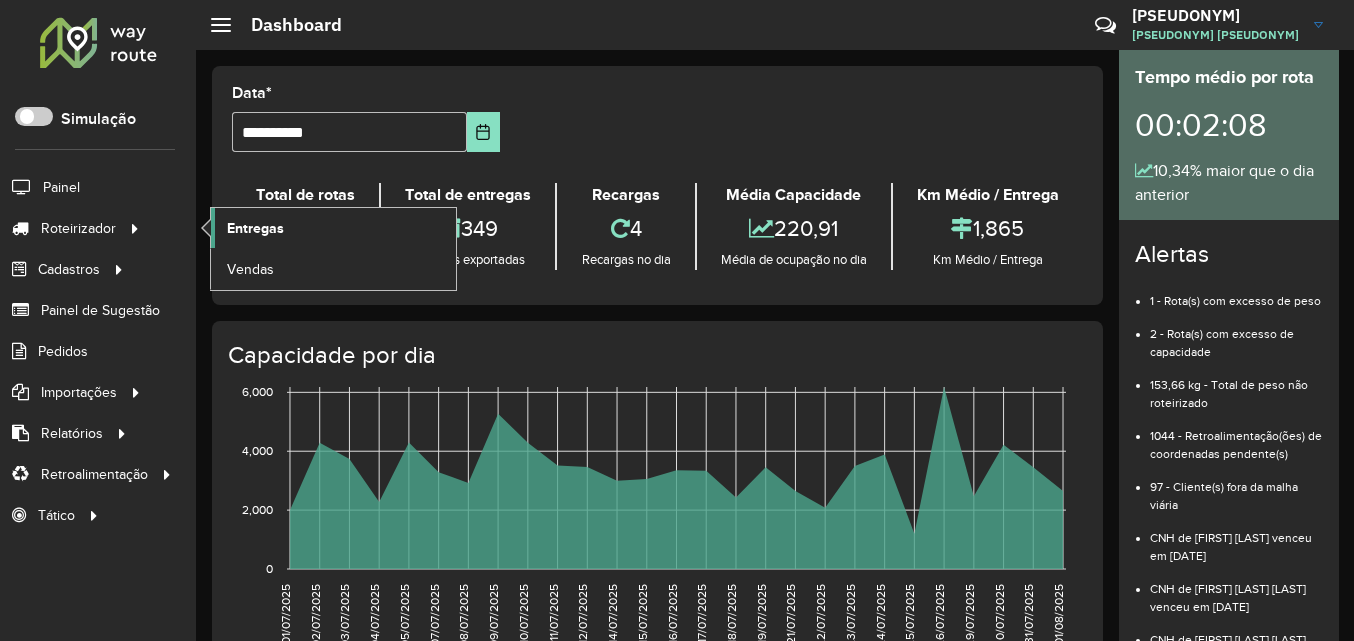 click on "Entregas" 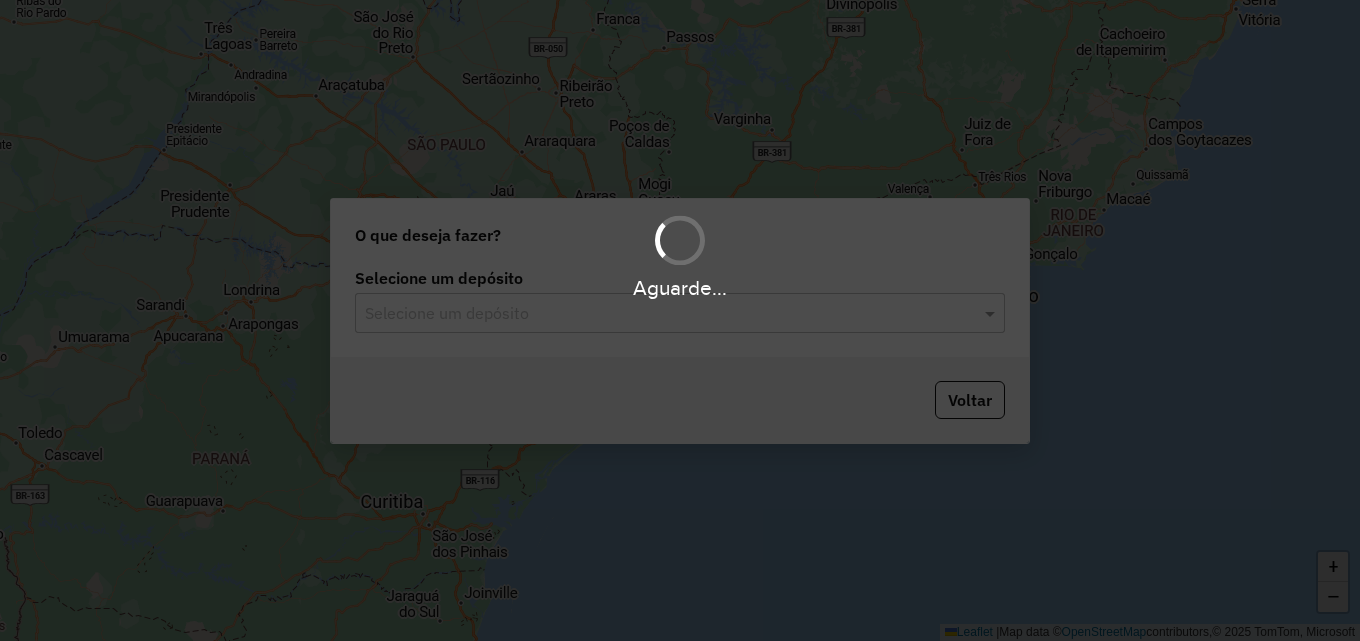 scroll, scrollTop: 0, scrollLeft: 0, axis: both 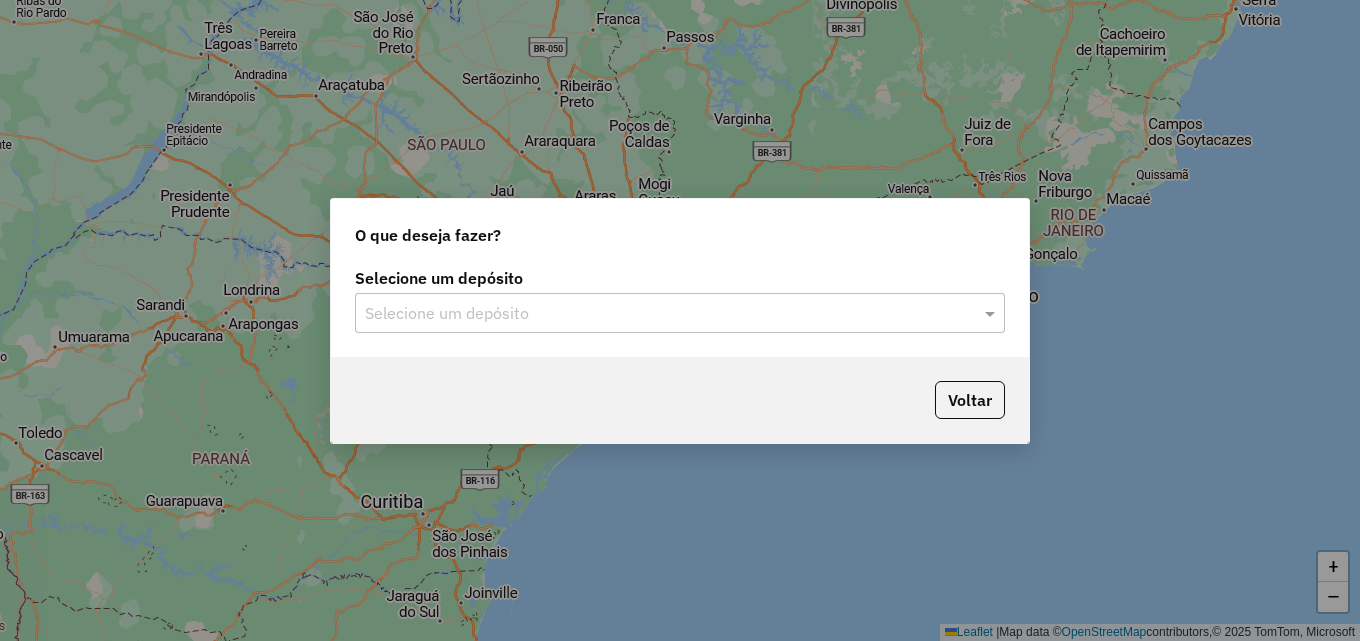 drag, startPoint x: 430, startPoint y: 286, endPoint x: 434, endPoint y: 301, distance: 15.524175 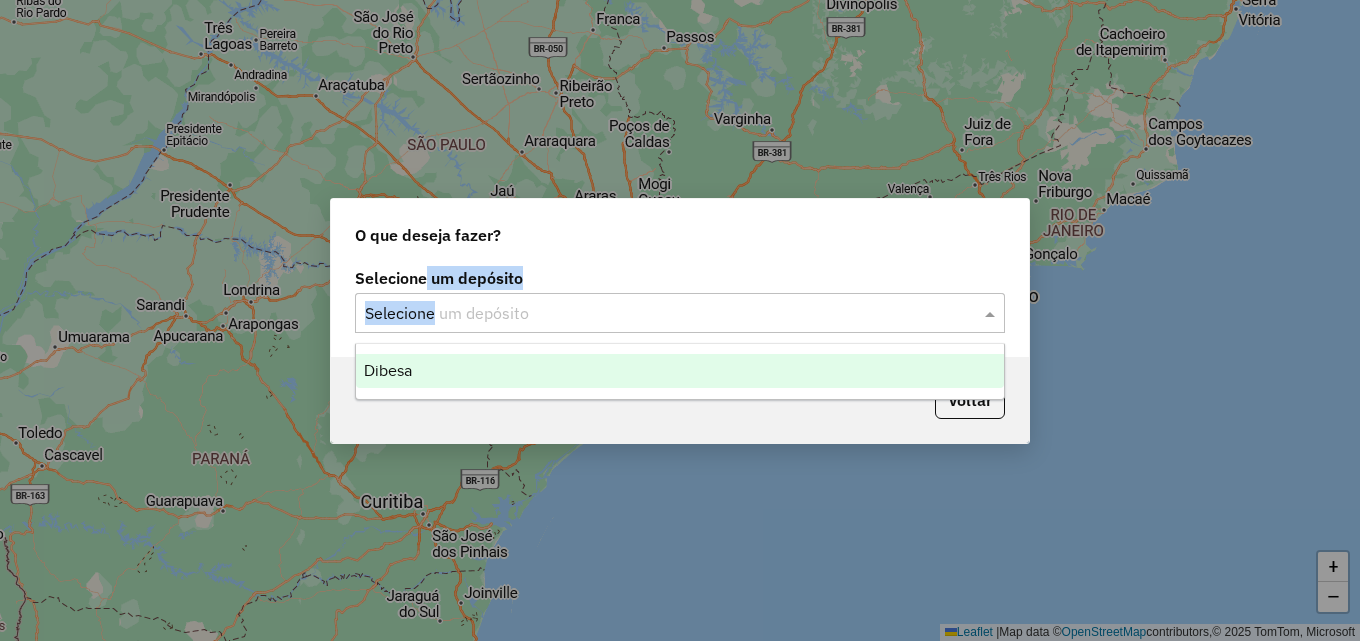 drag, startPoint x: 434, startPoint y: 301, endPoint x: 439, endPoint y: 311, distance: 11.18034 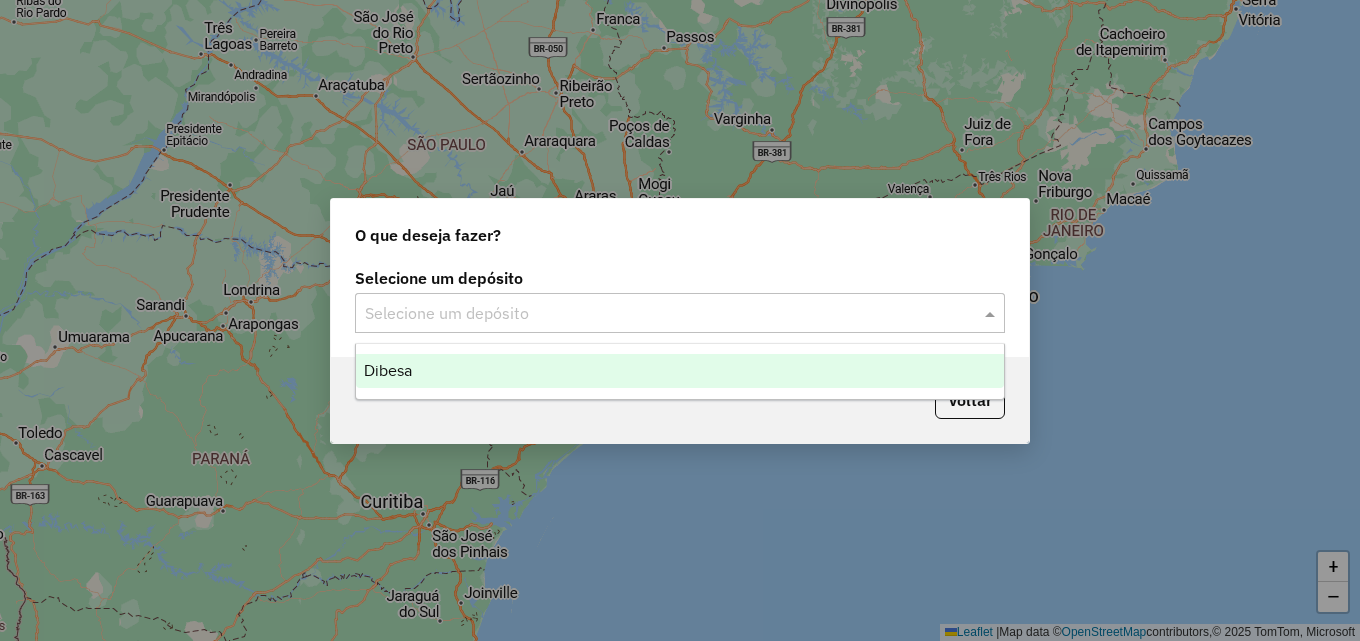 click on "Dibesa" at bounding box center [680, 371] 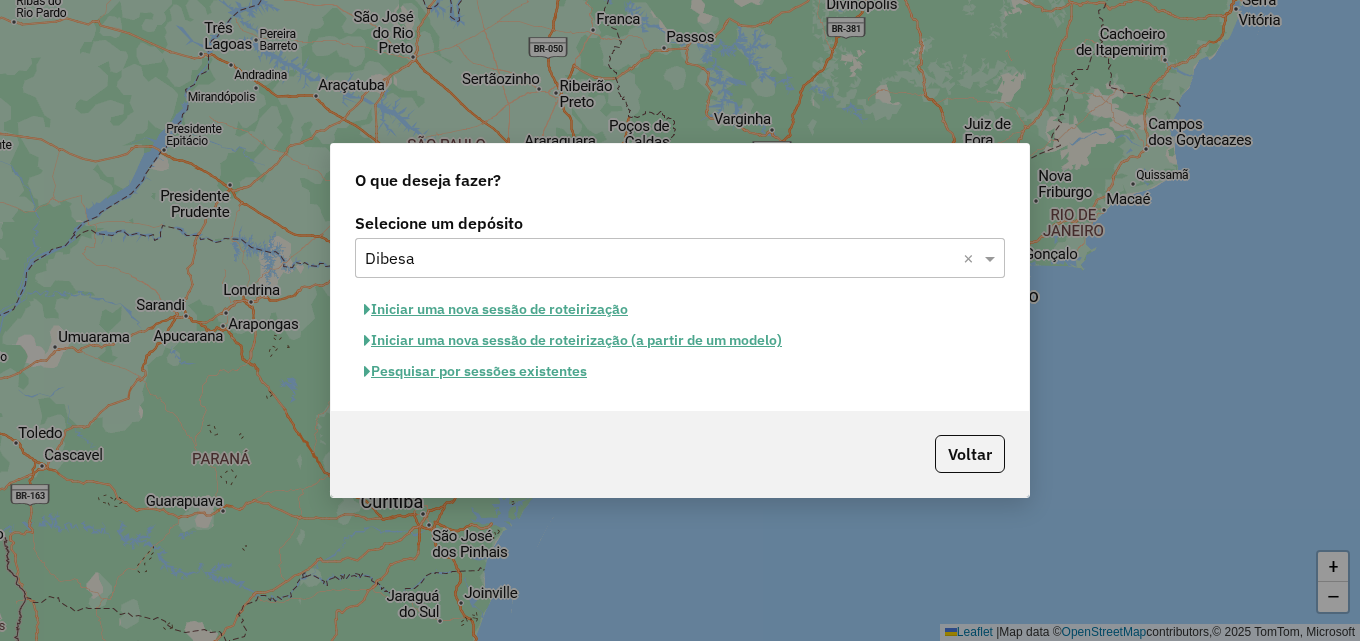 click on "Iniciar uma nova sessão de roteirização" 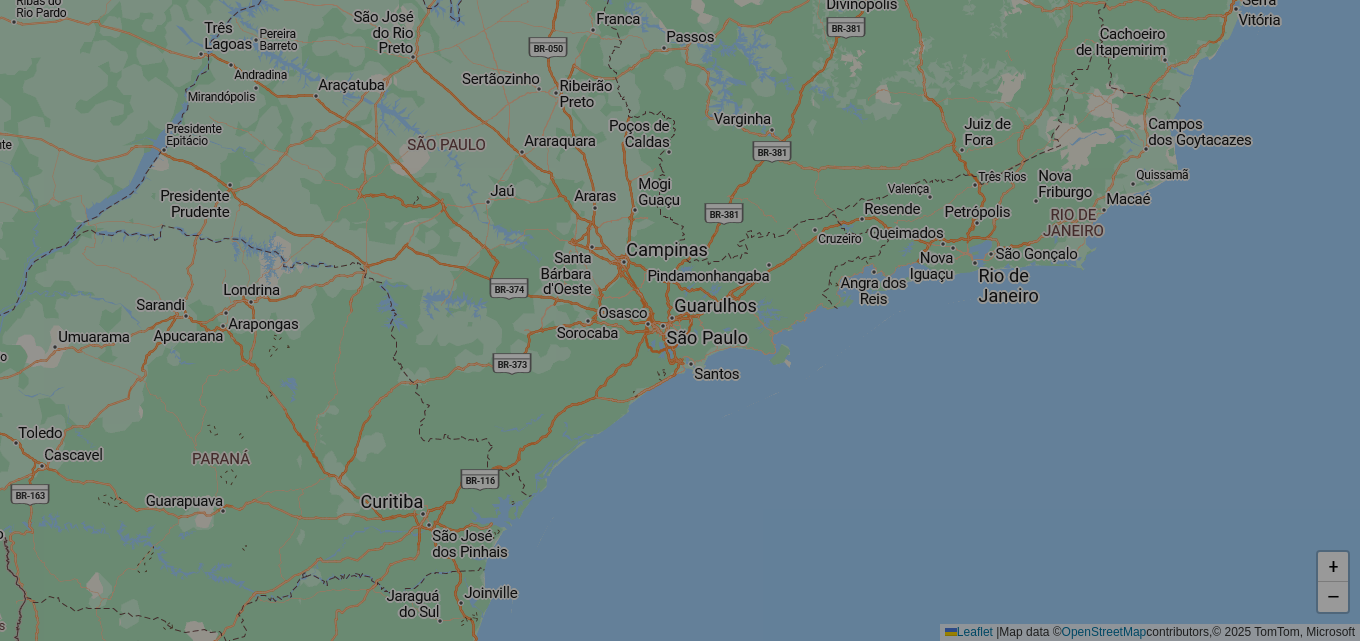select on "*" 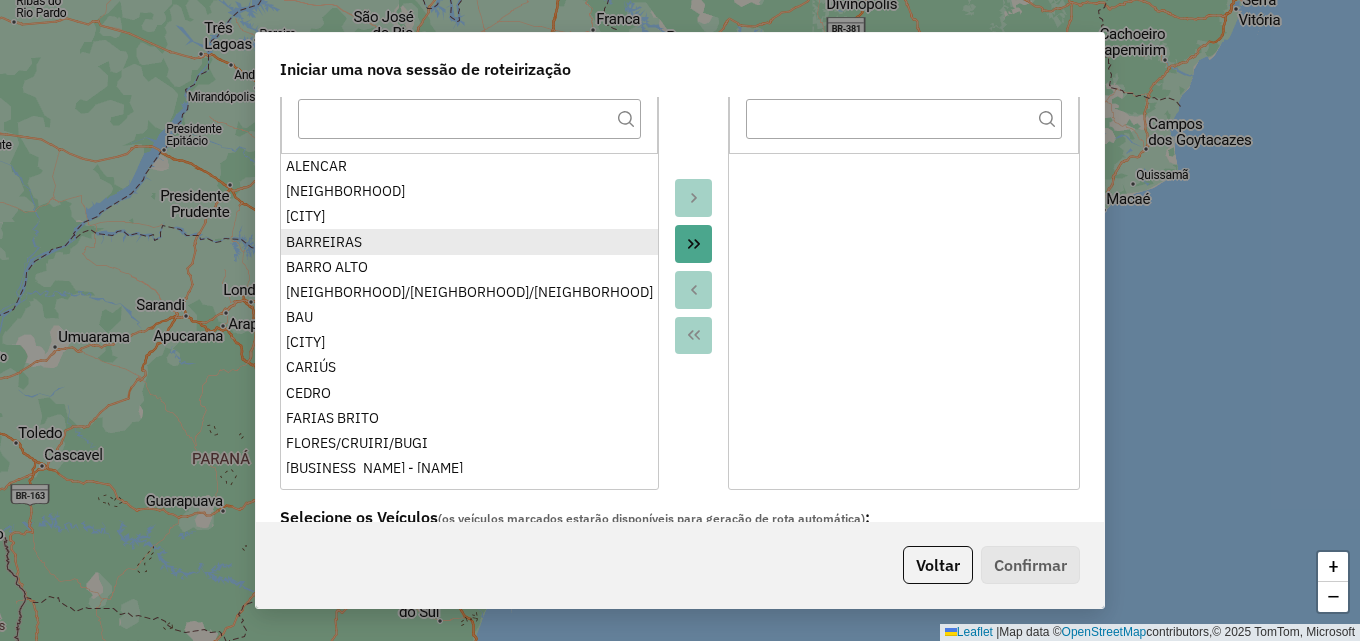 scroll, scrollTop: 200, scrollLeft: 0, axis: vertical 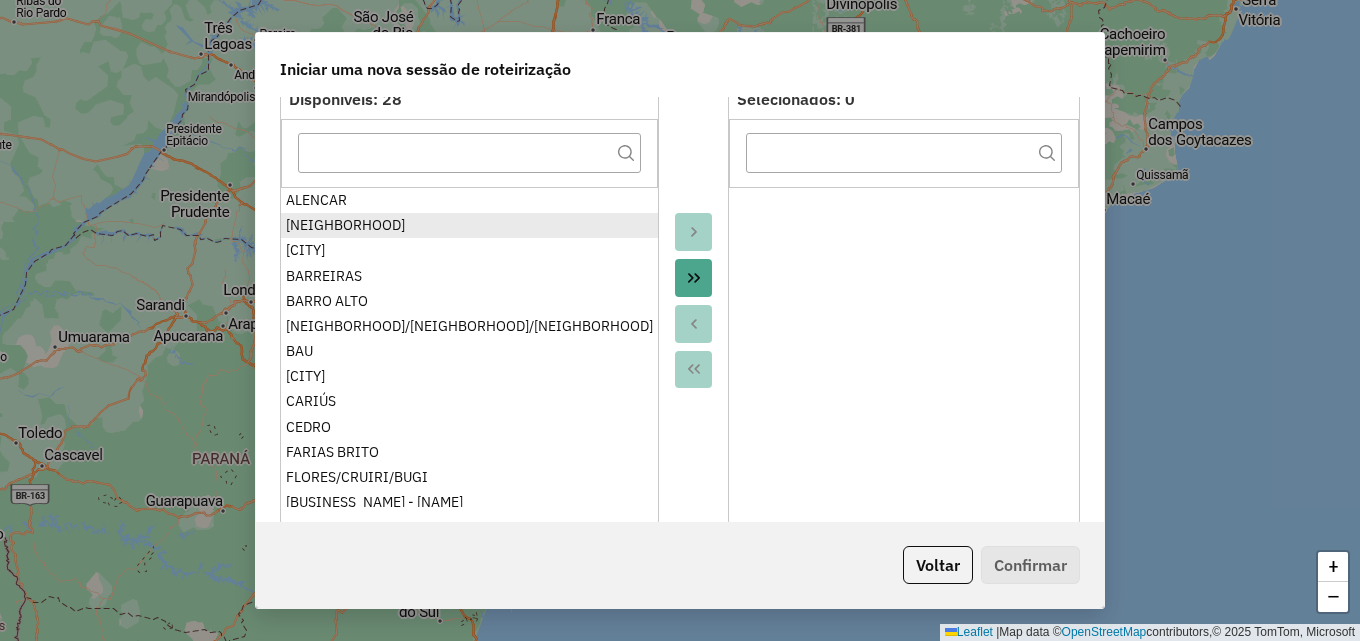 click on "[NEIGHBORHOOD]" at bounding box center (469, 225) 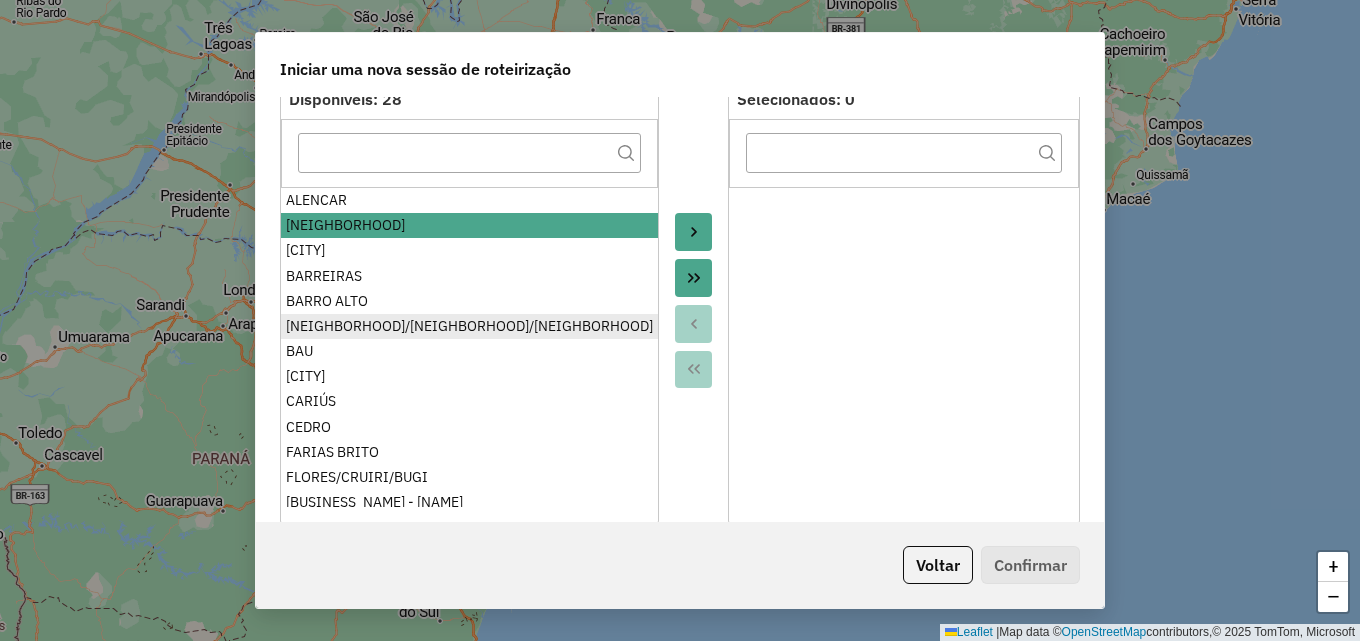 click on "[NEIGHBORHOOD]/[NEIGHBORHOOD]/[NEIGHBORHOOD]" at bounding box center [469, 326] 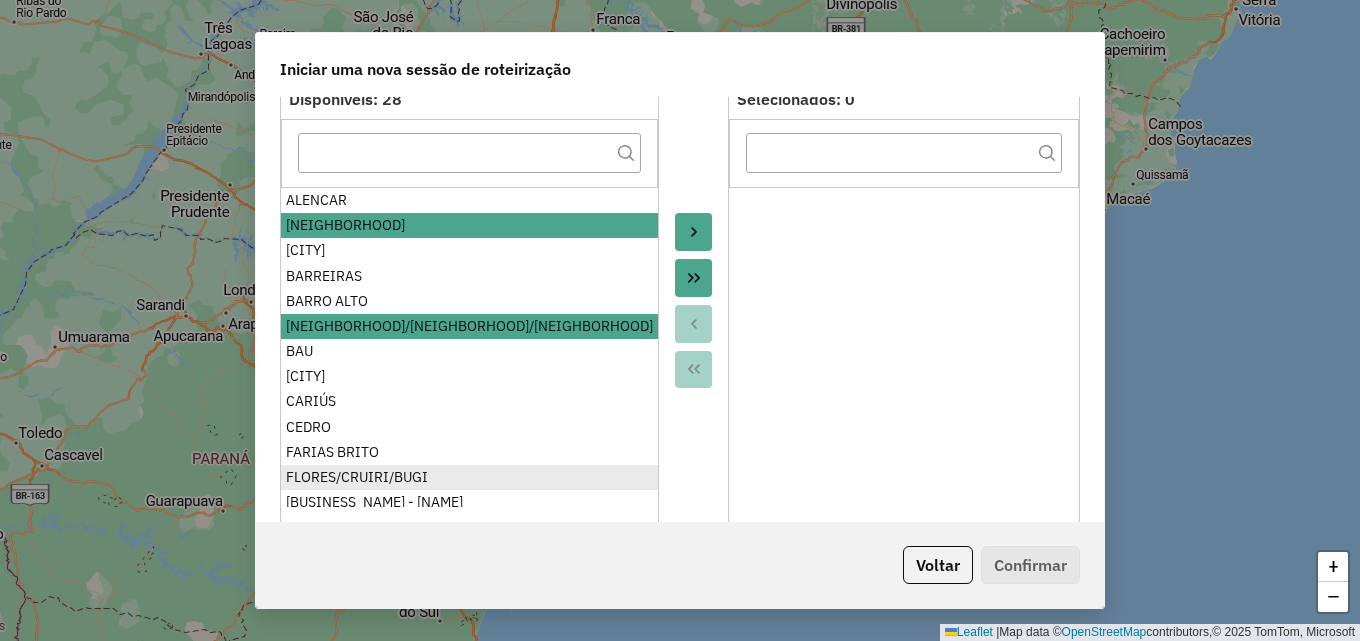 click on "FLORES/CRUIRI/BUGI" at bounding box center [469, 477] 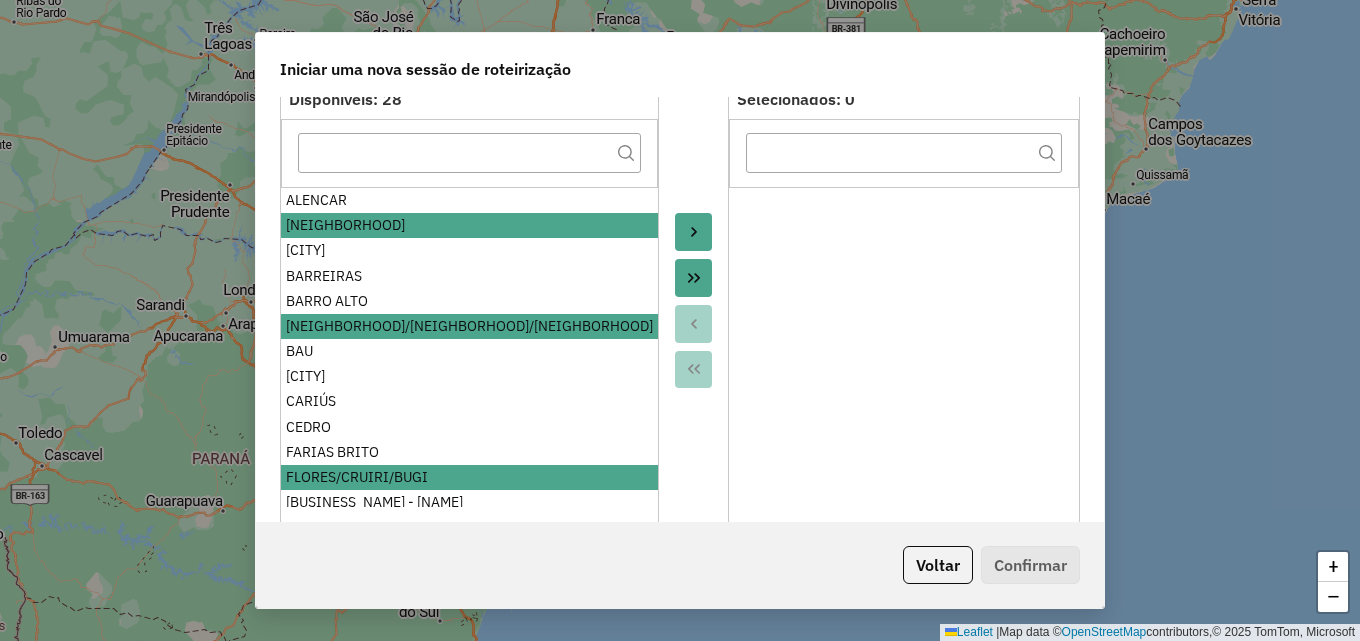 scroll, scrollTop: 100, scrollLeft: 0, axis: vertical 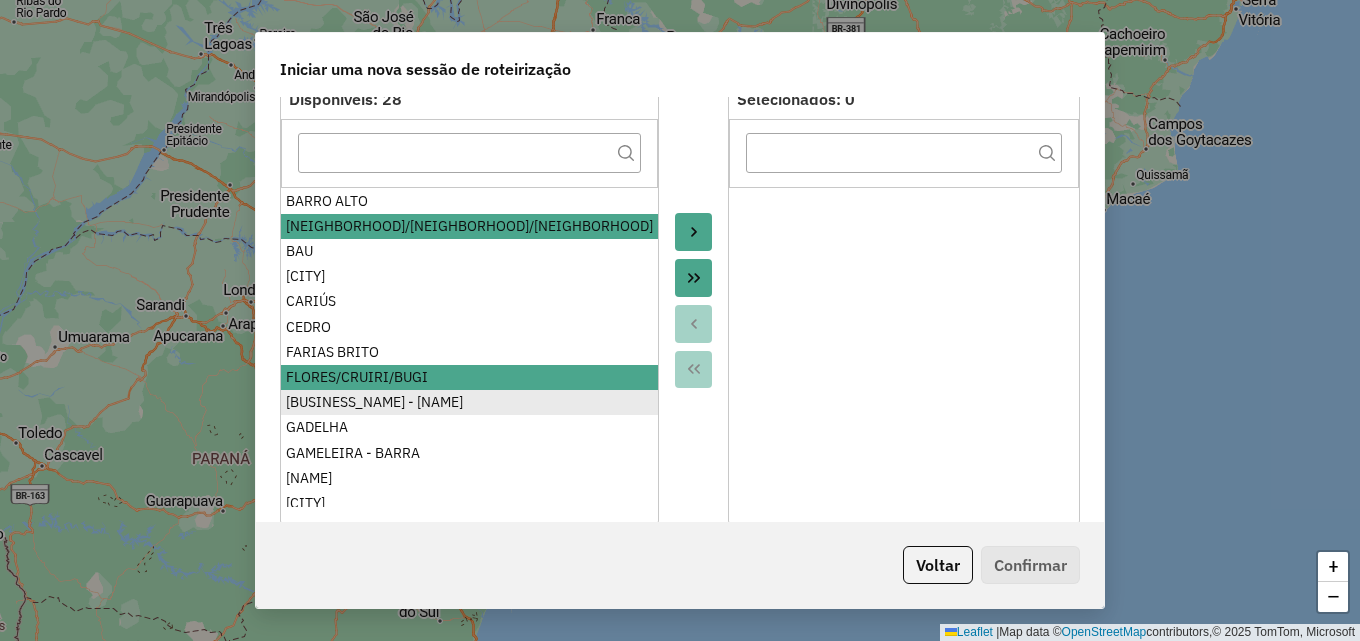 click on "[BUSINESS_NAME] - [NAME]" at bounding box center (469, 402) 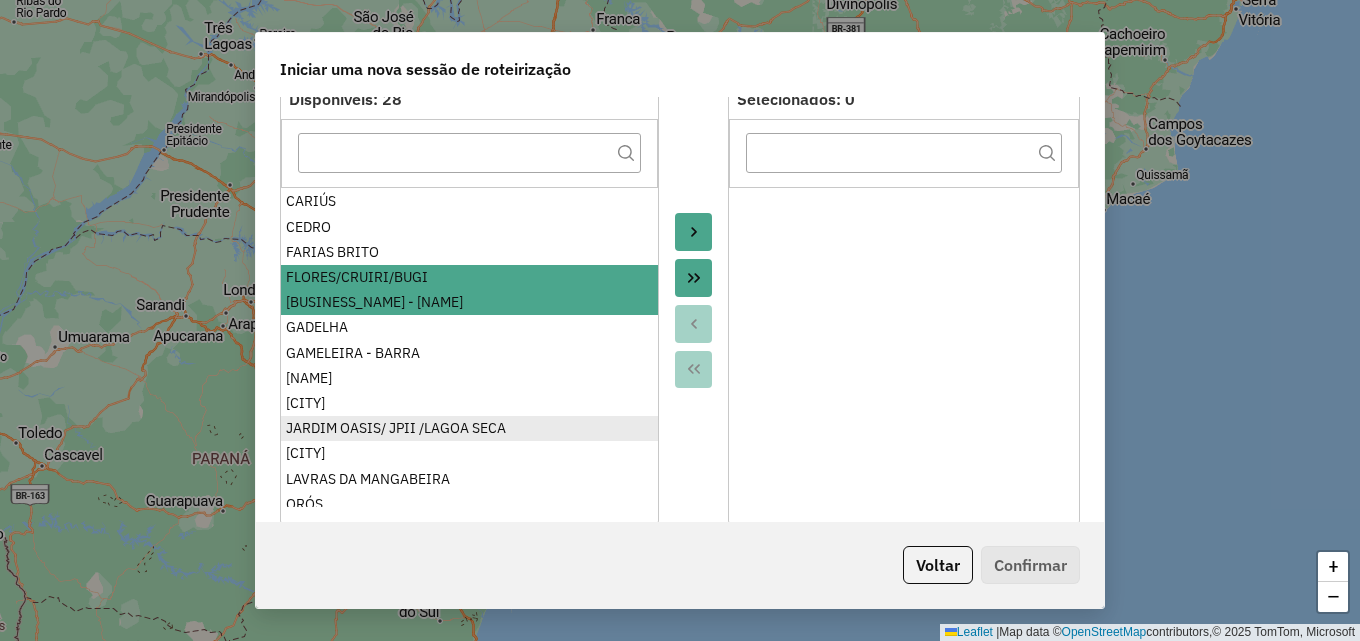 click on "JARDIM OASIS/ JPII /LAGOA SECA" at bounding box center (469, 428) 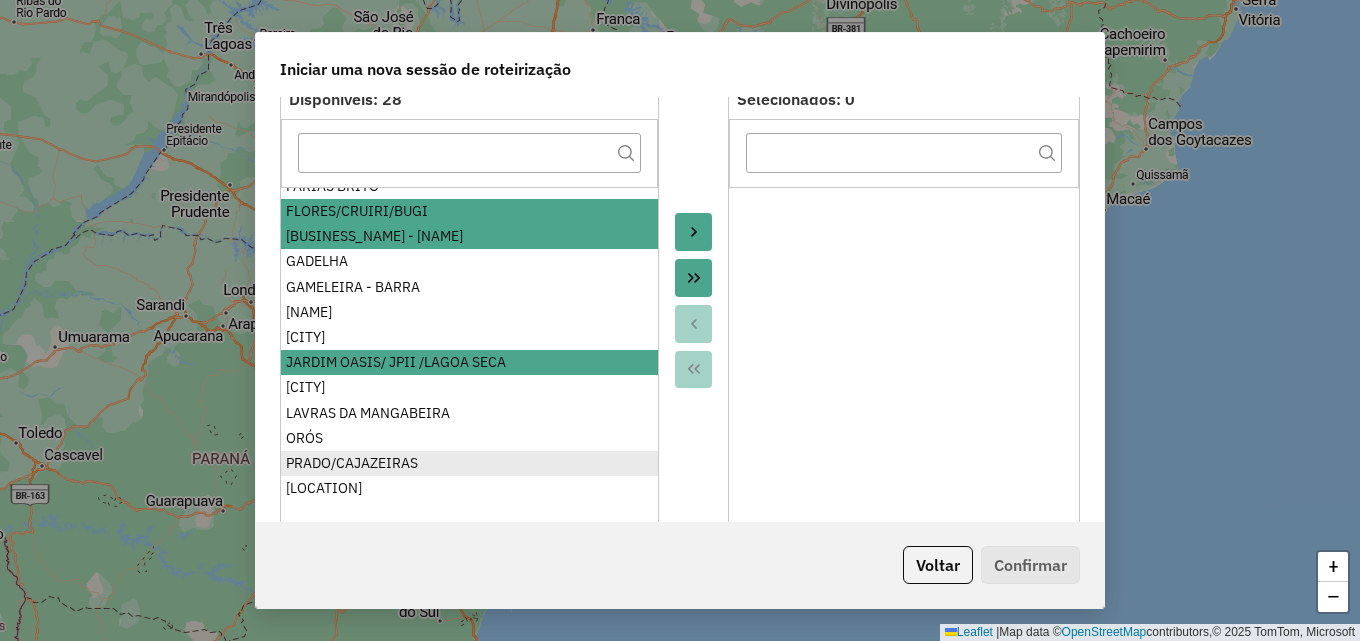 scroll, scrollTop: 300, scrollLeft: 0, axis: vertical 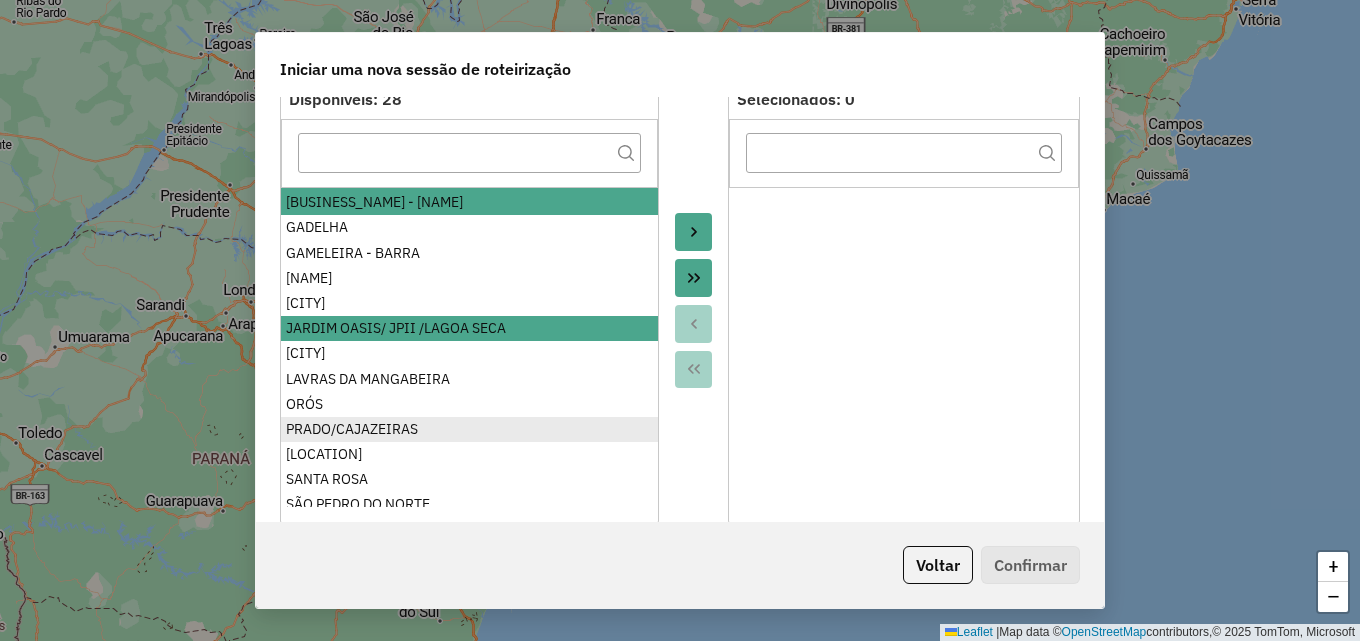 click on "PRADO/CAJAZEIRAS" at bounding box center [469, 429] 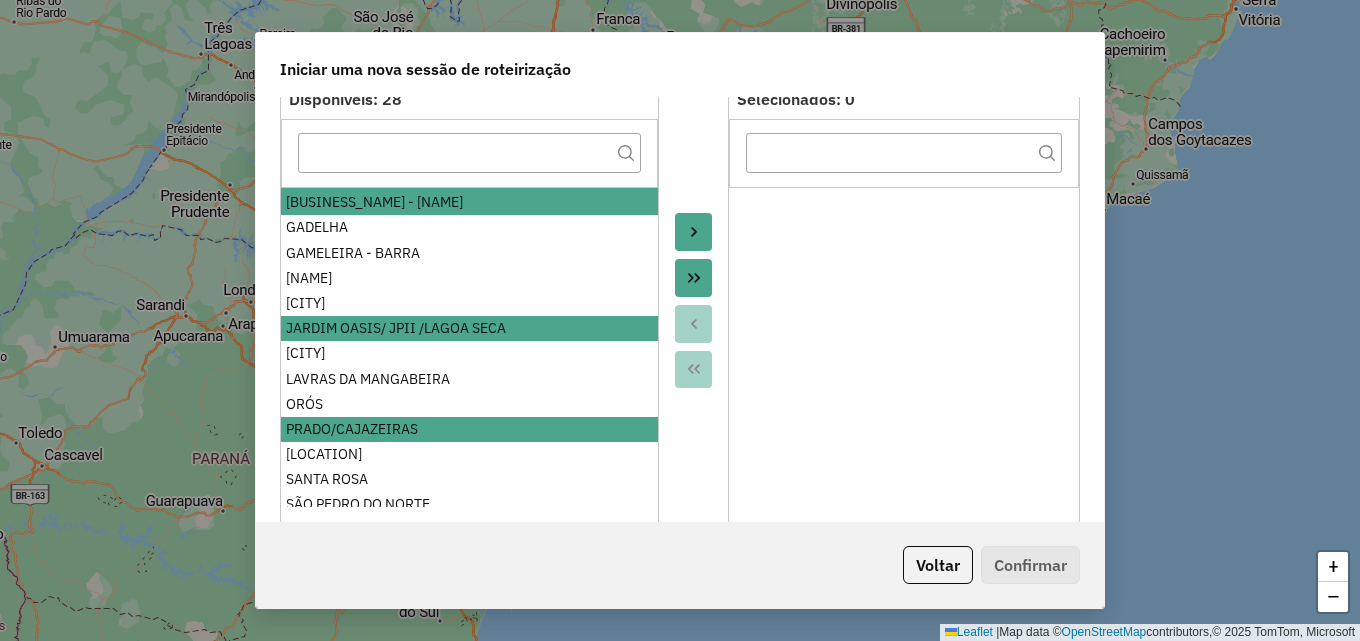 click 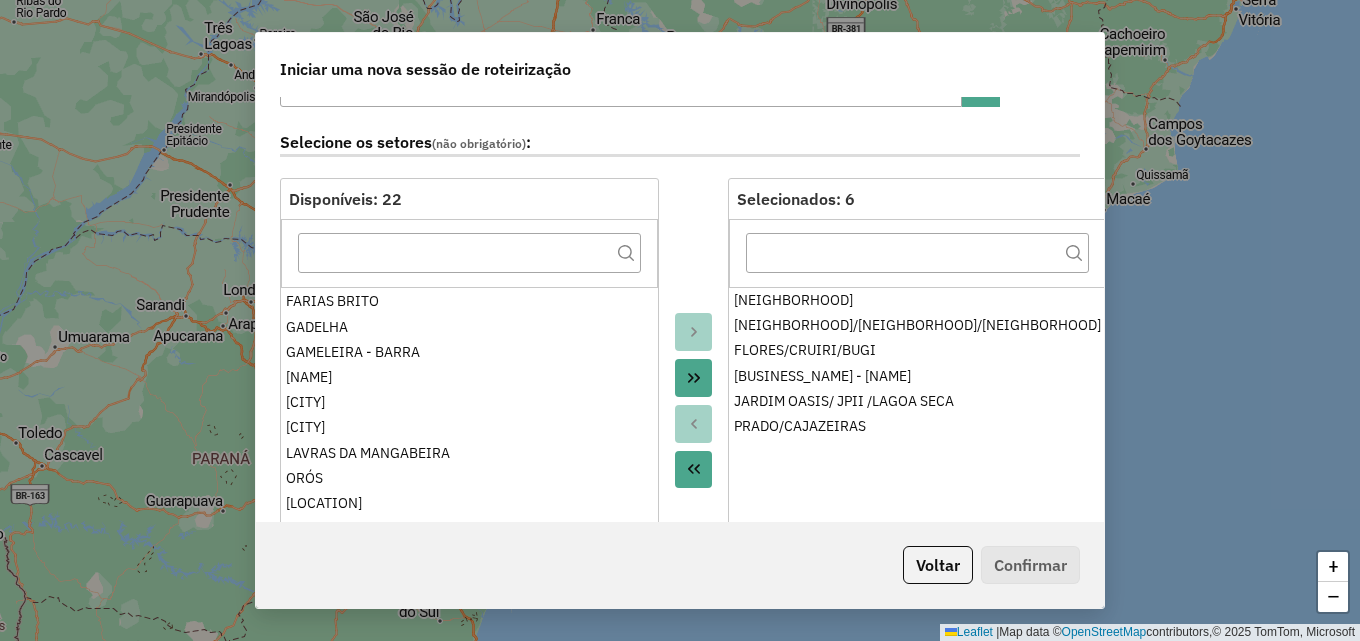 scroll, scrollTop: 200, scrollLeft: 0, axis: vertical 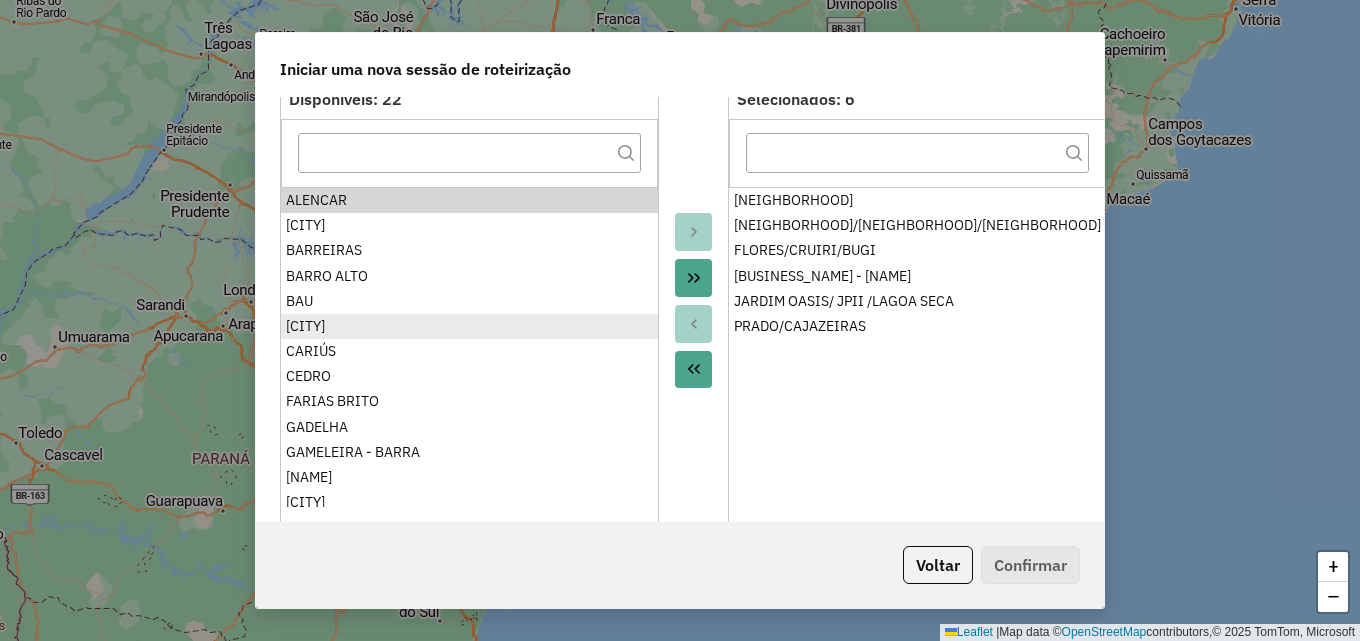 click on "ALENCAR BAIXIO/UMARI/IPAUMIRIM BARREIRAS BARRO ALTO BAU CAIPU CARIÚS CEDRO FARIAS BRITO GADELHA GAMELEIRA - BARRA GRANJEIRO ICÓ JUCÁS LAVRAS DA MANGABEIRA ORÓS QUIXELÕ SANTA ROSA SÃO PEDRO DO NORTE SUASSURANA/BARREIRAS/VARJOTA TARRAFAS VARZEA ALEGRE" at bounding box center [469, 347] 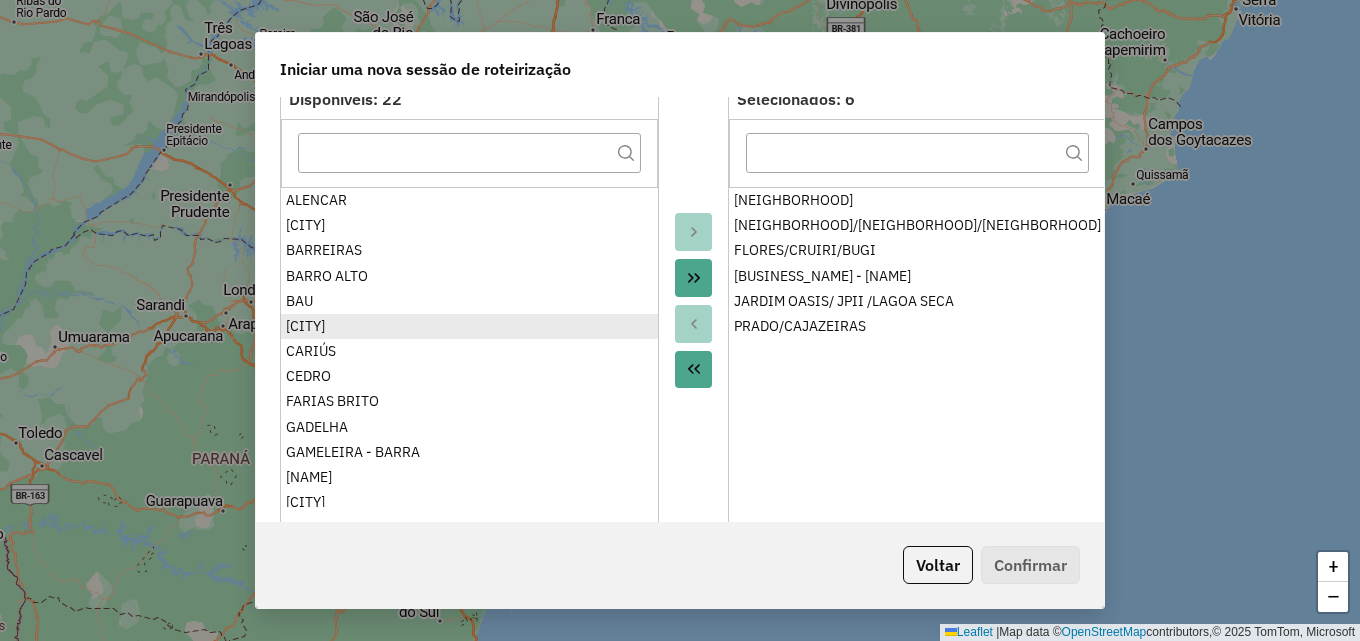 click on "[CITY]" at bounding box center (469, 326) 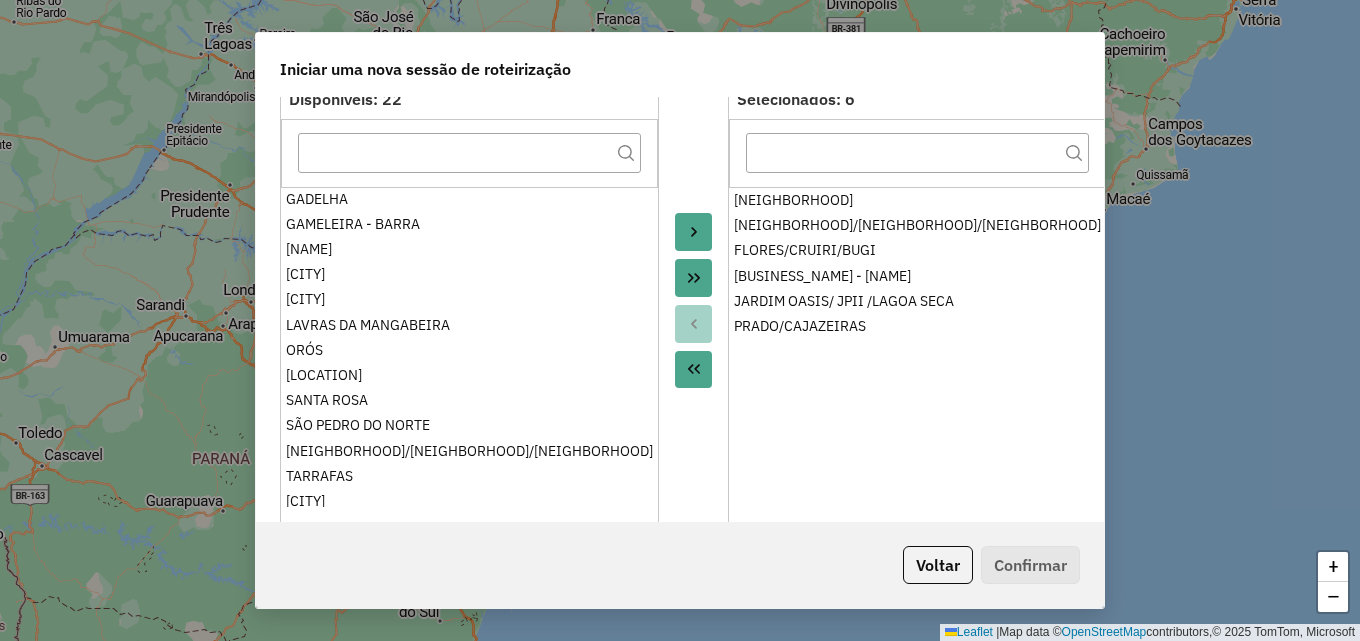 scroll, scrollTop: 235, scrollLeft: 0, axis: vertical 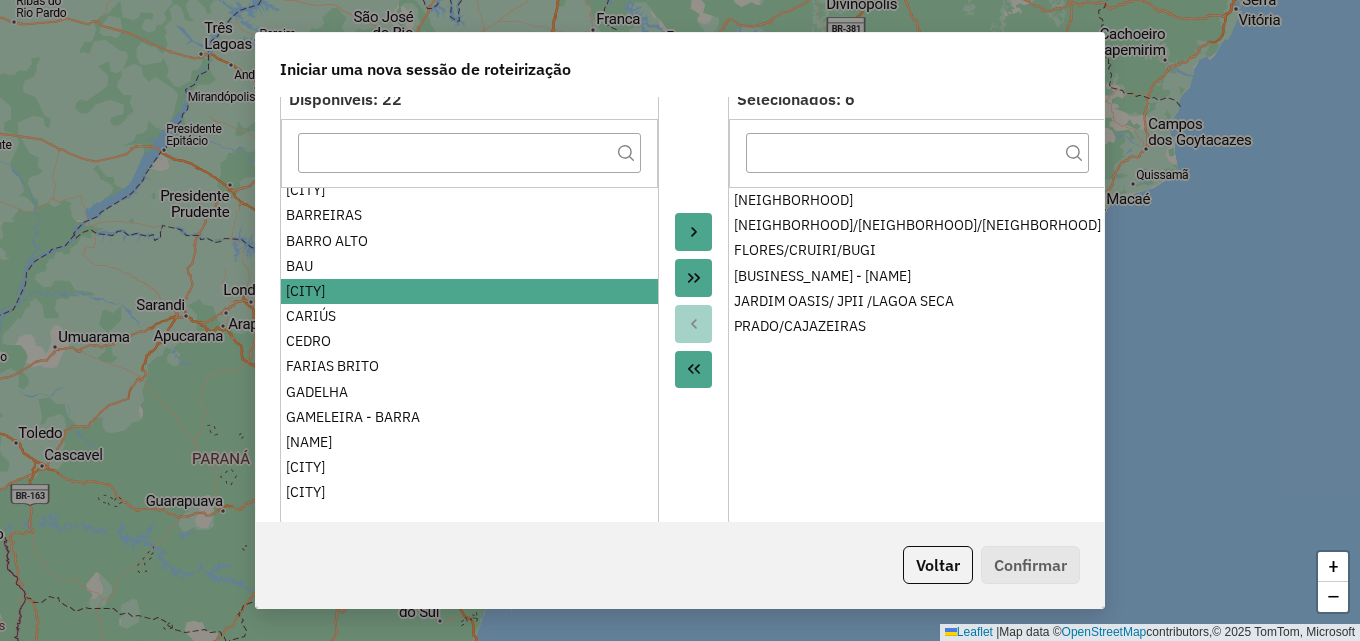 drag, startPoint x: 681, startPoint y: 199, endPoint x: 677, endPoint y: 210, distance: 11.7046995 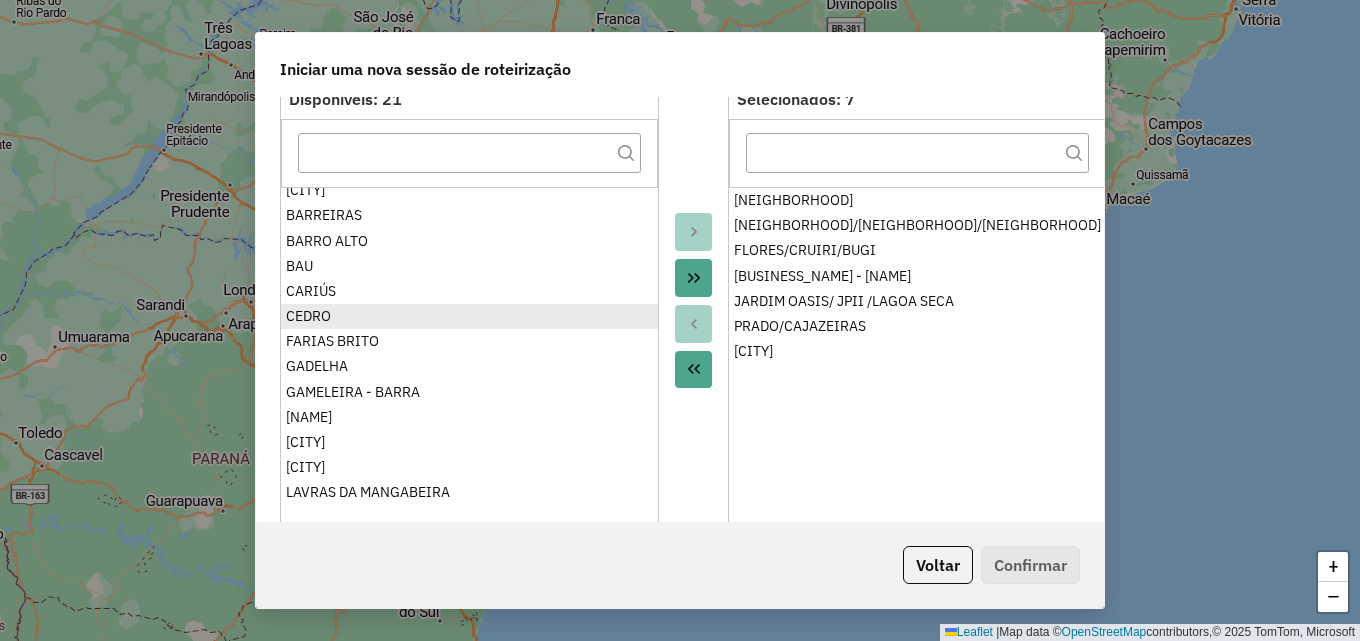 scroll, scrollTop: 0, scrollLeft: 0, axis: both 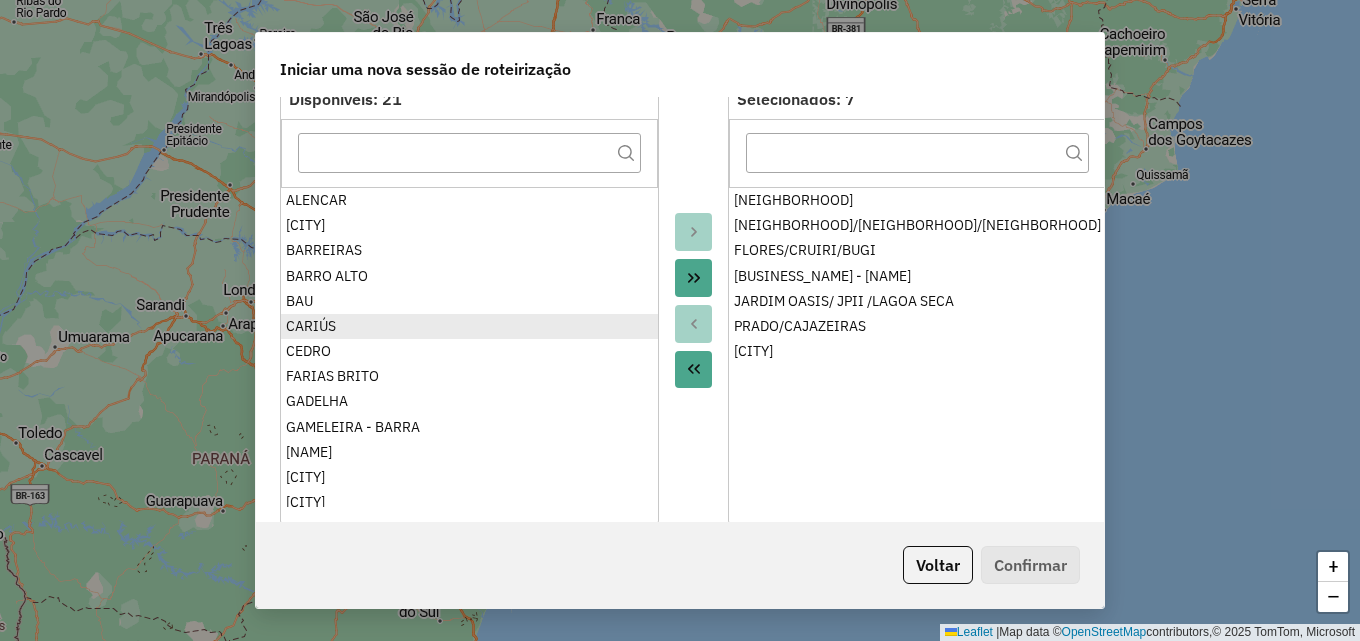 click on "CARIÚS" at bounding box center (469, 326) 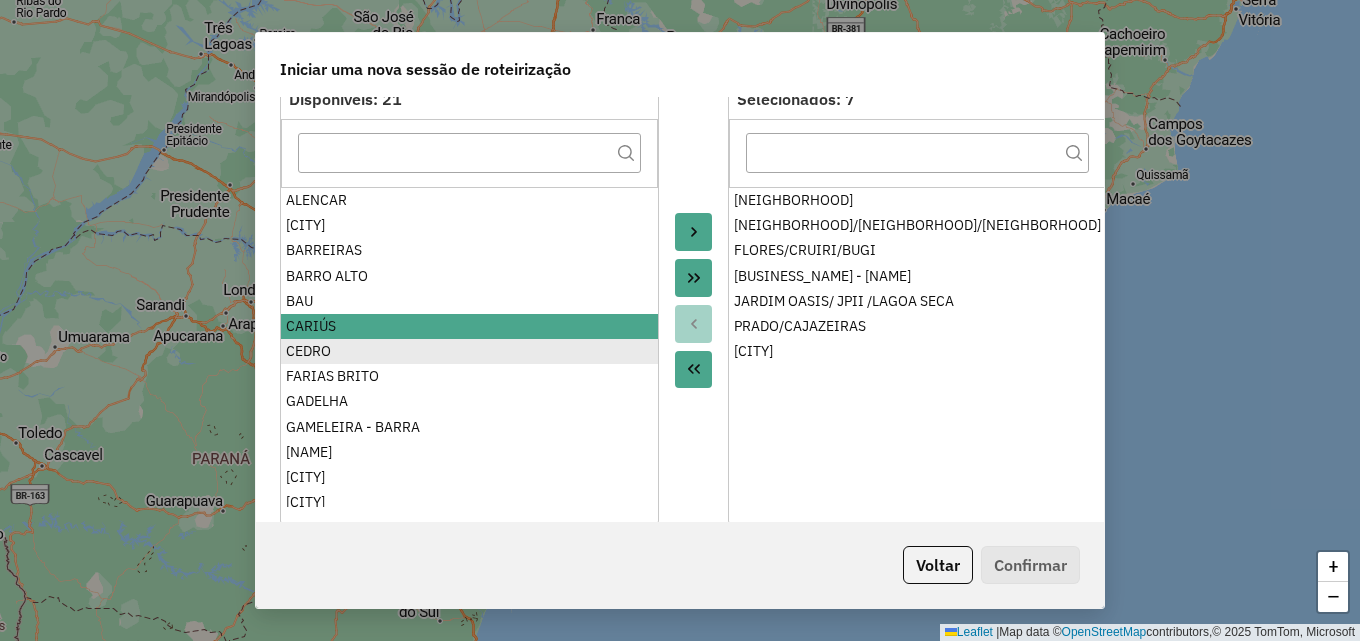 click on "CEDRO" at bounding box center (469, 351) 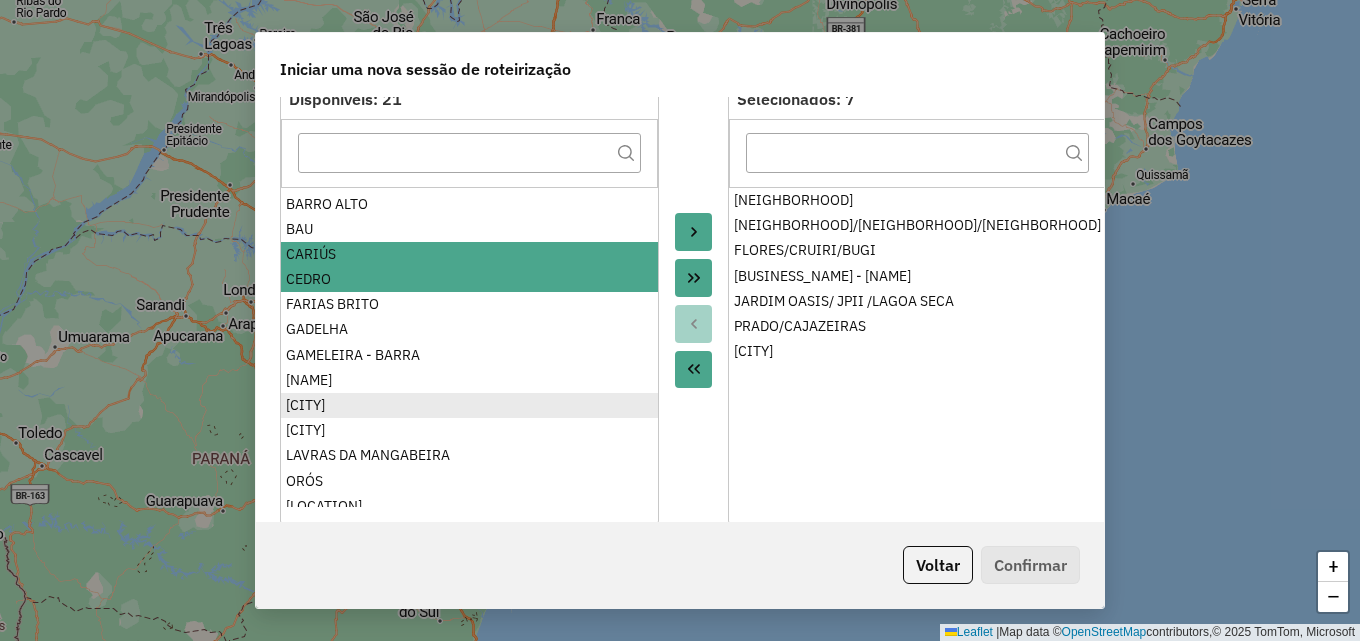 scroll, scrollTop: 100, scrollLeft: 0, axis: vertical 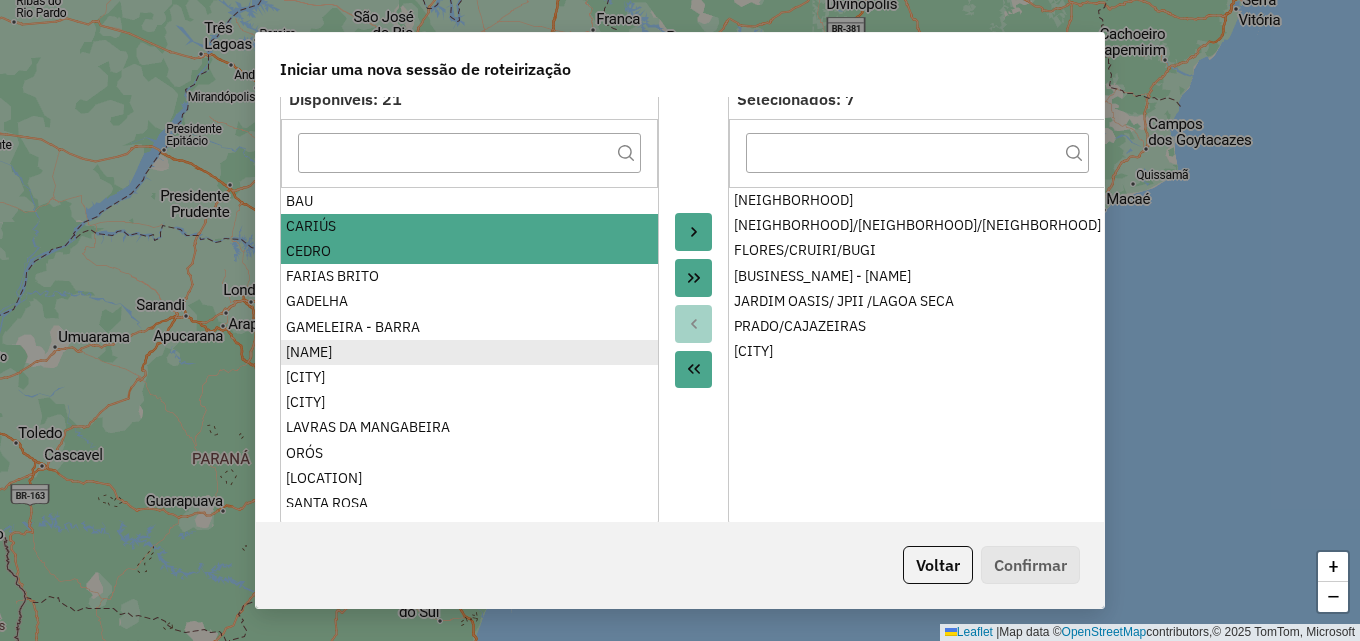 click on "[NAME]" at bounding box center (469, 352) 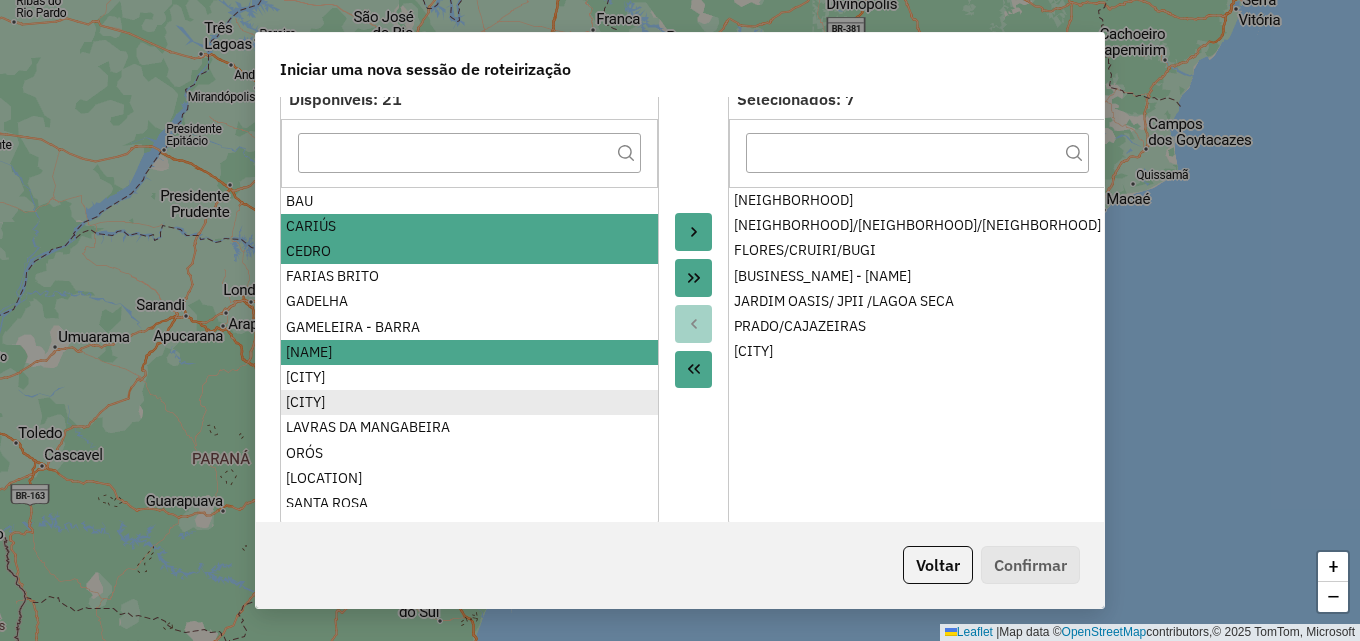 click on "[CITY]" at bounding box center [469, 402] 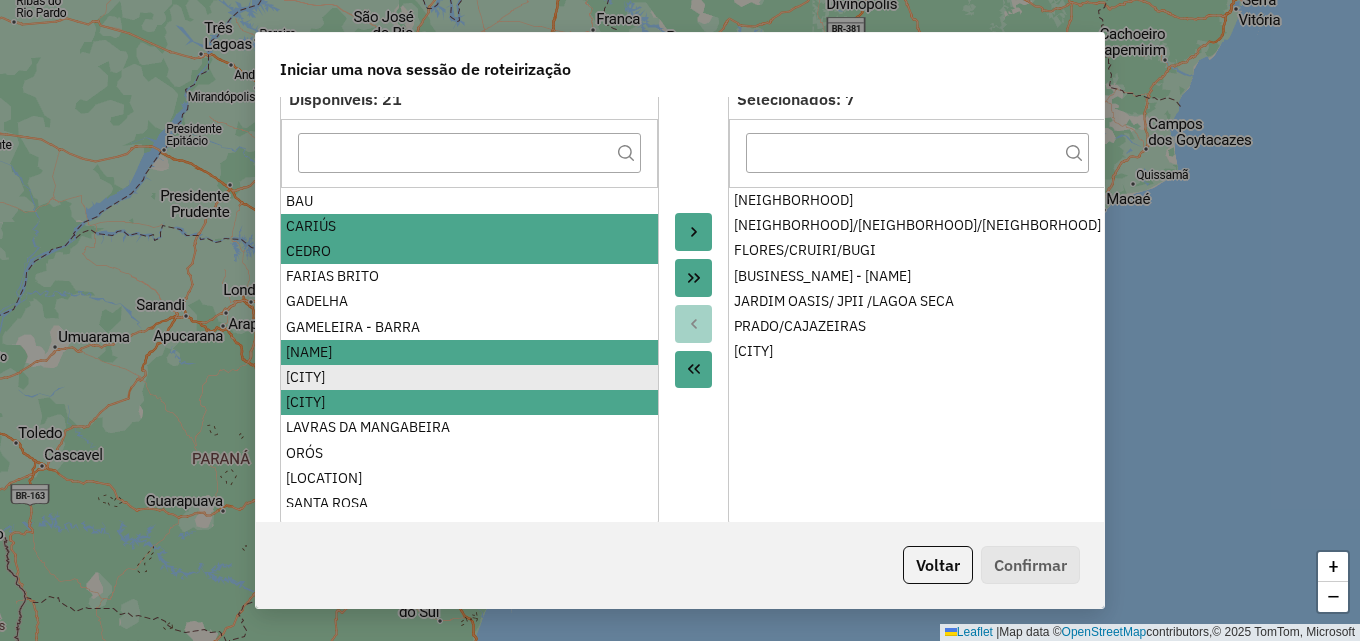 click on "[CITY]" at bounding box center (469, 377) 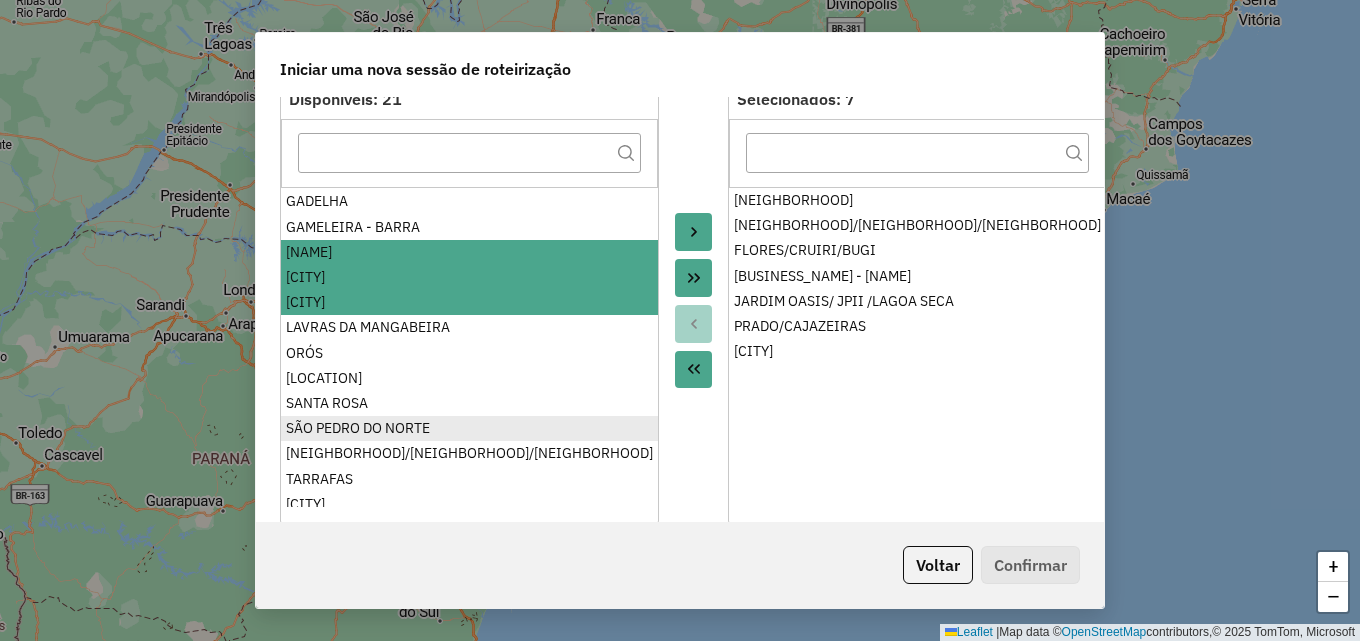 scroll, scrollTop: 210, scrollLeft: 0, axis: vertical 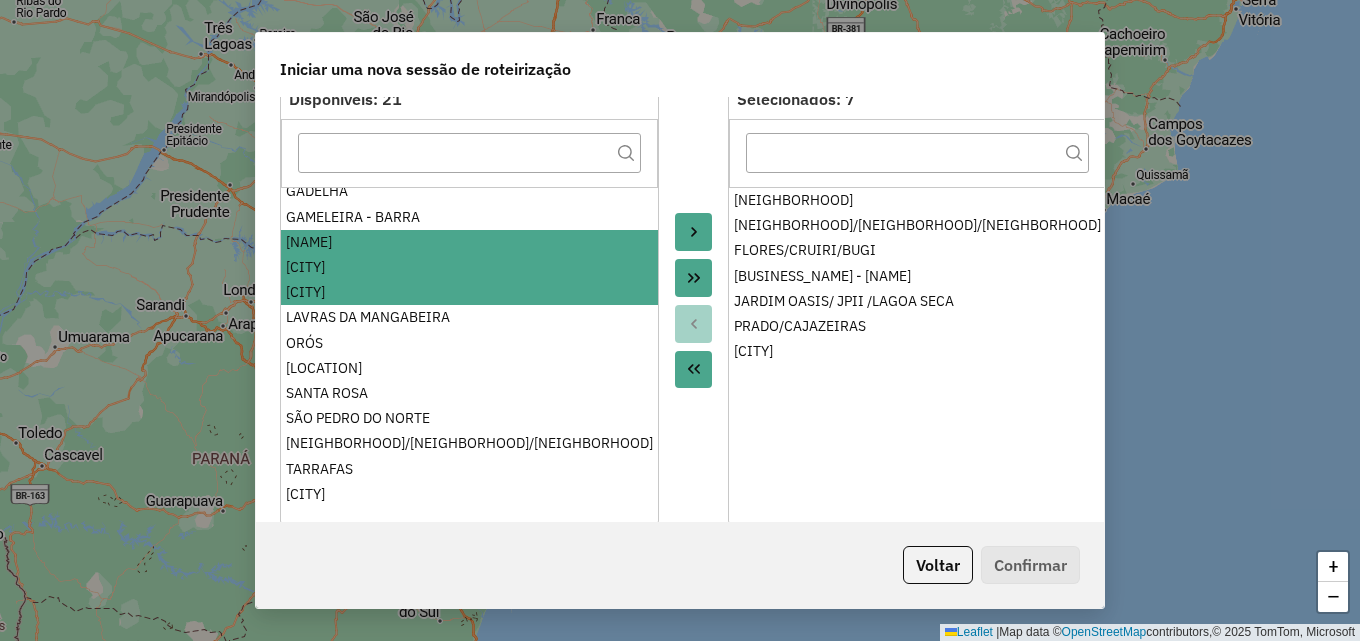click 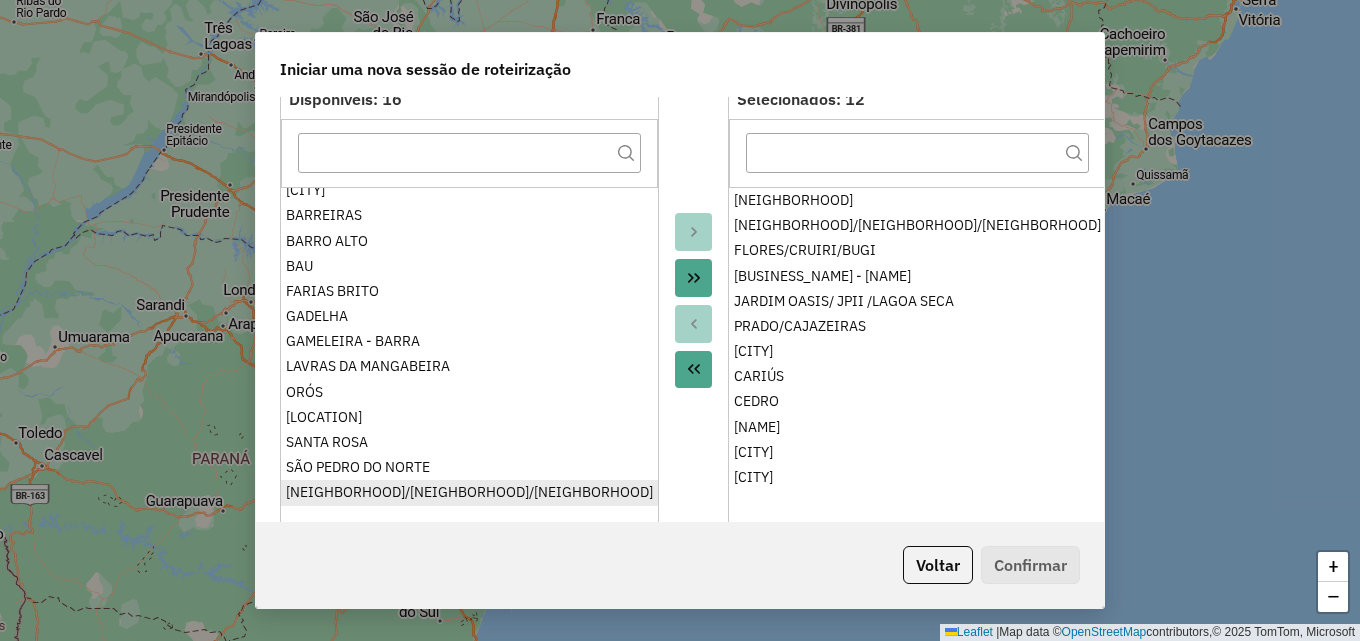 scroll, scrollTop: 0, scrollLeft: 0, axis: both 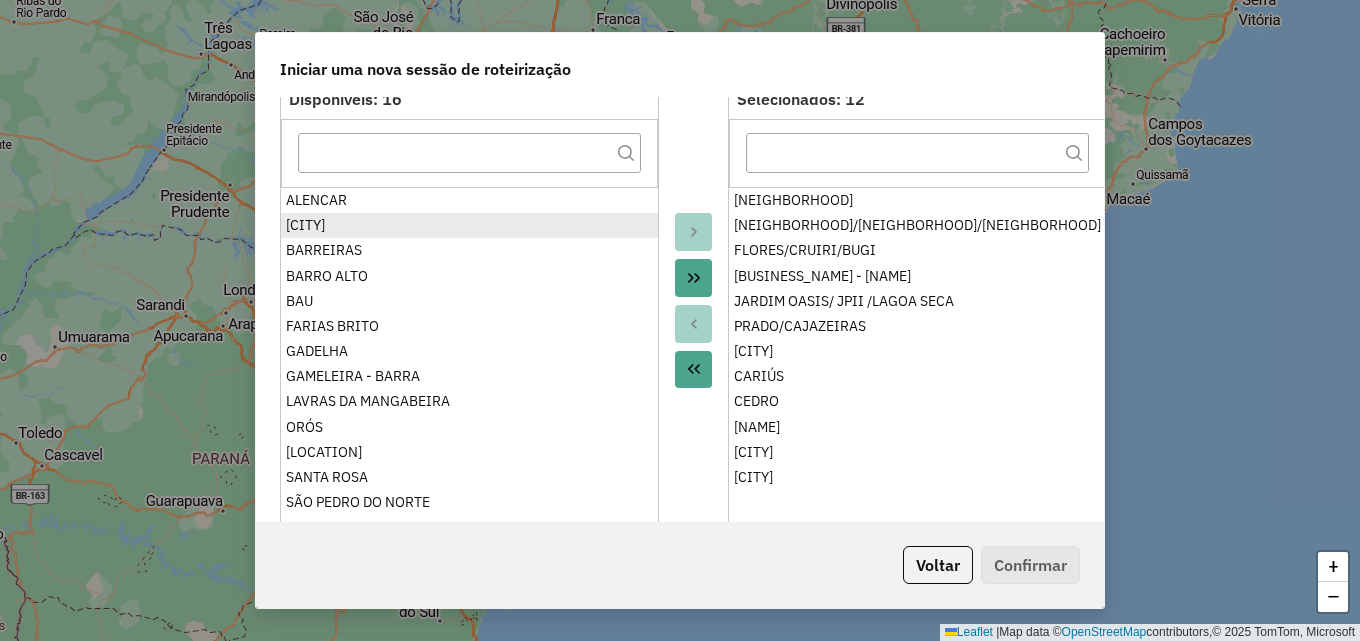 click on "[CITY]" at bounding box center (469, 225) 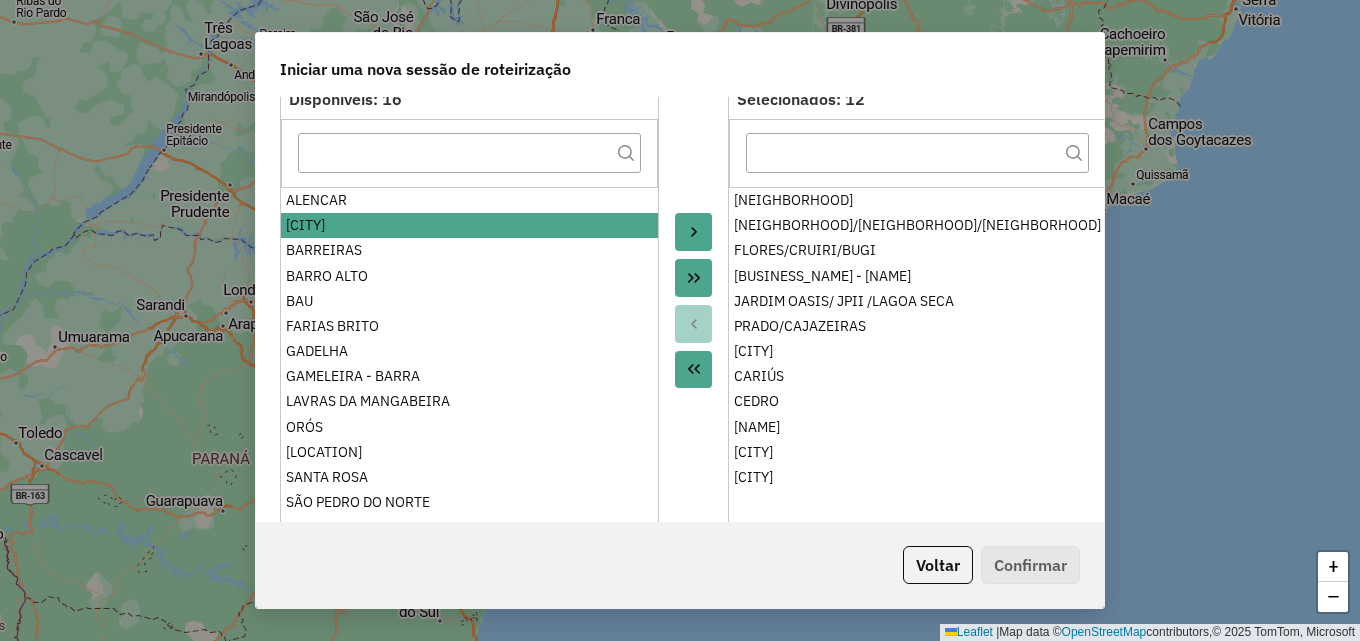click 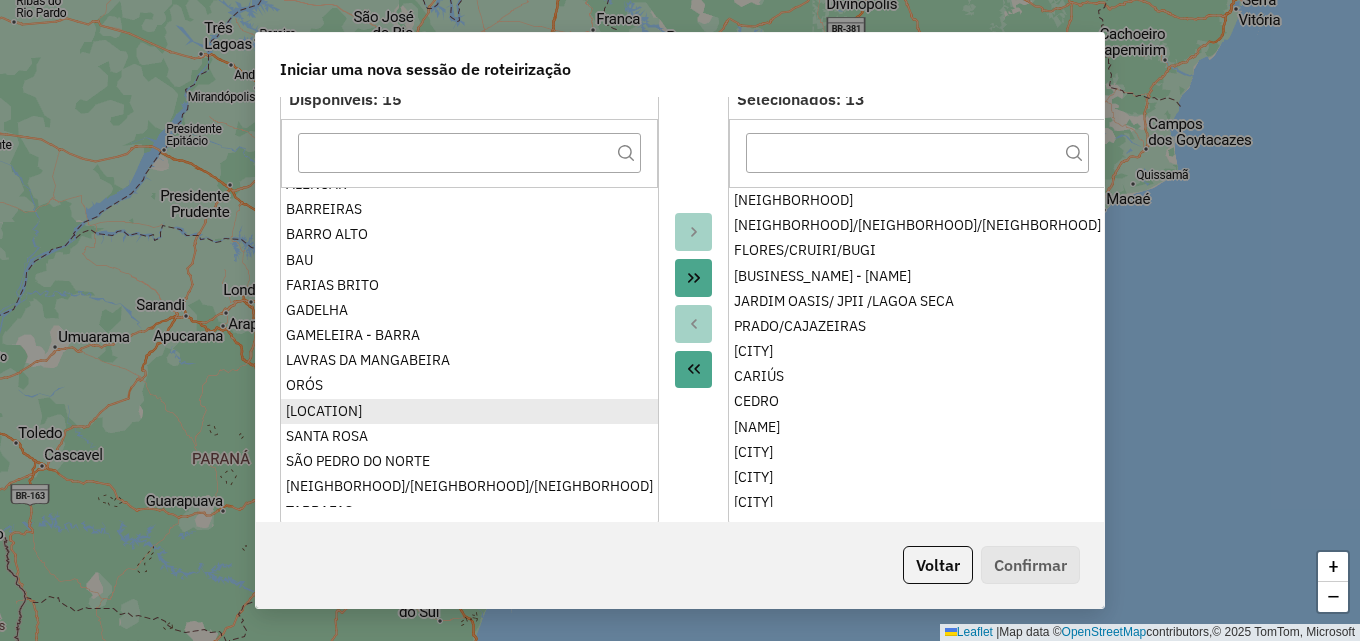 scroll, scrollTop: 59, scrollLeft: 0, axis: vertical 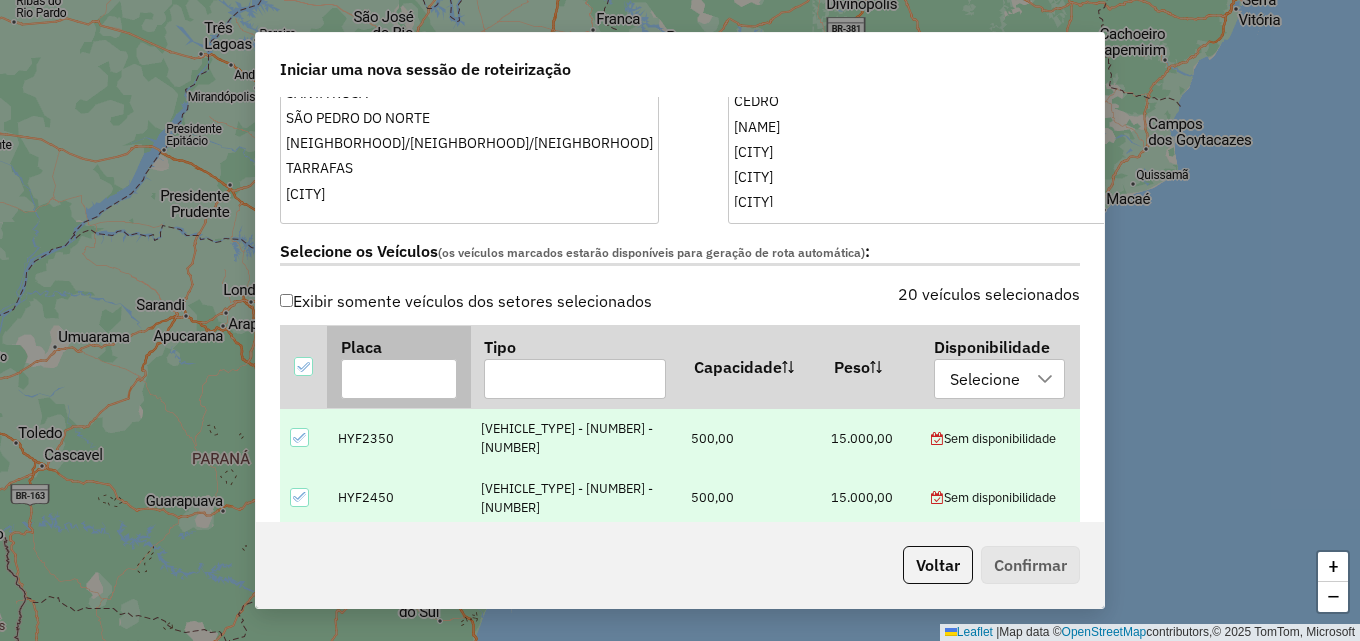 drag, startPoint x: 310, startPoint y: 367, endPoint x: 356, endPoint y: 349, distance: 49.396355 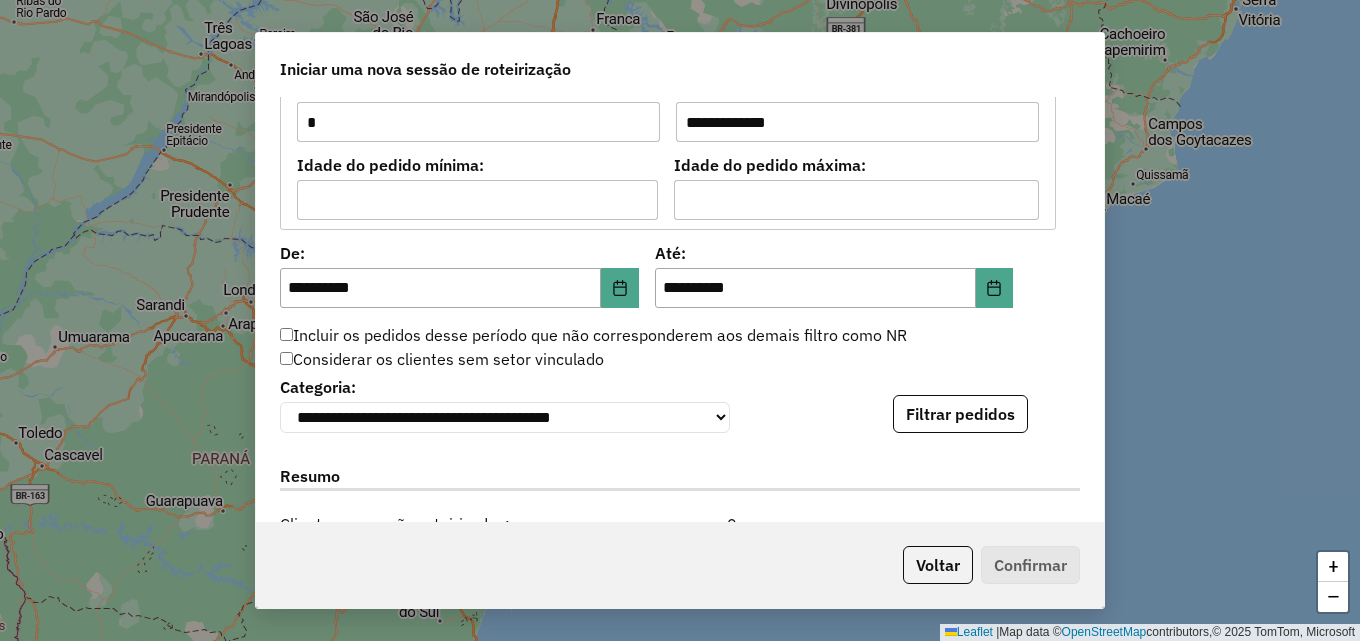 scroll, scrollTop: 1900, scrollLeft: 0, axis: vertical 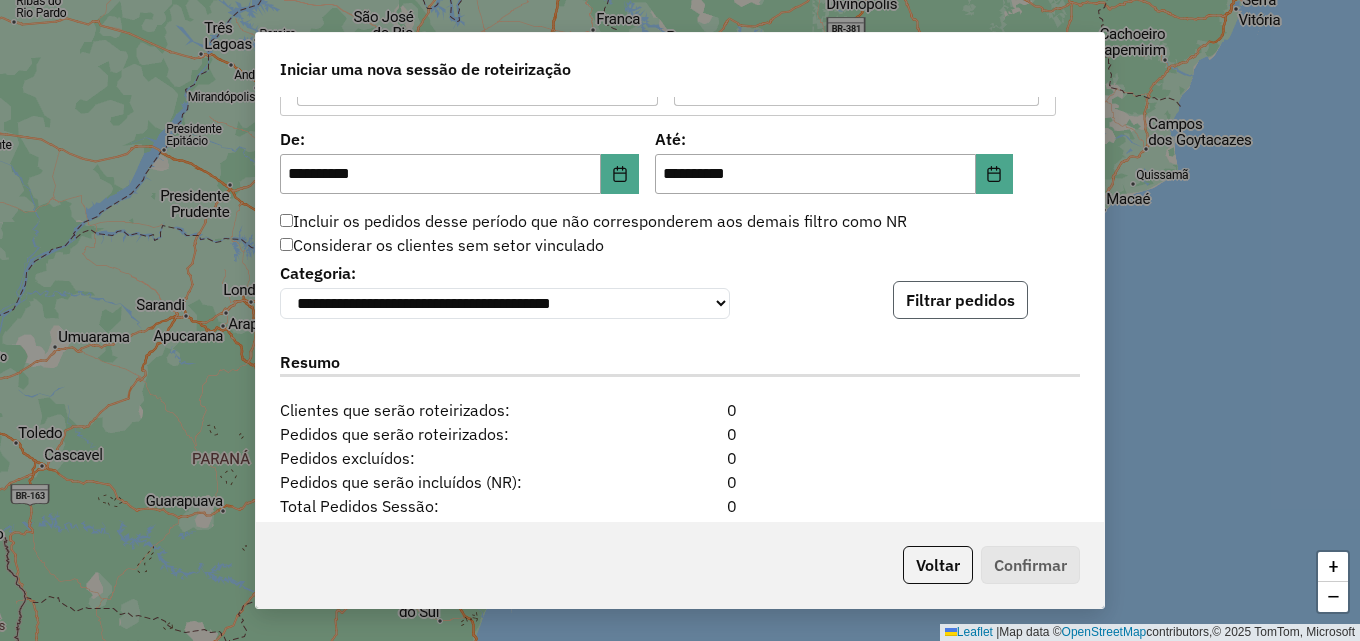 click on "Filtrar pedidos" 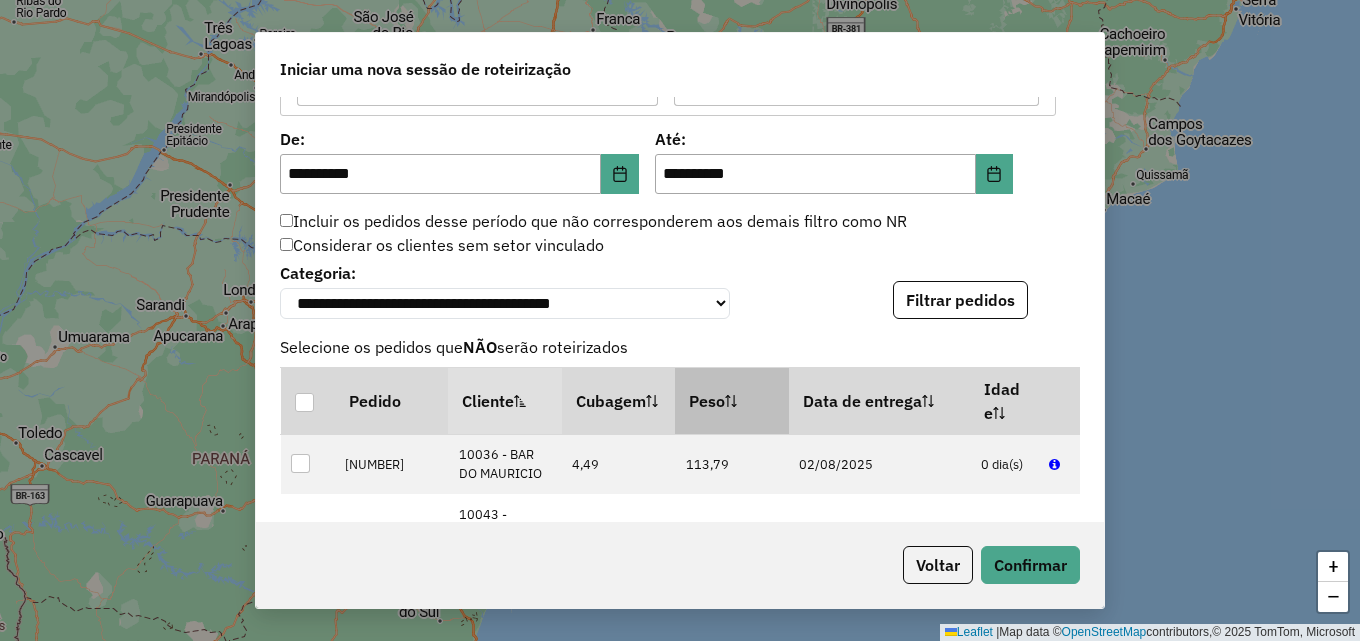click on "Peso" at bounding box center (732, 400) 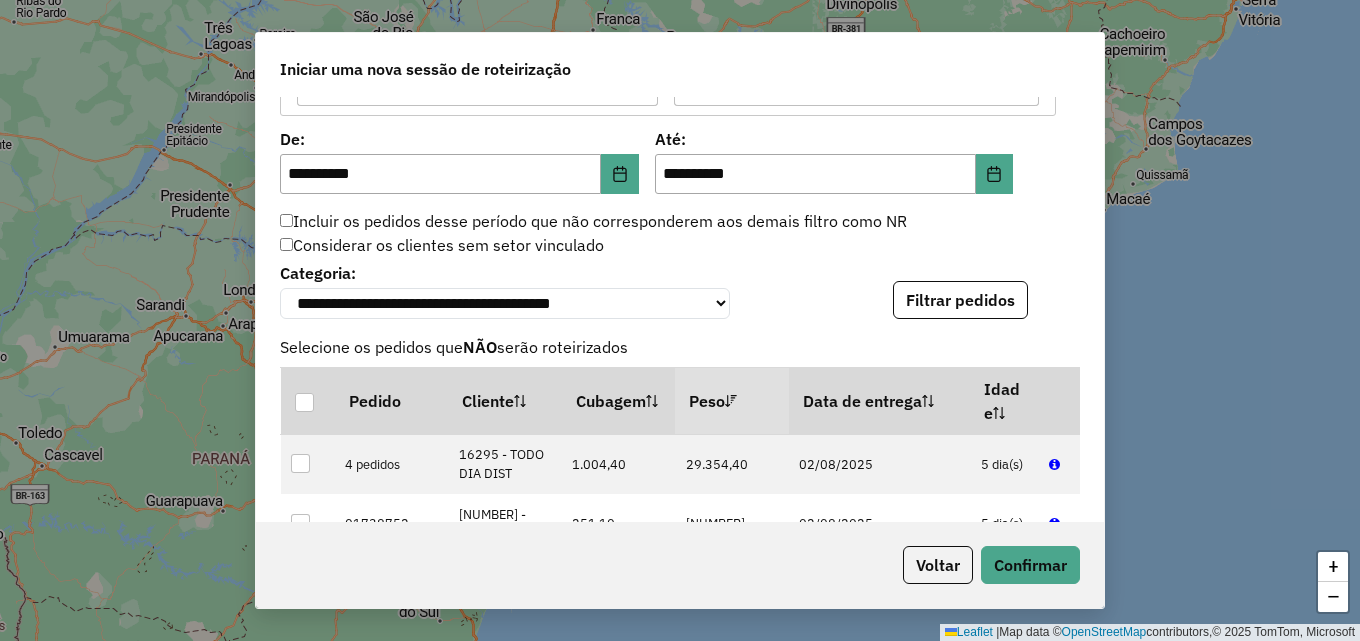 scroll, scrollTop: 2000, scrollLeft: 0, axis: vertical 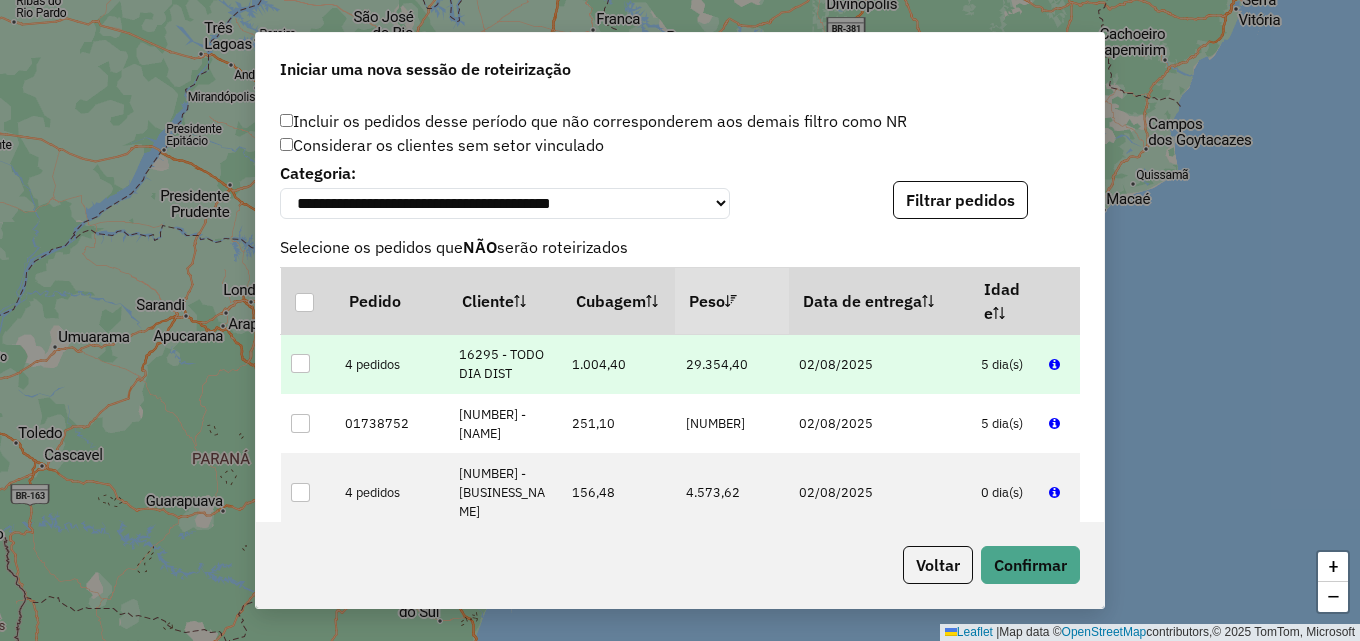 click at bounding box center (300, 363) 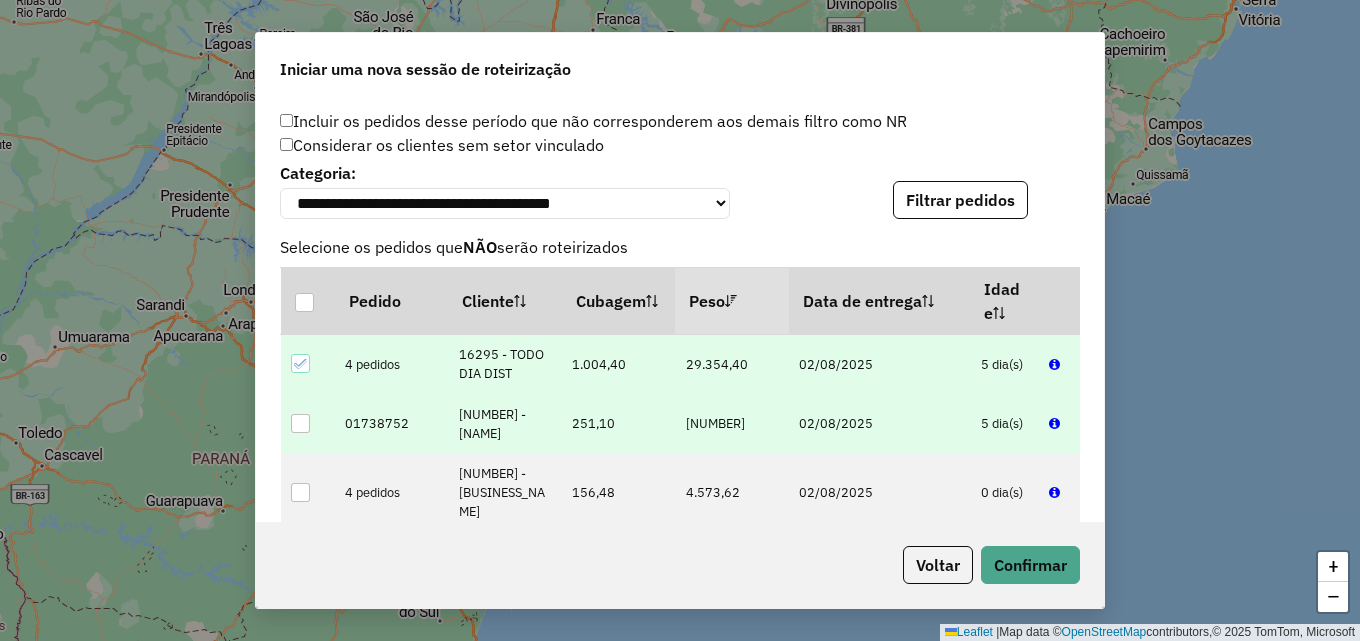 click at bounding box center (300, 423) 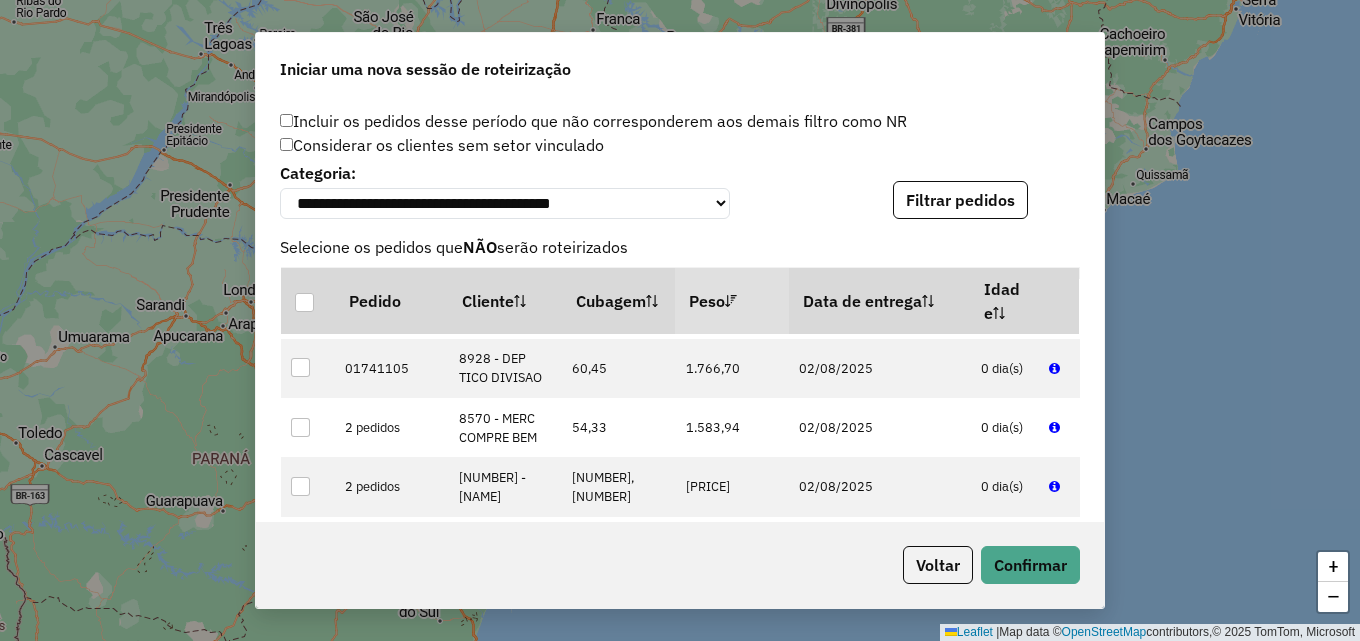 scroll, scrollTop: 1100, scrollLeft: 0, axis: vertical 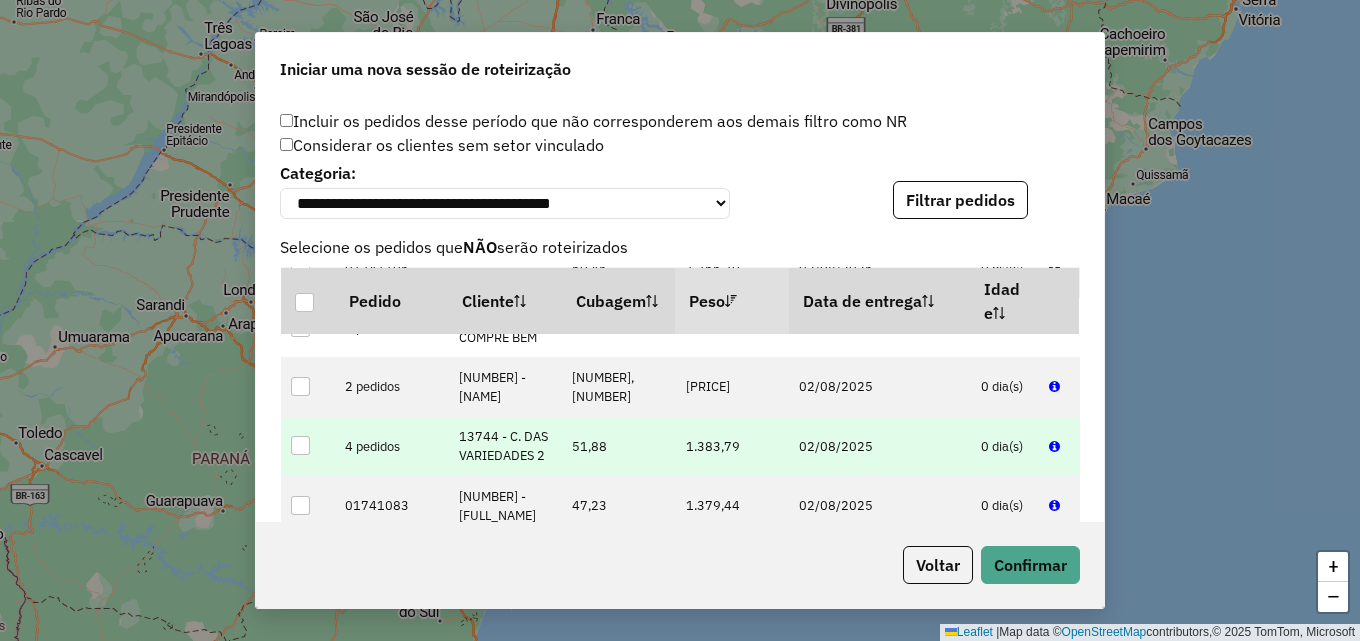 click at bounding box center (300, 445) 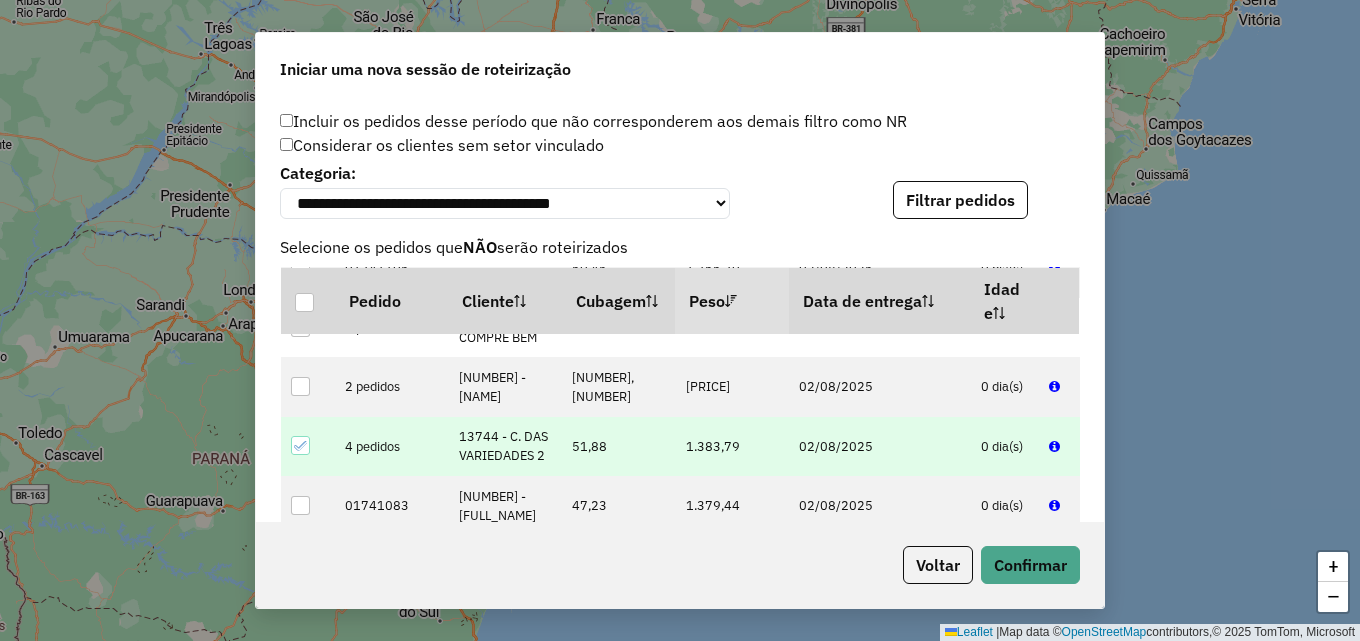 click 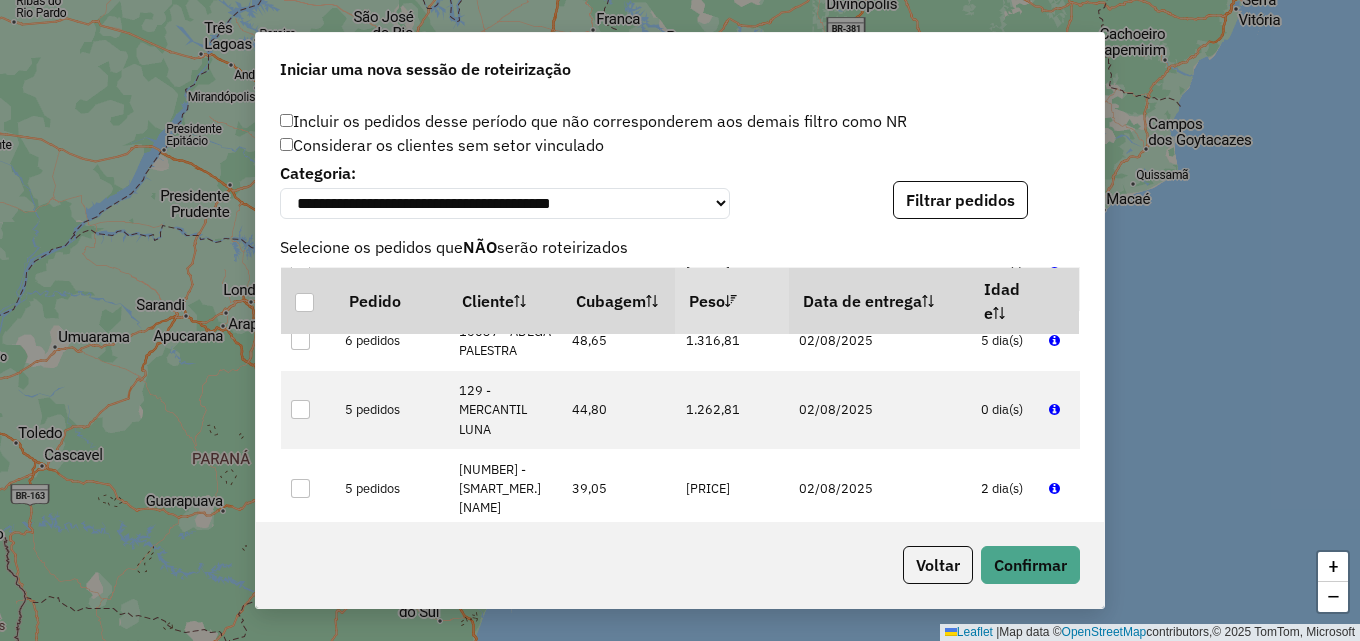 scroll, scrollTop: 1700, scrollLeft: 0, axis: vertical 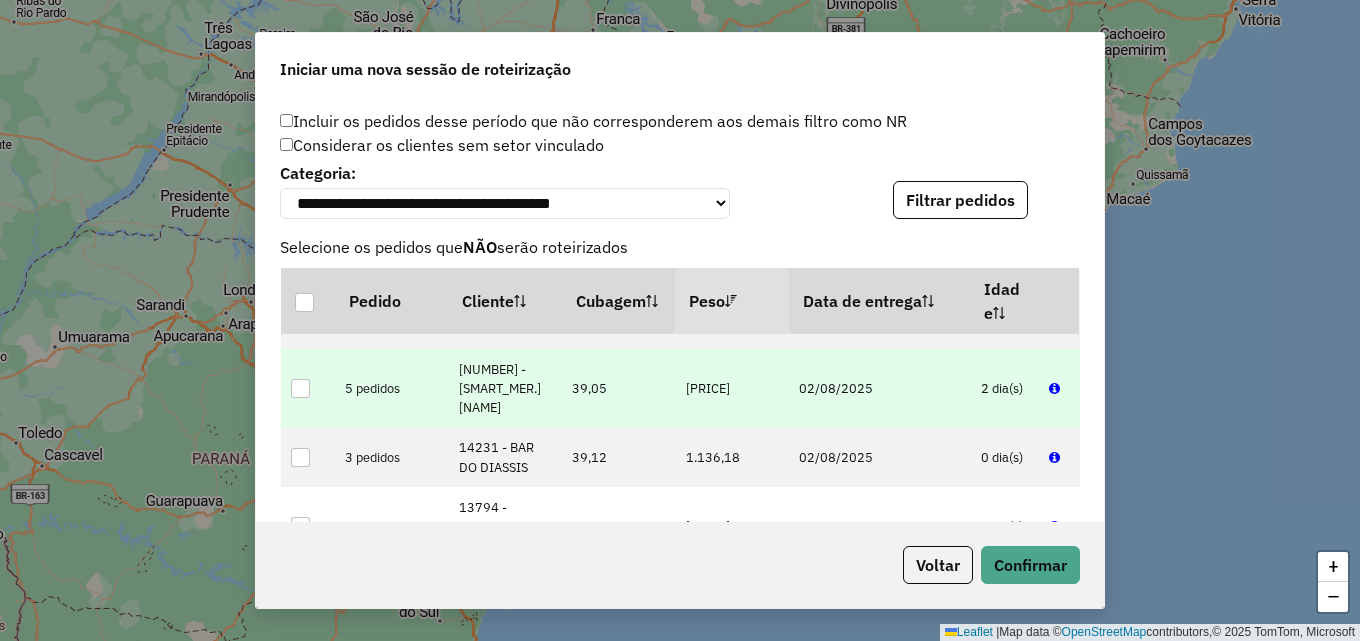 click at bounding box center [300, 388] 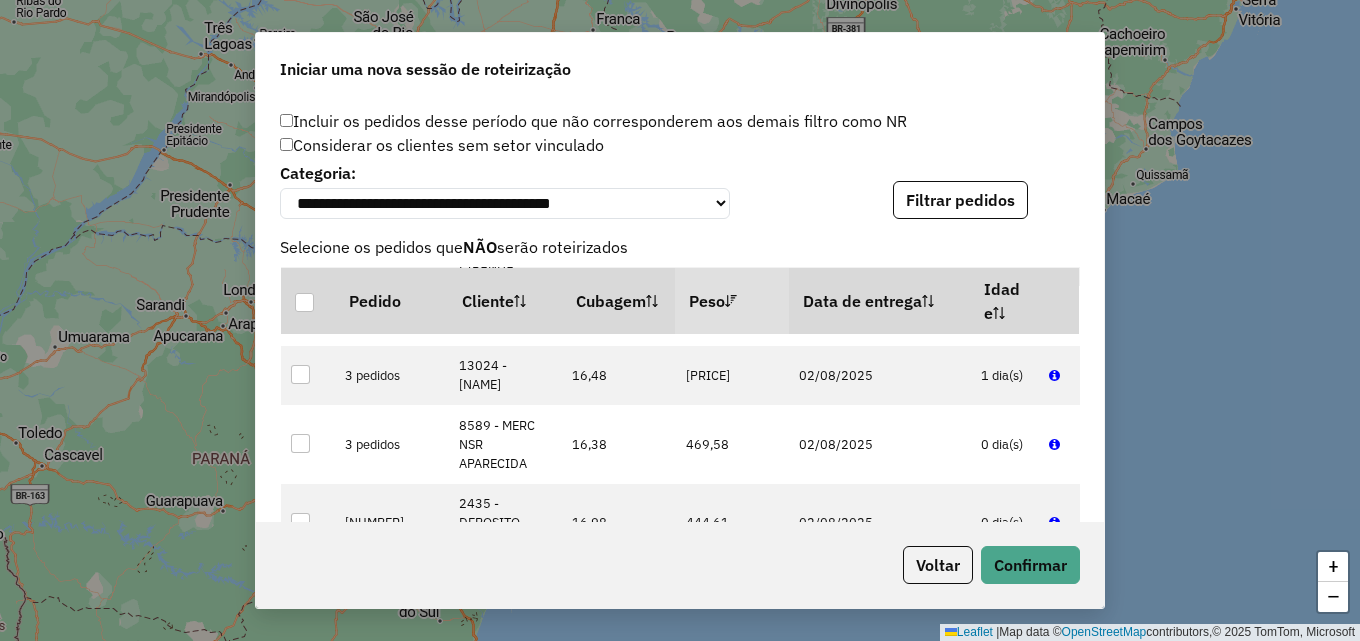 scroll, scrollTop: 3600, scrollLeft: 0, axis: vertical 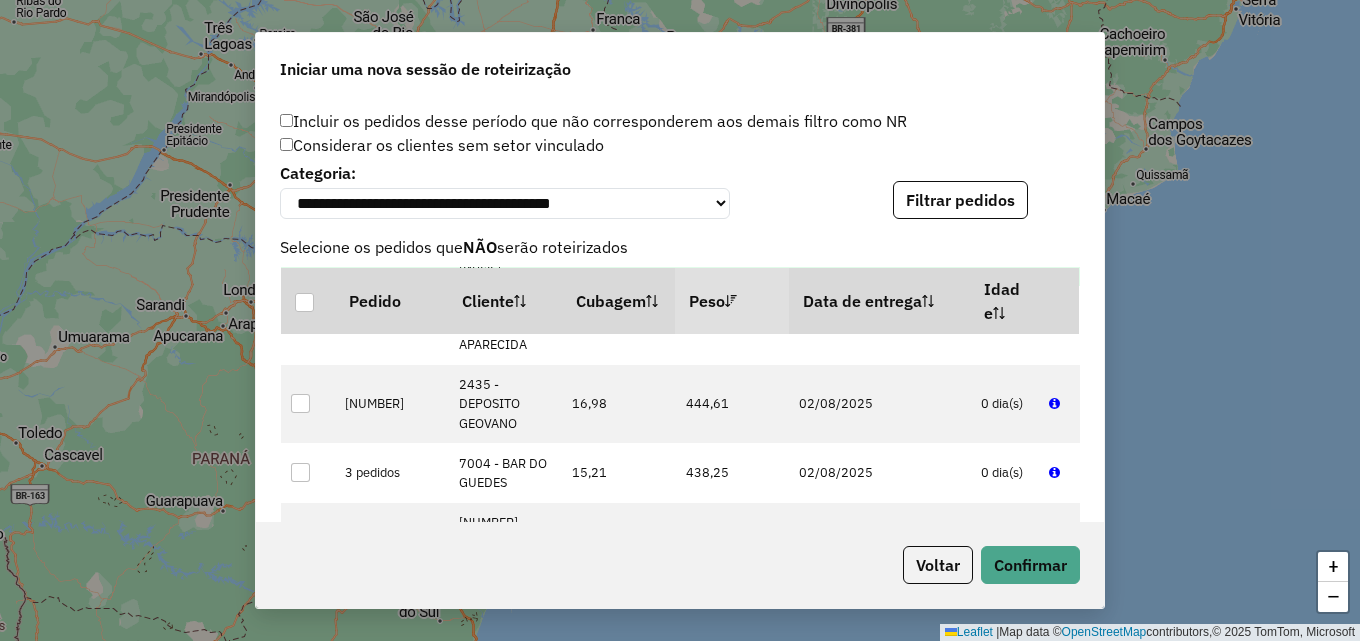 click at bounding box center [300, 255] 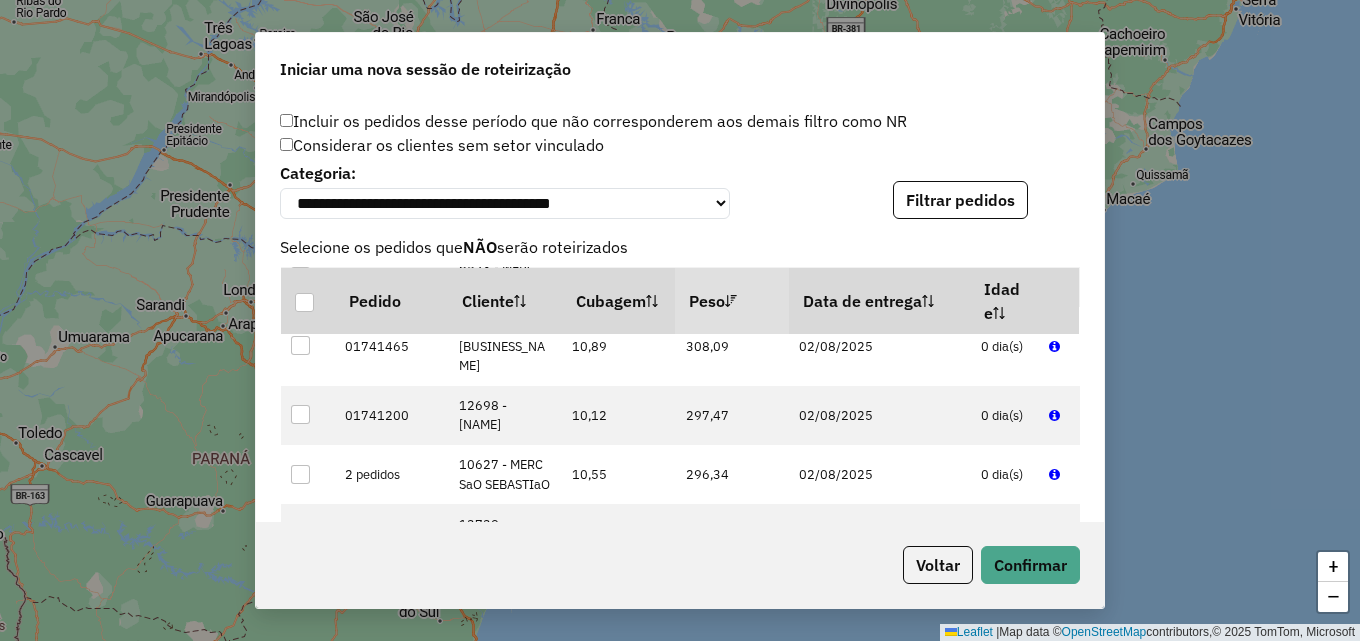 scroll, scrollTop: 6733, scrollLeft: 0, axis: vertical 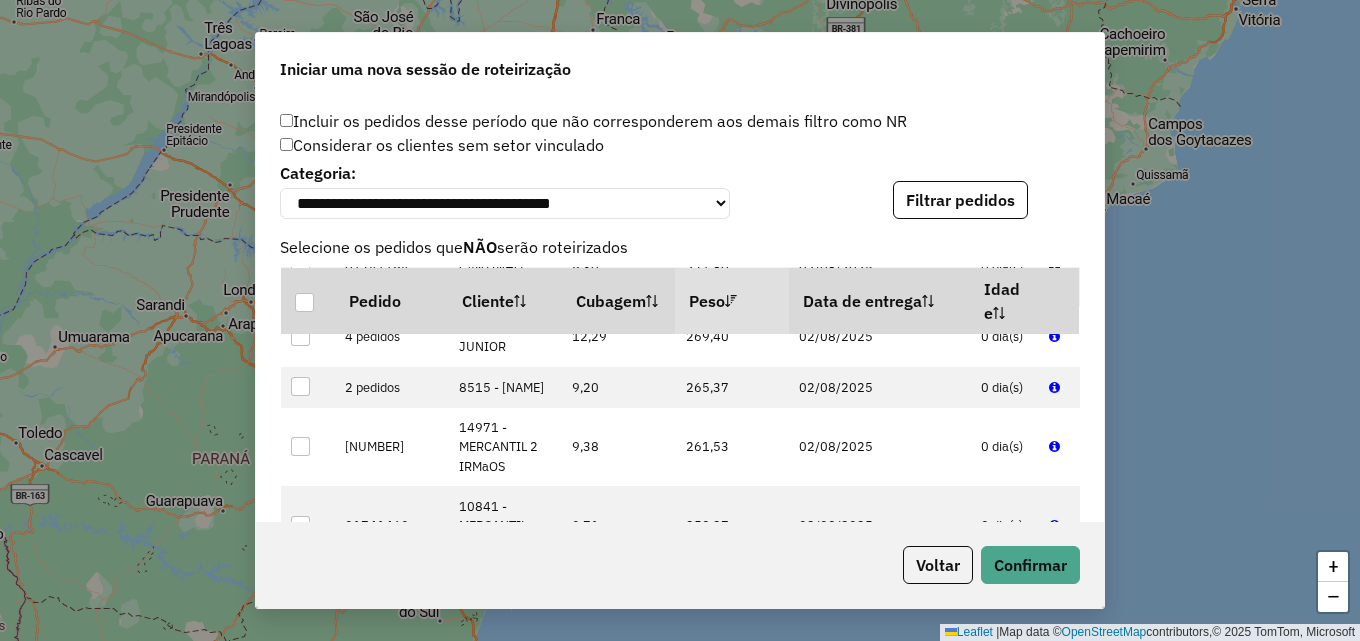 click at bounding box center (300, 198) 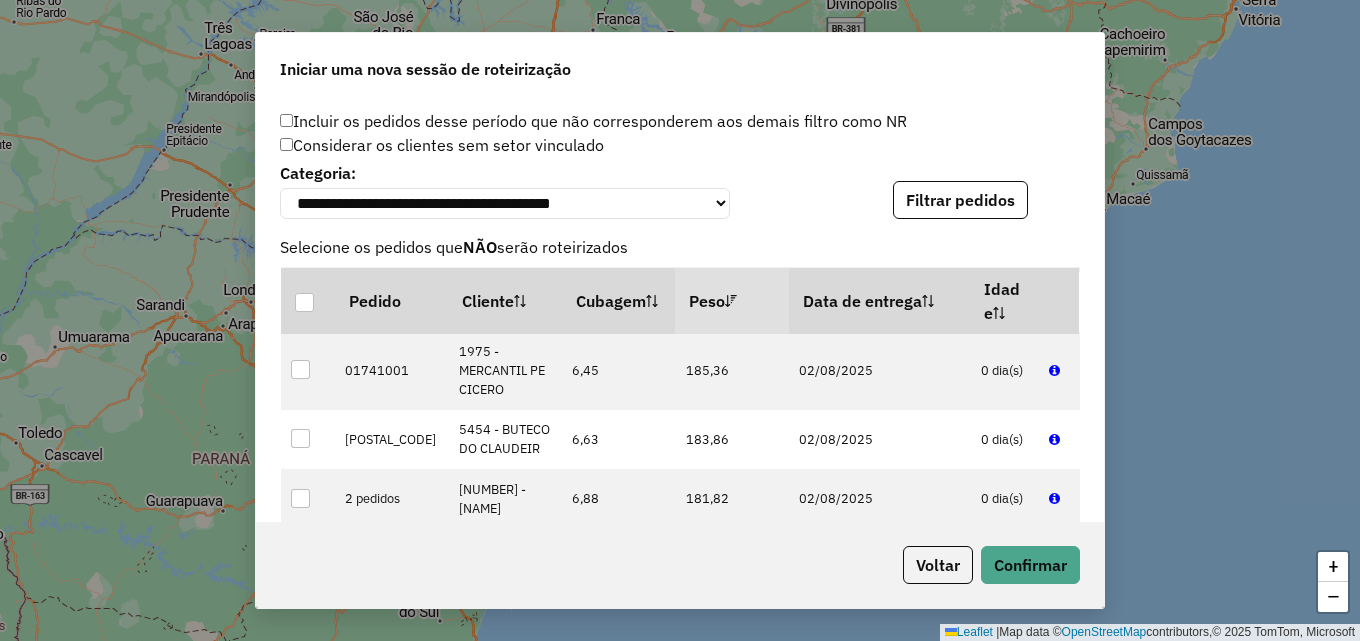 scroll, scrollTop: 942, scrollLeft: 0, axis: vertical 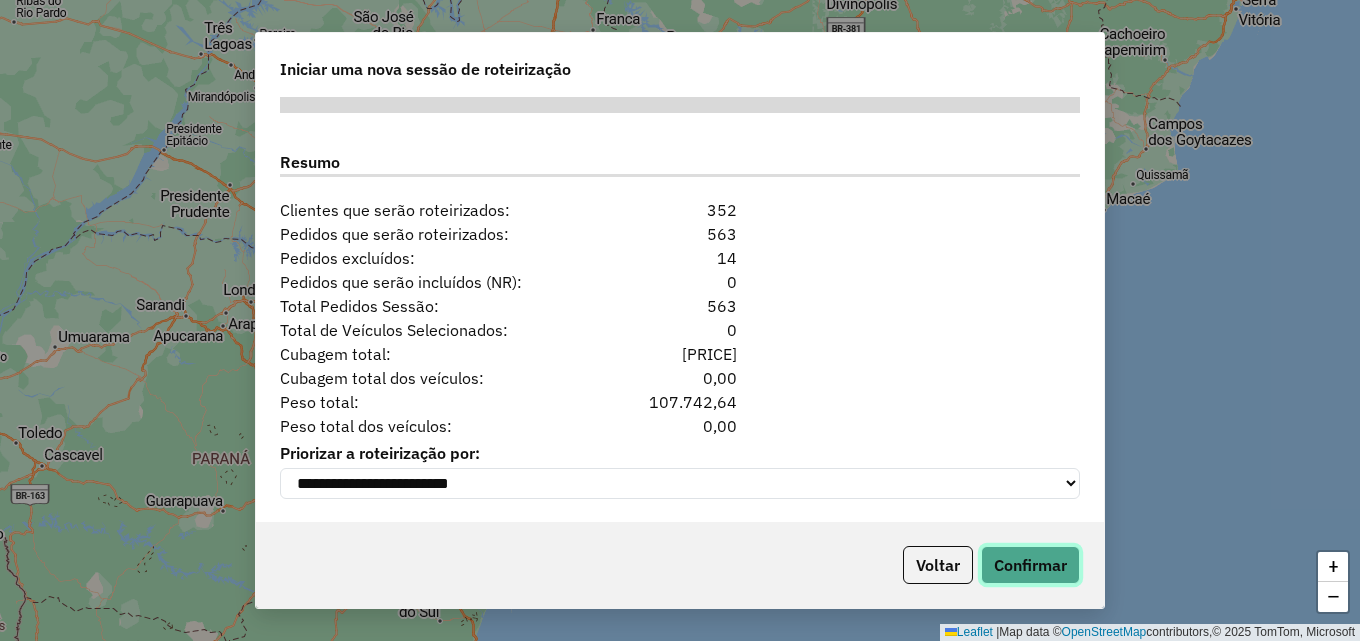 click on "Confirmar" 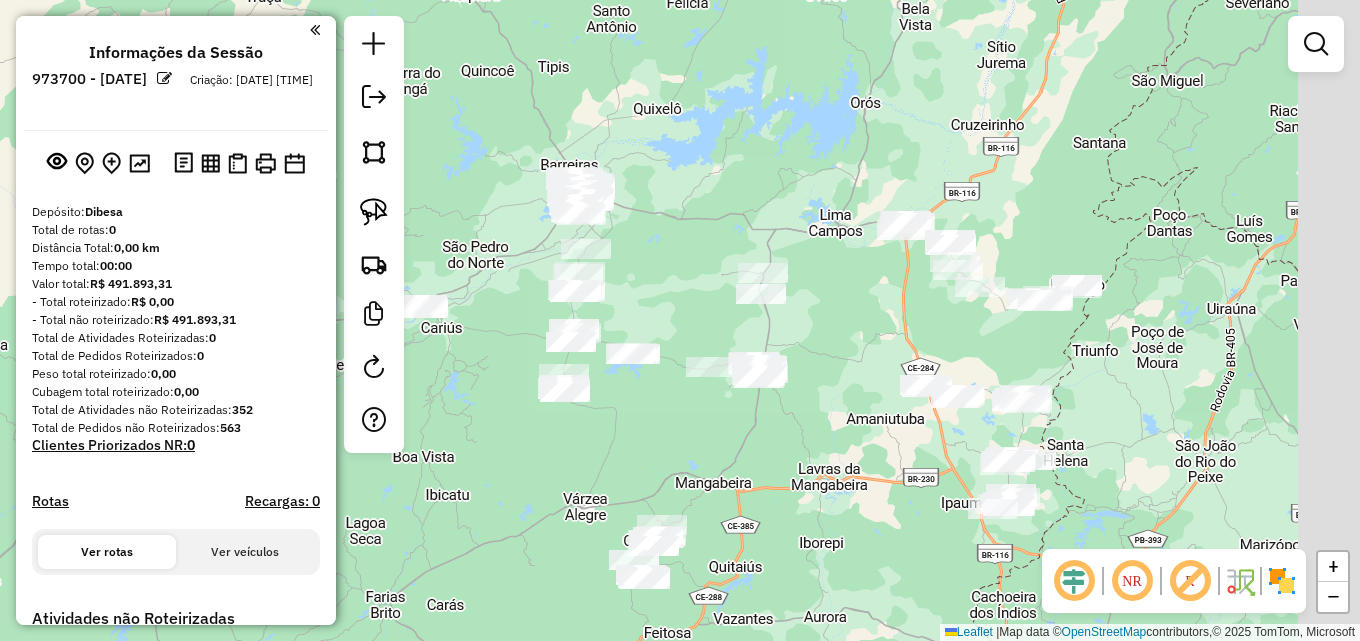 drag, startPoint x: 577, startPoint y: 126, endPoint x: 486, endPoint y: -8, distance: 161.9784 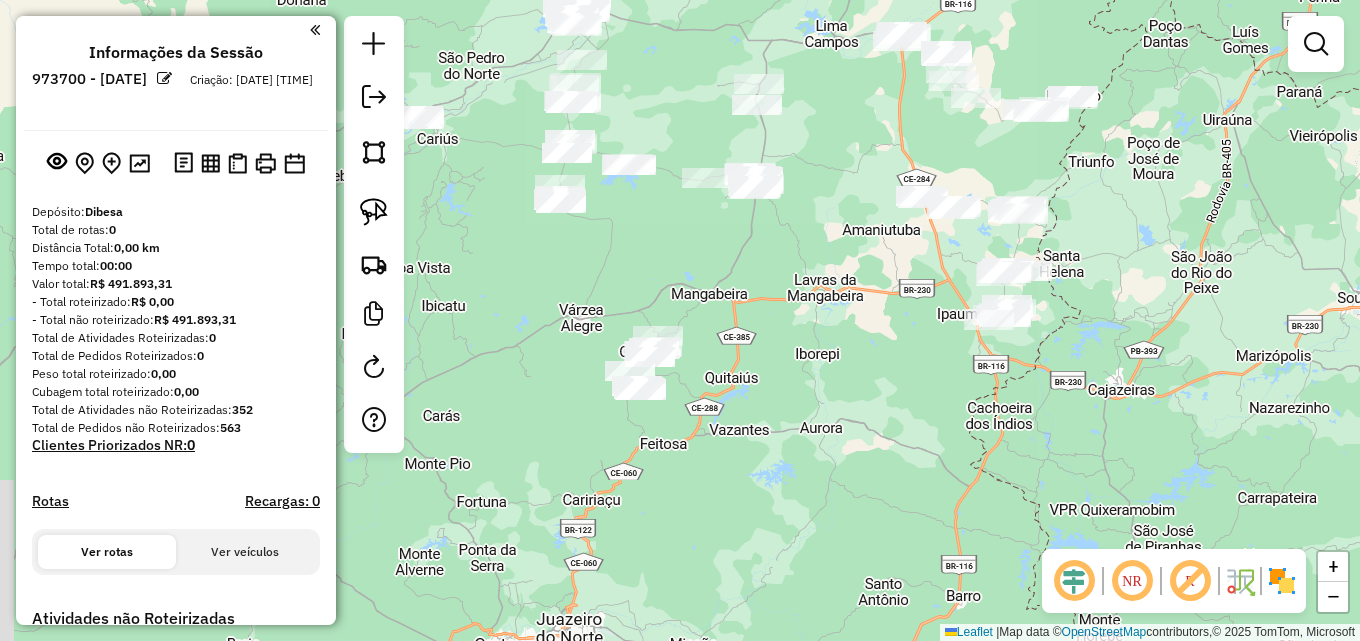 drag, startPoint x: 699, startPoint y: 430, endPoint x: 709, endPoint y: 263, distance: 167.29913 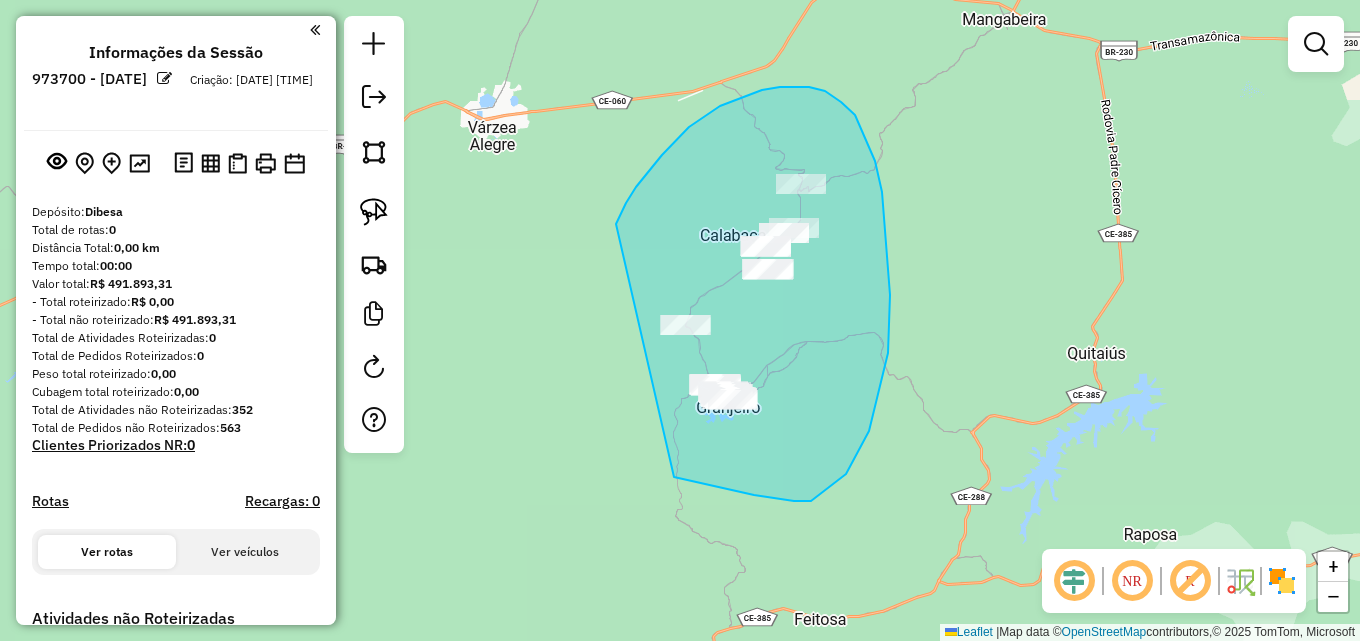 drag, startPoint x: 626, startPoint y: 203, endPoint x: 613, endPoint y: 450, distance: 247.34187 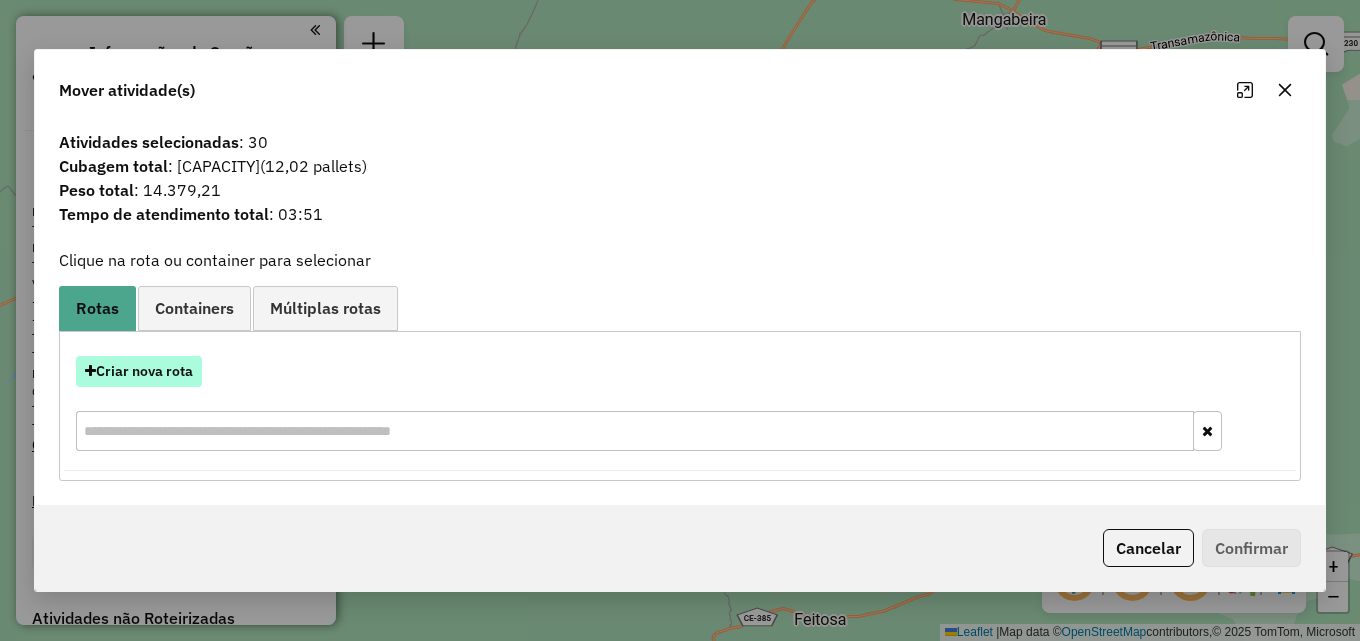 click on "Criar nova rota" at bounding box center [139, 371] 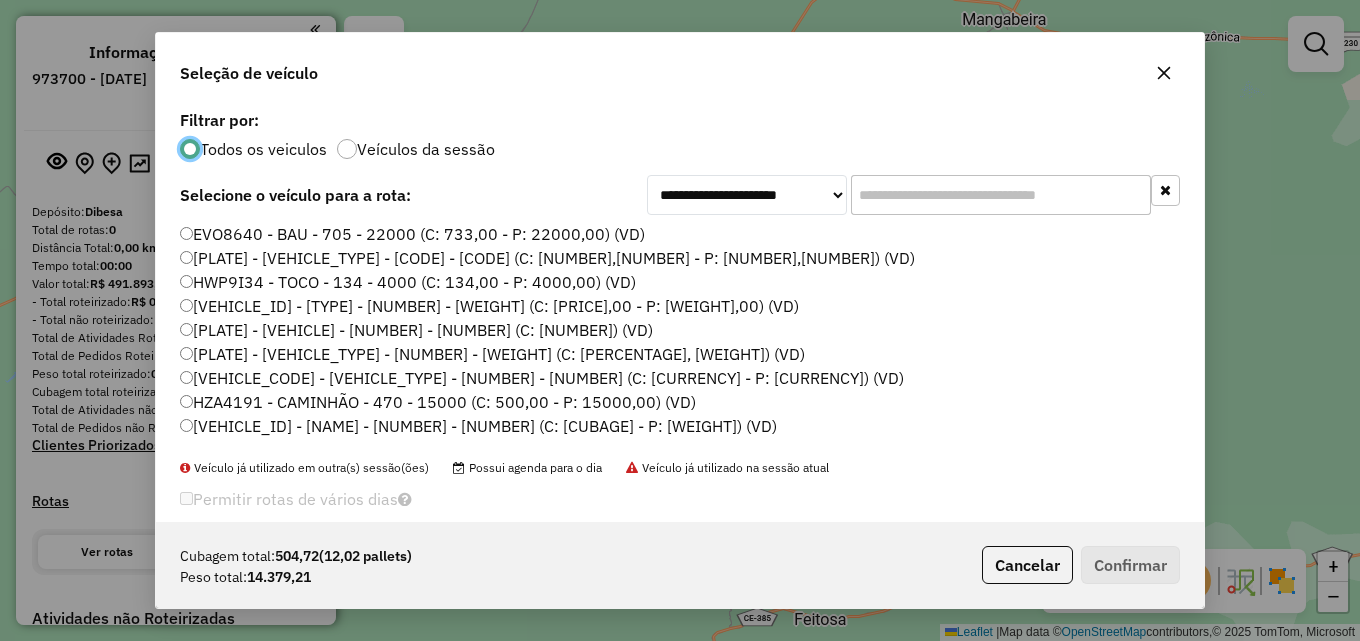 scroll, scrollTop: 11, scrollLeft: 6, axis: both 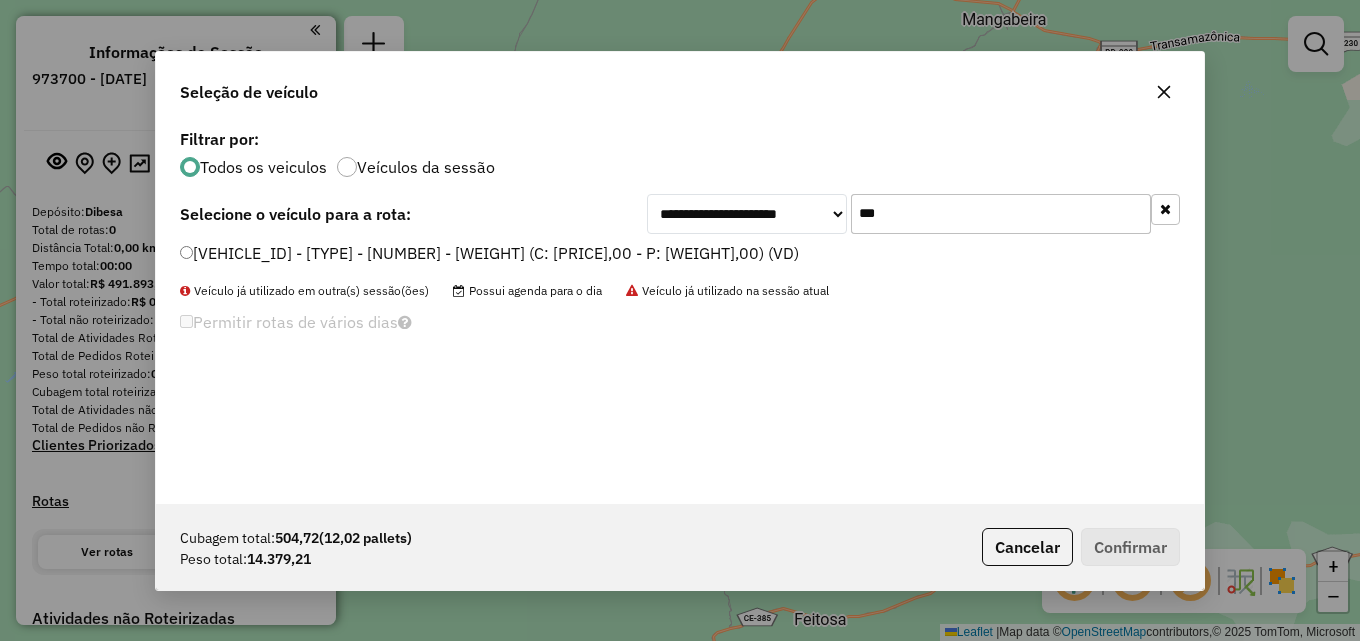 type on "***" 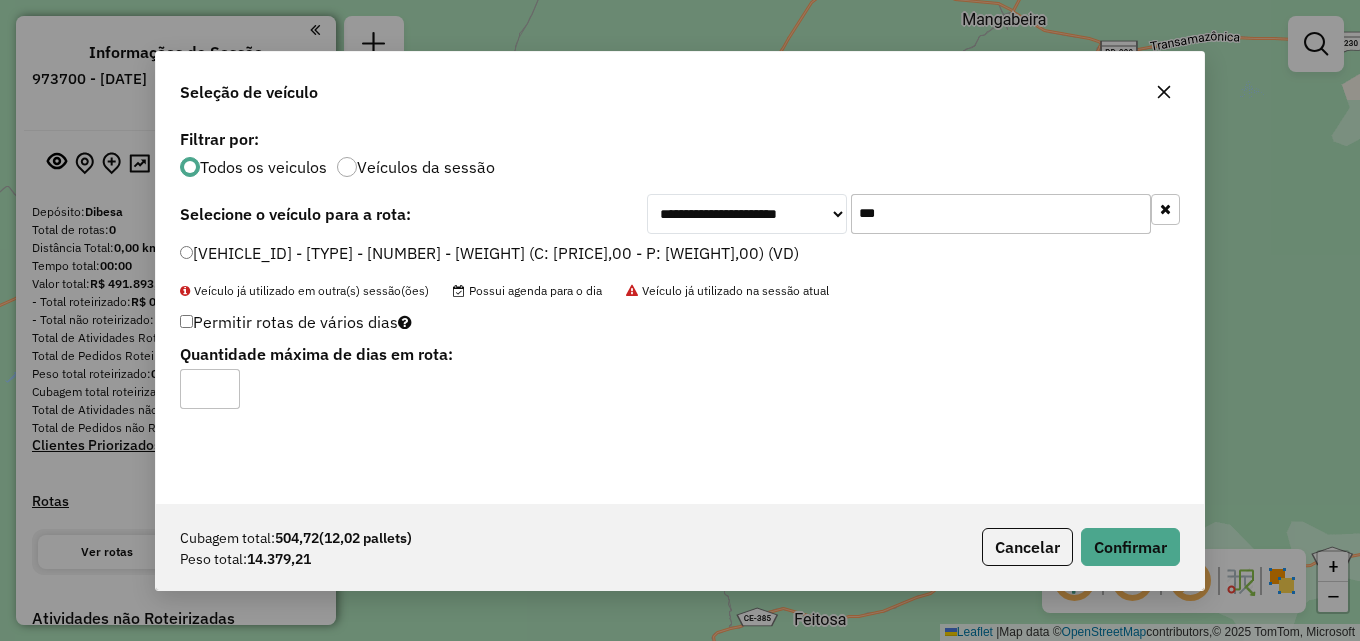 drag, startPoint x: 222, startPoint y: 385, endPoint x: 245, endPoint y: 393, distance: 24.351591 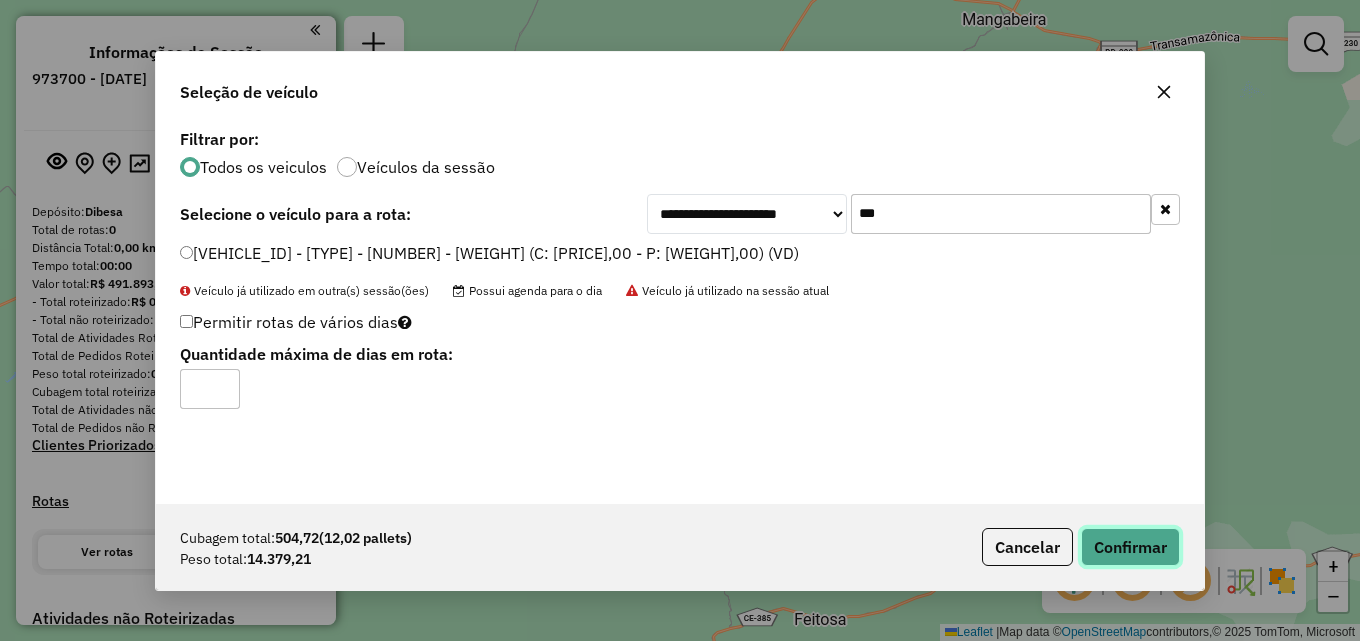 click on "Confirmar" 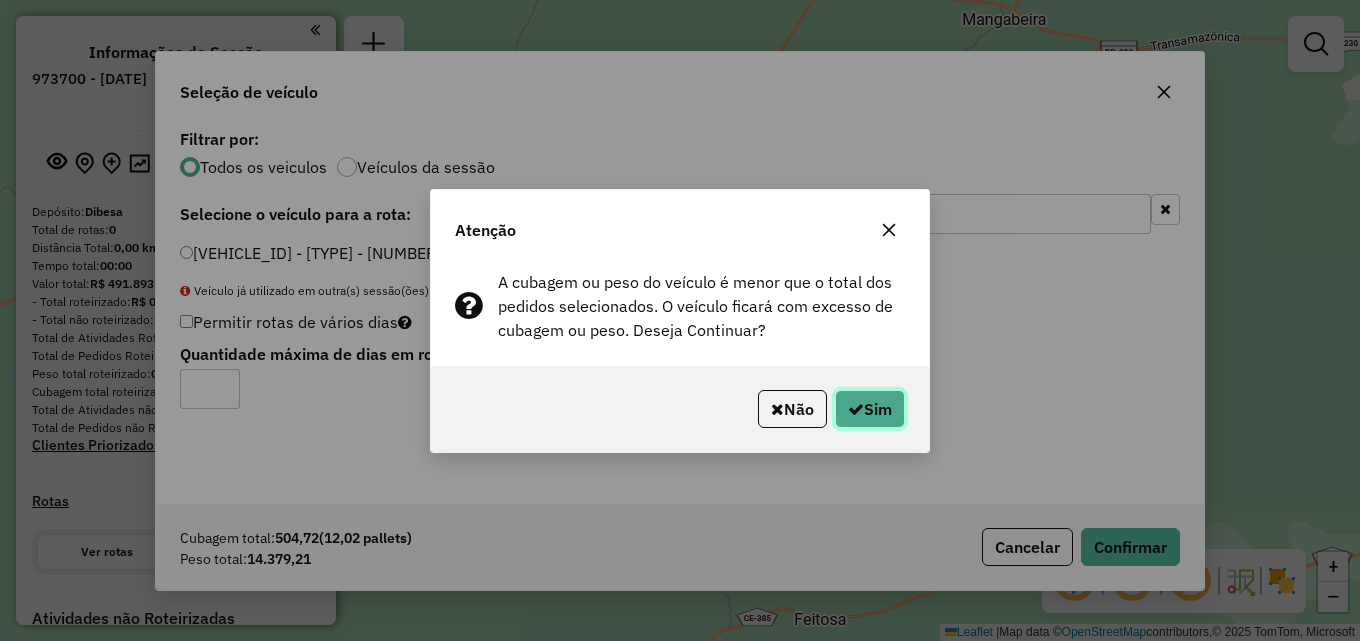 click on "Sim" 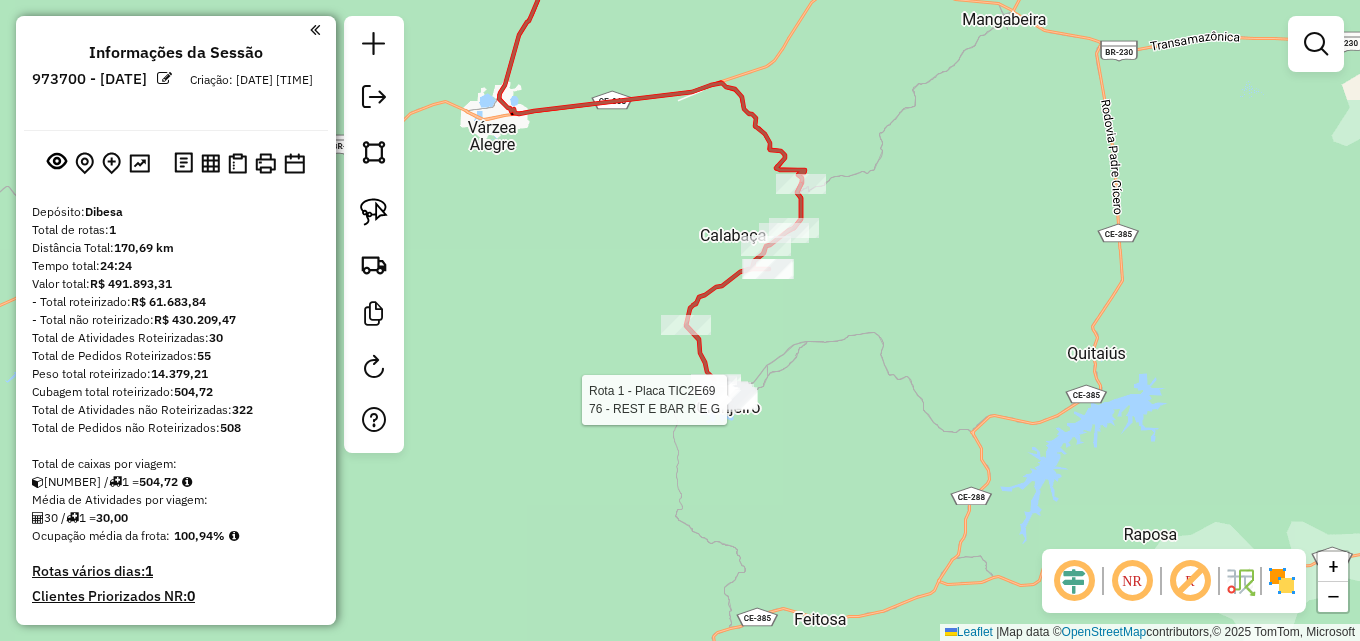 select on "**********" 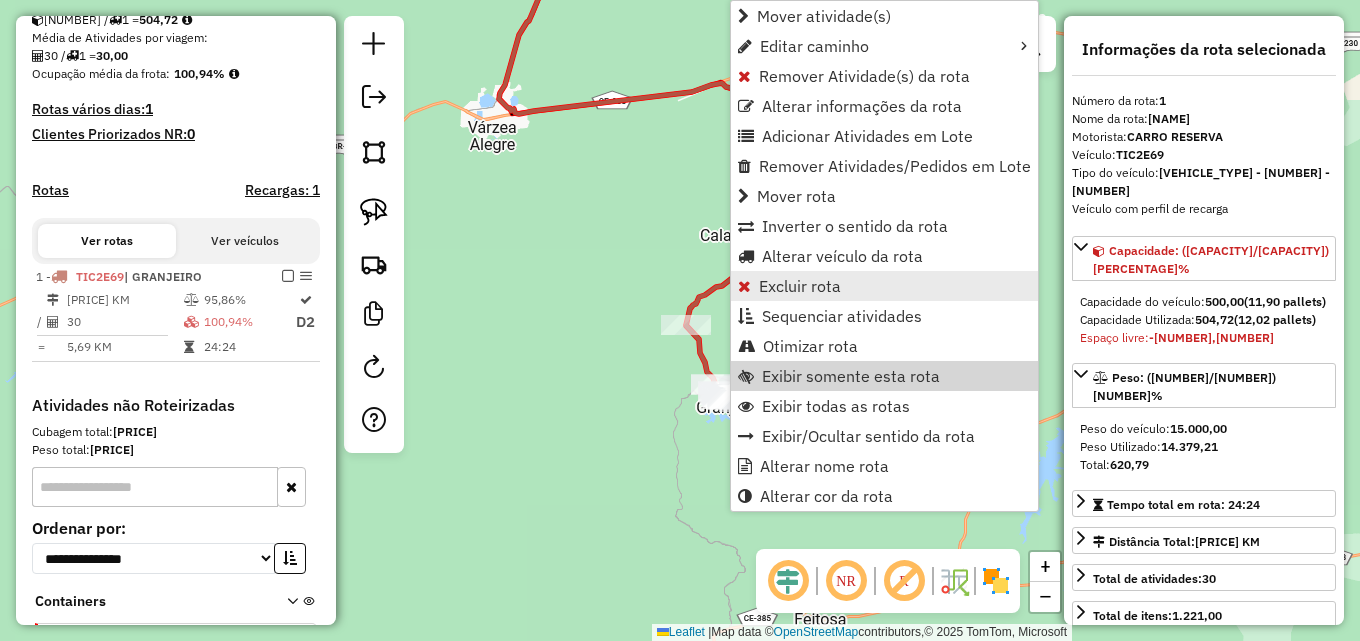 scroll, scrollTop: 593, scrollLeft: 0, axis: vertical 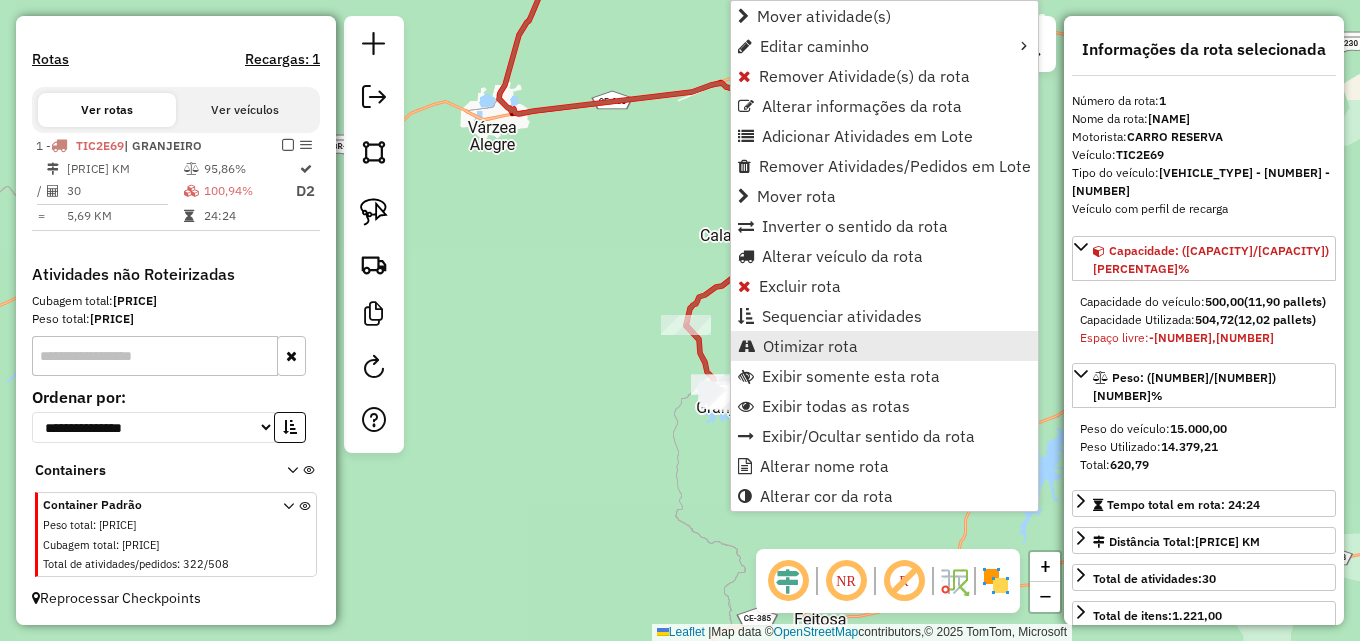 click on "Otimizar rota" at bounding box center (810, 346) 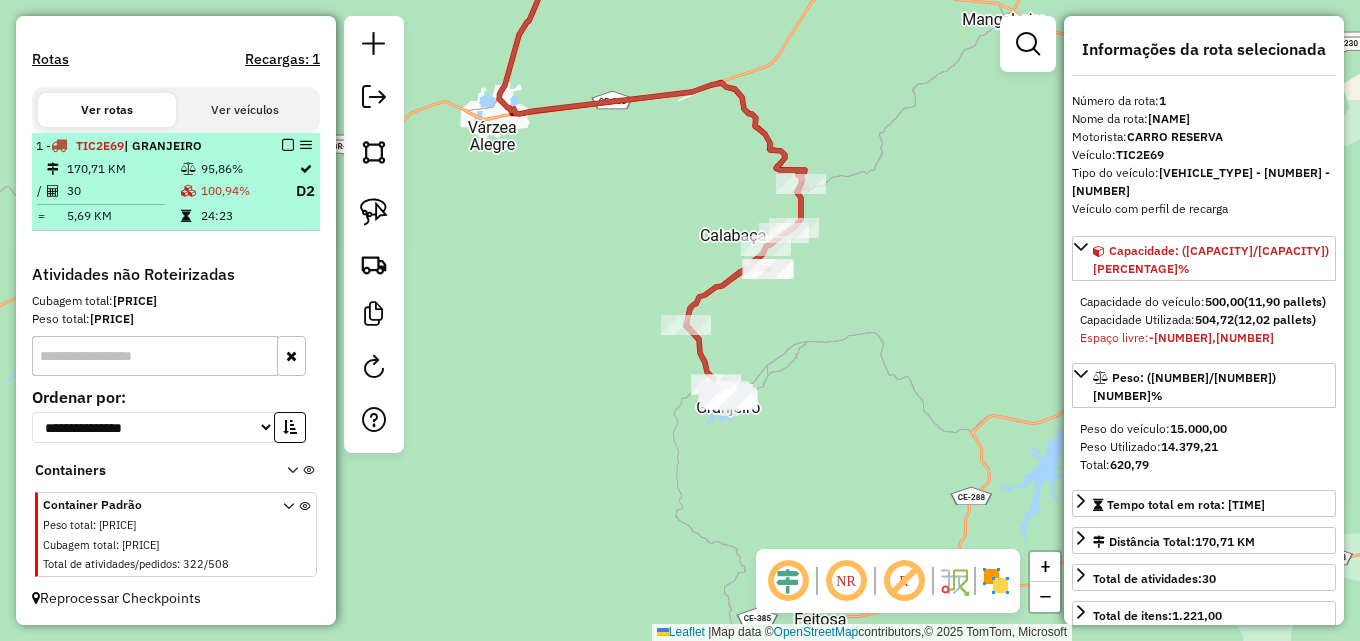 click at bounding box center (288, 145) 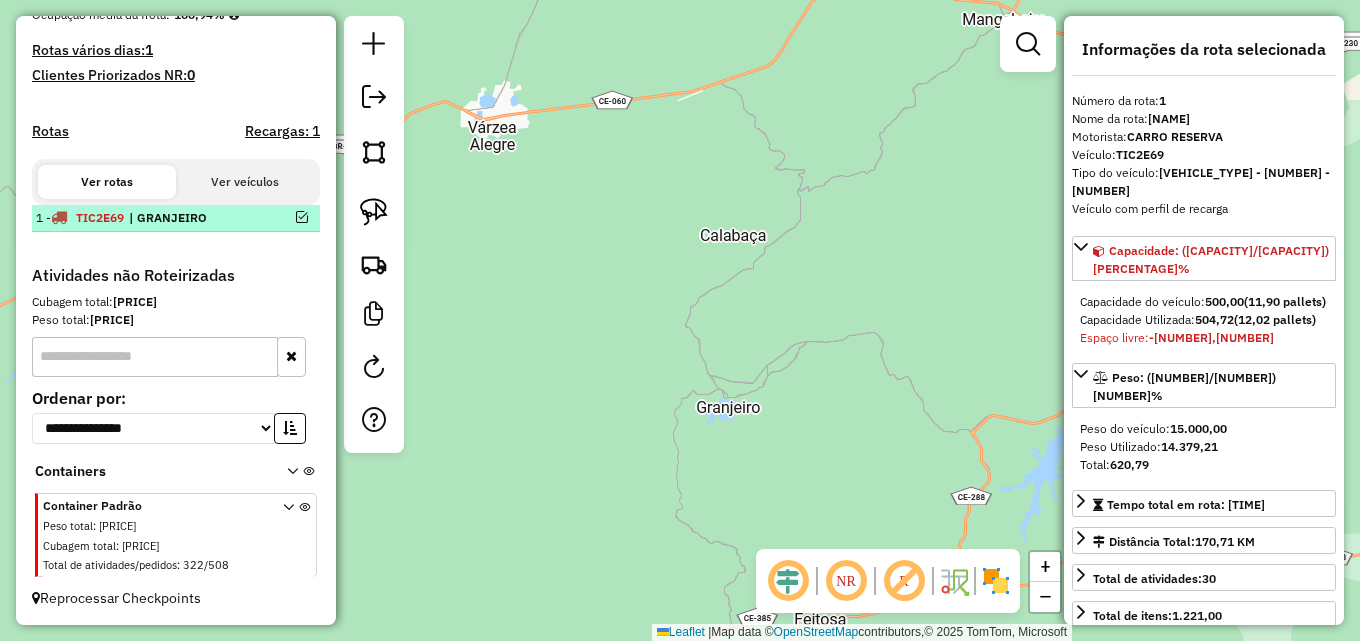 scroll, scrollTop: 521, scrollLeft: 0, axis: vertical 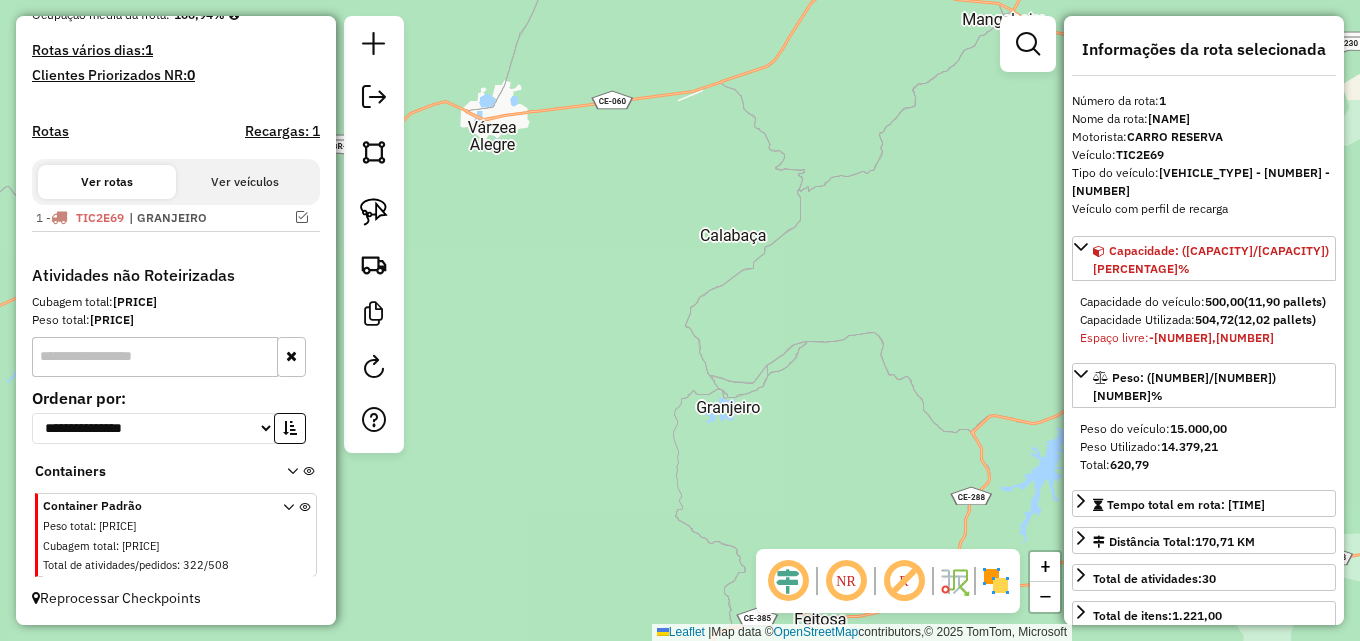 drag, startPoint x: 775, startPoint y: 232, endPoint x: 573, endPoint y: 227, distance: 202.06187 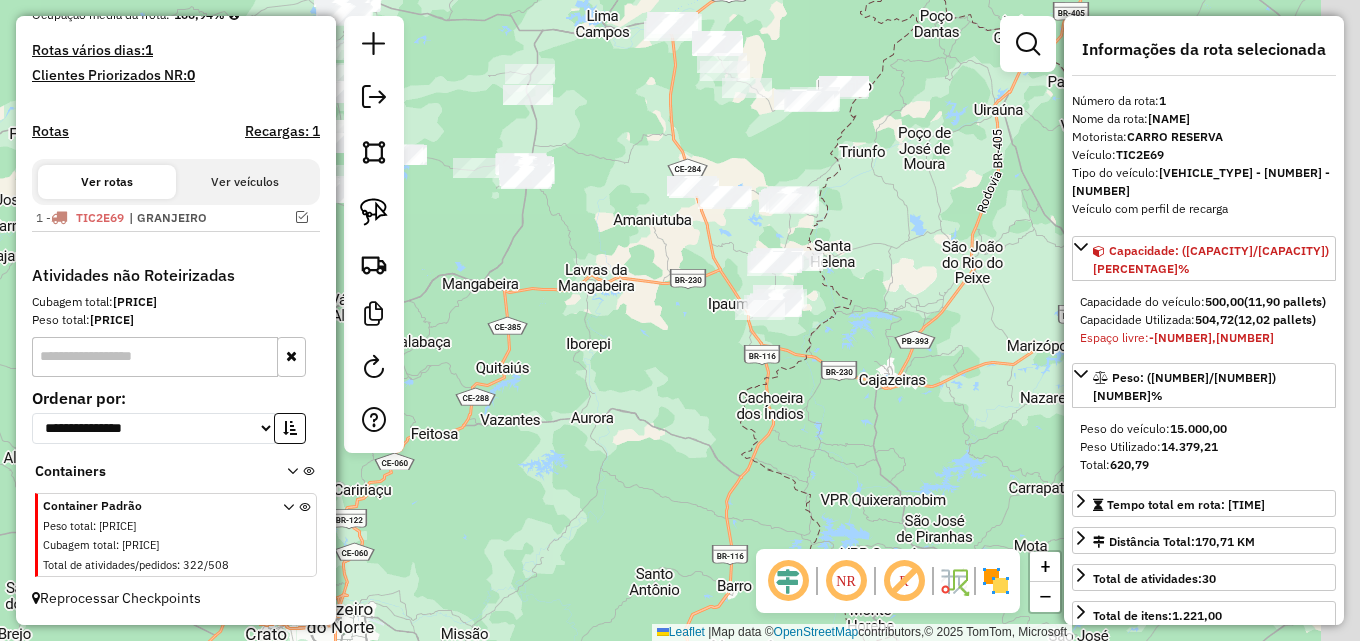 drag, startPoint x: 693, startPoint y: 387, endPoint x: 636, endPoint y: 414, distance: 63.07139 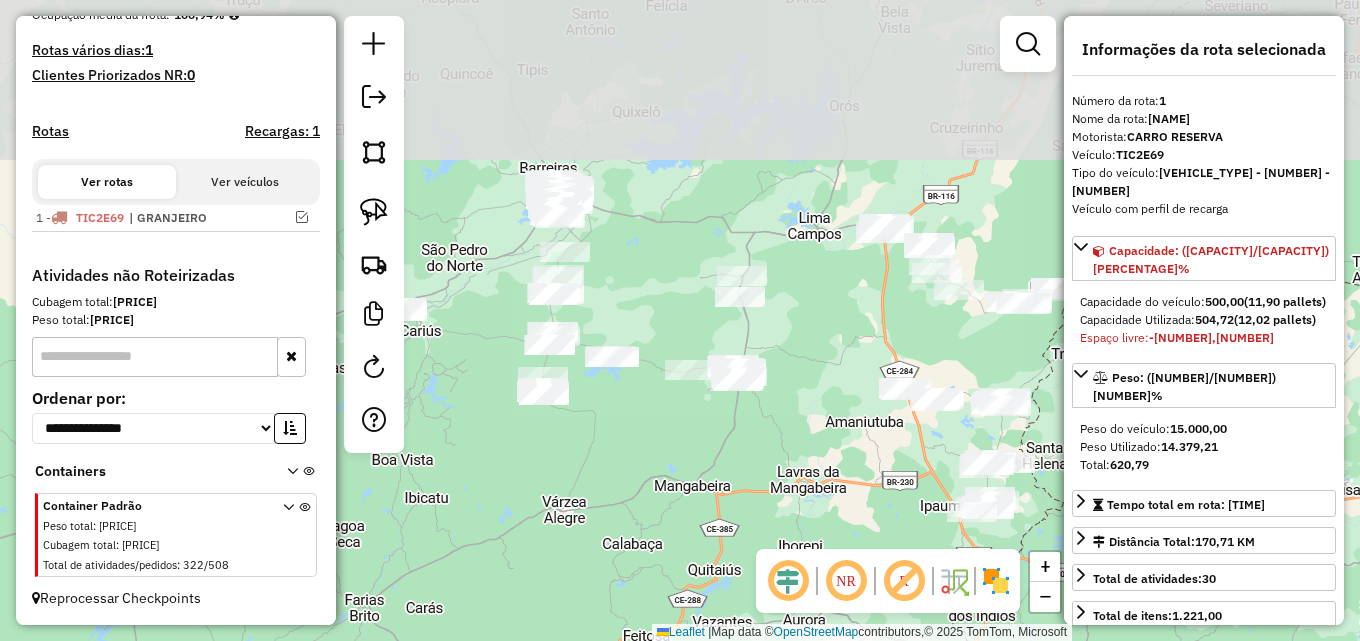 drag, startPoint x: 582, startPoint y: 283, endPoint x: 791, endPoint y: 412, distance: 245.60538 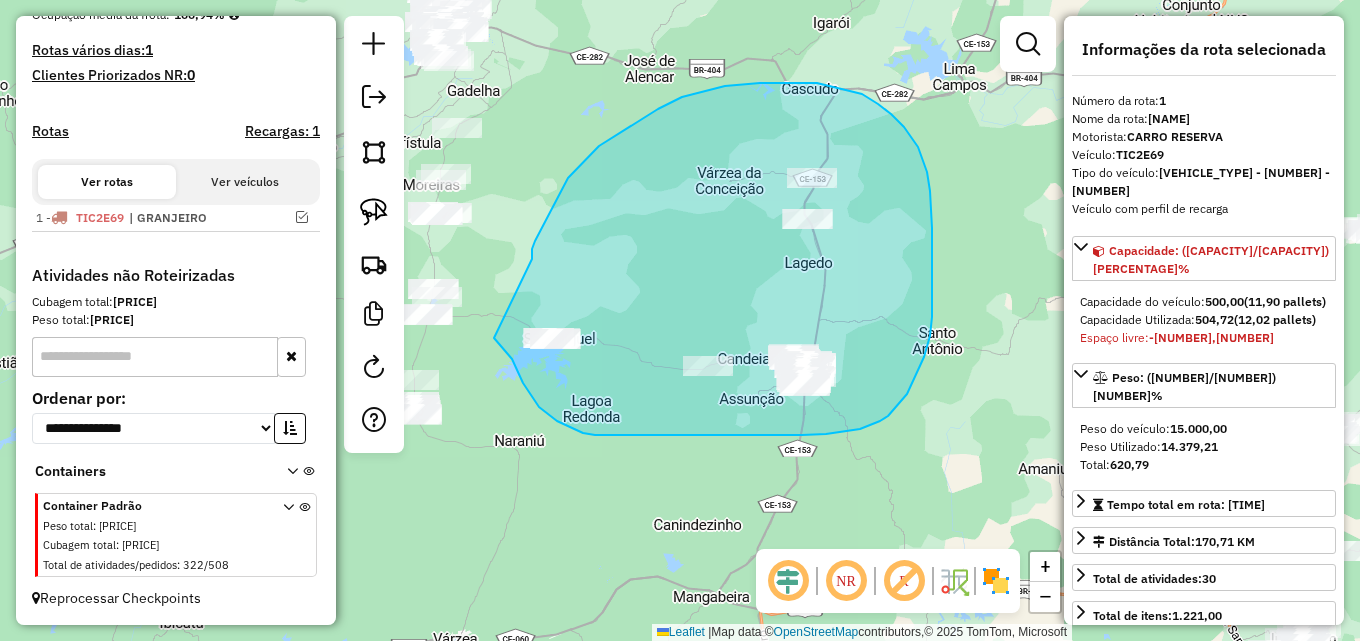 drag, startPoint x: 548, startPoint y: 215, endPoint x: 490, endPoint y: 331, distance: 129.69194 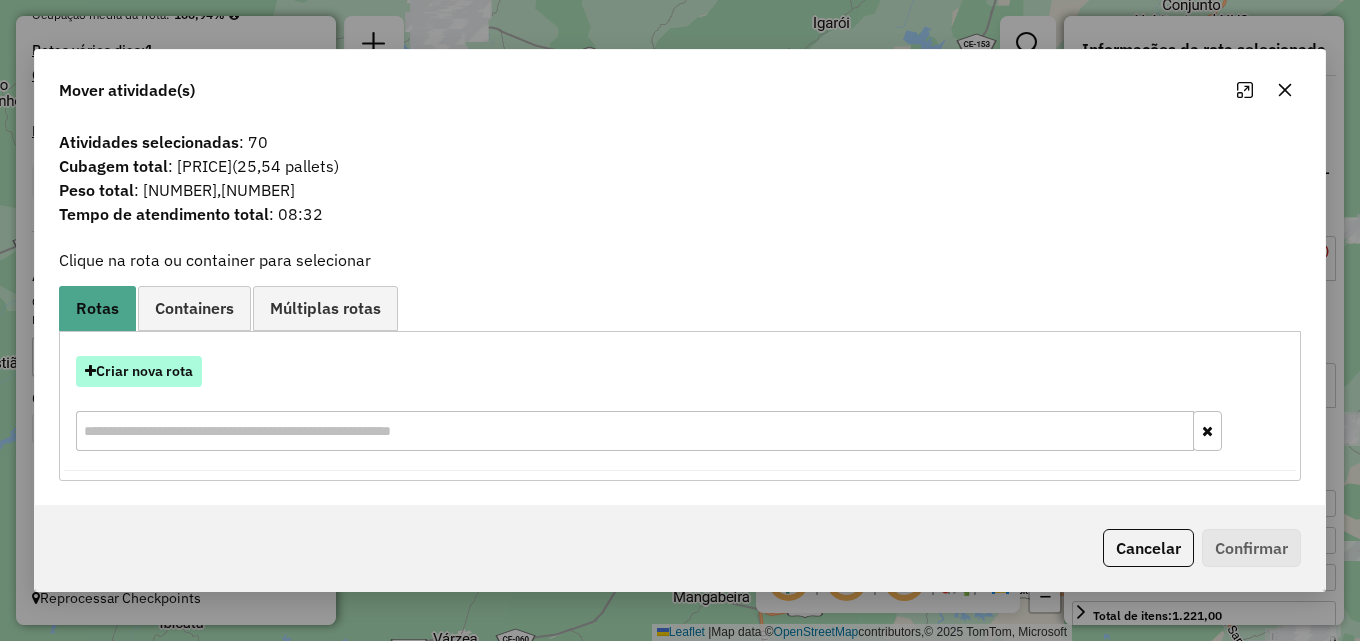click on "Criar nova rota" at bounding box center (139, 371) 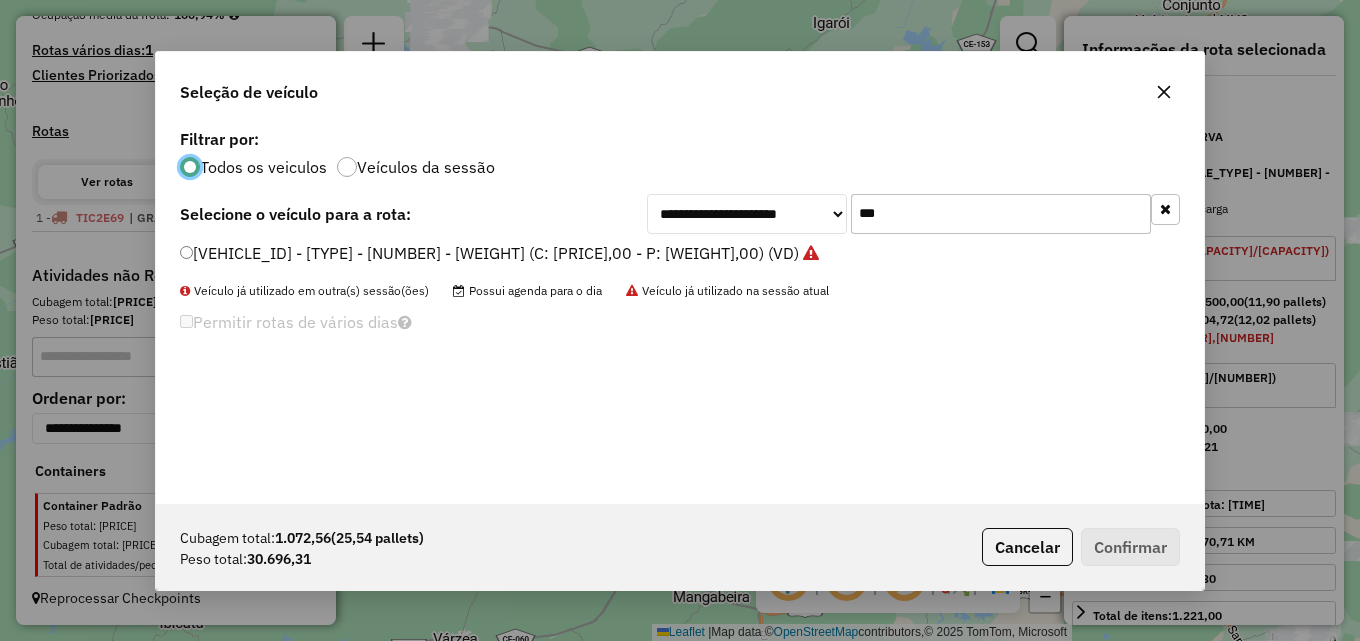 scroll, scrollTop: 11, scrollLeft: 6, axis: both 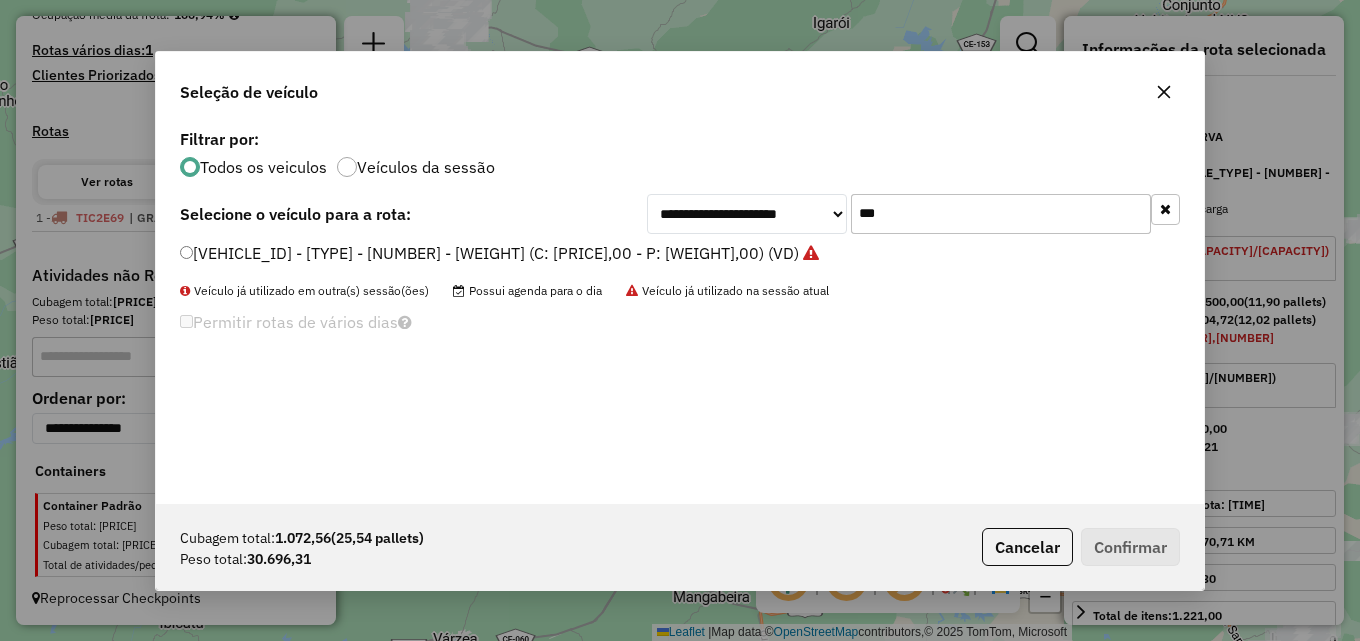 drag, startPoint x: 899, startPoint y: 214, endPoint x: 667, endPoint y: 198, distance: 232.55107 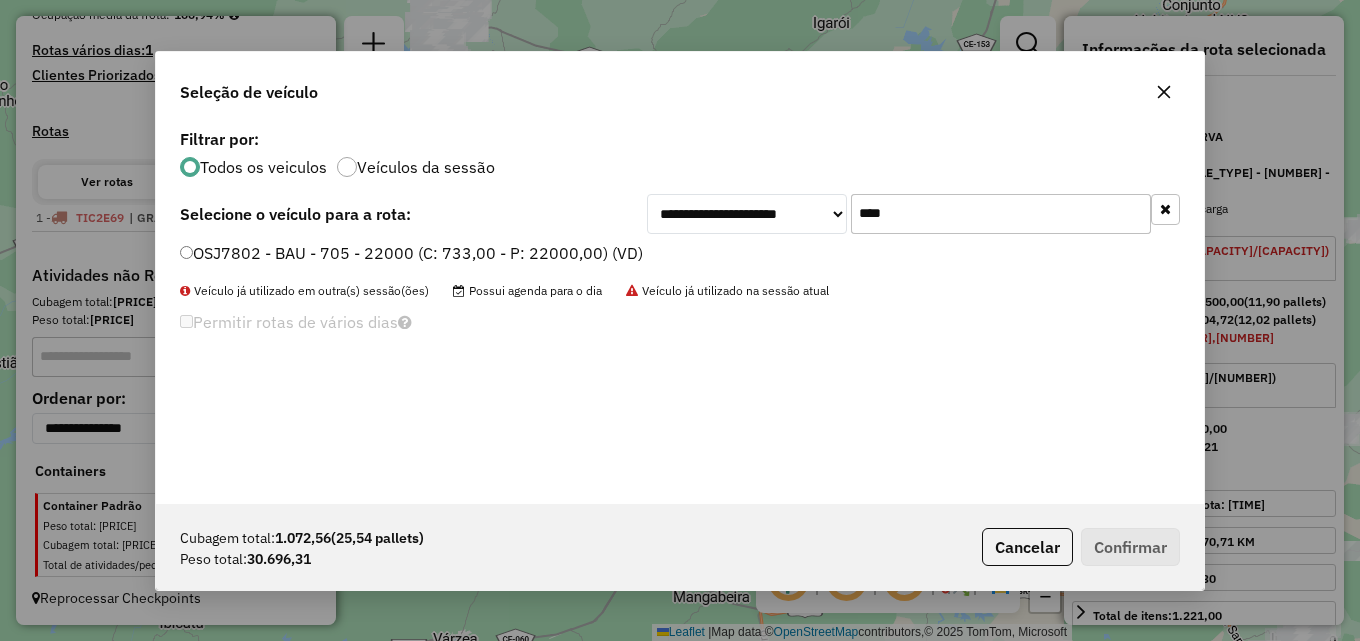 type on "****" 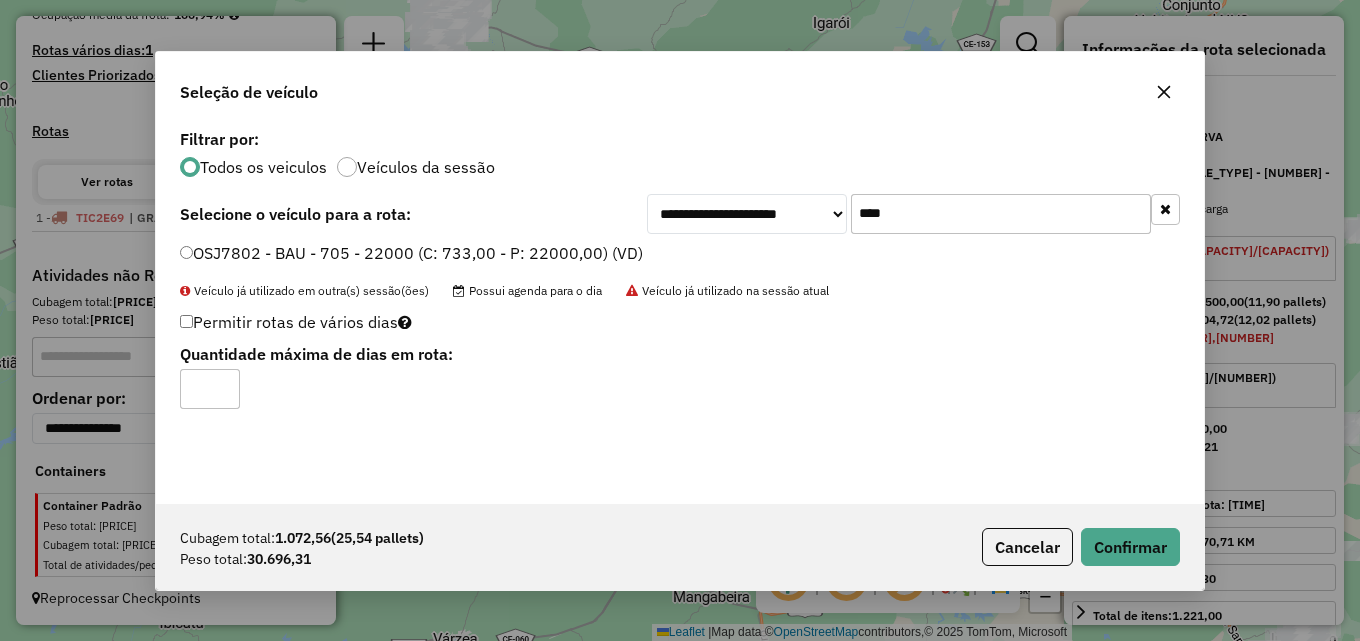 type on "*" 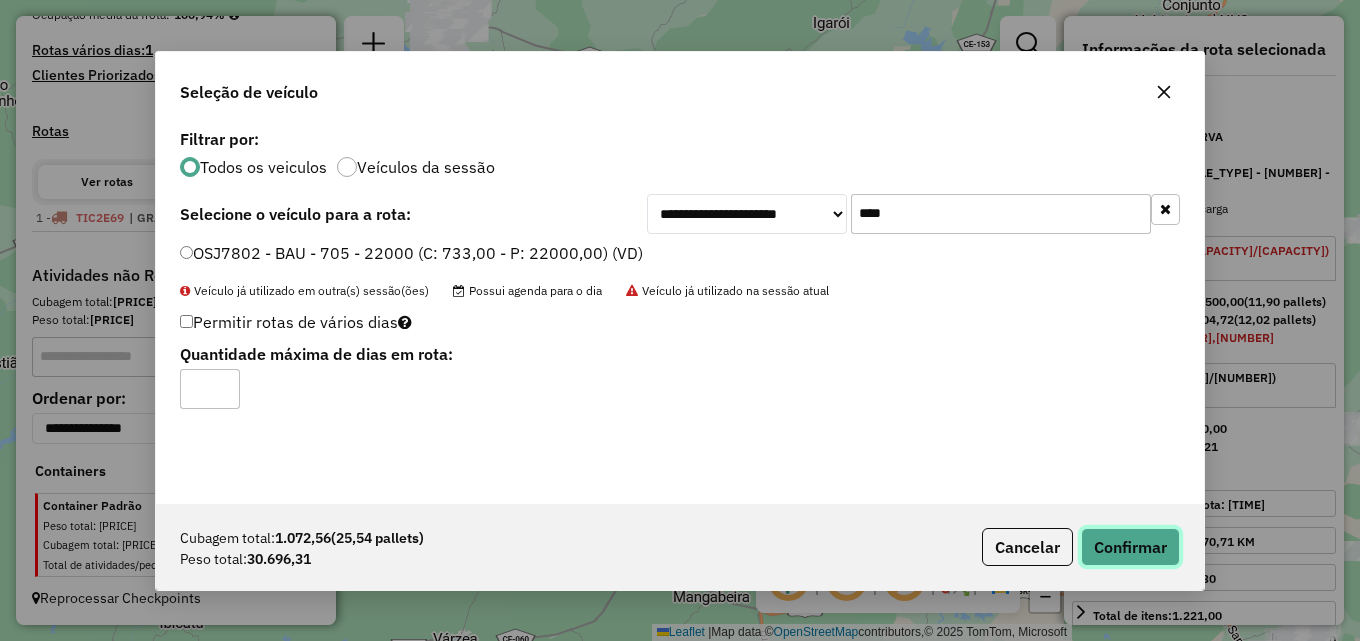 click on "Confirmar" 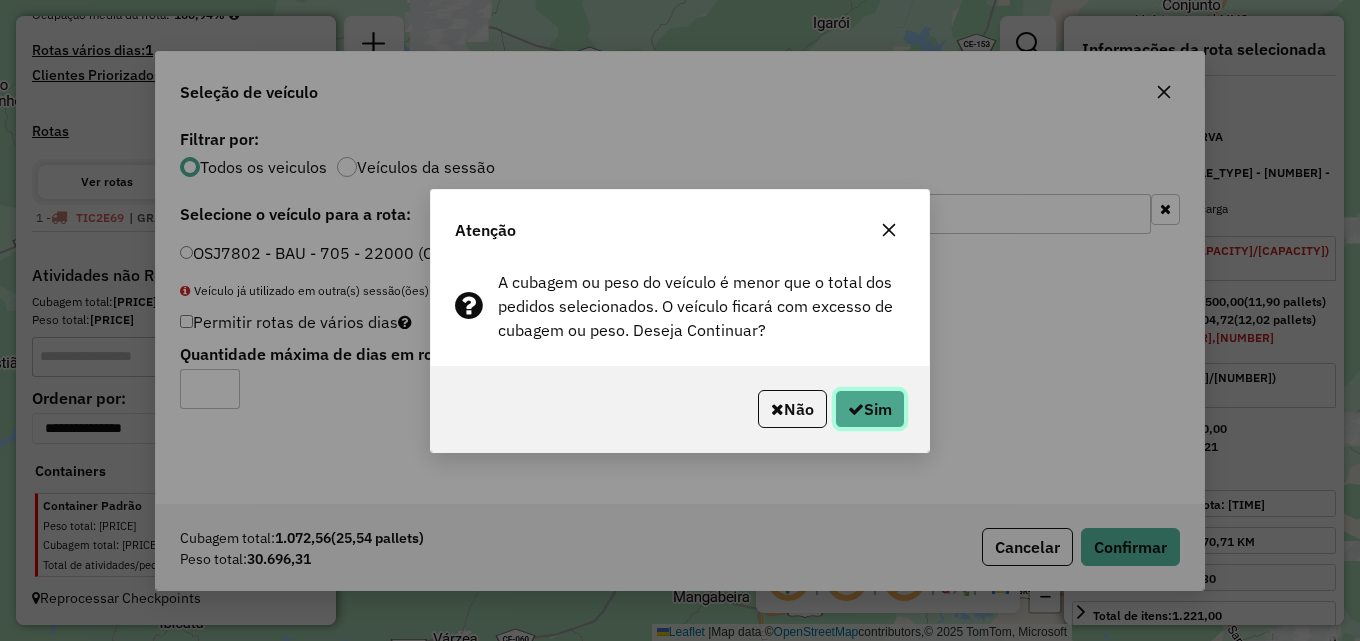 click on "Sim" 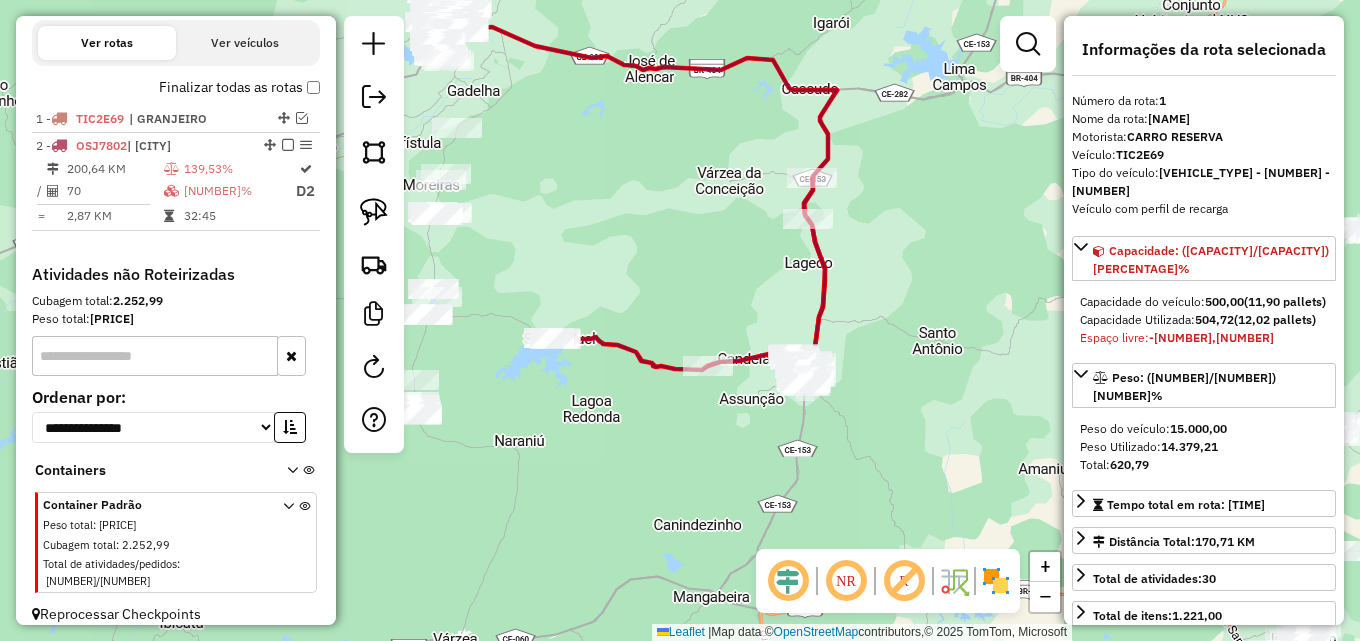 scroll, scrollTop: 660, scrollLeft: 0, axis: vertical 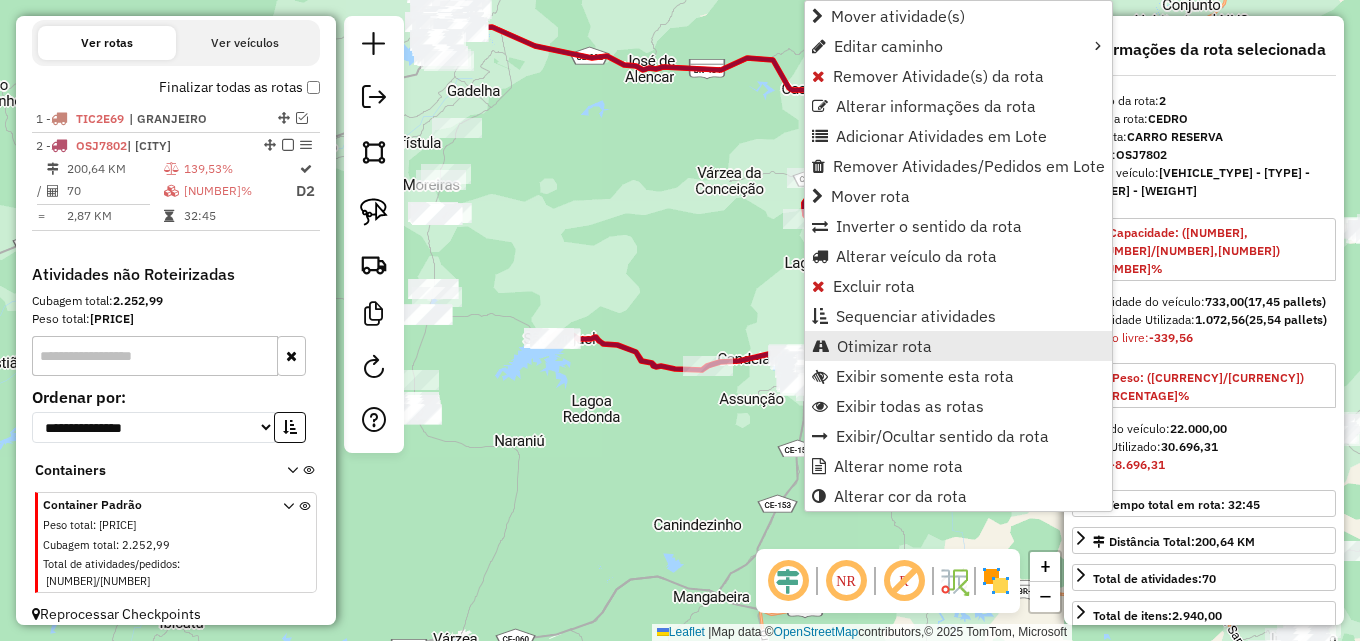 click on "Otimizar rota" at bounding box center (884, 346) 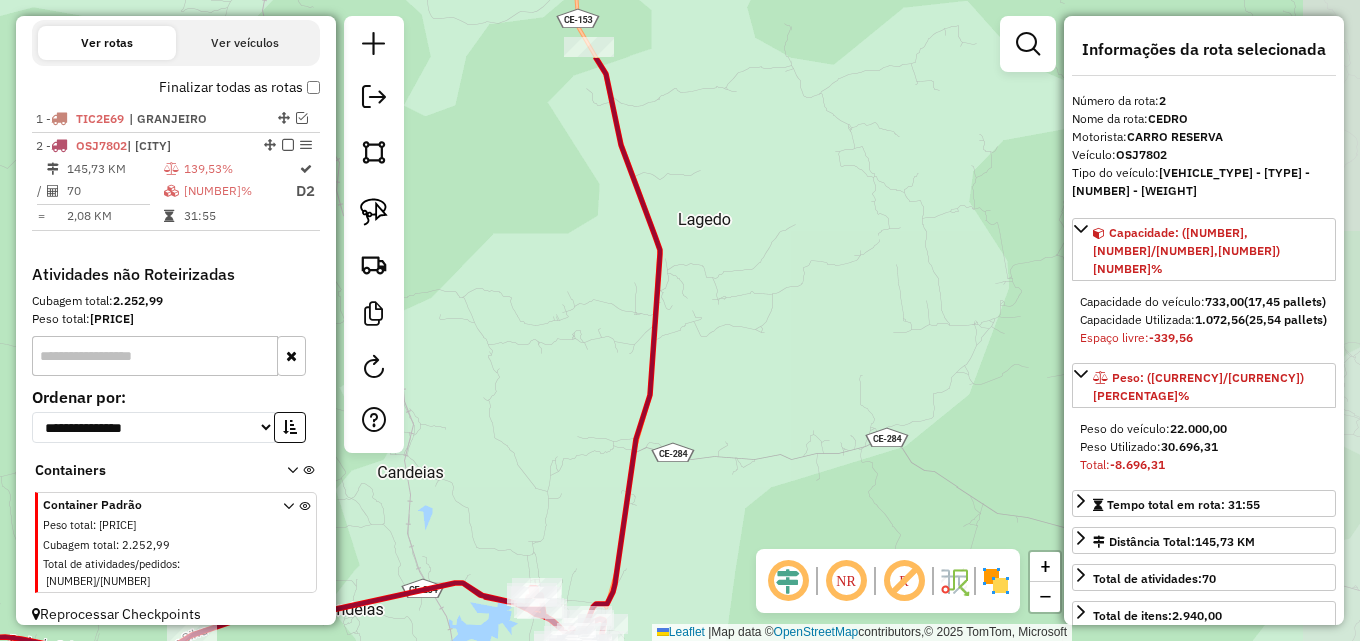 drag, startPoint x: 781, startPoint y: 473, endPoint x: 637, endPoint y: 597, distance: 190.03157 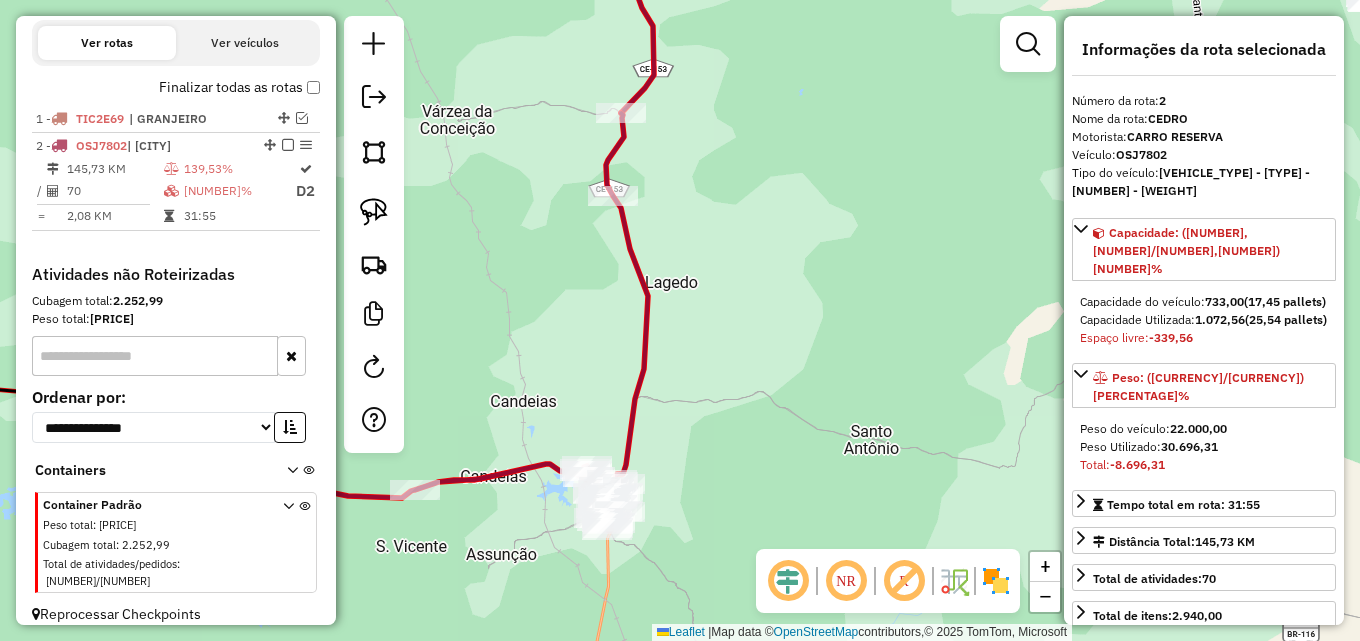 drag, startPoint x: 712, startPoint y: 458, endPoint x: 700, endPoint y: 405, distance: 54.34151 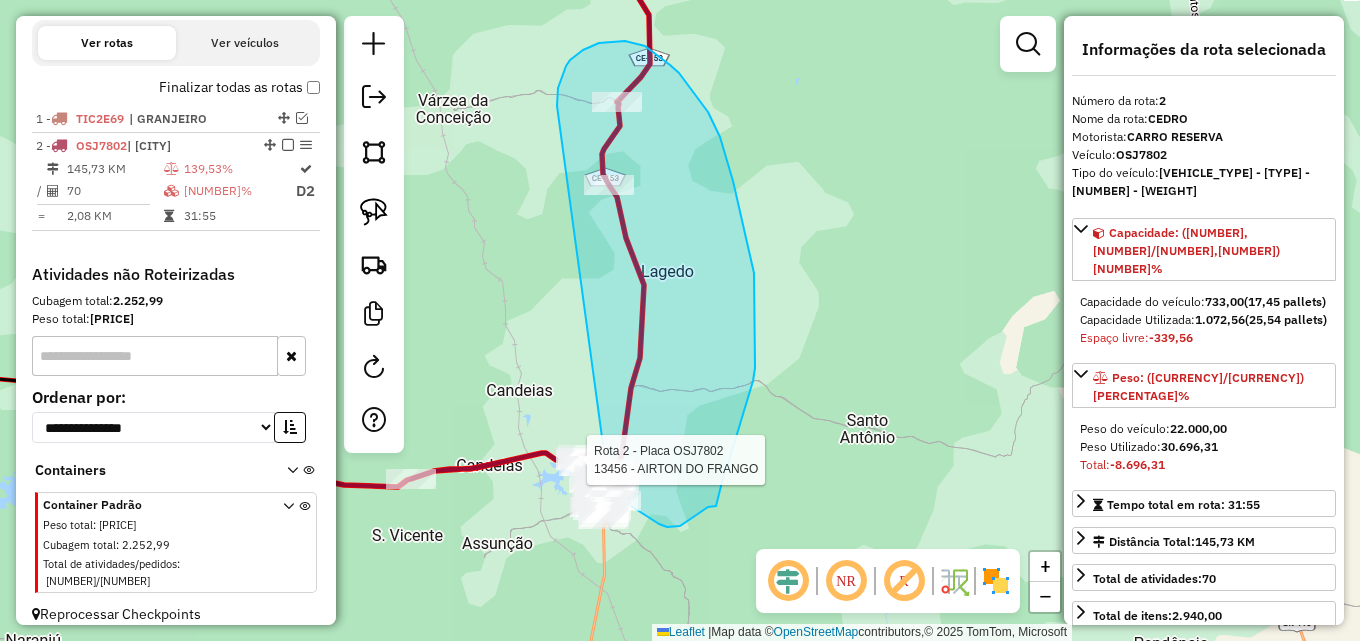 click on "Rota 2 - Placa OSJ7802 13400 - [NAME] Rota 2 - Placa OSJ7802 11794 - [NAME] Rota 2 - Placa OSJ7802 15885 - [NAME] Rota 2 - Placa OSJ7802 16287 - [NAME] Rota 2 - Placa OSJ7802 15867 - [NAME] Rota 2 - Placa OSJ7802 6631 - [NAME] Rota 2 - Placa OSJ7802 13456 - [NAME] Janela de atendimento Grade de atendimento Capacidade Transportadoras Veículos Cliente Pedidos Rotas Selecione os dias de semana para filtrar as janelas de atendimento Seg Ter Qua Qui Sex Sáb Dom Informe o período da janela de atendimento: De: Até: Filtrar exatamente a janela do cliente Considerar janela de atendimento padrão Selecione os dias de semana para filtrar as grades de atendimento Seg Ter Qua Qui Sex Sáb Dom Considerar clientes sem dia de atendimento cadastrado Clientes fora do dia de atendimento selecionado Filtrar as atividades entre os valores definidos abaixo: Peso mínimo: Peso máximo: Cubagem mínima: De: +" 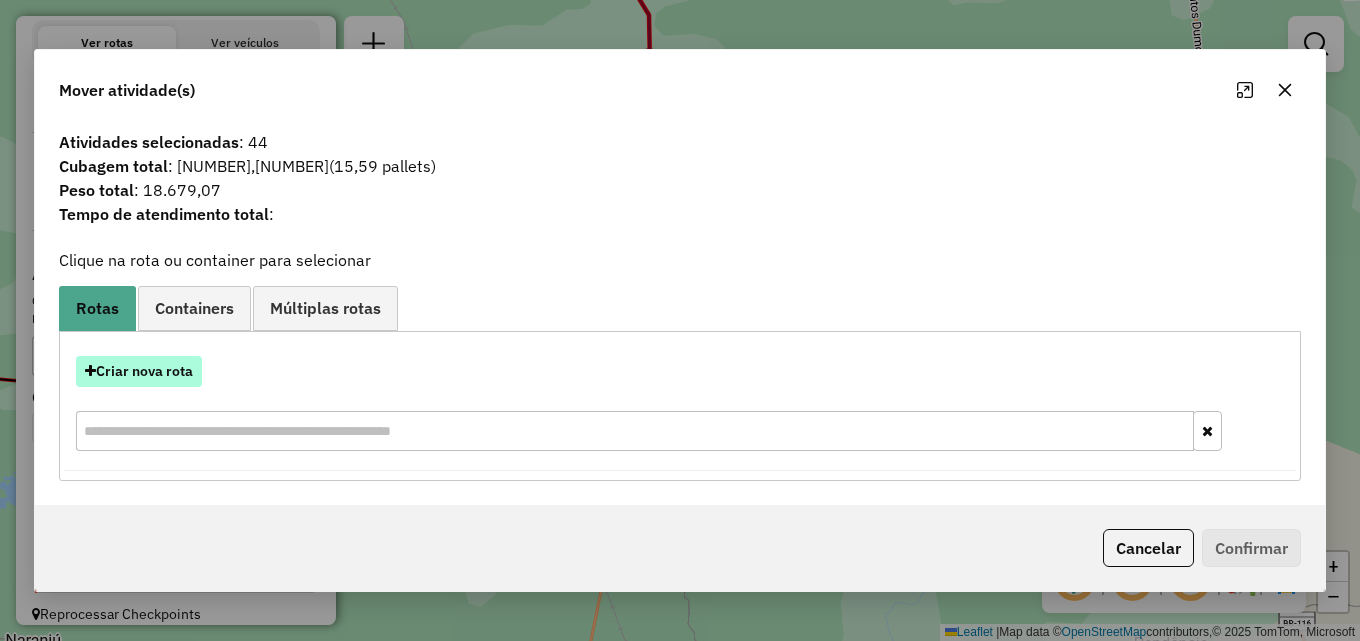 click on "Criar nova rota" at bounding box center (139, 371) 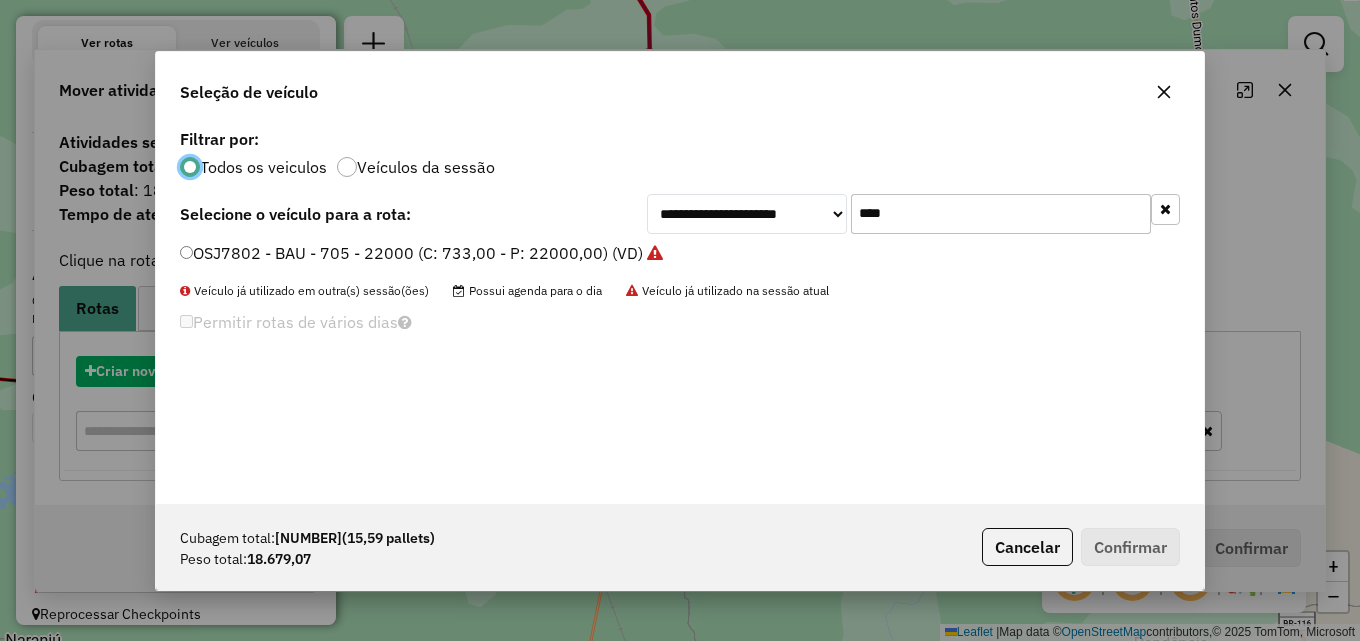 scroll, scrollTop: 11, scrollLeft: 6, axis: both 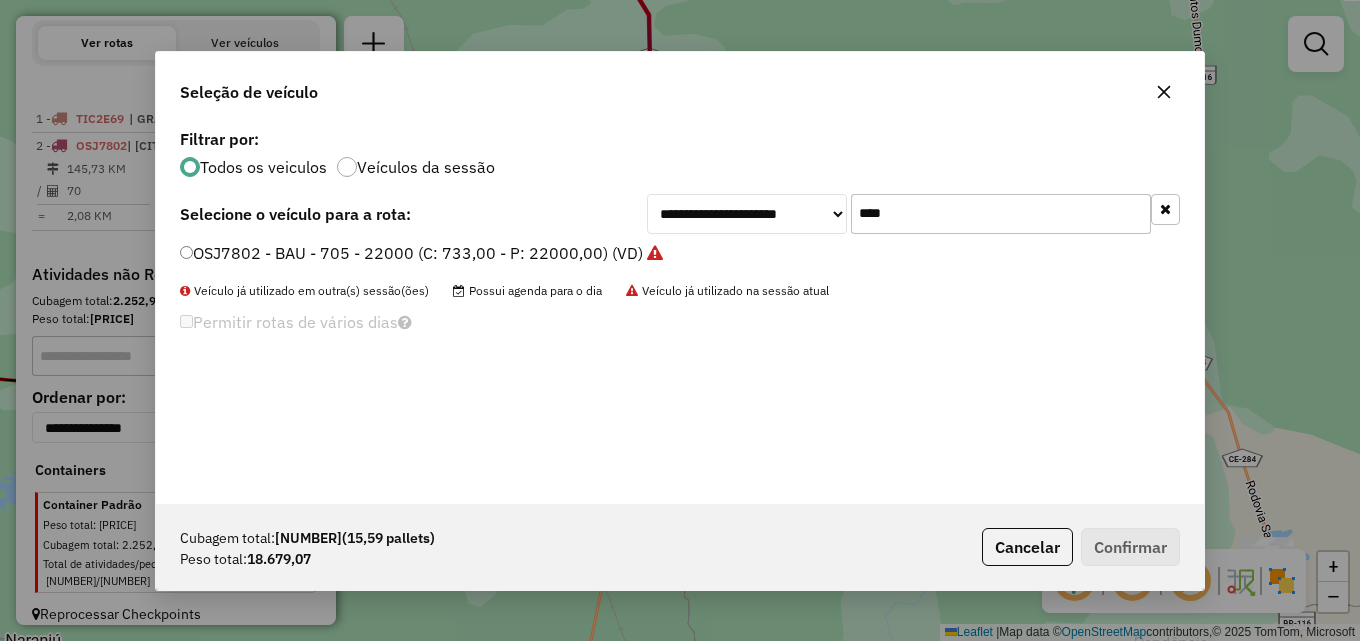 drag, startPoint x: 888, startPoint y: 214, endPoint x: 225, endPoint y: 232, distance: 663.2443 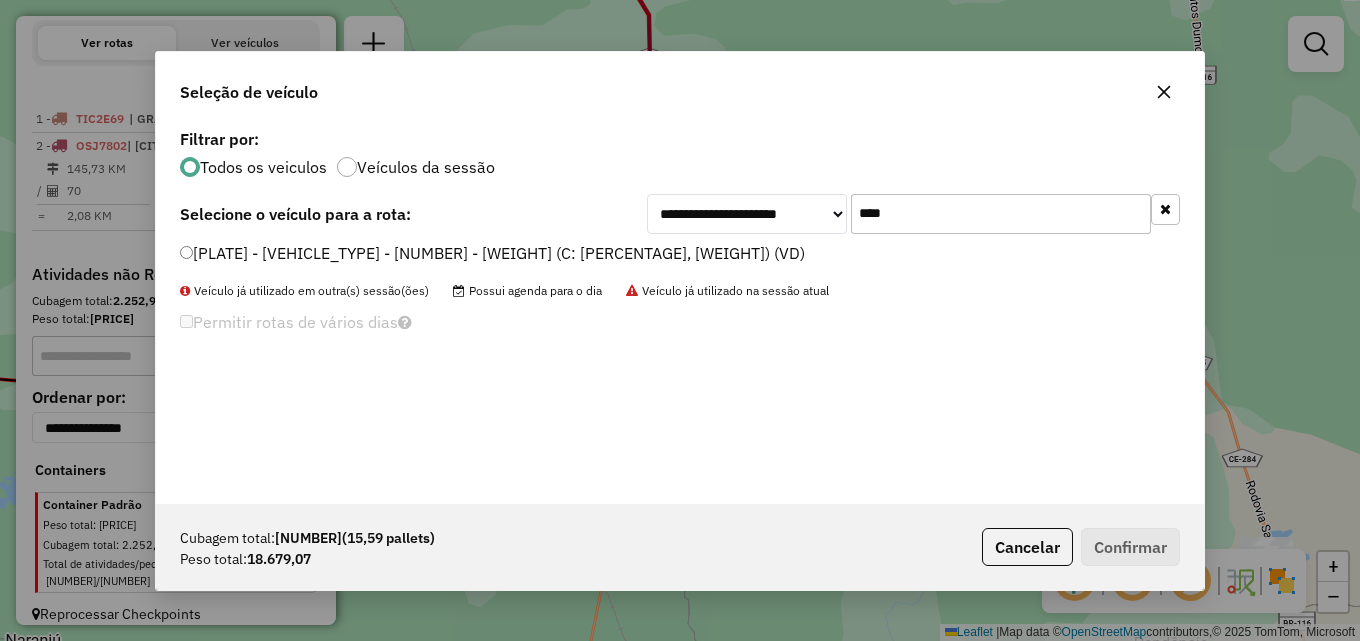 type on "****" 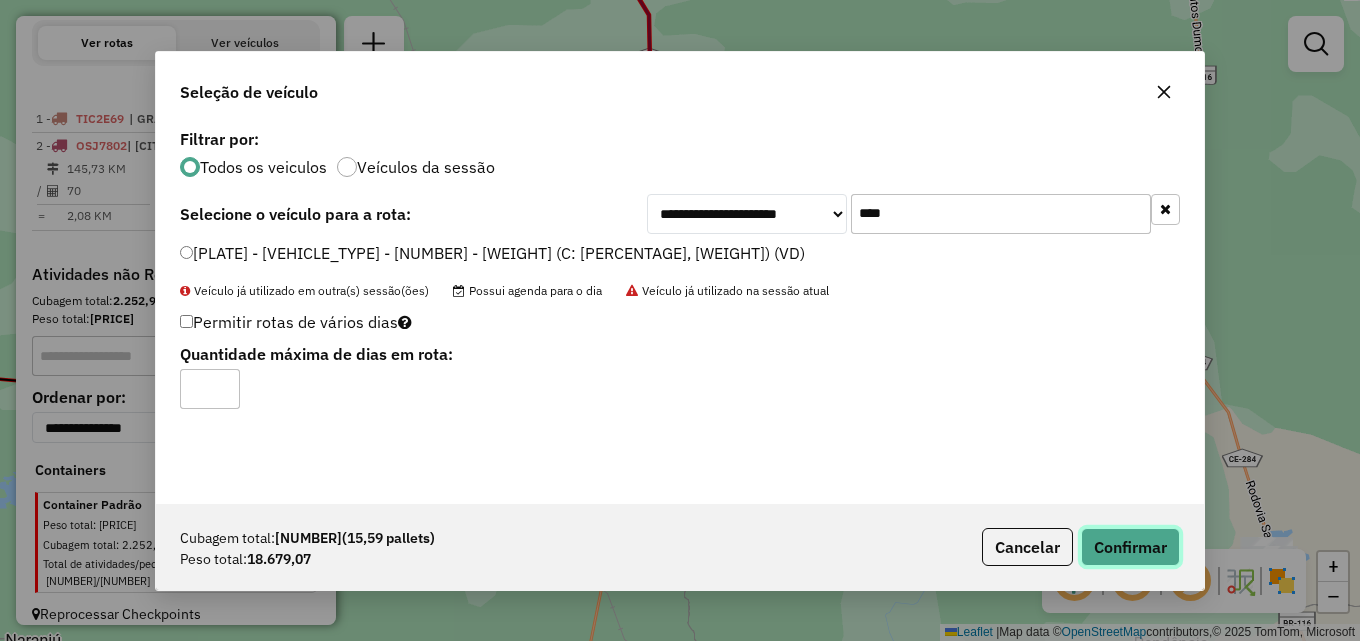 click on "Confirmar" 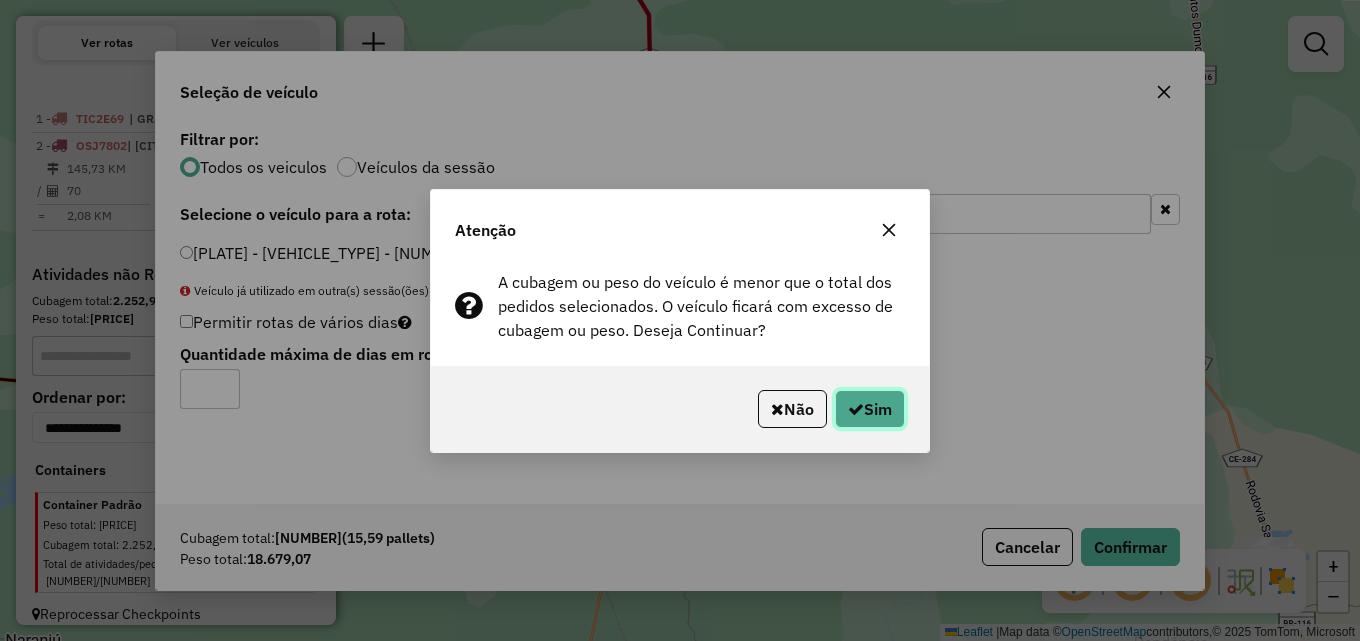 click on "Sim" 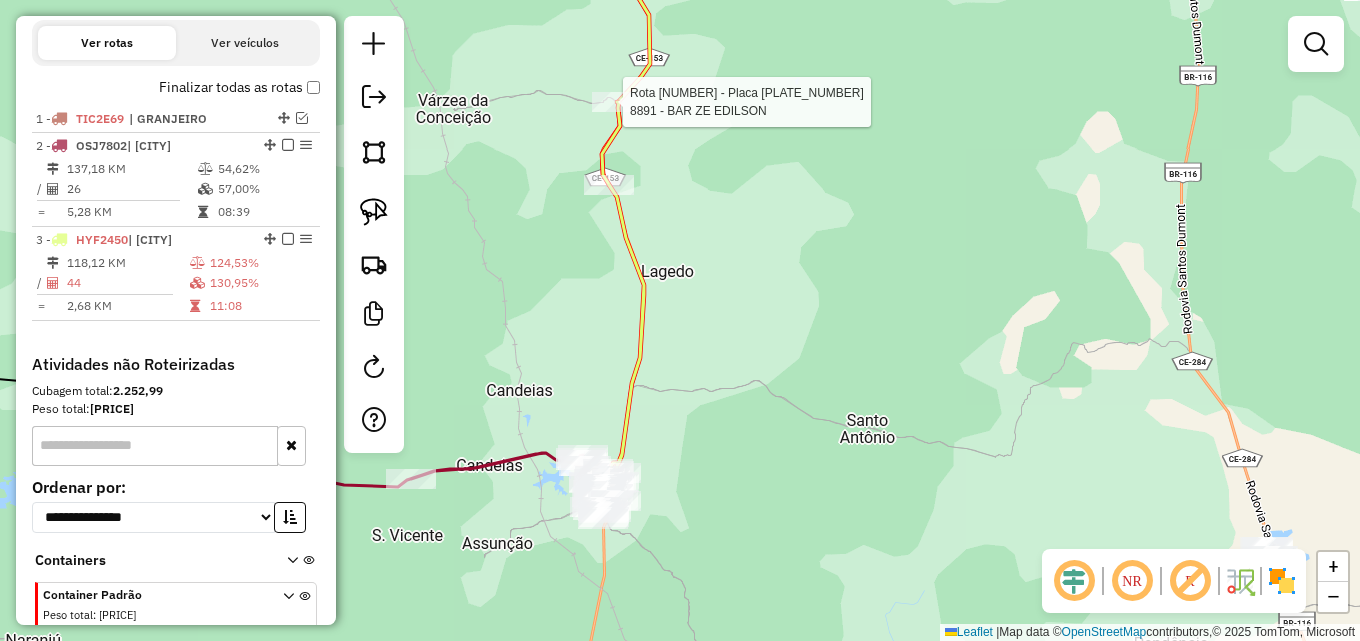 select on "**********" 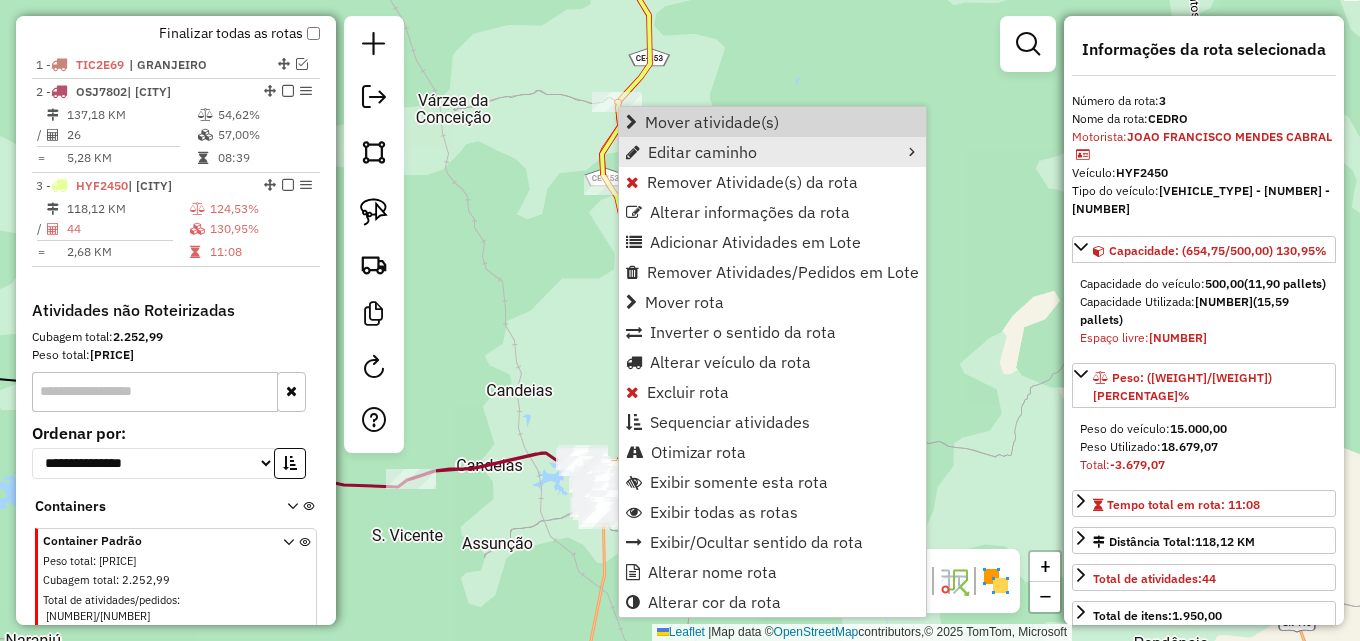 scroll, scrollTop: 749, scrollLeft: 0, axis: vertical 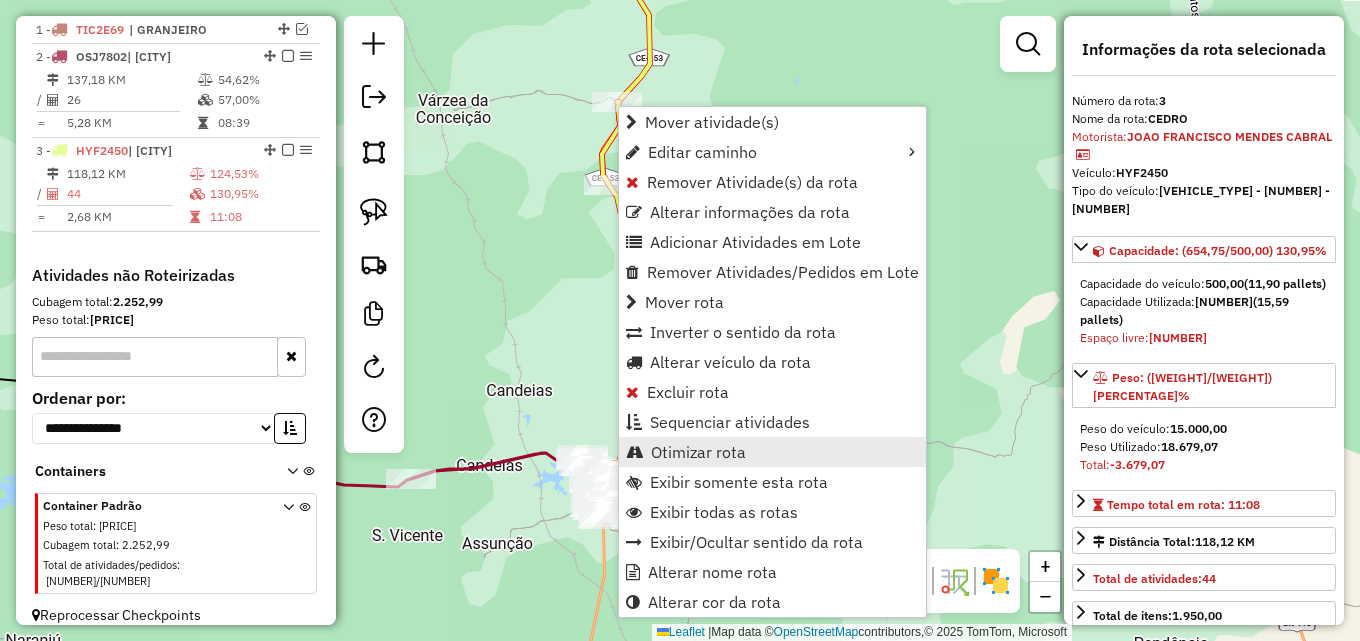 click on "Otimizar rota" at bounding box center [698, 452] 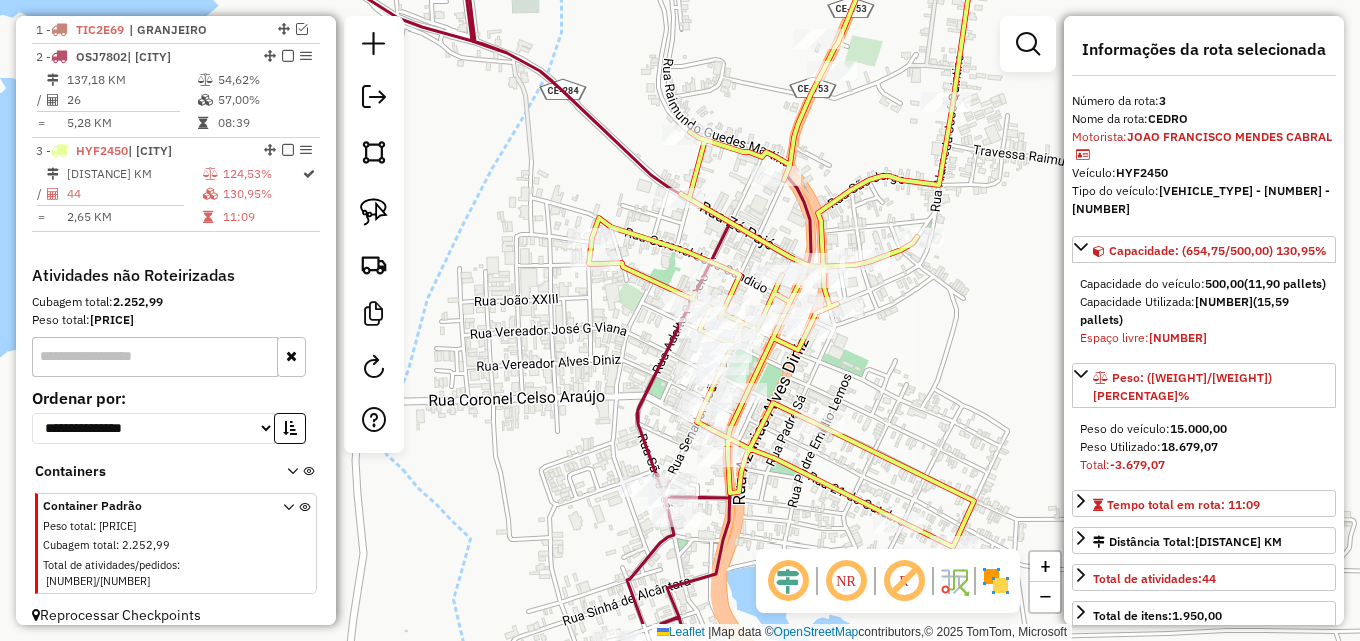 drag, startPoint x: 822, startPoint y: 421, endPoint x: 987, endPoint y: 364, distance: 174.56804 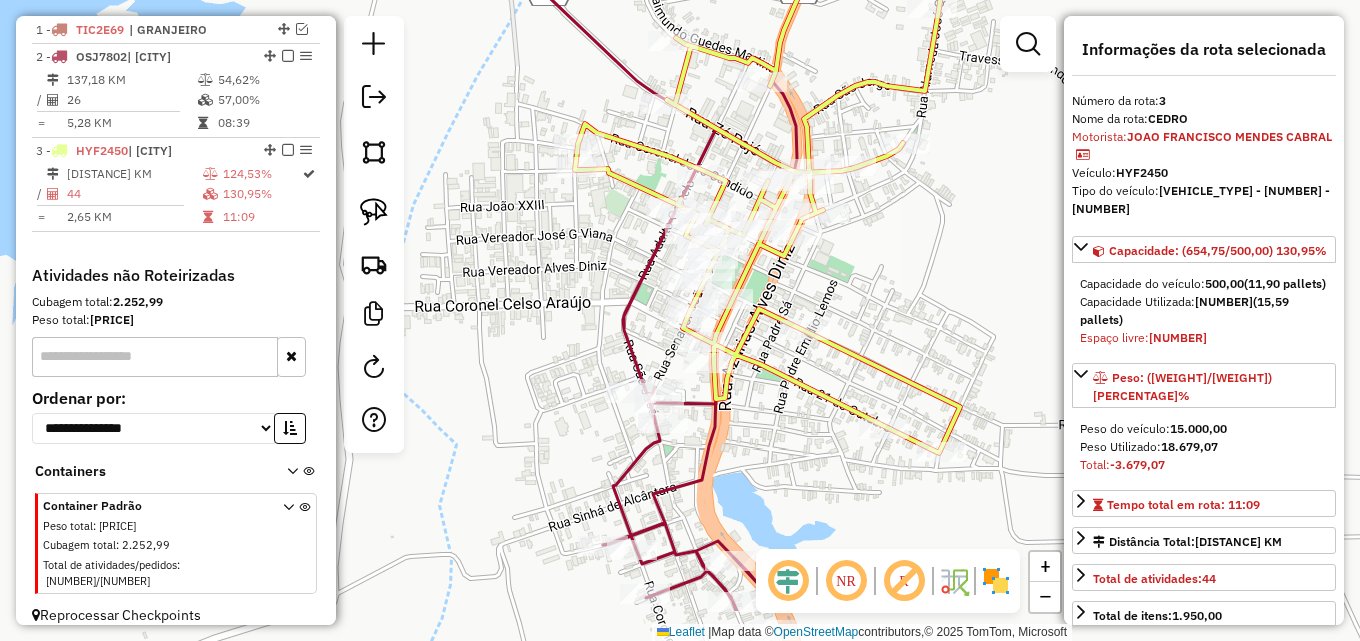 drag, startPoint x: 579, startPoint y: 363, endPoint x: 570, endPoint y: 283, distance: 80.50466 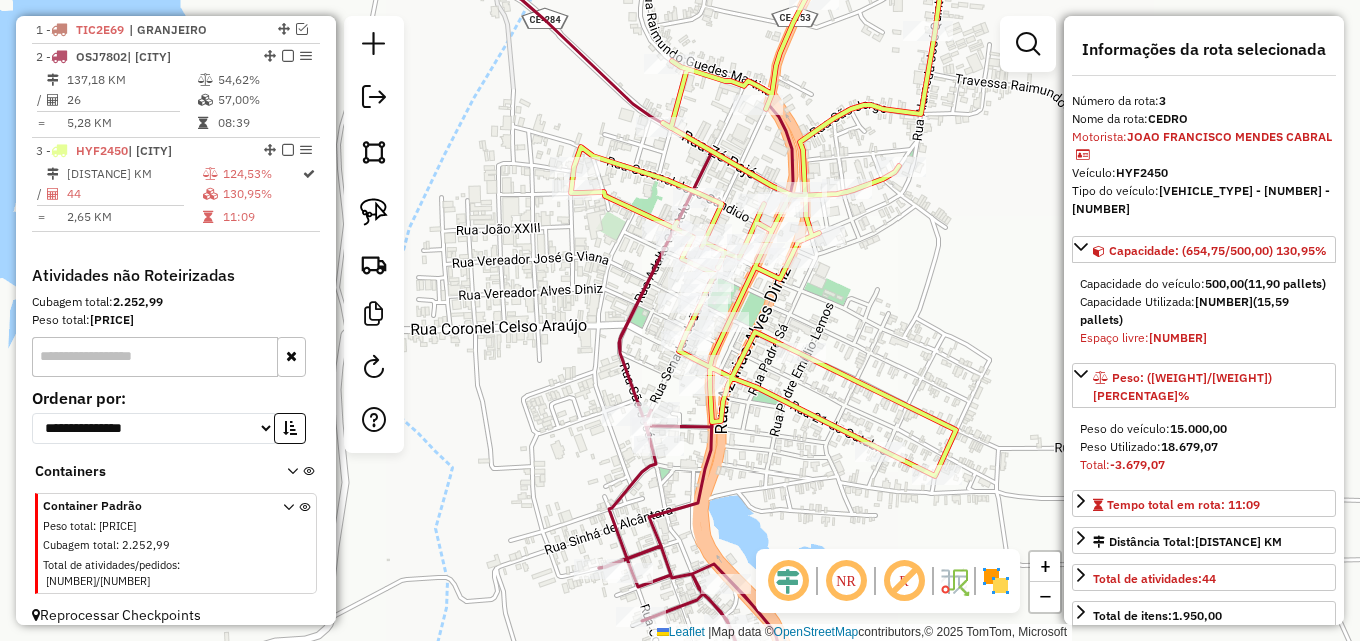 drag, startPoint x: 532, startPoint y: 295, endPoint x: 531, endPoint y: 310, distance: 15.033297 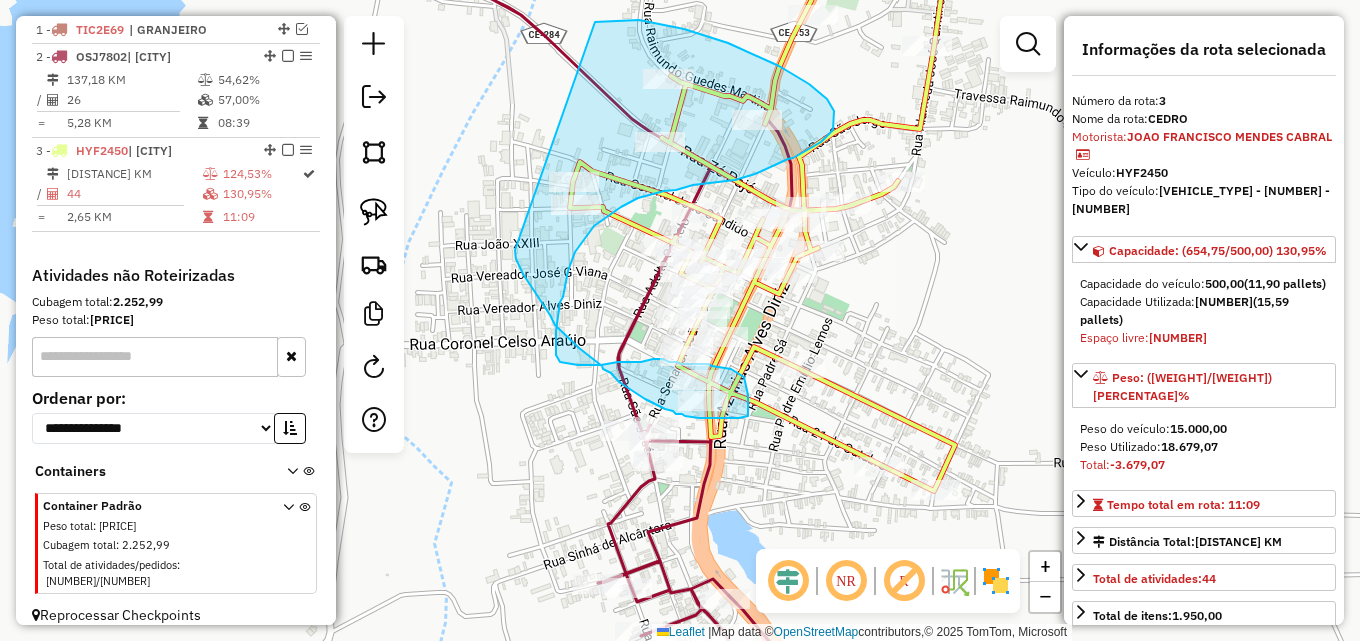 drag, startPoint x: 595, startPoint y: 22, endPoint x: 515, endPoint y: 250, distance: 241.6278 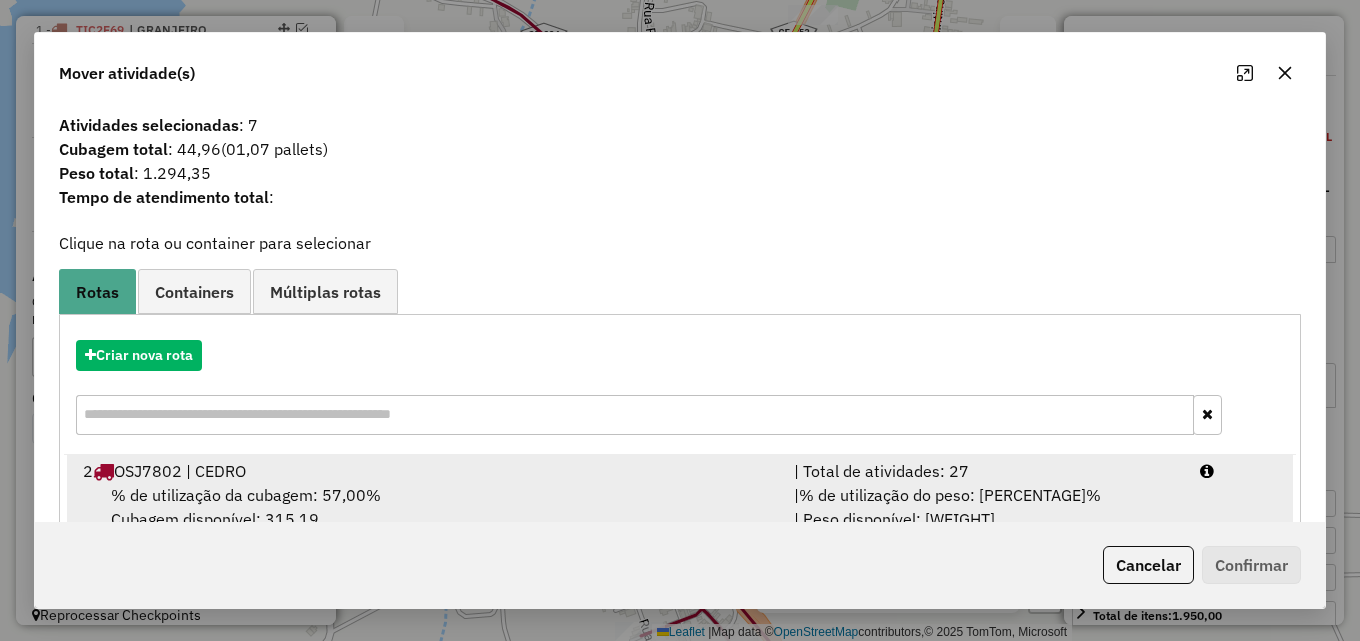 click on "% de utilização da cubagem: [PERCENTAGE]%  Cubagem disponível: [CUBAGE]" at bounding box center (426, 507) 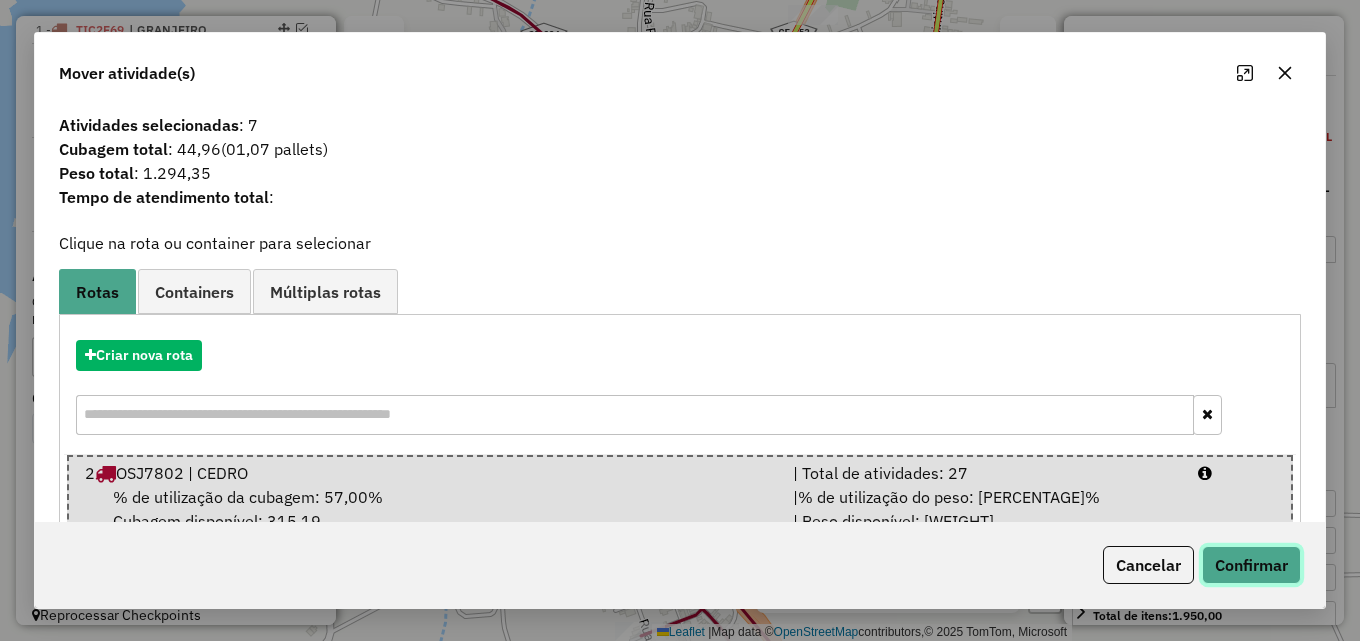 click on "Confirmar" 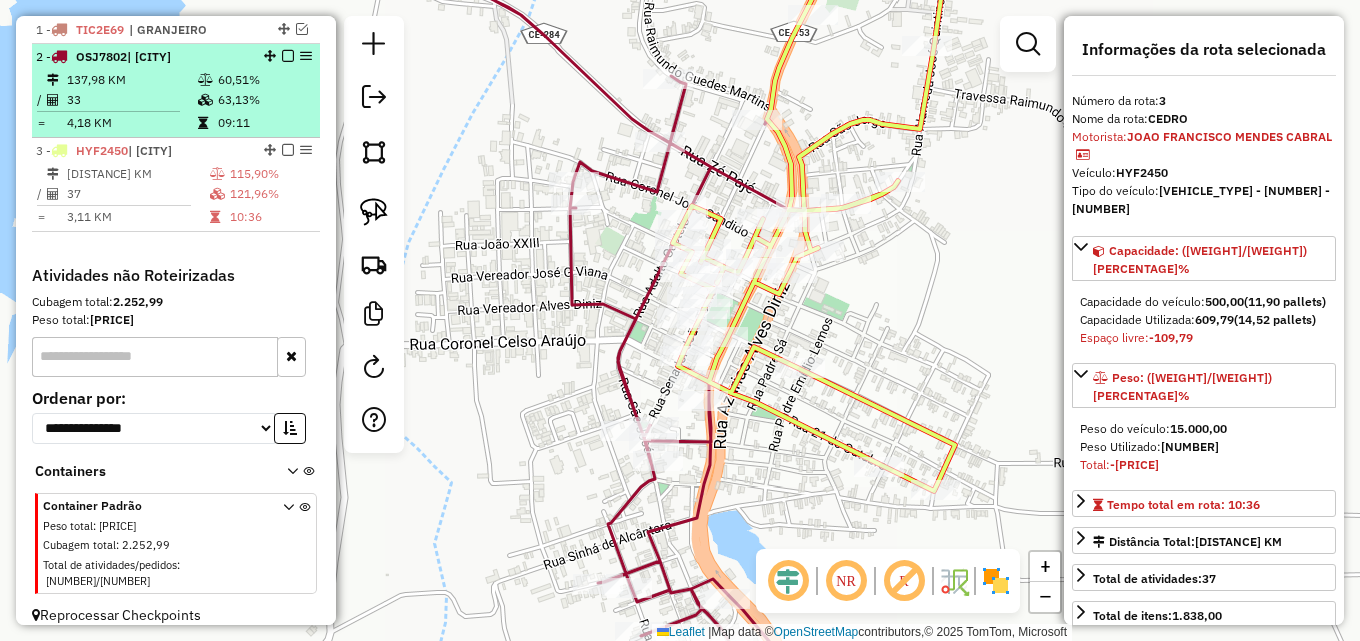 click on "137,98 KM" at bounding box center (131, 80) 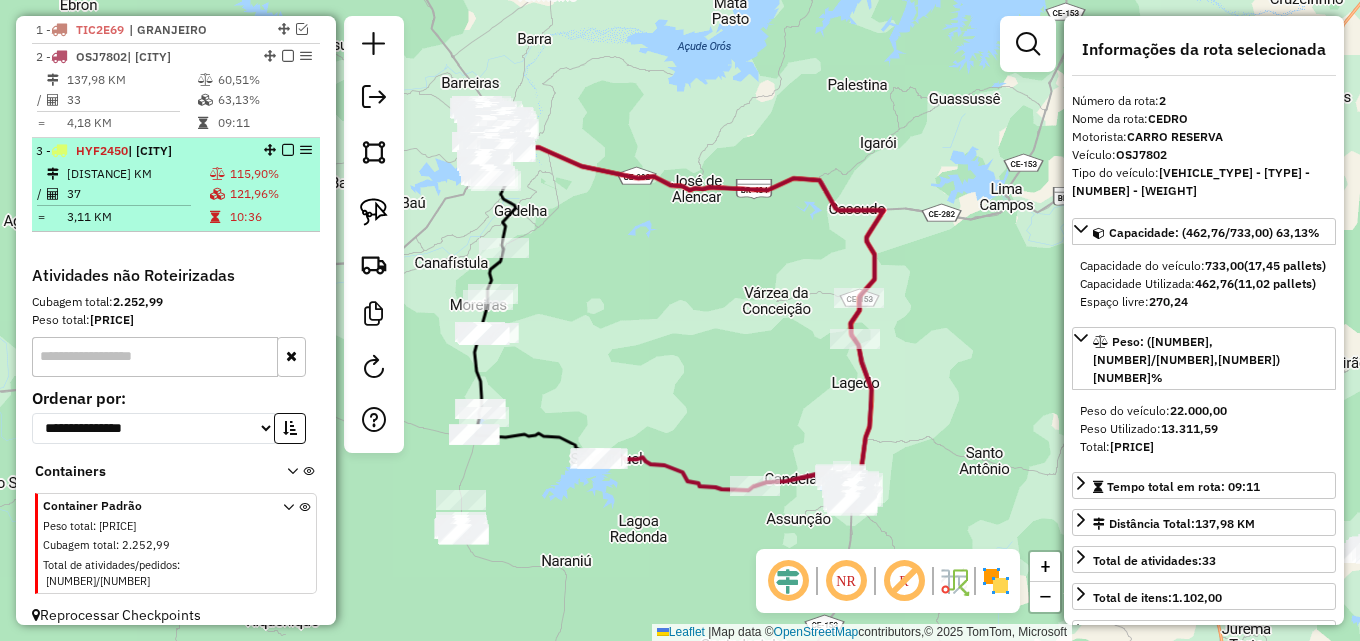 click on "[DISTANCE] KM" at bounding box center (137, 174) 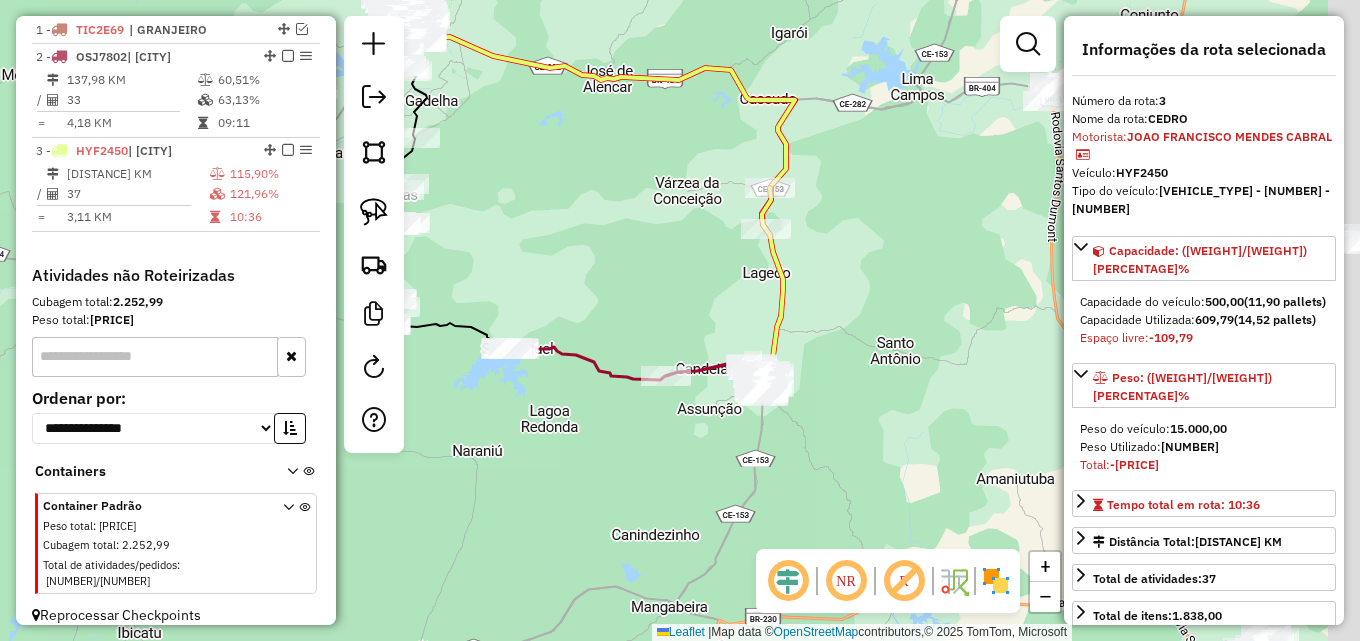 drag, startPoint x: 651, startPoint y: 346, endPoint x: 572, endPoint y: 230, distance: 140.34601 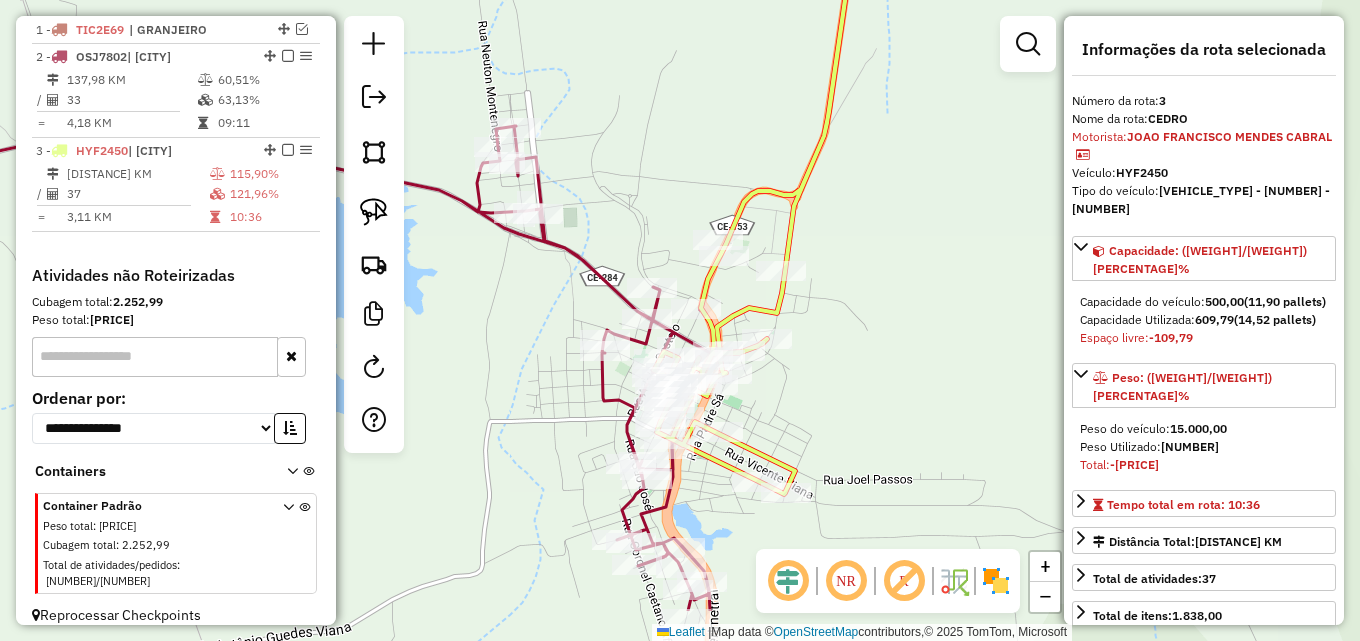 drag, startPoint x: 532, startPoint y: 422, endPoint x: 506, endPoint y: 351, distance: 75.61085 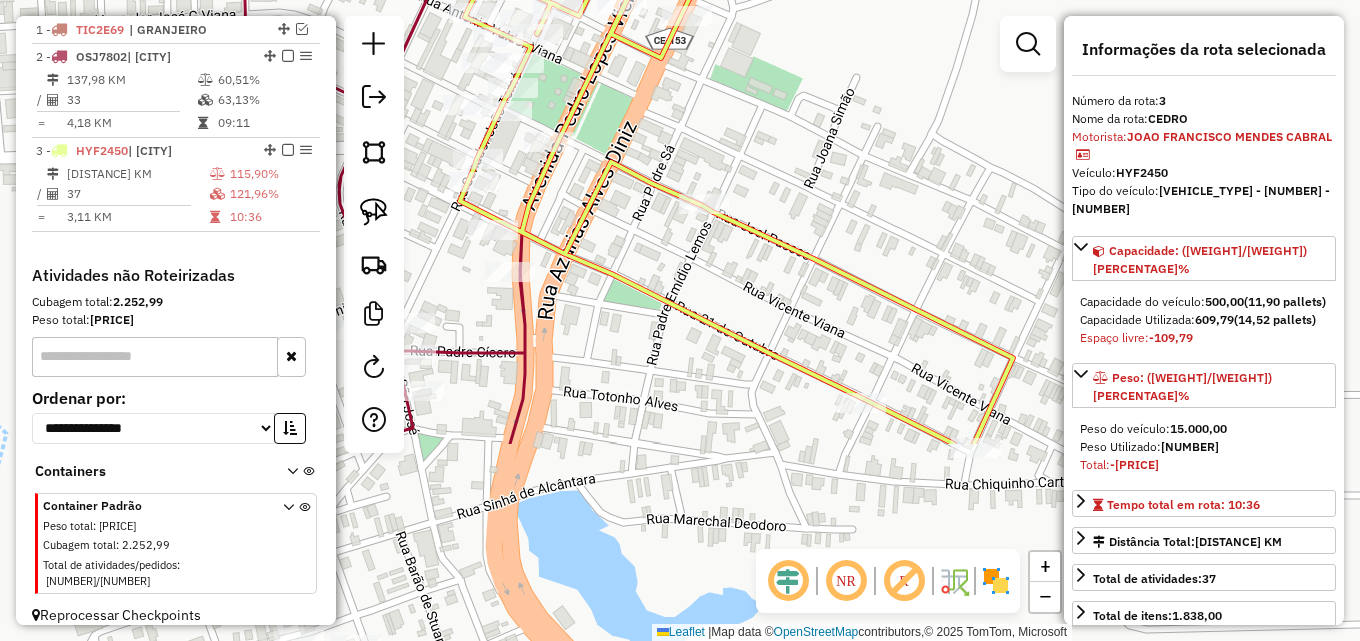drag, startPoint x: 802, startPoint y: 348, endPoint x: 643, endPoint y: 78, distance: 313.33847 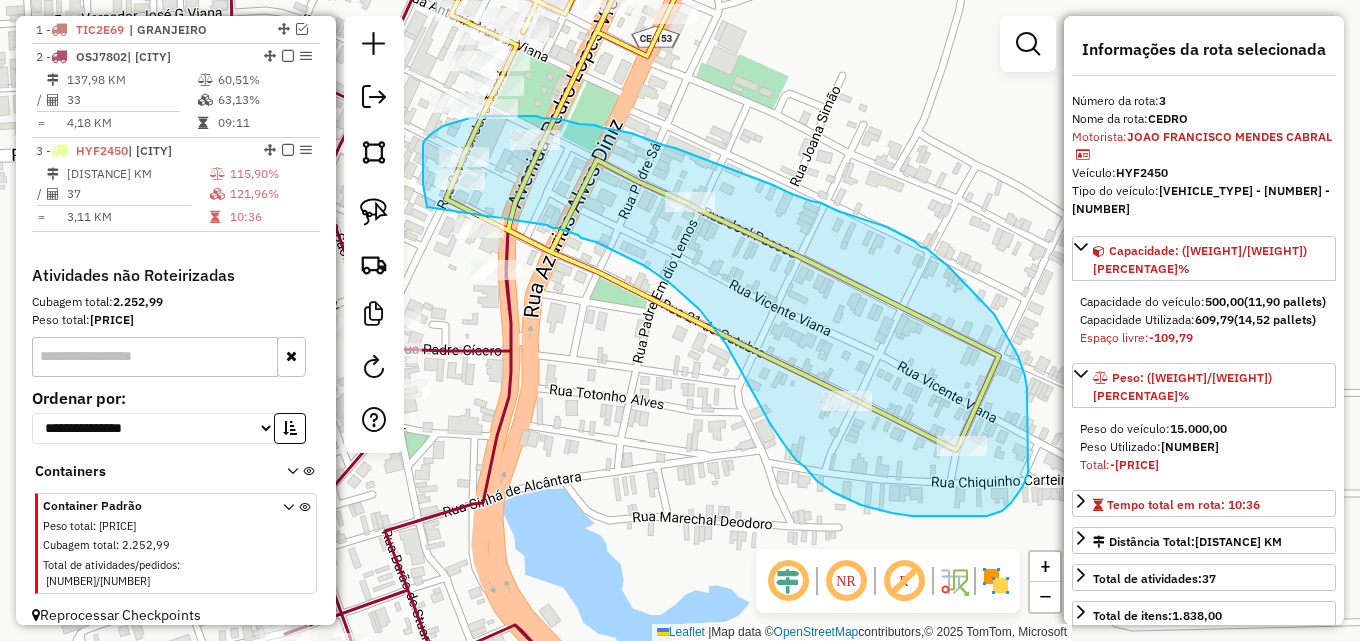 drag, startPoint x: 425, startPoint y: 201, endPoint x: 544, endPoint y: 223, distance: 121.016525 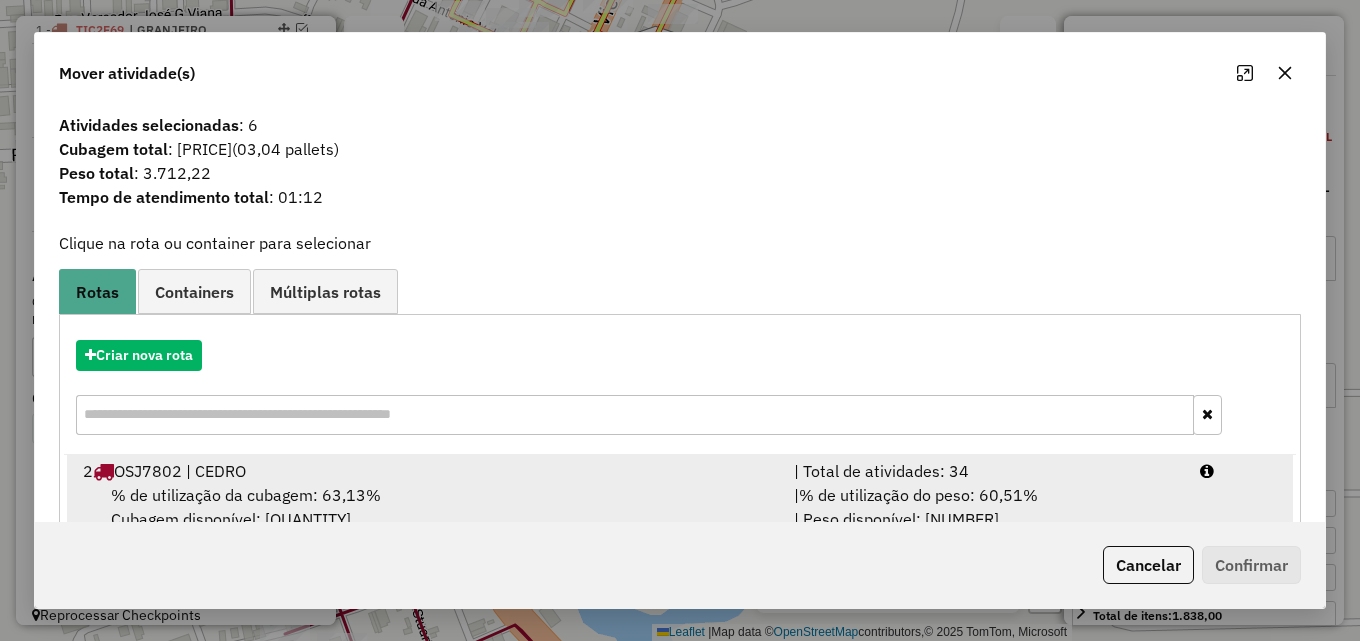 click on "% de utilização da cubagem: 63,13%  Cubagem disponível: 270,24" at bounding box center [426, 507] 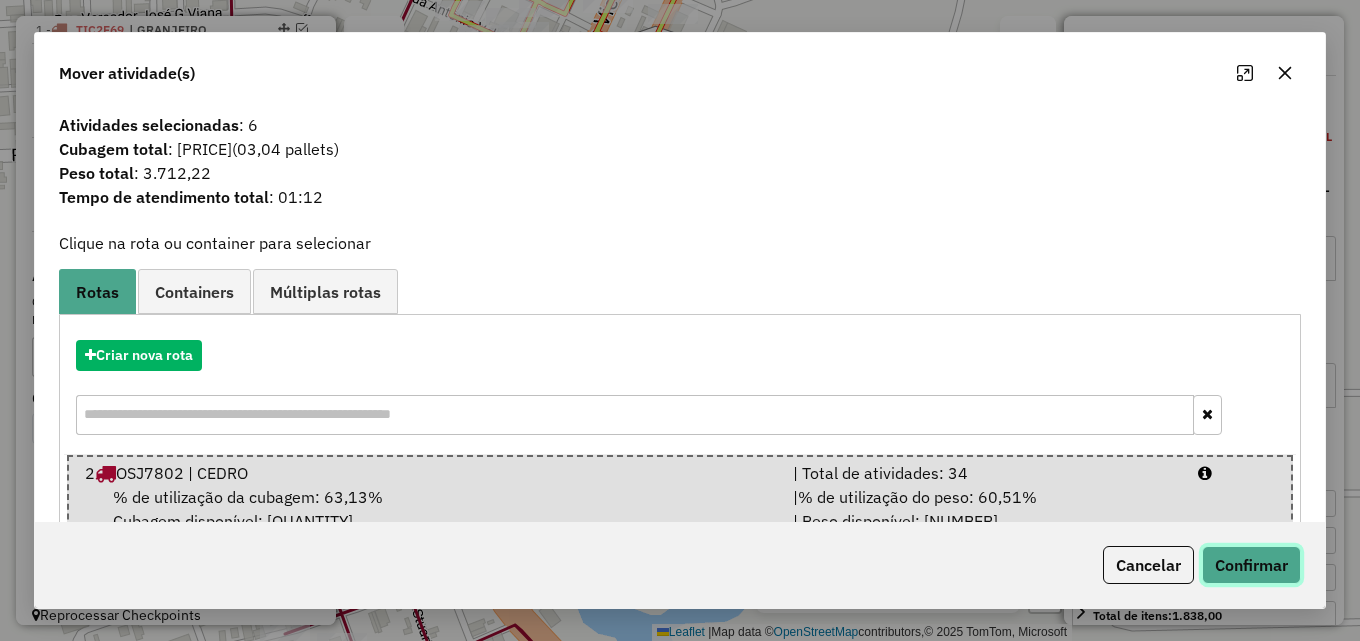 click on "Confirmar" 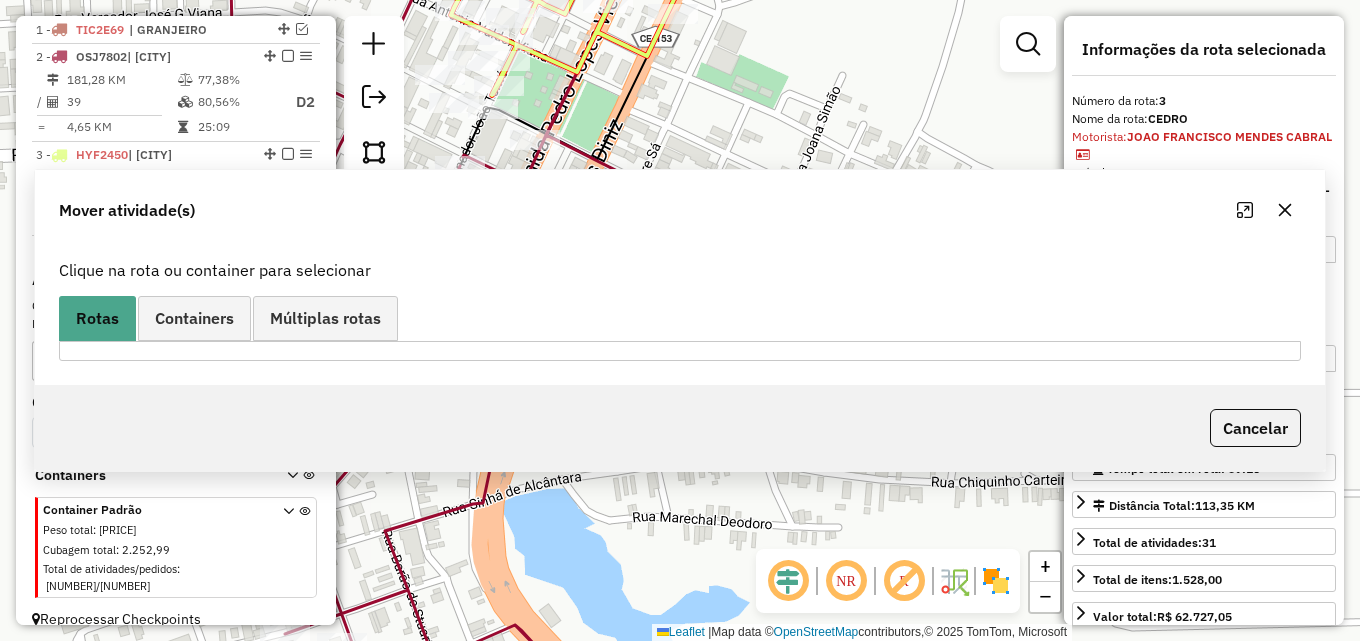 scroll, scrollTop: 754, scrollLeft: 0, axis: vertical 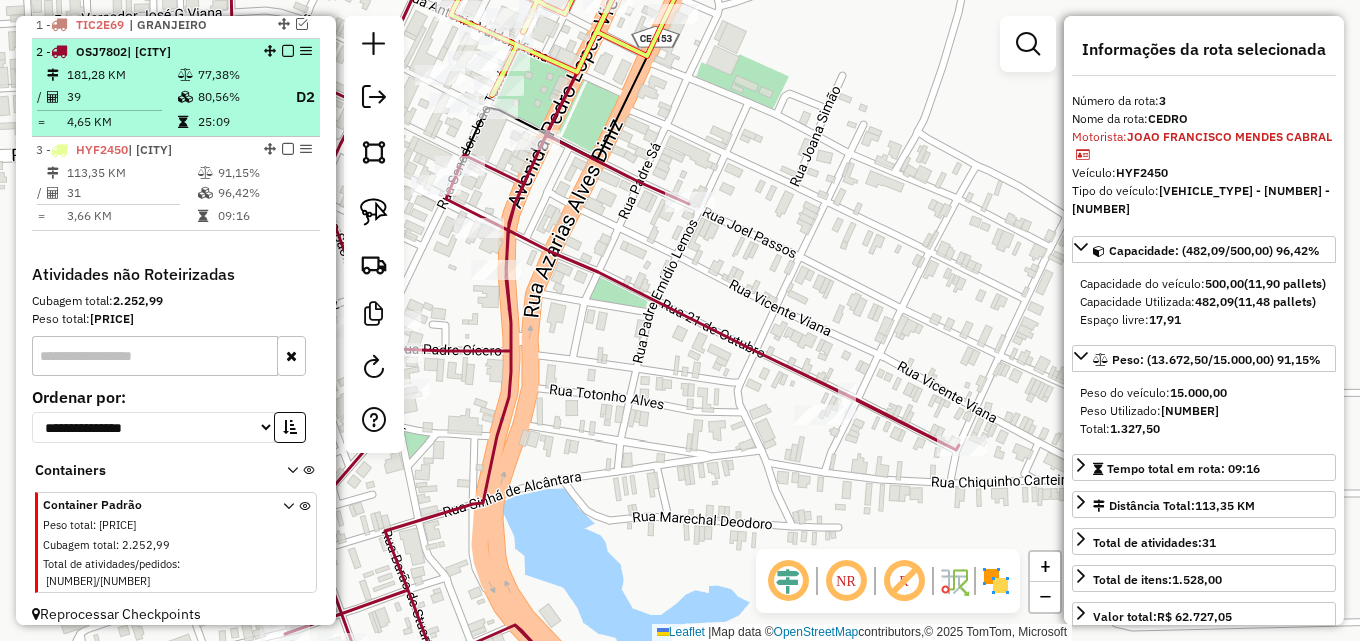 click on "2 - [CITY]" at bounding box center [142, 52] 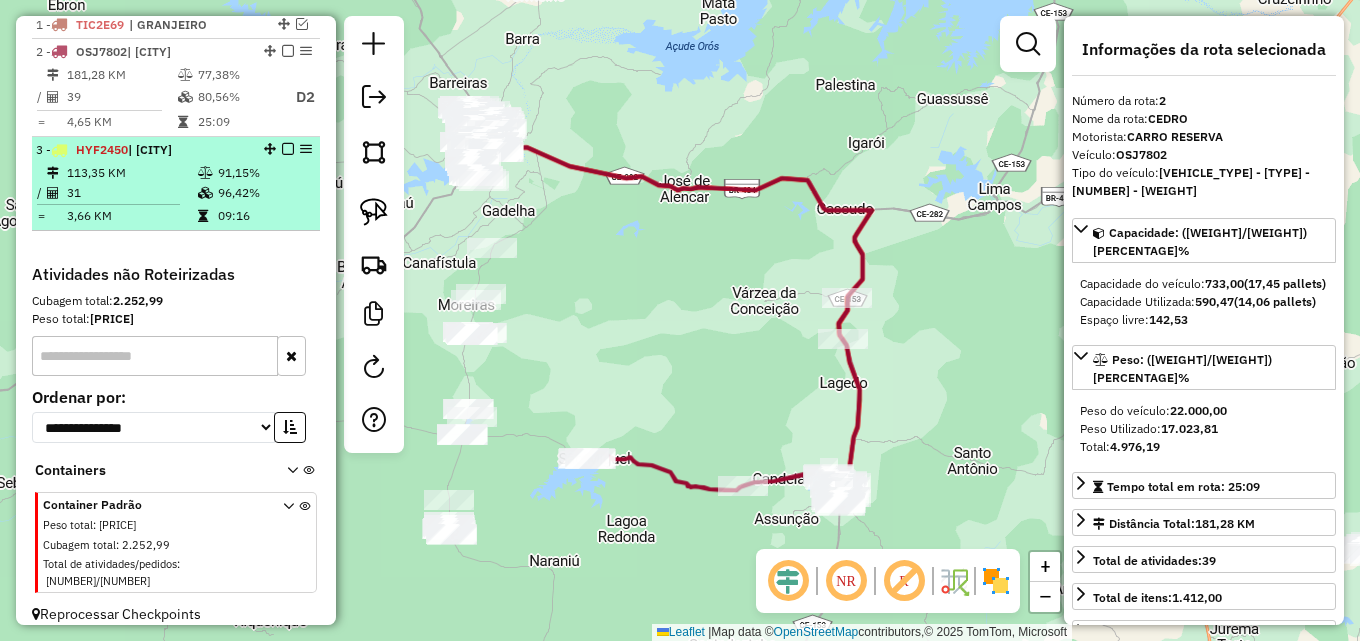 click on "113,35 KM" at bounding box center (131, 173) 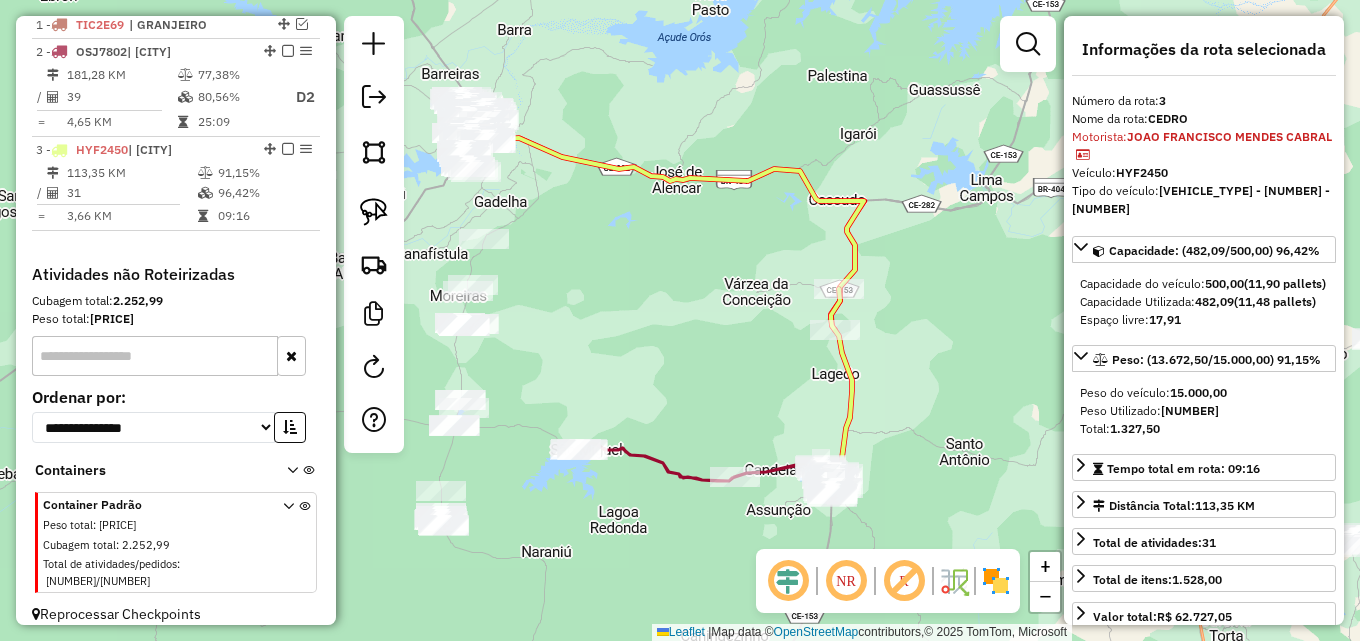 drag, startPoint x: 678, startPoint y: 375, endPoint x: 590, endPoint y: 245, distance: 156.98407 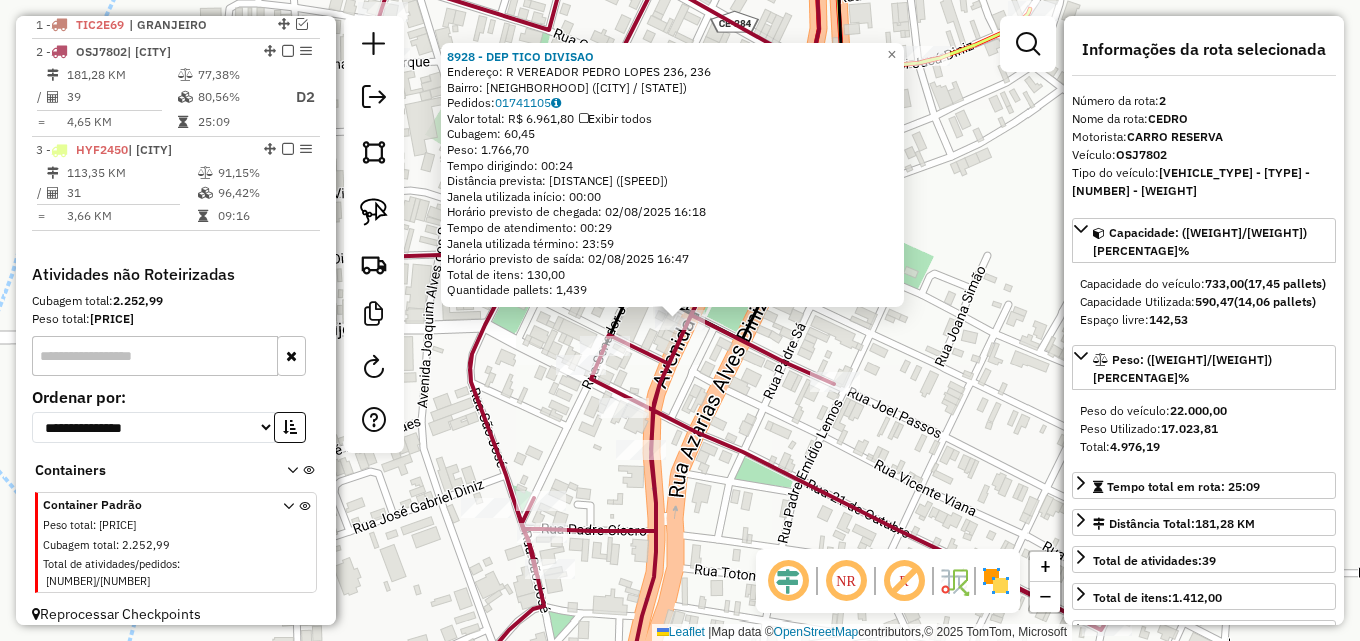 click on "[NUMBER] [VEHICLE] [NUMBER] ([NUMBER]) ([NUMBER]) ([NUMBER])   Pedidos:  [NUMBER]   Exibir todos   Cubagem: [NUMBER]  Peso: [NUMBER]  Tempo dirigindo: [TIME]   Distância prevista: [DISTANCE] ([SPEED])   Janela utilizada início: [TIME]   Horário previsto de chegada: [DATE] [TIME]   Tempo de atendimento: [TIME]   Janela utilizada término: [TIME]   Horário previsto de saída: [DATE] [TIME]   Total de itens: [NUMBER]   Quantidade pallets: [NUMBER]  × Janela de atendimento Grade de atendimento Capacidade Transportadoras Veículos Cliente Pedidos  Rotas Selecione os dias de semana para filtrar as janelas de atendimento  Seg   Ter   Qua   Qui   Sex   Sáb   Dom  Informe o período da janela de atendimento: De: [TIME] Até: [TIME]  Filtrar exatamente a janela do cliente  Considerar janela de atendimento padrão  Selecione os dias de semana para filtrar as grades de atendimento  Seg   Ter   Qua   Qui   Sex   Sáb   Dom   Peso mínimo:   Peso máximo:   De:   Até:  Considerar clientes sem dia de atendimento cadastrado" 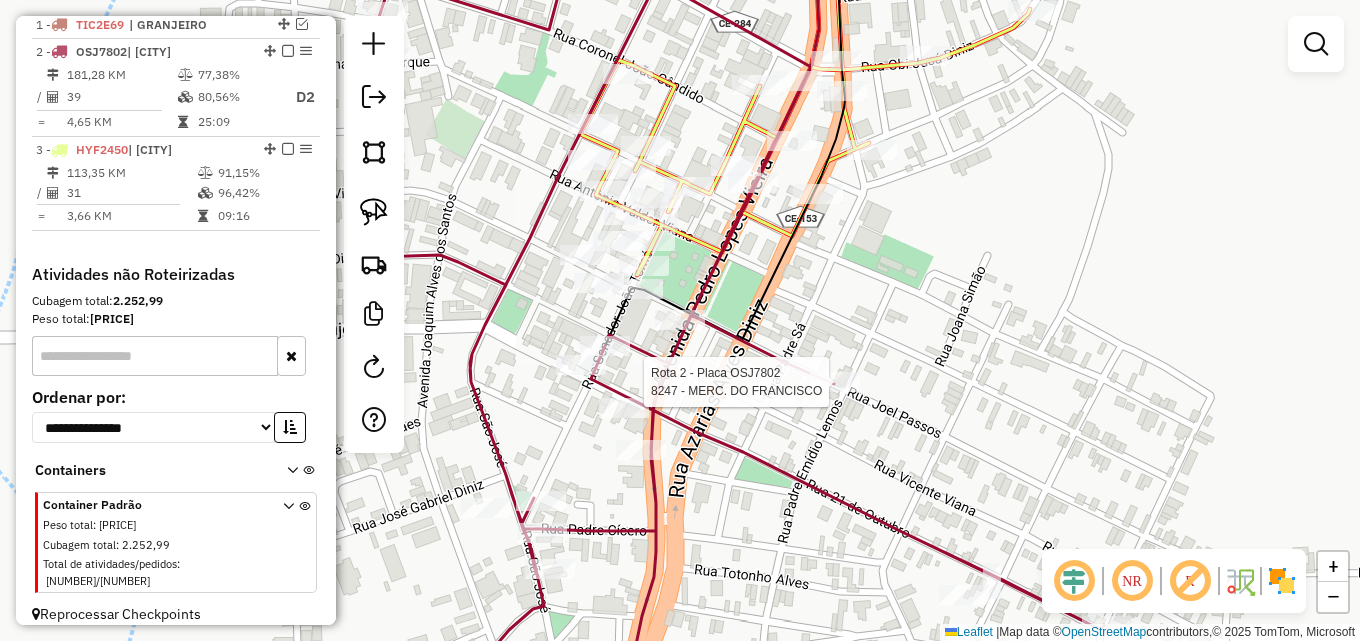select on "**********" 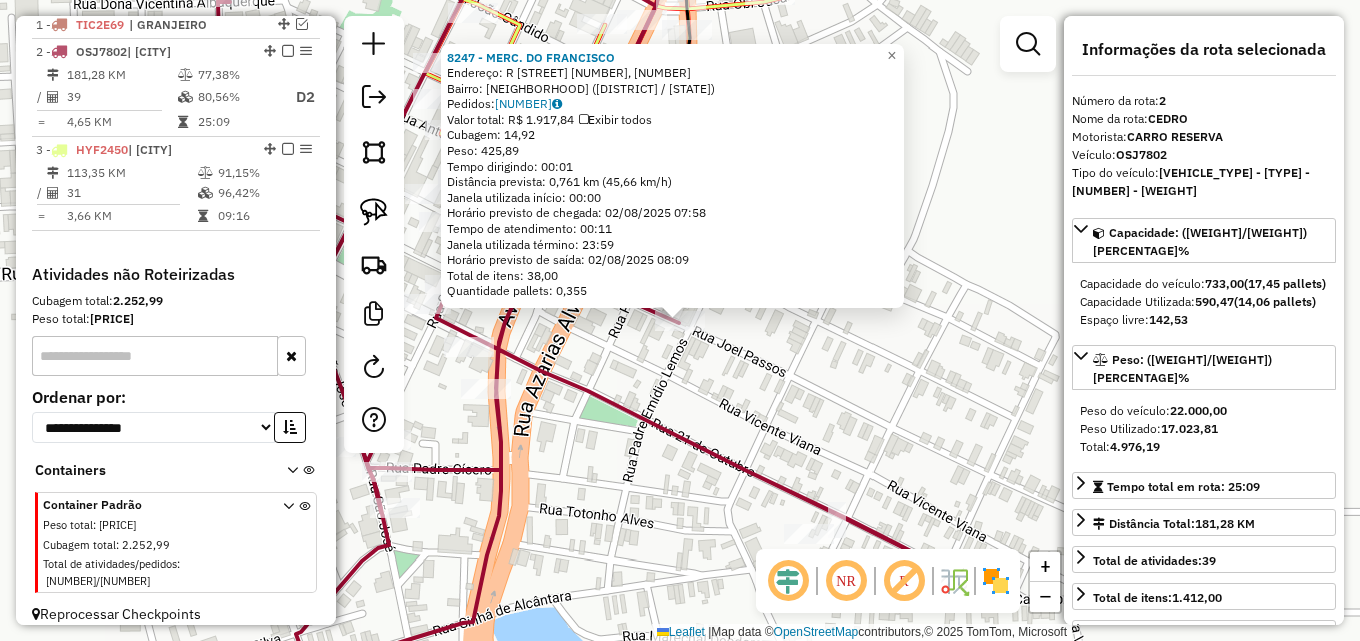 click on "[NAME] [VEHICLE] [NUMBER] ([NUMBER]) ([NUMBER])   Pedidos:  [NUMBER]   Exibir todos   Cubagem: [NUMBER]  Peso: [NUMBER]  Tempo dirigindo: [TIME]   Distância prevista: [DISTANCE] ([SPEED])   Janela utilizada início: [TIME]   Horário previsto de chegada: [DATE] [TIME]   Tempo de atendimento: [TIME]   Janela utilizada término: [TIME]   Horário previsto de saída: [DATE] [TIME]   Total de itens: [NUMBER]   Quantidade pallets: [NUMBER]  × Janela de atendimento Grade de atendimento Capacidade Transportadoras Veículos Cliente Pedidos  Rotas Selecione os dias de semana para filtrar as janelas de atendimento  Seg   Ter   Qua   Qui   Sex   Sáb   Dom  Informe o período da janela de atendimento: De: [TIME] Até: [TIME]  Filtrar exatamente a janela do cliente  Considerar janela de atendimento padrão  Selecione os dias de semana para filtrar as grades de atendimento  Seg   Ter   Qua   Qui   Sex   Sáb   Dom   Peso mínimo:   Peso máximo:   De:   Até:  Considerar clientes sem dia de atendimento cadastrado" 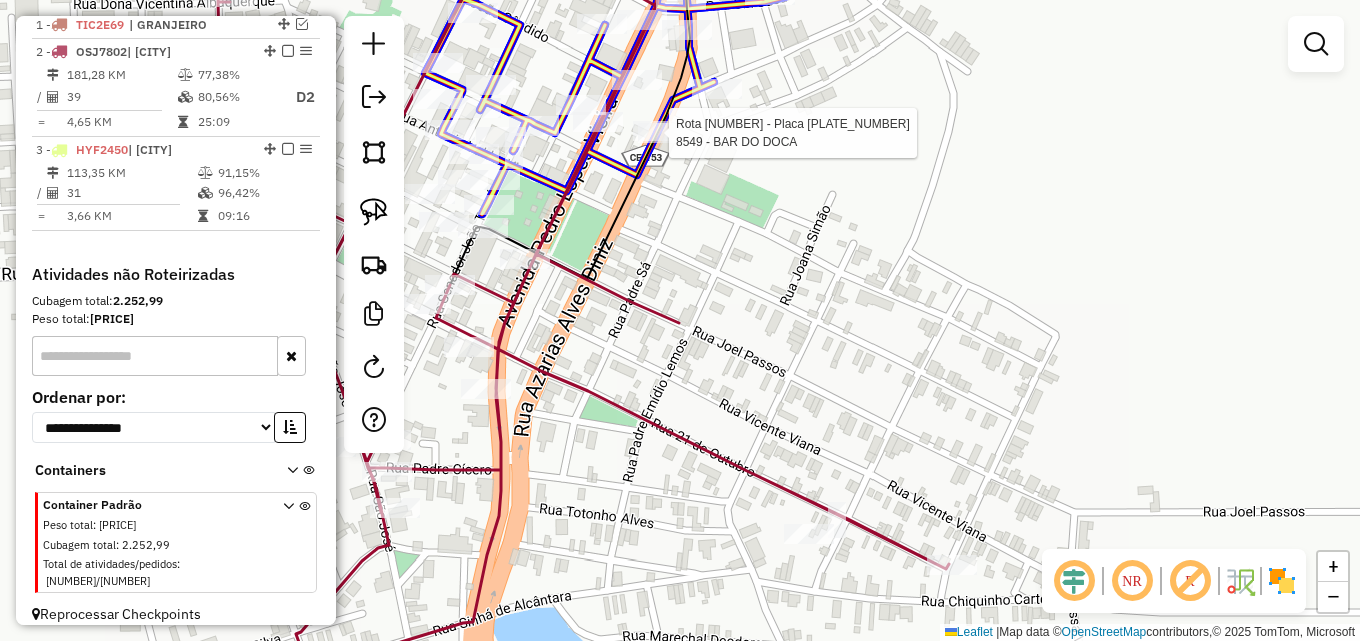 click 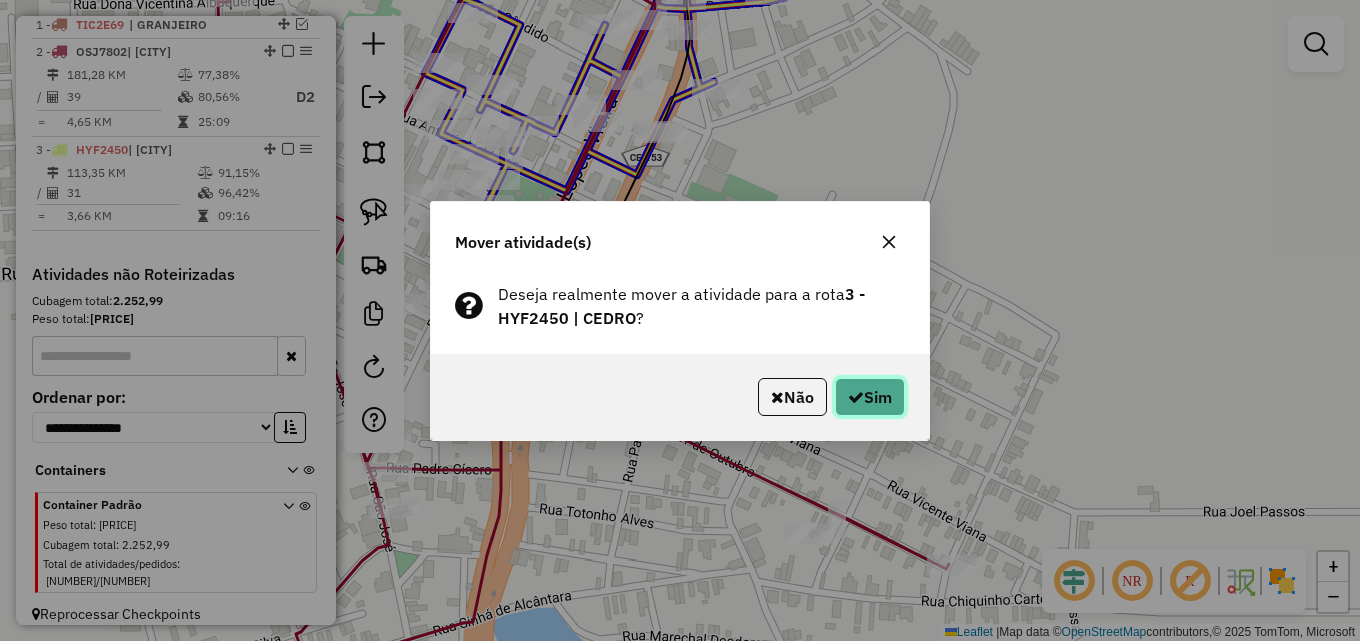 click 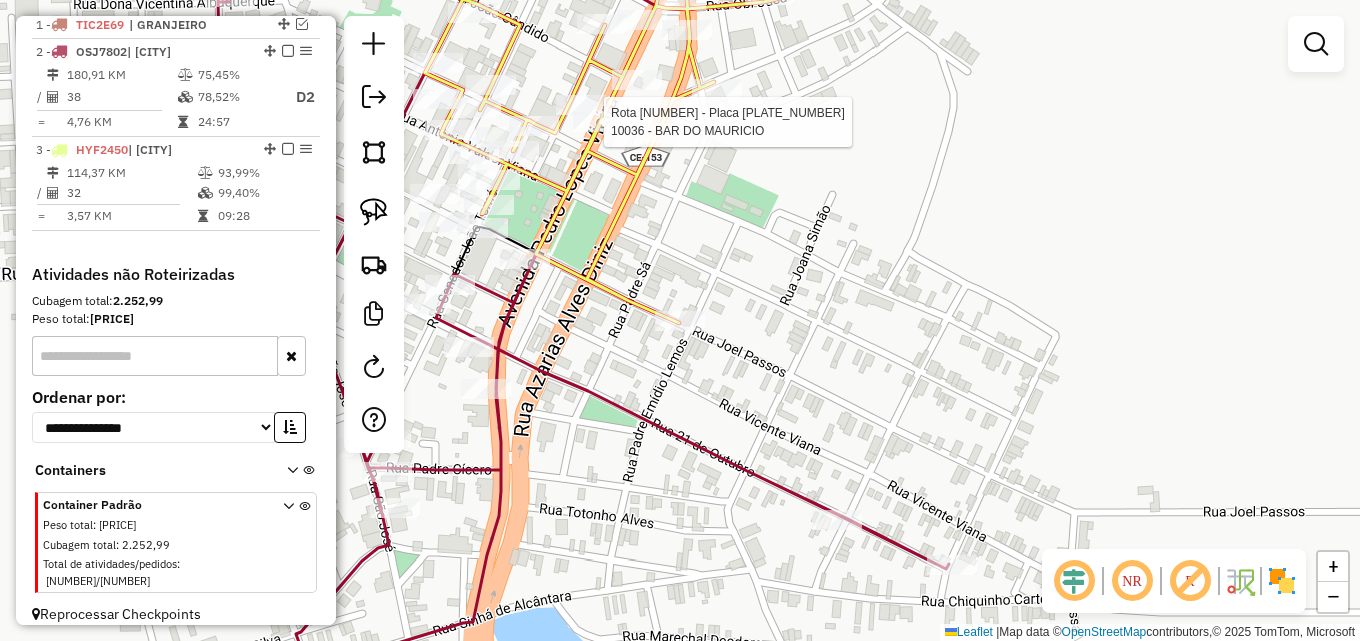 select on "**********" 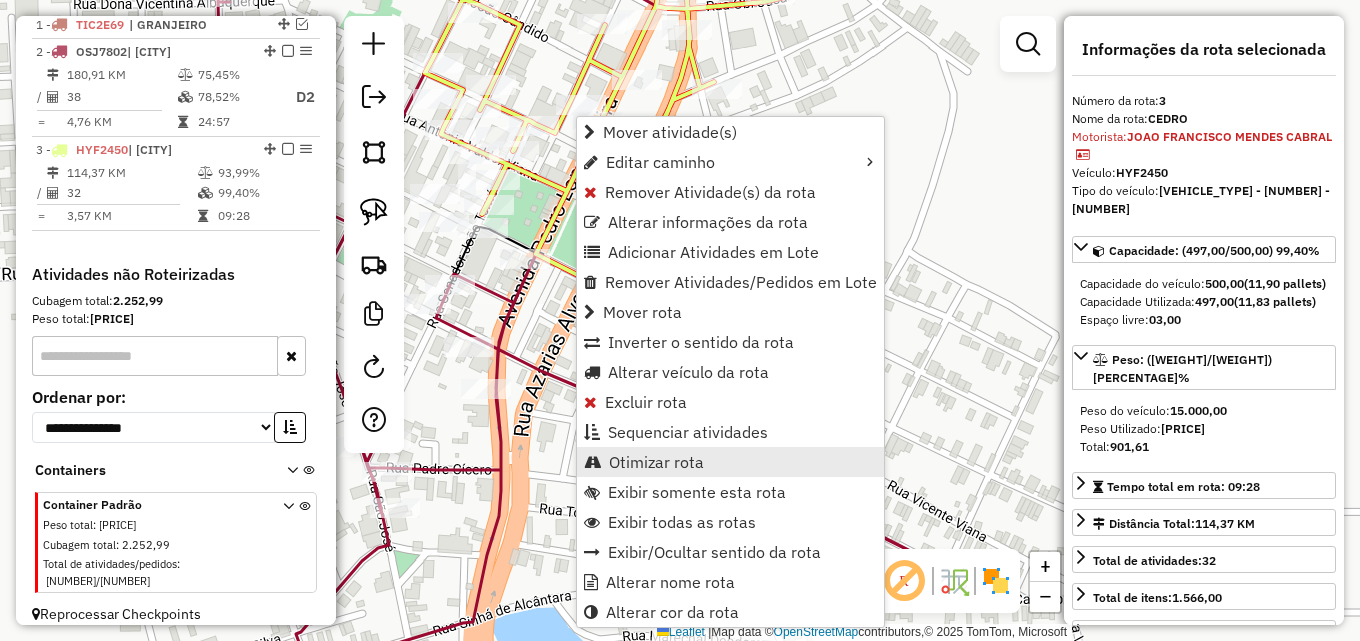 click on "Otimizar rota" at bounding box center [656, 462] 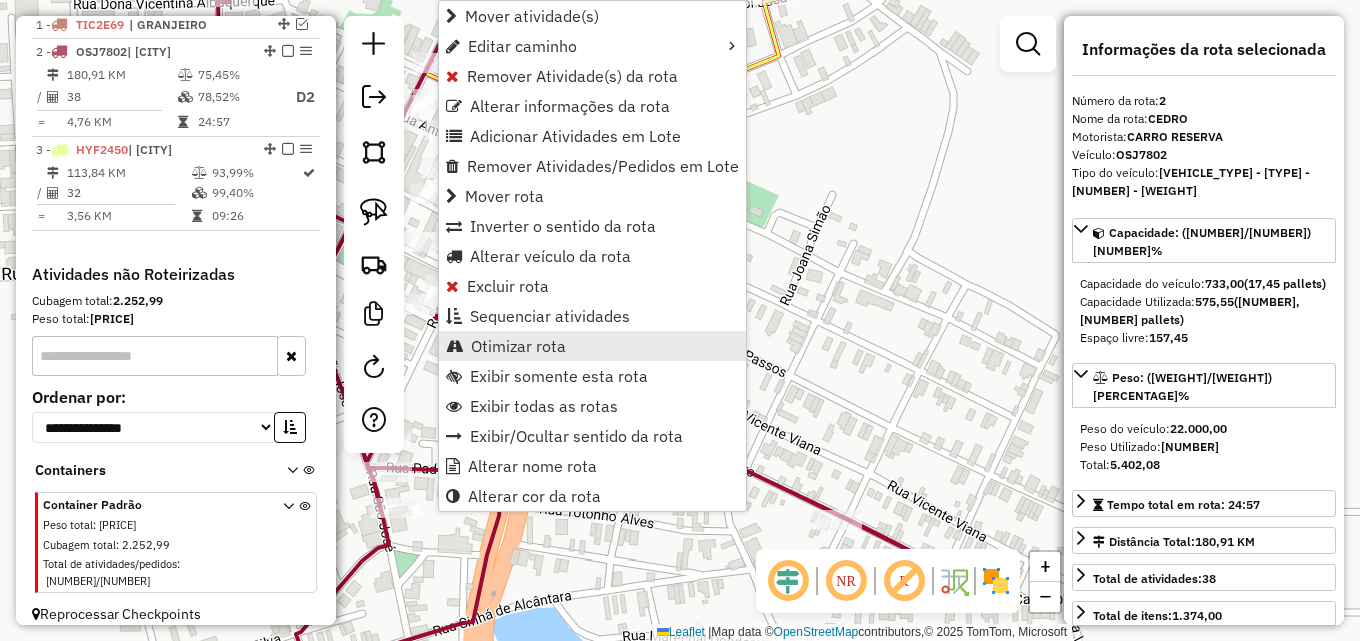 click on "Otimizar rota" at bounding box center (518, 346) 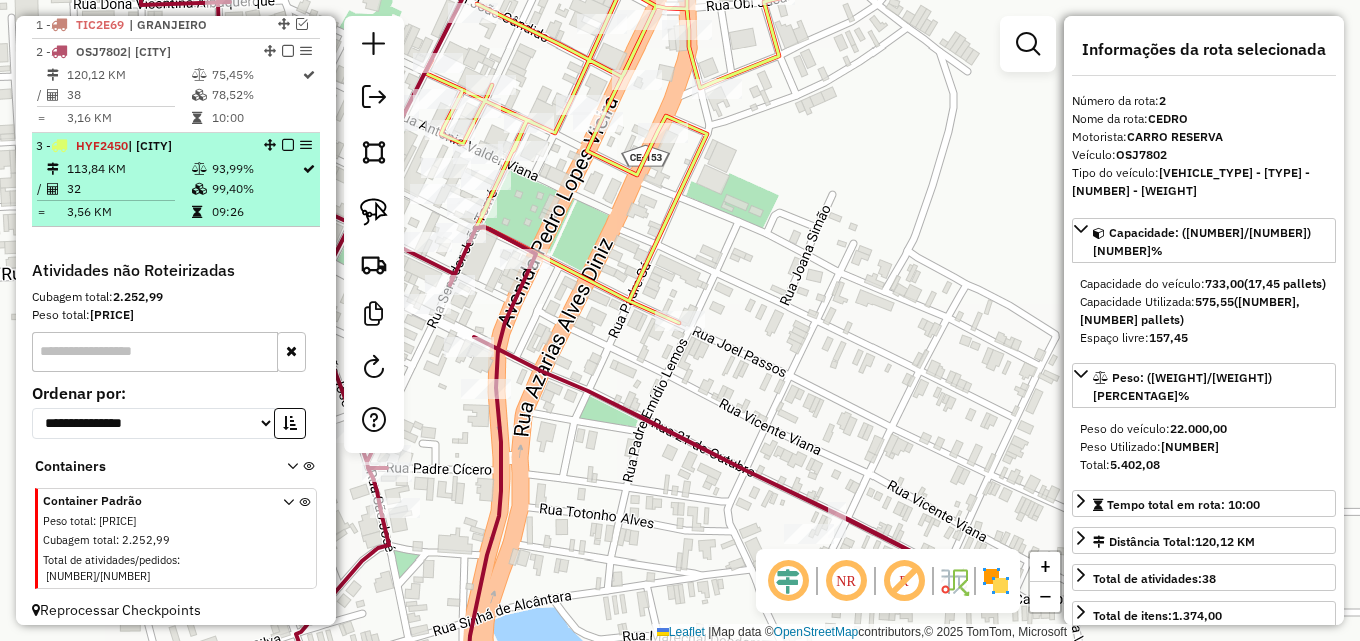 scroll, scrollTop: 749, scrollLeft: 0, axis: vertical 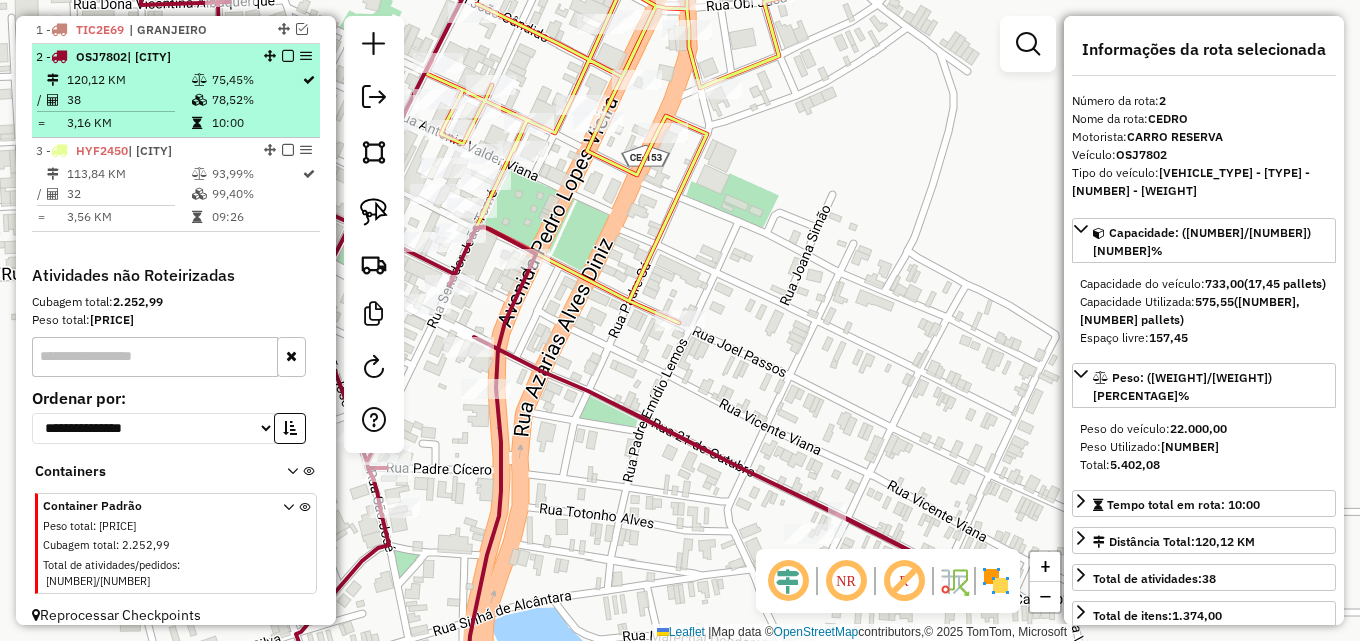 click on "38" at bounding box center [128, 100] 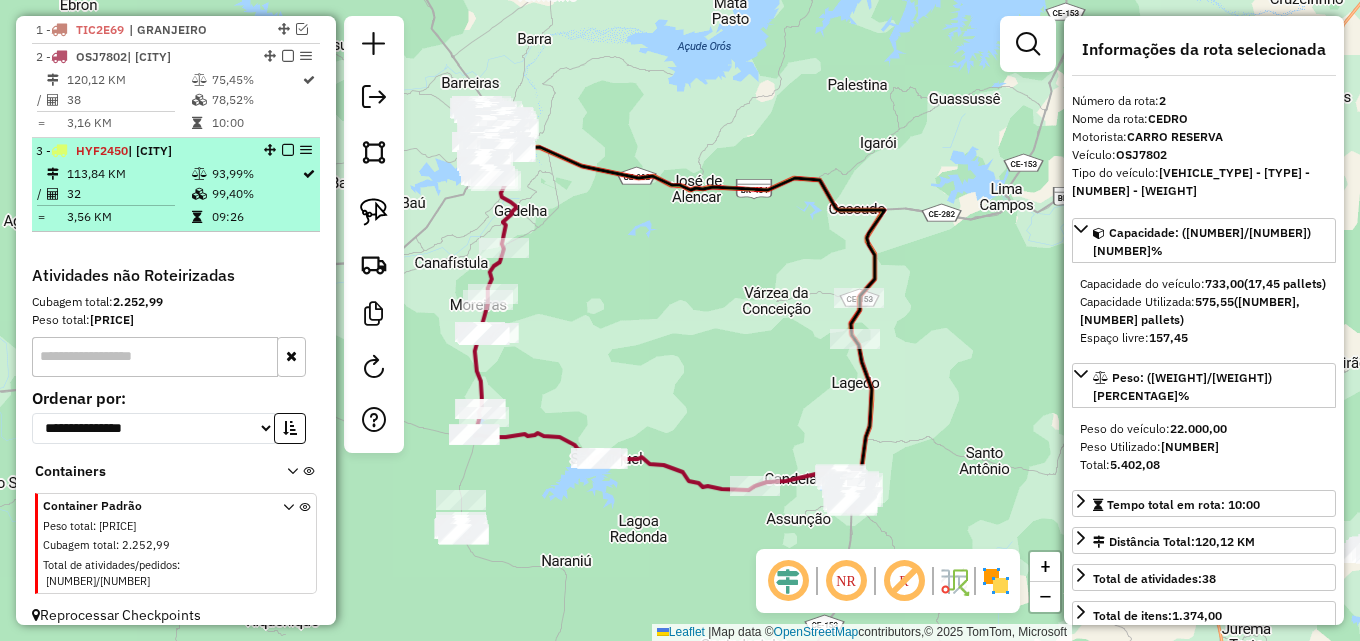 click at bounding box center (201, 194) 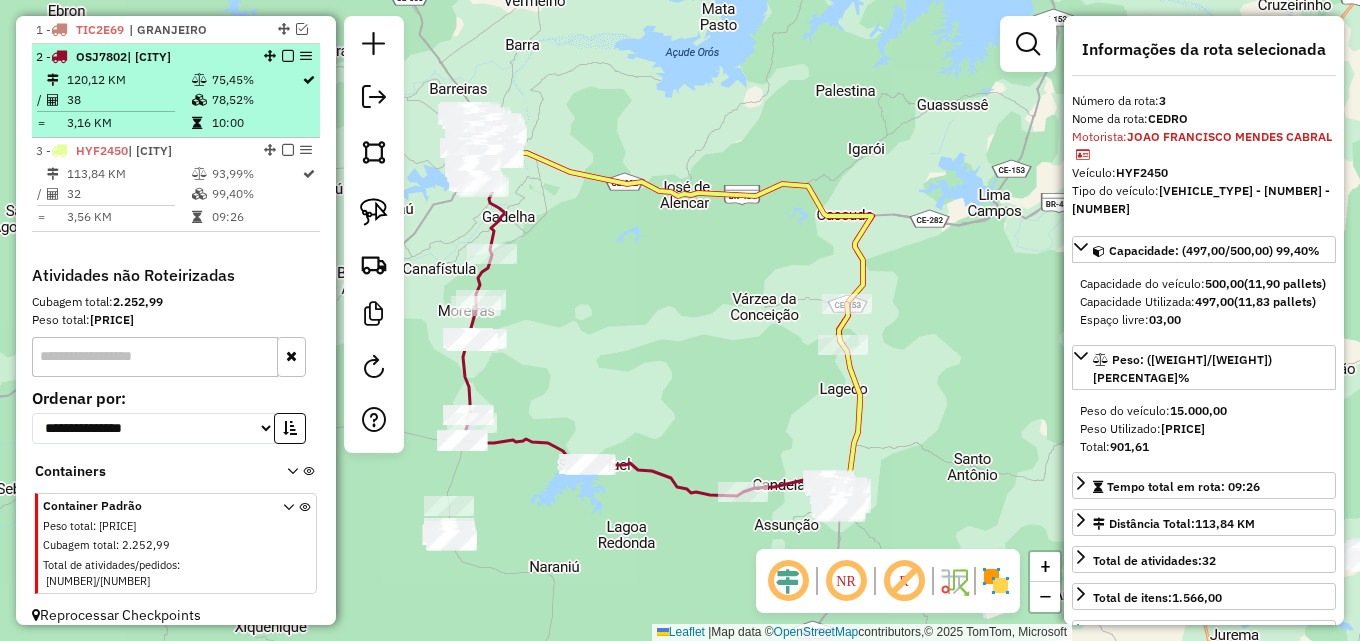 click at bounding box center (201, 100) 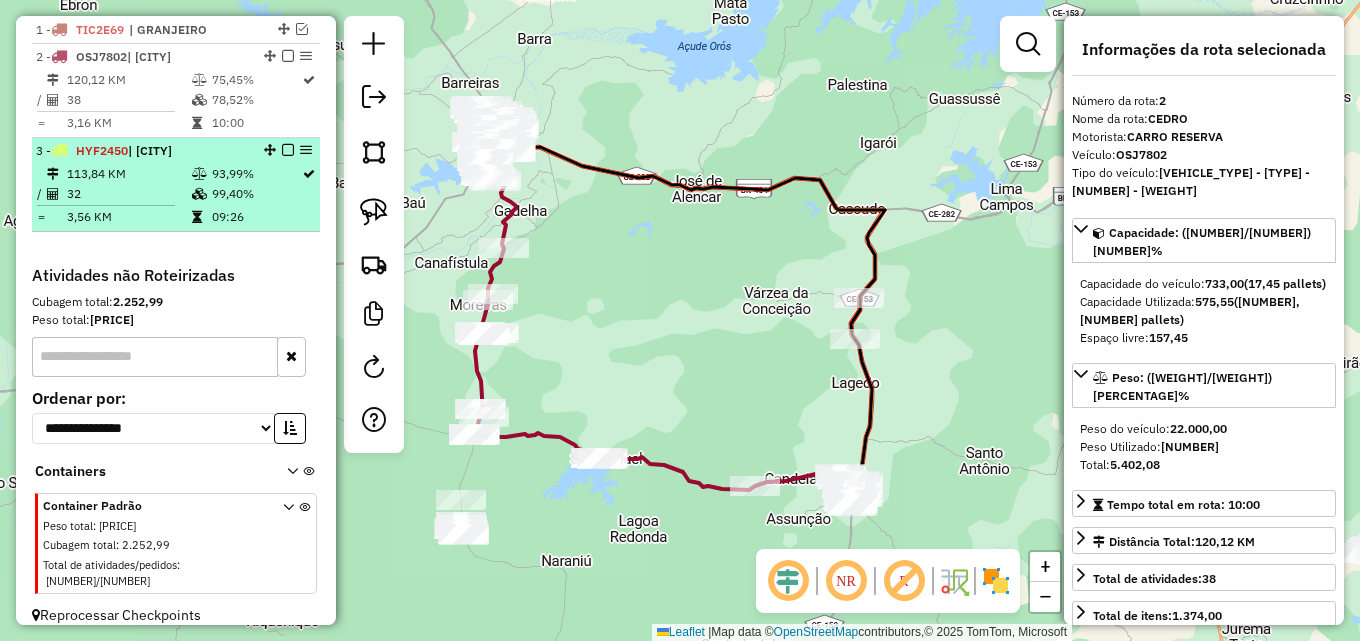 click on "[PLATE] | [NEIGHBORHOOD] [NUMBER] KM [NUMBER]%  /  [NUMBER] [NUMBER]%     =  [NUMBER] KM [TIME]" at bounding box center (176, 185) 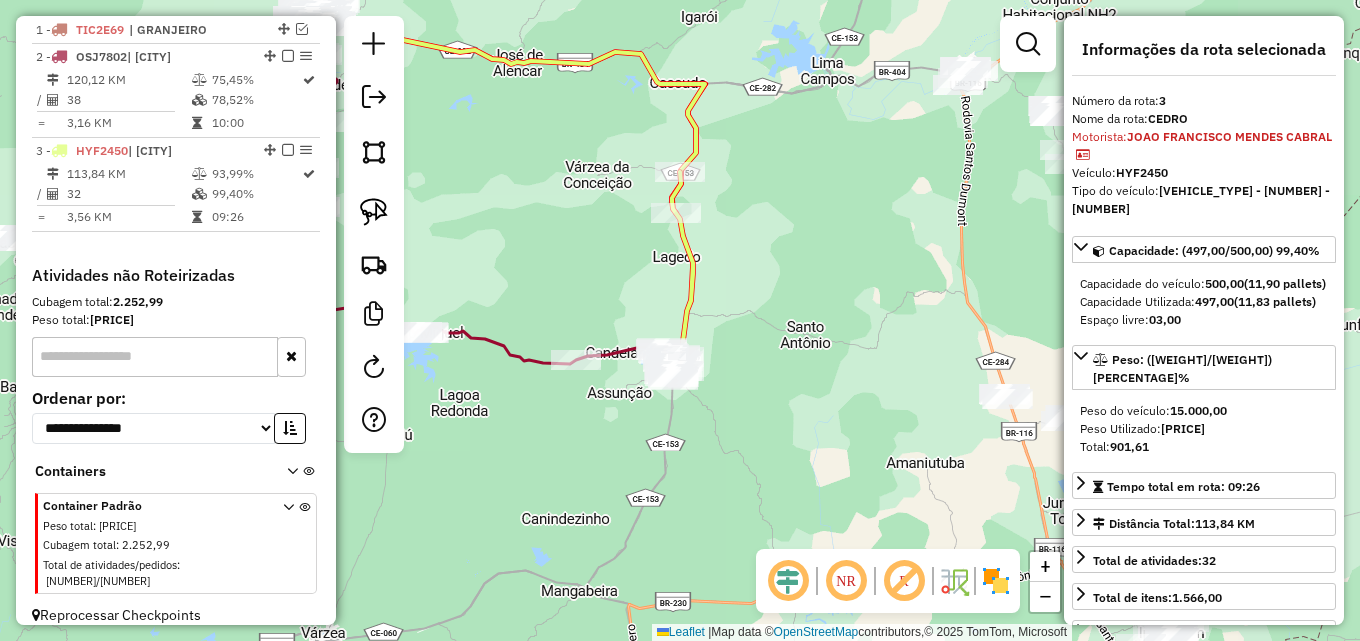 drag, startPoint x: 668, startPoint y: 361, endPoint x: 501, endPoint y: 229, distance: 212.8685 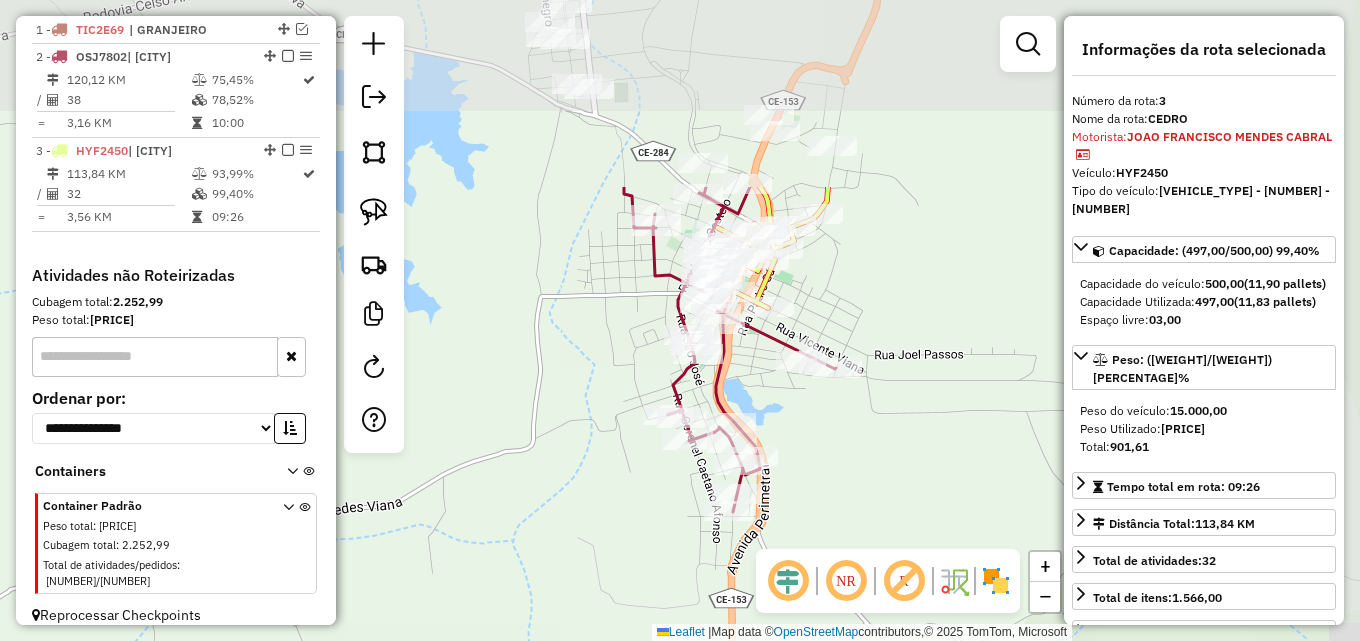 drag, startPoint x: 705, startPoint y: 260, endPoint x: 543, endPoint y: 512, distance: 299.5797 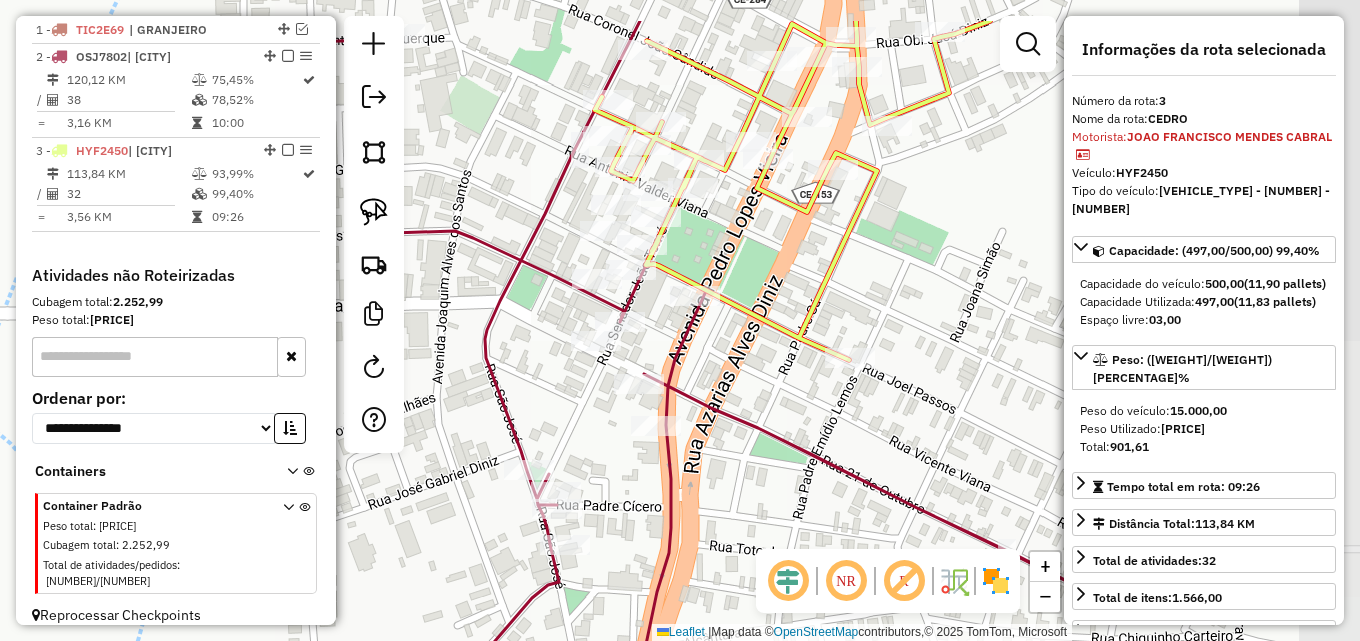drag, startPoint x: 727, startPoint y: 287, endPoint x: 663, endPoint y: 341, distance: 83.737686 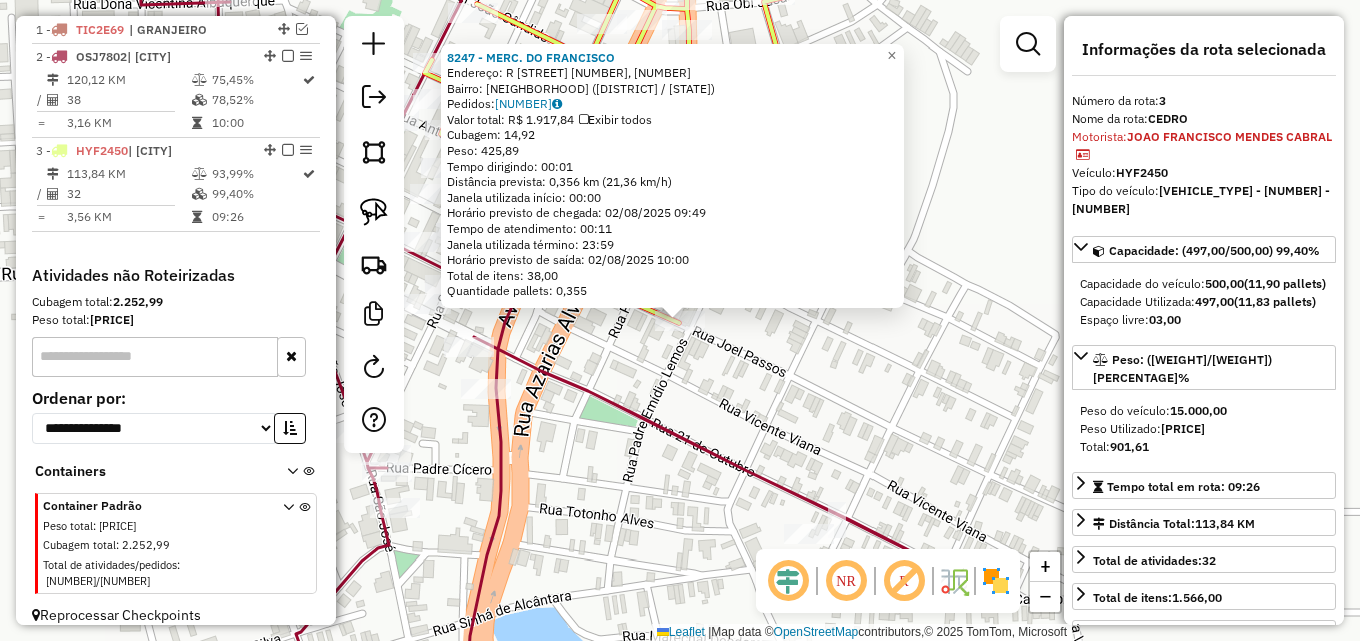click on "[NUMBER] - [MERC] [NAME]  Endereço: [STREET] [NUMBER], [NUMBER]   Bairro: [BAIRRO] ([NEIGHBORHOOD] / [STATE])   Pedidos:  [NUMBER]   Valor total: R$ [PRICE]   Exibir todos   Cubagem: [QUANTITY]  Peso: [WEIGHT]  Tempo dirigindo: [TIME]   Distância prevista: [DISTANCE] km ([SPEED] km/h)   Janela utilizada início: [TIME]   Horário previsto de chegada: [DATE] [TIME]   Tempo de atendimento: [TIME]   Janela utilizada término: [TIME]   Horário previsto de saída: [DATE] [TIME]   Total de itens: [QUANTITY],00   Quantidade pallets: [QUANTITY]  × Janela de atendimento Grade de atendimento Capacidade Transportadoras Veículos Cliente Pedidos  Rotas Selecione os dias de semana para filtrar as janelas de atendimento  Seg   Ter   Qua   Qui   Sex   Sáb   Dom  Informe o período da janela de atendimento: De: Até:  Filtrar exatamente a janela do cliente  Considerar janela de atendimento padrão  Selecione os dias de semana para filtrar as grades de atendimento  Seg   Ter   Qua   Qui   Sex   Sáb   Dom   Peso mínimo:   Peso máximo:   De:   Até:" 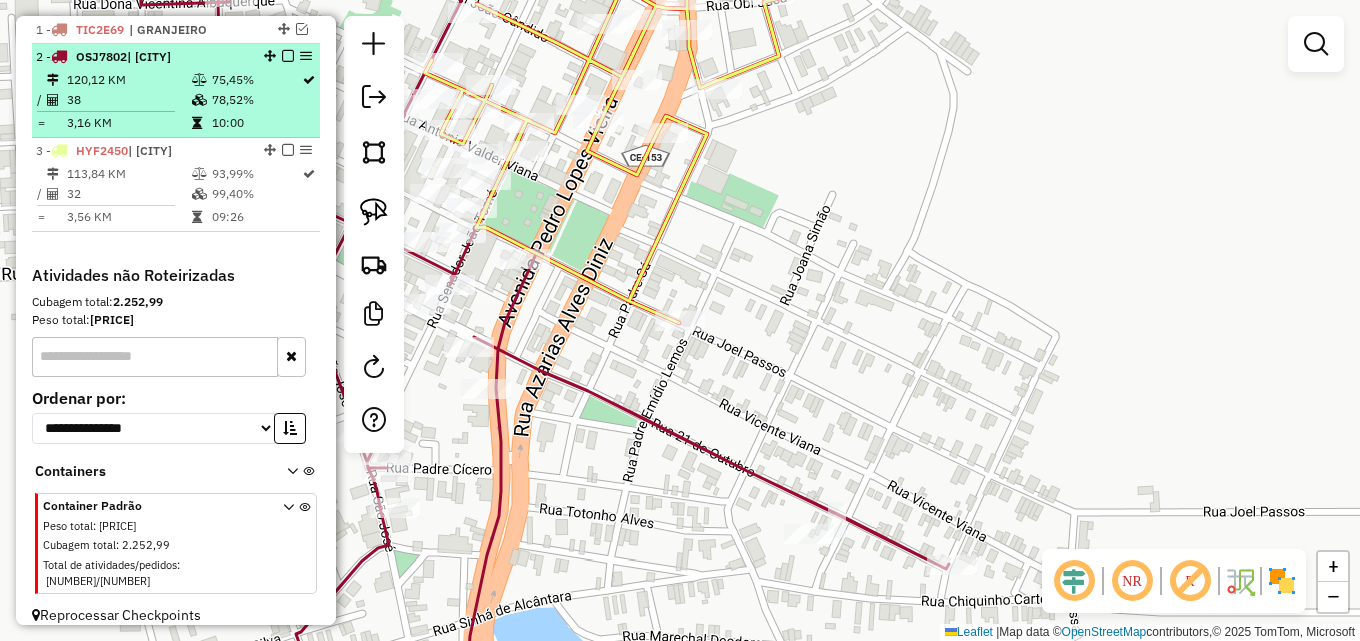 click on "3,16 KM" at bounding box center [128, 123] 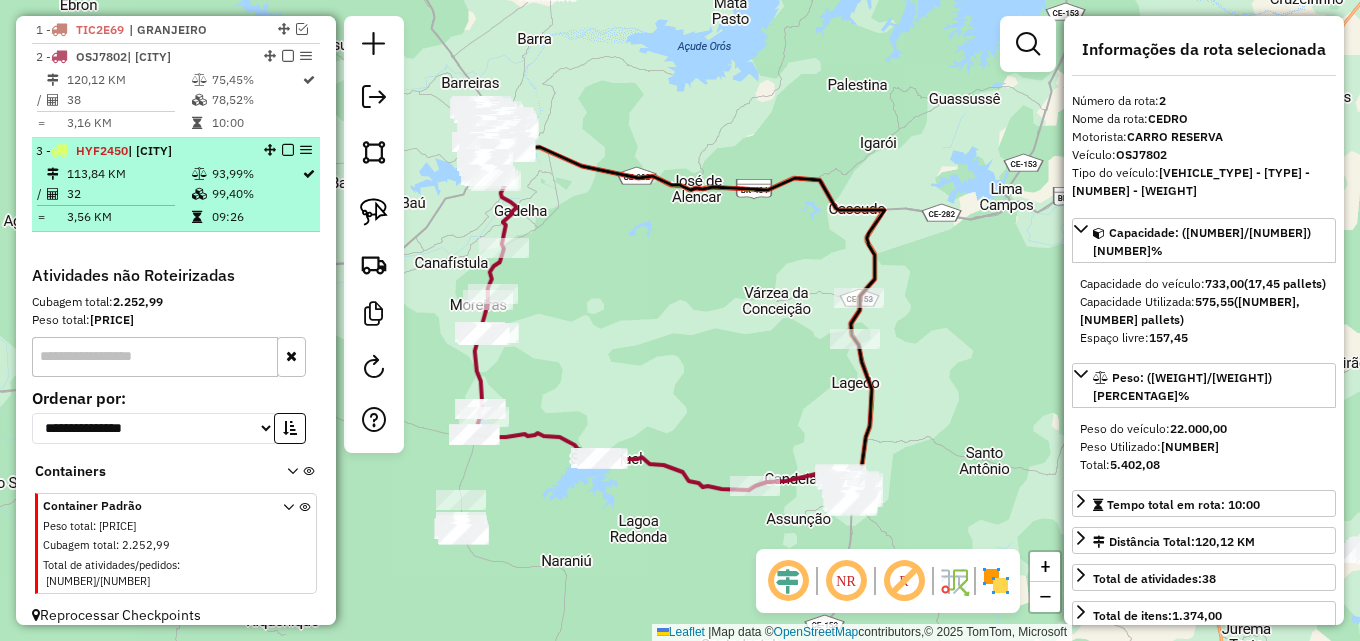 click on "113,84 KM" at bounding box center [128, 174] 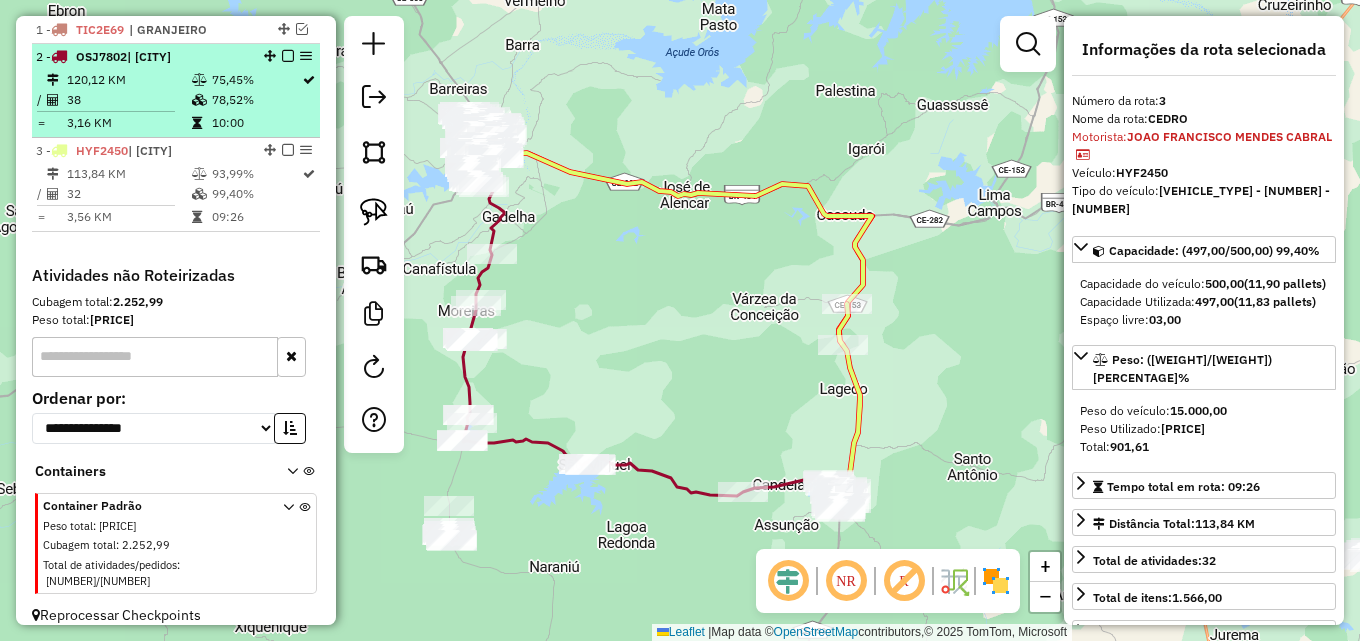click on "38" at bounding box center [128, 100] 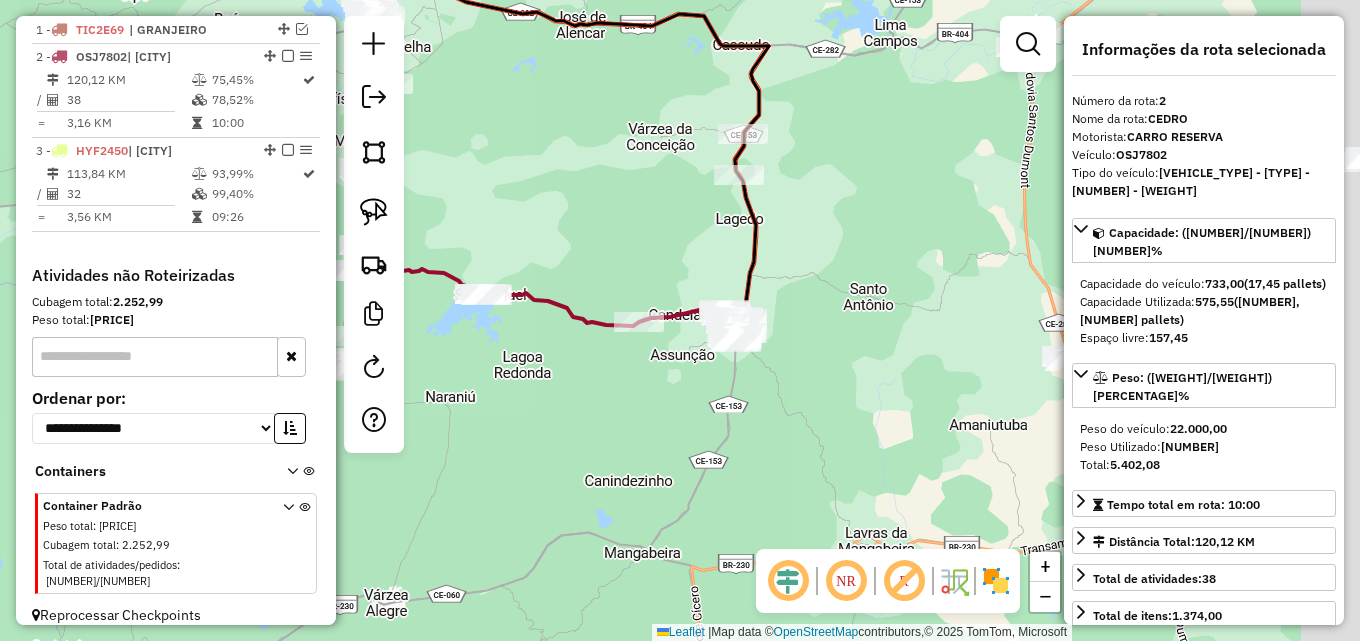 drag, startPoint x: 714, startPoint y: 353, endPoint x: 579, endPoint y: 173, distance: 225 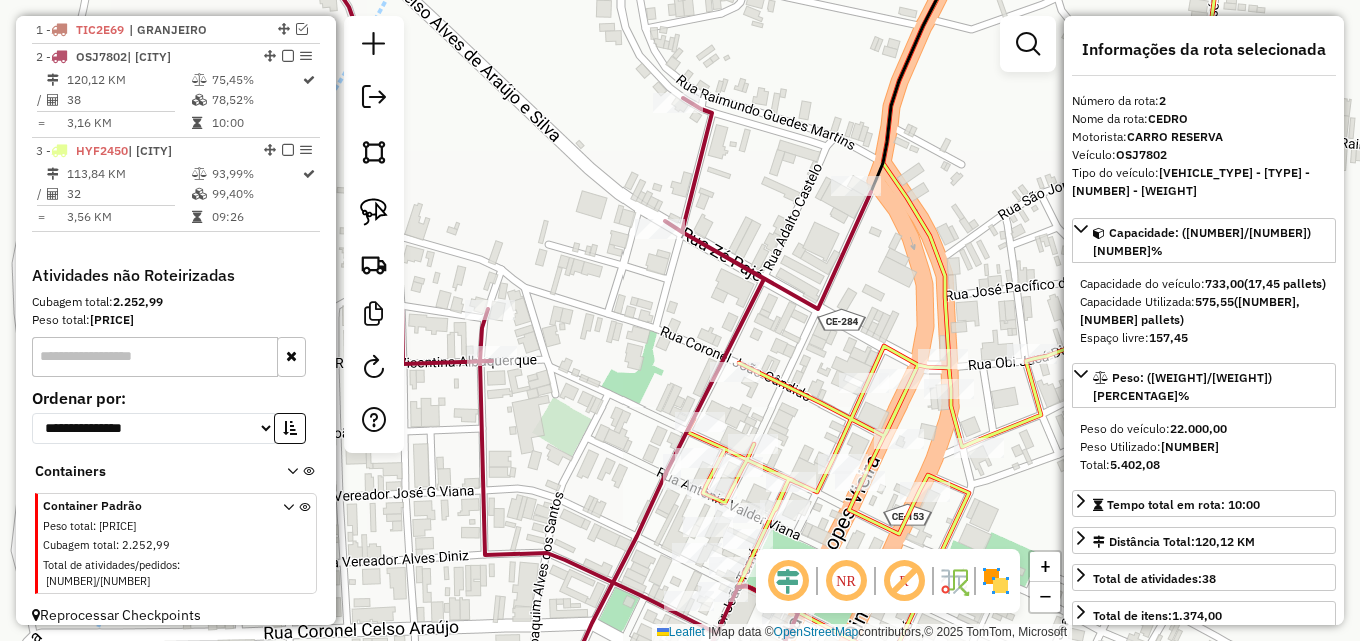 drag, startPoint x: 915, startPoint y: 250, endPoint x: 805, endPoint y: 244, distance: 110.16351 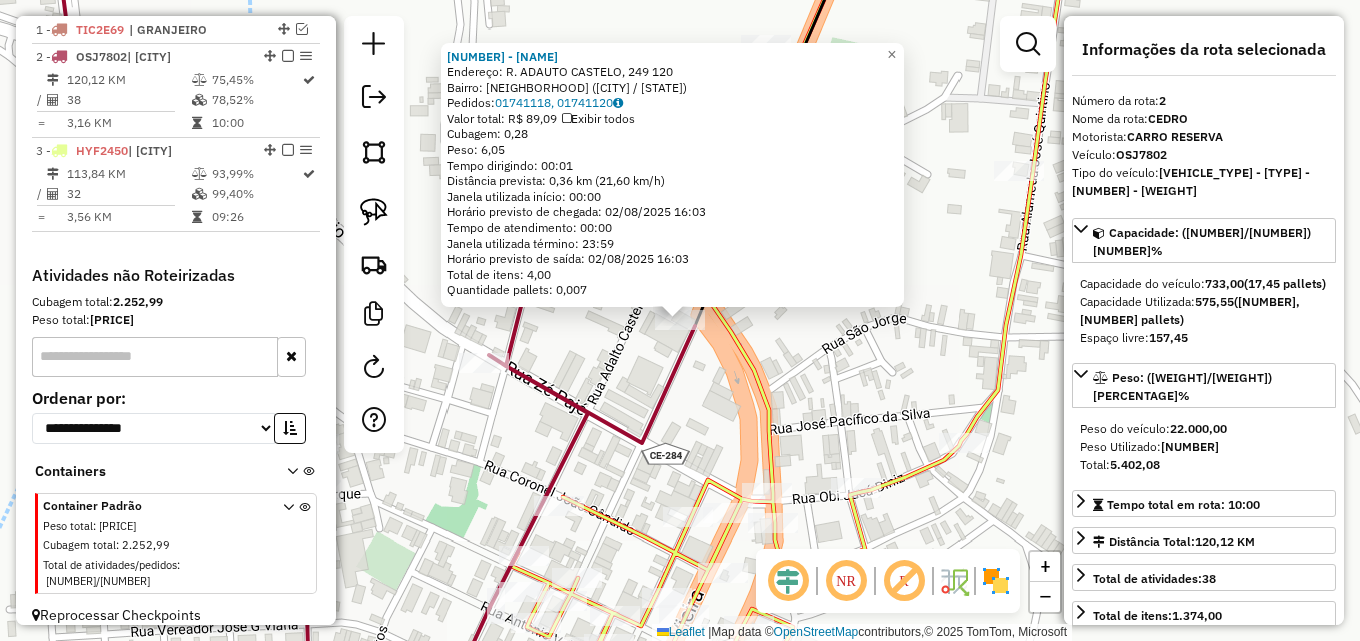click on "Rota 2 - Placa [PLATE] [NUMBER] - [NAME] [NUMBER] - [NAME] Endereço: R. [STREET], [NUMBER] [NUMBER] Bairro: [NEIGHBORHOOD] ([CITY] / [STATE]) Pedidos: [NUMBER], [NUMBER] Valor total: R$ [PRICE] Exibir todos Cubagem: [CUBAGE] Peso: [WEIGHT] Tempo dirigindo: [TIME] Distância prevista: [DISTANCE] km ([SPEED] km/h) Janela utilizada início: [TIME] Horário previsto de chegada: [DATE] [TIME] Tempo de atendimento: [TIME] Janela utilizada término: [TIME] Horário previsto de saída: [DATE] [TIME] Total de itens: [NUMBER] Quantidade pallets: [NUMBER] × Janela de atendimento Grade de atendimento Capacidade Transportadoras Veículos Cliente Pedidos Rotas Selecione os dias de semana para filtrar as janelas de atendimento Seg Ter Qua Qui Sex Sáb Dom Informe o período da janela de atendimento: De: Até: Filtrar exatamente a janela do cliente Considerar janela de atendimento padrão Selecione os dias de semana para filtrar as grades de atendimento Seg Ter Qua Qui Sex Sáb Dom De: De:" 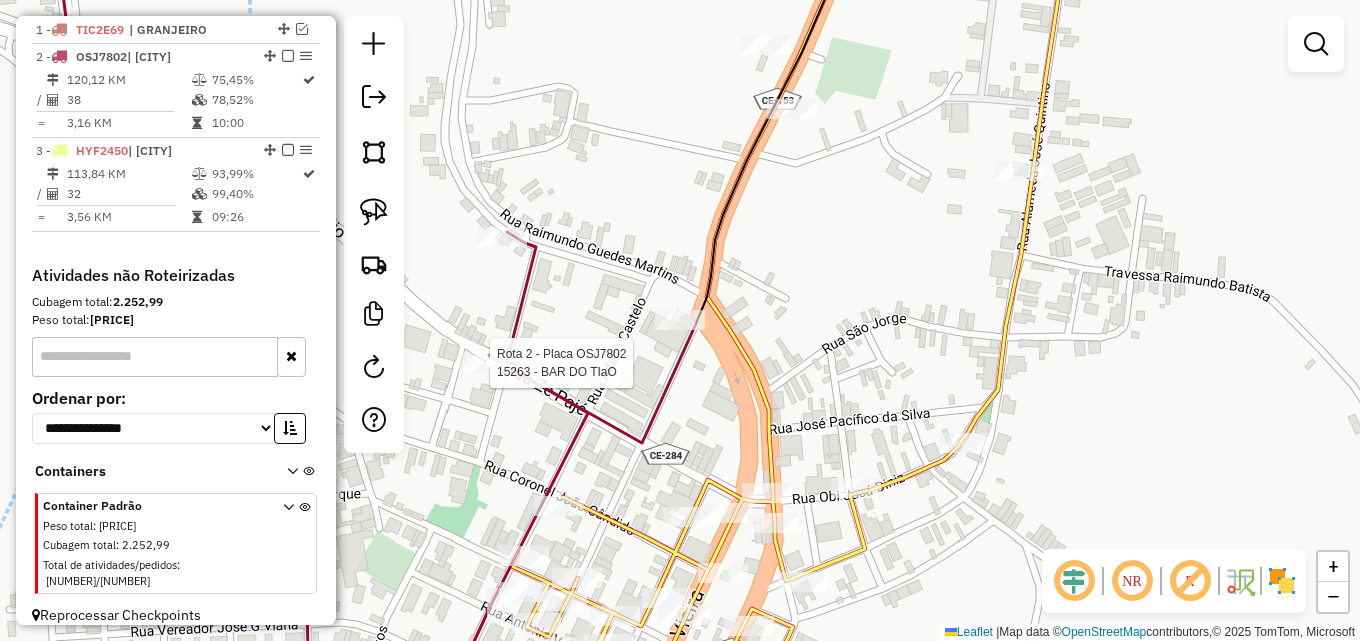 select on "**********" 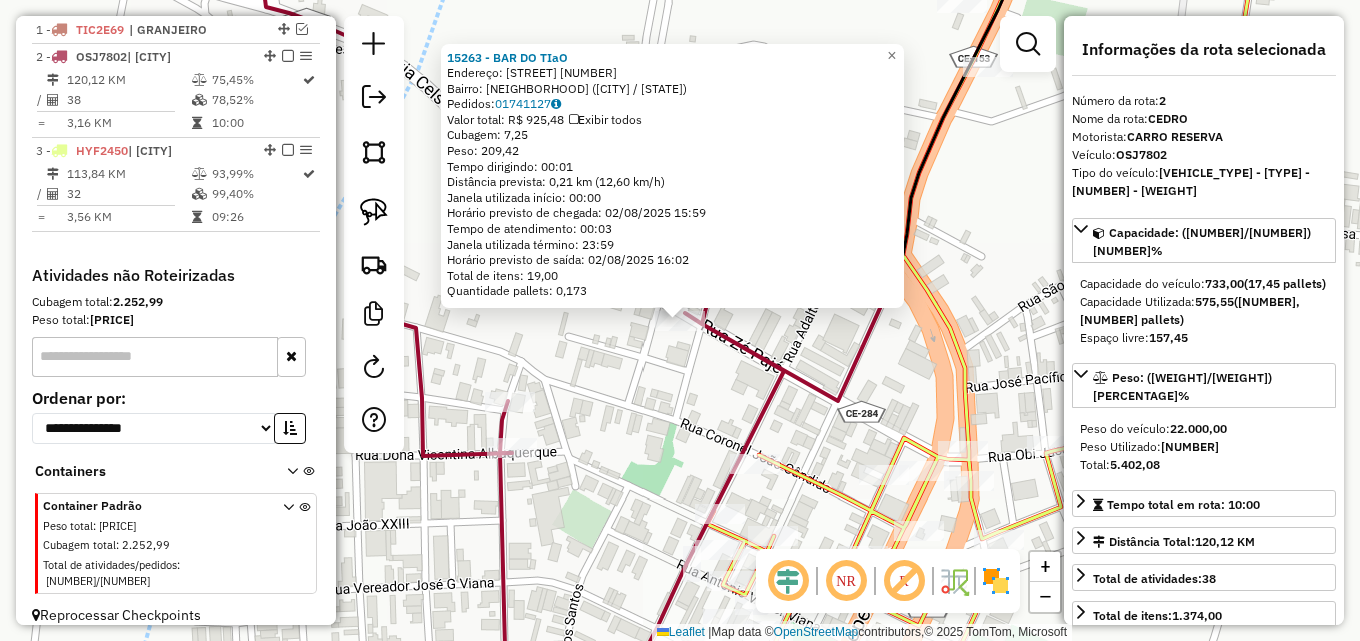 click on "[NUMBER] - [NAME]  Endereço:  [STREET] [NUMBER]   Bairro: [NEIGHBORHOOD] ([CITY] / [STATE])   Pedidos:  [ORDER_ID]   Valor total: [CURRENCY] [PRICE]   Exibir todos   Cubagem: [CUBAGE]  Peso: [WEIGHT]  Tempo dirigindo: [TIME]   Distância prevista: [DISTANCE] ([SPEED])   Janela utilizada início: [TIME]   Horário previsto de chegada: [DATE] [TIME]   Tempo de atendimento: [TIME]   Janela utilizada término: [TIME]   Horário previsto de saída: [DATE] [TIME]   Total de itens: [ITEMS]   Quantidade pallets: [PALLETS]  × Janela de atendimento Grade de atendimento Capacidade Transportadoras Veículos Cliente Pedidos  Rotas Selecione os dias de semana para filtrar as janelas de atendimento  Seg   Ter   Qua   Qui   Sex   Sáb   Dom  Informe o período da janela de atendimento: De: Até:  Filtrar exatamente a janela do cliente  Considerar janela de atendimento padrão  Selecione os dias de semana para filtrar as grades de atendimento  Seg   Ter   Qua   Qui   Sex   Sáb   Dom   Considerar clientes sem dia de atendimento cadastrado  Peso mínimo:   De:  De:" 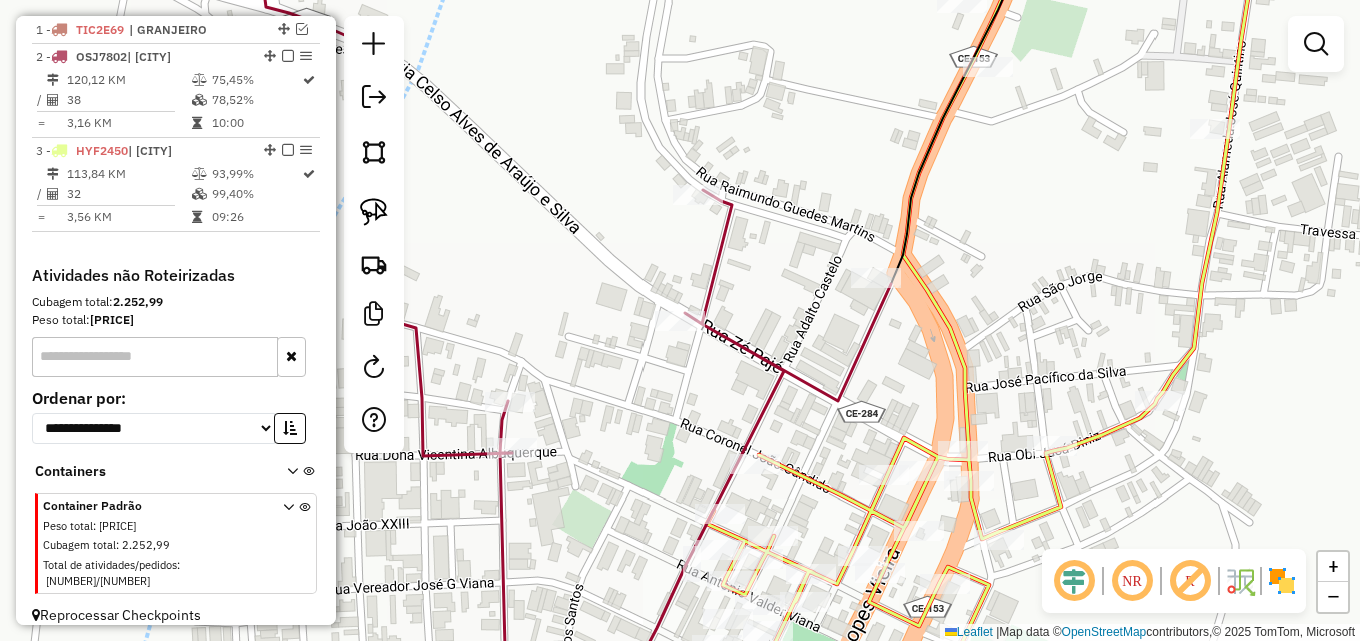 select on "**********" 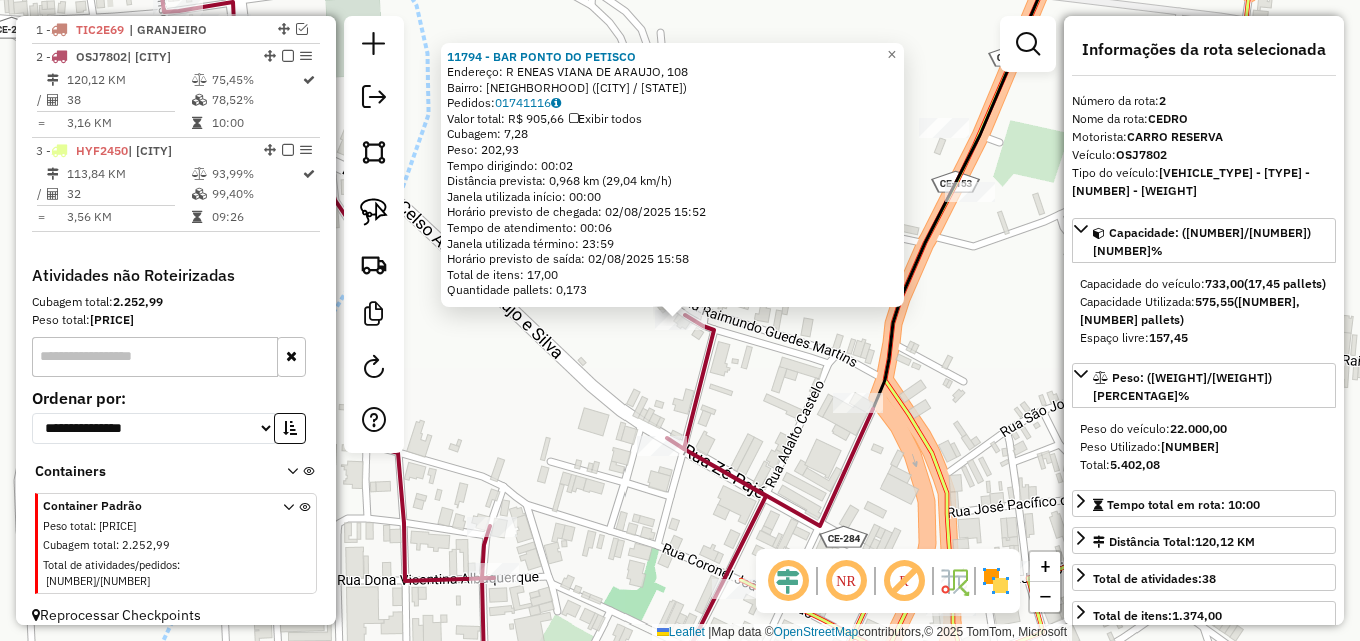 click on "[NUMBER] - [NAME]  Endereço: R   [STREET], [NUMBER]   Bairro: [NEIGHBORHOOD] ([CITY] / [STATE])   Pedidos:  [ORDER_ID]   Valor total: [CURRENCY] [PRICE]   Exibir todos   Cubagem: [CUBAGE]  Peso: [WEIGHT]  Tempo dirigindo: [TIME]   Distância prevista: [DISTANCE] ([SPEED])   Janela utilizada início: [TIME]   Horário previsto de chegada: [DATE] [TIME]   Tempo de atendimento: [TIME]   Janela utilizada término: [TIME]   Horário previsto de saída: [DATE] [TIME]   Total de itens: [ITEMS]   Quantidade pallets: [PALLETS]  × Janela de atendimento Grade de atendimento Capacidade Transportadoras Veículos Cliente Pedidos  Rotas Selecione os dias de semana para filtrar as janelas de atendimento  Seg   Ter   Qua   Qui   Sex   Sáb   Dom  Informe o período da janela de atendimento: De: Até:  Filtrar exatamente a janela do cliente  Considerar janela de atendimento padrão  Selecione os dias de semana para filtrar as grades de atendimento  Seg   Ter   Qua   Qui   Sex   Sáb   Dom   Clientes fora do dia de atendimento selecionado +" 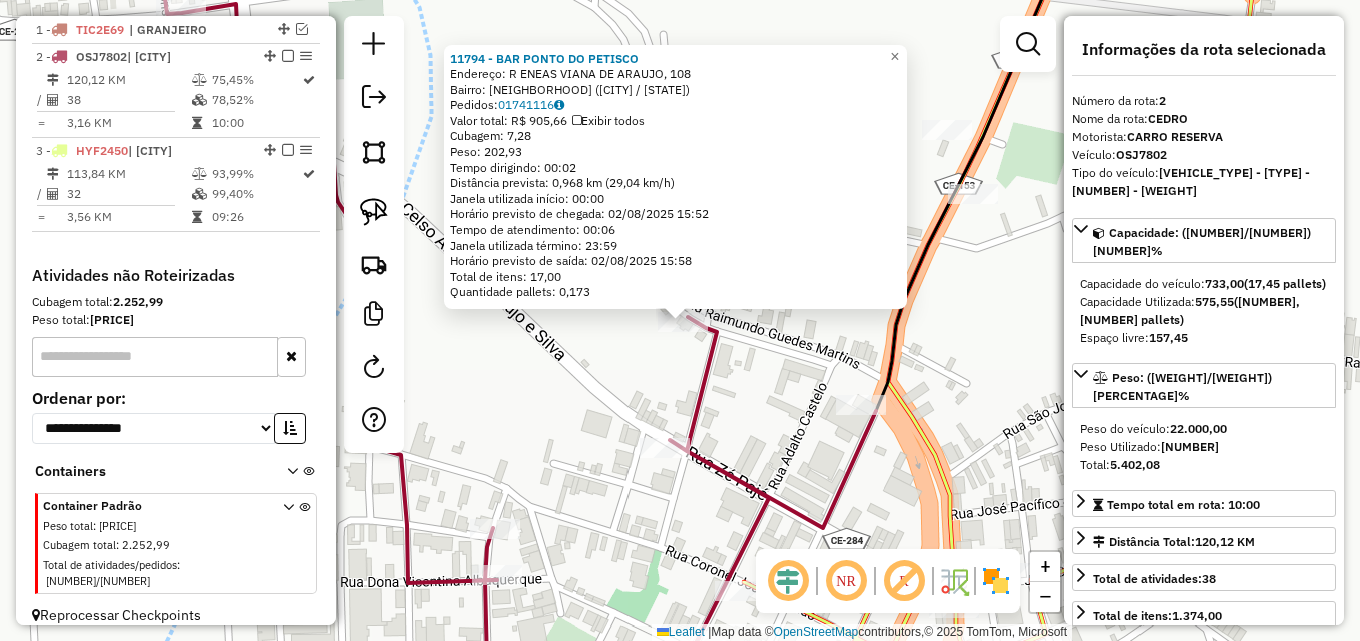 click on "[NUMBER] - [NAME]  Endereço: R   [STREET], [NUMBER]   Bairro: [NEIGHBORHOOD] ([CITY] / [STATE])   Pedidos:  [ORDER_ID]   Valor total: [CURRENCY] [PRICE]   Exibir todos   Cubagem: [CUBAGE]  Peso: [WEIGHT]  Tempo dirigindo: [TIME]   Distância prevista: [DISTANCE] ([SPEED])   Janela utilizada início: [TIME]   Horário previsto de chegada: [DATE] [TIME]   Tempo de atendimento: [TIME]   Janela utilizada término: [TIME]   Horário previsto de saída: [DATE] [TIME]   Total de itens: [ITEMS]   Quantidade pallets: [PALLETS]  × Janela de atendimento Grade de atendimento Capacidade Transportadoras Veículos Cliente Pedidos  Rotas Selecione os dias de semana para filtrar as janelas de atendimento  Seg   Ter   Qua   Qui   Sex   Sáb   Dom  Informe o período da janela de atendimento: De: Até:  Filtrar exatamente a janela do cliente  Considerar janela de atendimento padrão  Selecione os dias de semana para filtrar as grades de atendimento  Seg   Ter   Qua   Qui   Sex   Sáb   Dom   Clientes fora do dia de atendimento selecionado +" 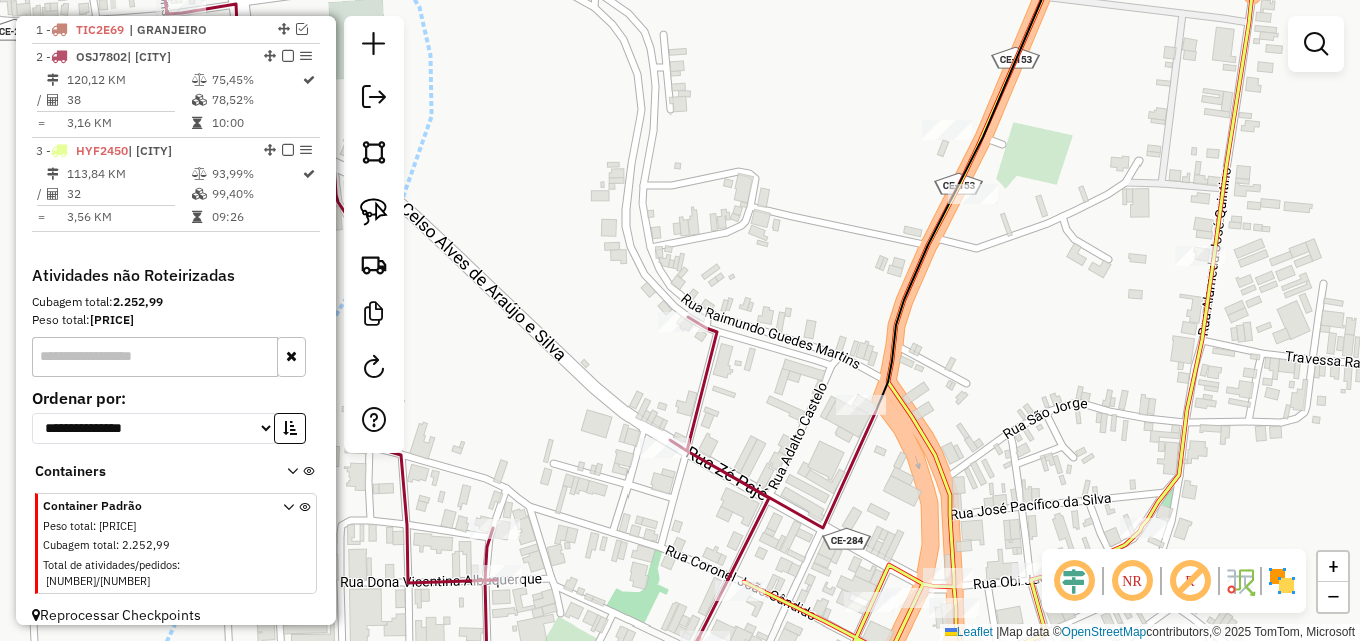 click on "Janela de atendimento Grade de atendimento Capacidade Transportadoras Veículos Cliente Pedidos  Rotas Selecione os dias de semana para filtrar as janelas de atendimento  Seg   Ter   Qua   Qui   Sex   Sáb   Dom  Informe o período da janela de atendimento: De: Até:  Filtrar exatamente a janela do cliente  Considerar janela de atendimento padrão  Selecione os dias de semana para filtrar as grades de atendimento  Seg   Ter   Qua   Qui   Sex   Sáb   Dom   Considerar clientes sem dia de atendimento cadastrado  Clientes fora do dia de atendimento selecionado Filtrar as atividades entre os valores definidos abaixo:  Peso mínimo:   Peso máximo:   Cubagem mínima:   Cubagem máxima:   De:   Até:  Filtrar as atividades entre o tempo de atendimento definido abaixo:  De:   Até:   Considerar capacidade total dos clientes não roteirizados Transportadora: Selecione um ou mais itens Tipo de veículo: Selecione um ou mais itens Veículo: Selecione um ou mais itens Motorista: Selecione um ou mais itens Nome: Rótulo:" 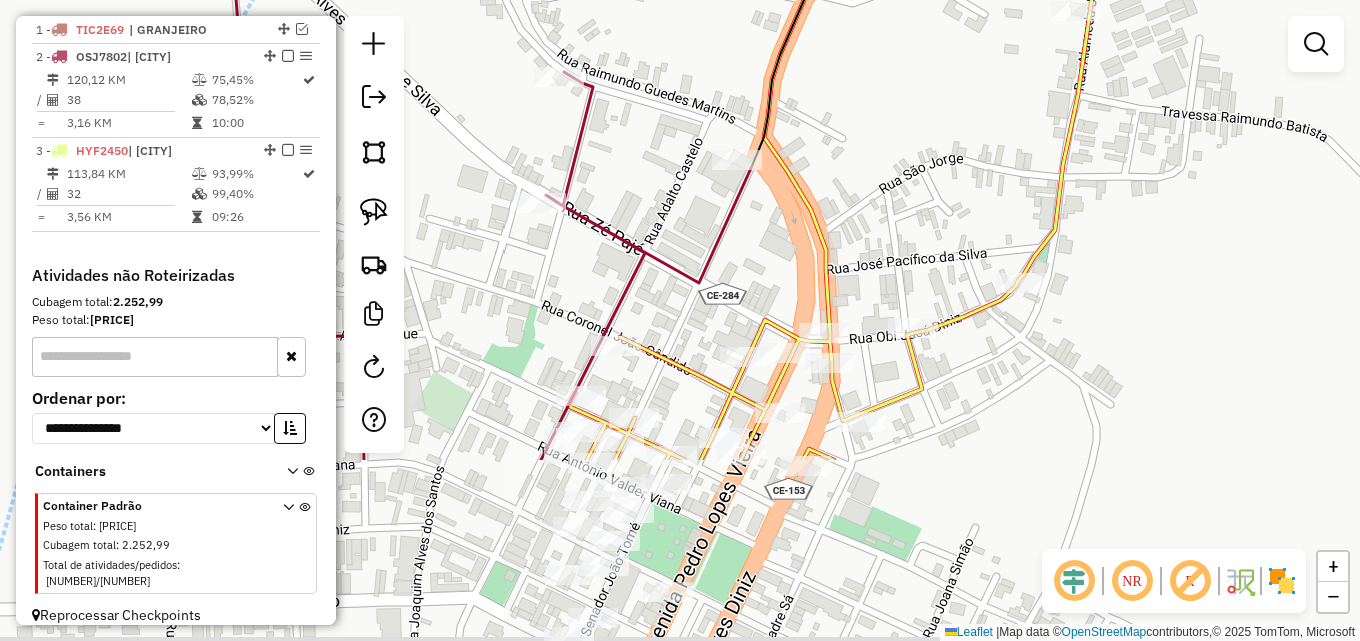 drag, startPoint x: 749, startPoint y: 415, endPoint x: 603, endPoint y: 125, distance: 324.6783 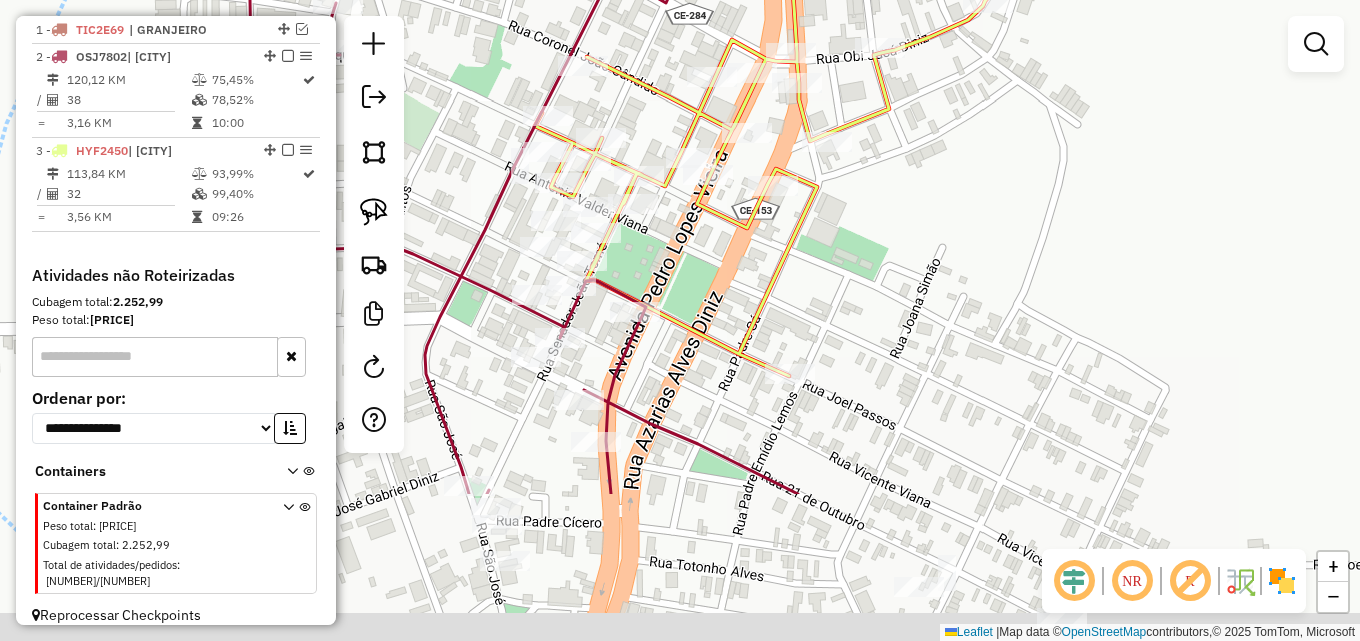 drag, startPoint x: 787, startPoint y: 470, endPoint x: 747, endPoint y: 272, distance: 202 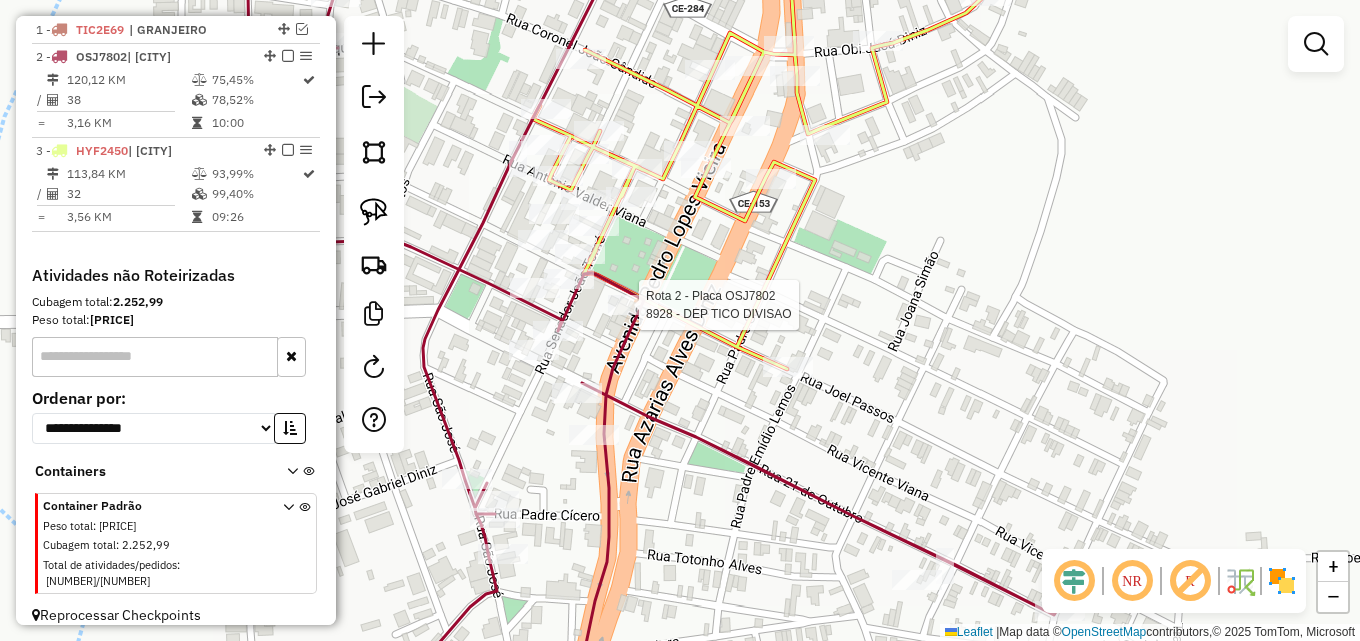 select on "**********" 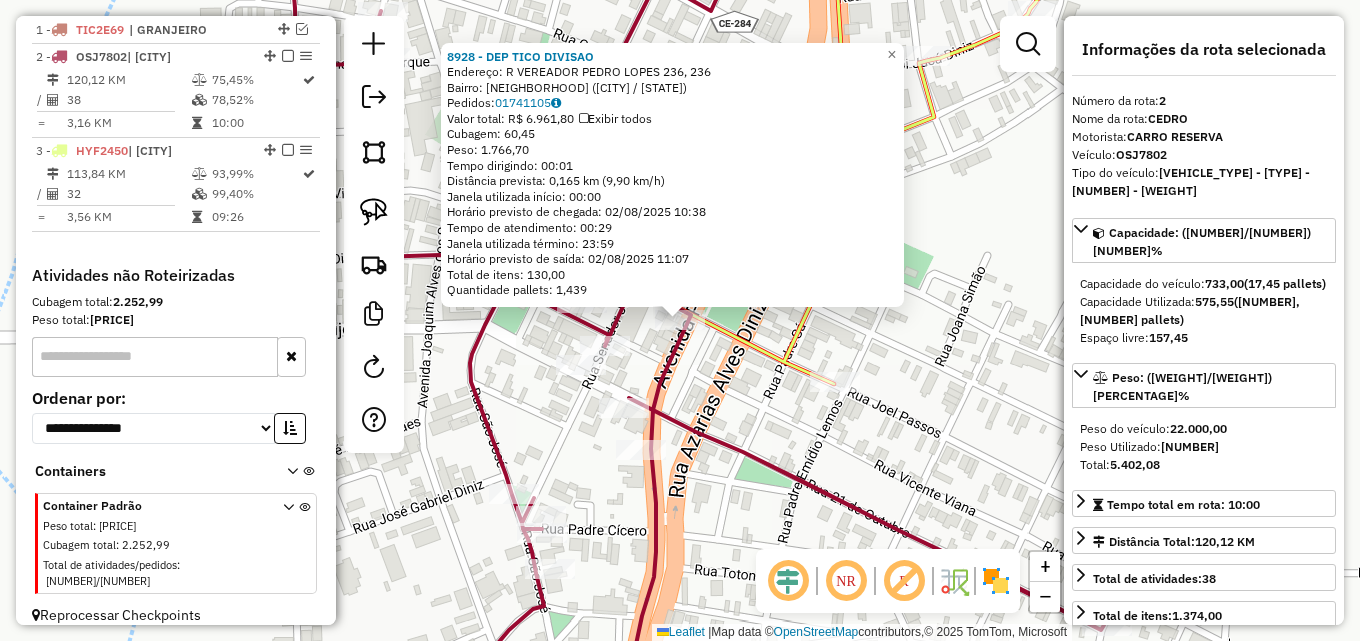 click on "[CODE] - [BUSINESS_NAME]  Endereço: R [TITLE] [NAME] [NUMBER], [NUMBER]   Bairro: [NEIGHBORHOOD] ([NEIGHBORHOOD] / [STATE])   Pedidos:  [CODE]   Valor total: R$ [NUMBER],00   Exibir todos   Cubagem: [NUMBER],[NUMBER]  Peso: [NUMBER],[NUMBER]  Tempo dirigindo: [TIME]   Distância prevista: [NUMBER],[NUMBER] km ([NUMBER] km/h)   Janela utilizada início: [TIME]   Horário previsto de chegada: [DATE] [TIME]   Tempo de atendimento: [TIME]   Janela utilizada término: [TIME]   Horário previsto de saída: [DATE] [TIME]   Total de itens: [NUMBER],[NUMBER]   Quantidade pallets: [NUMBER]  × Janela de atendimento Grade de atendimento Capacidade Transportadoras Veículos Cliente Pedidos  Rotas Selecione os dias de semana para filtrar as janelas de atendimento  Seg   Ter   Qua   Qui   Sex   Sáb   Dom  Informe o período da janela de atendimento: De: Até:  Filtrar exatamente a janela do cliente  Considerar janela de atendimento padrão  Selecione os dias de semana para filtrar as grades de atendimento  Seg   Ter   Qua   Qui   Sex   Sáb   Dom   Peso mínimo:   Peso máximo:   De:   Até:  +" 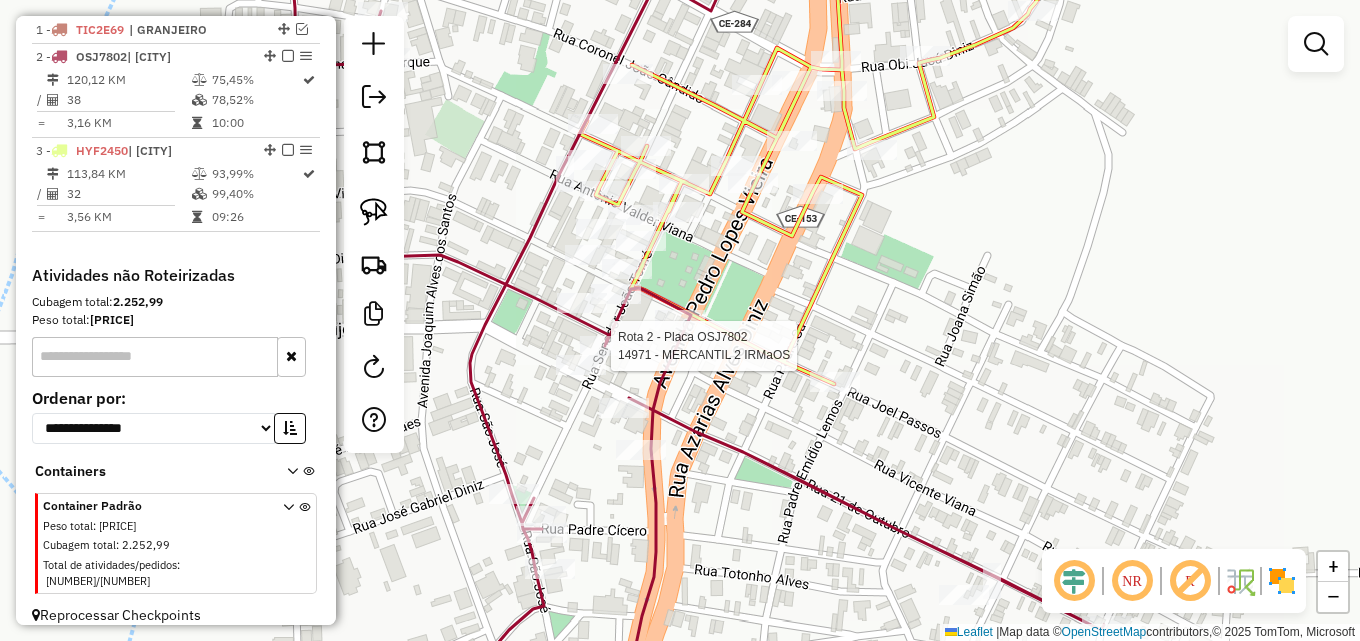 select on "**********" 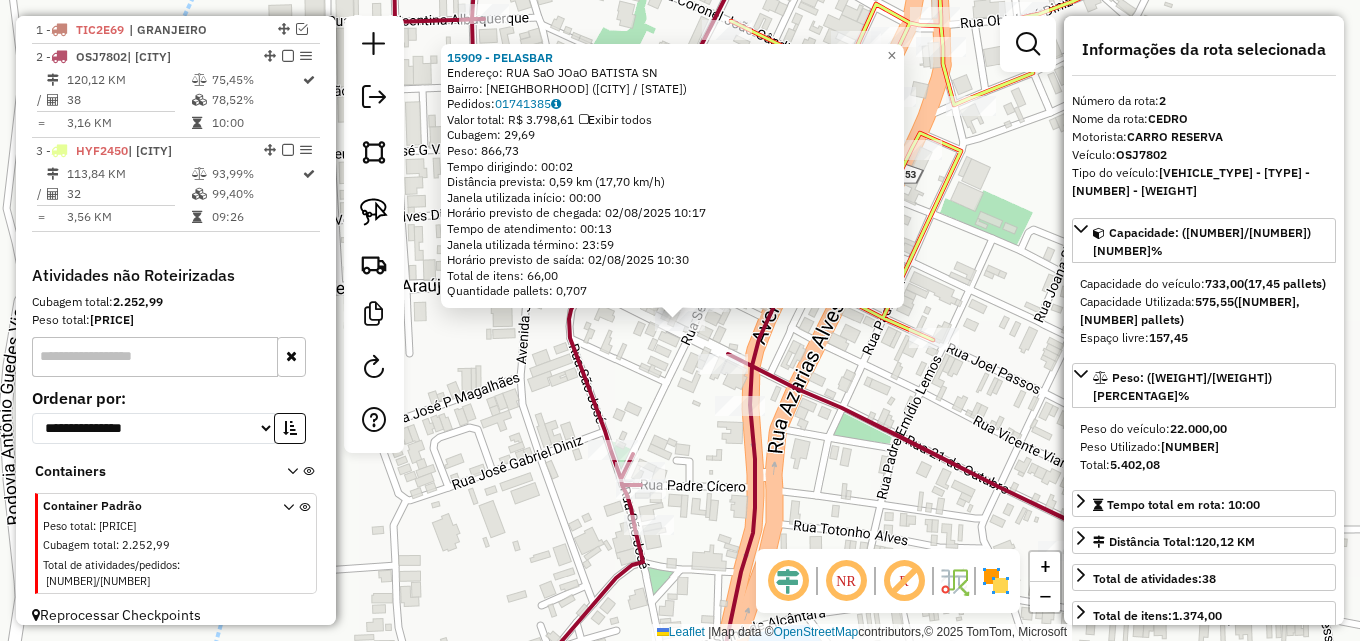 click on "15909 - PELASBAR Endereço: RUA SaO JOaO BATISTA SN Bairro: CENTRO ([STATE]) Pedidos: 01741385 Valor total: R$ 3.798,61 Exibir todos Cubagem: 29,69 Peso: 866,73 Tempo dirigindo: 00:02 Distância prevista: 0,59 km (17,70 km/h) Janela utilizada início: 00:00 Horário previsto de chegada: 02/08/2025 10:17 Tempo de atendimento: 00:13 Janela utilizada término: 23:59 Horário previsto de saída: 02/08/2025 10:30 Total de itens: 66,00 Quantidade pallets: 0,707 × Janela de atendimento Grade de atendimento Capacidade Transportadoras Veículos Cliente Pedidos Rotas Selecione os dias de semana para filtrar as janelas de atendimento Seg Ter Qua Qui Sex Sáb Dom Informe o período da janela de atendimento: De: Até: Filtrar exatamente a janela do cliente Considerar janela de atendimento padrão Selecione os dias de semana para filtrar as grades de atendimento Seg Ter Qua Qui Sex Sáb Dom Considerar clientes sem dia de atendimento cadastrado De: De:" 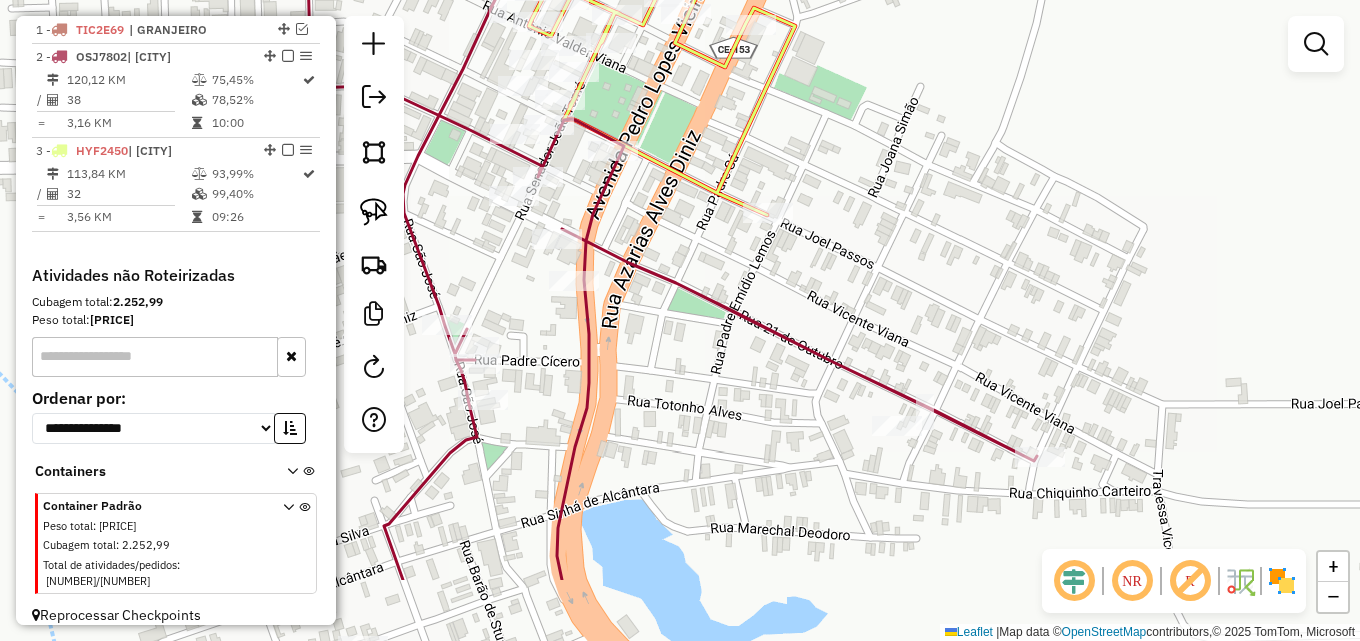 drag, startPoint x: 808, startPoint y: 480, endPoint x: 640, endPoint y: 343, distance: 216.77869 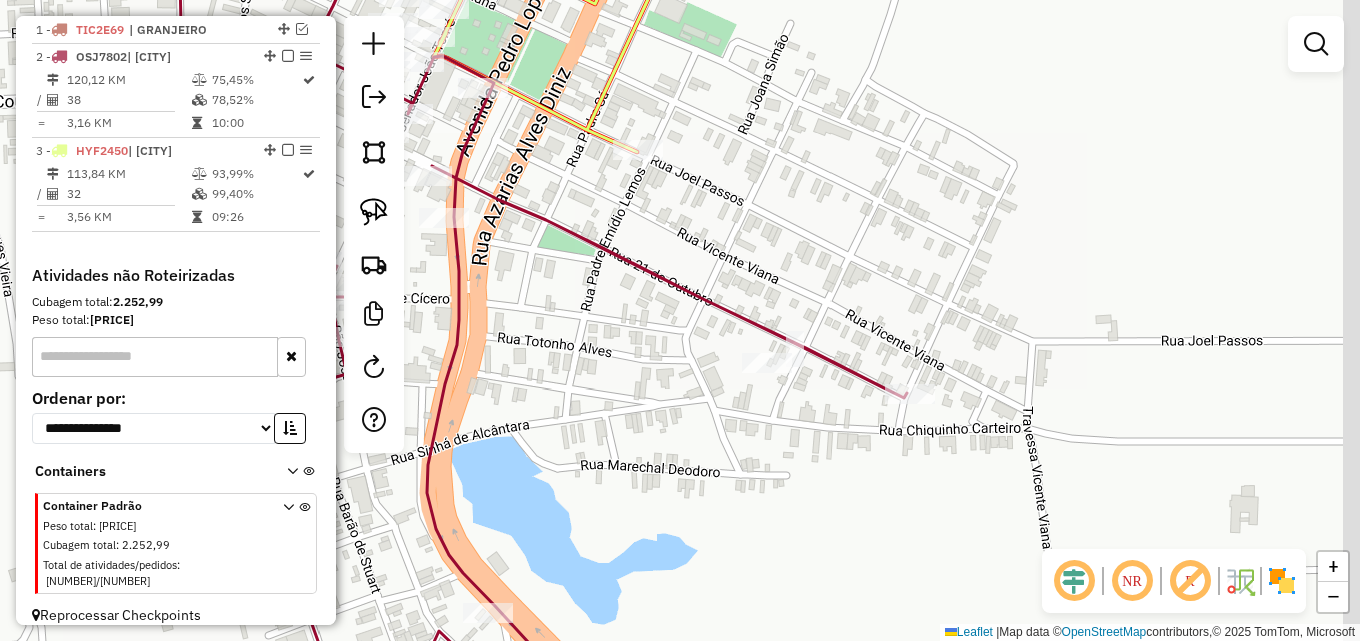 drag, startPoint x: 735, startPoint y: 378, endPoint x: 600, endPoint y: 320, distance: 146.93196 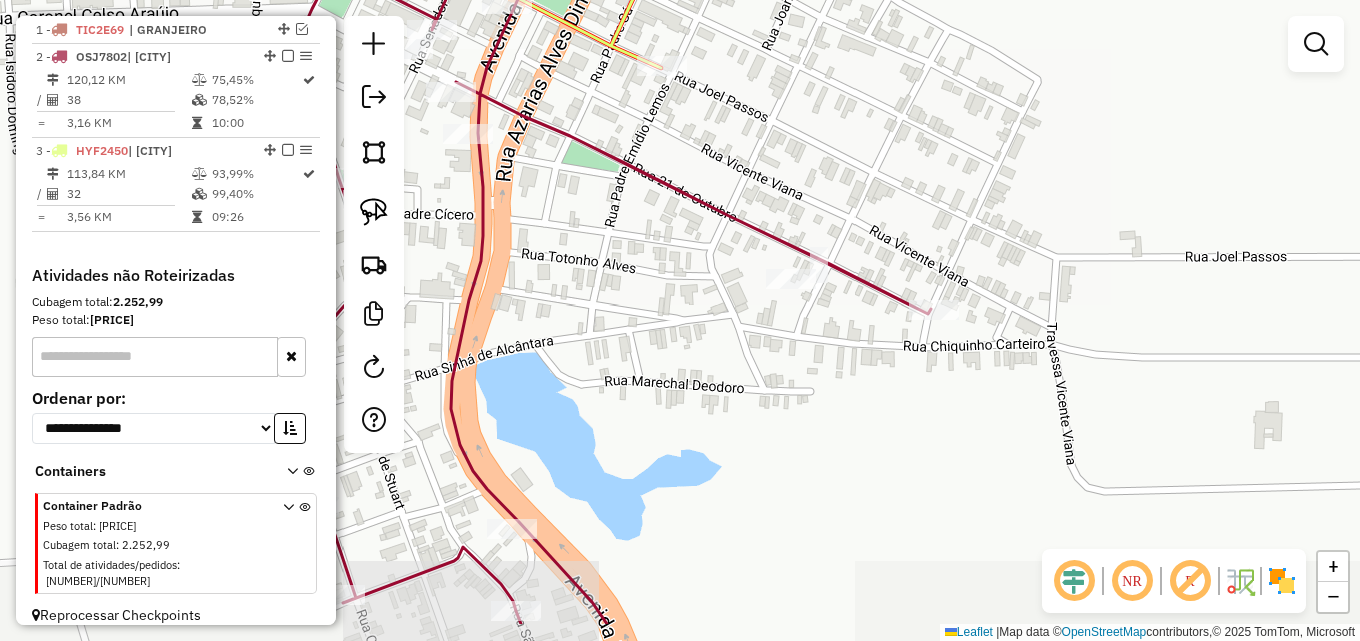 drag, startPoint x: 523, startPoint y: 271, endPoint x: 576, endPoint y: 159, distance: 123.90723 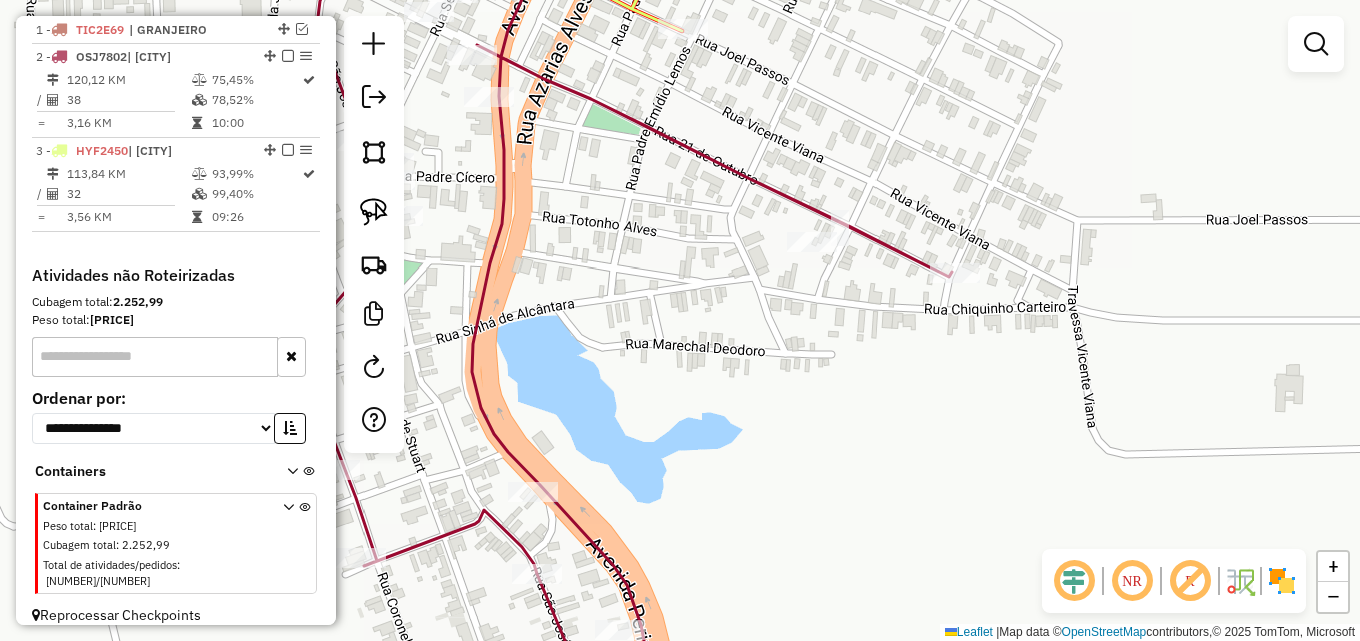 drag, startPoint x: 548, startPoint y: 168, endPoint x: 497, endPoint y: 170, distance: 51.0392 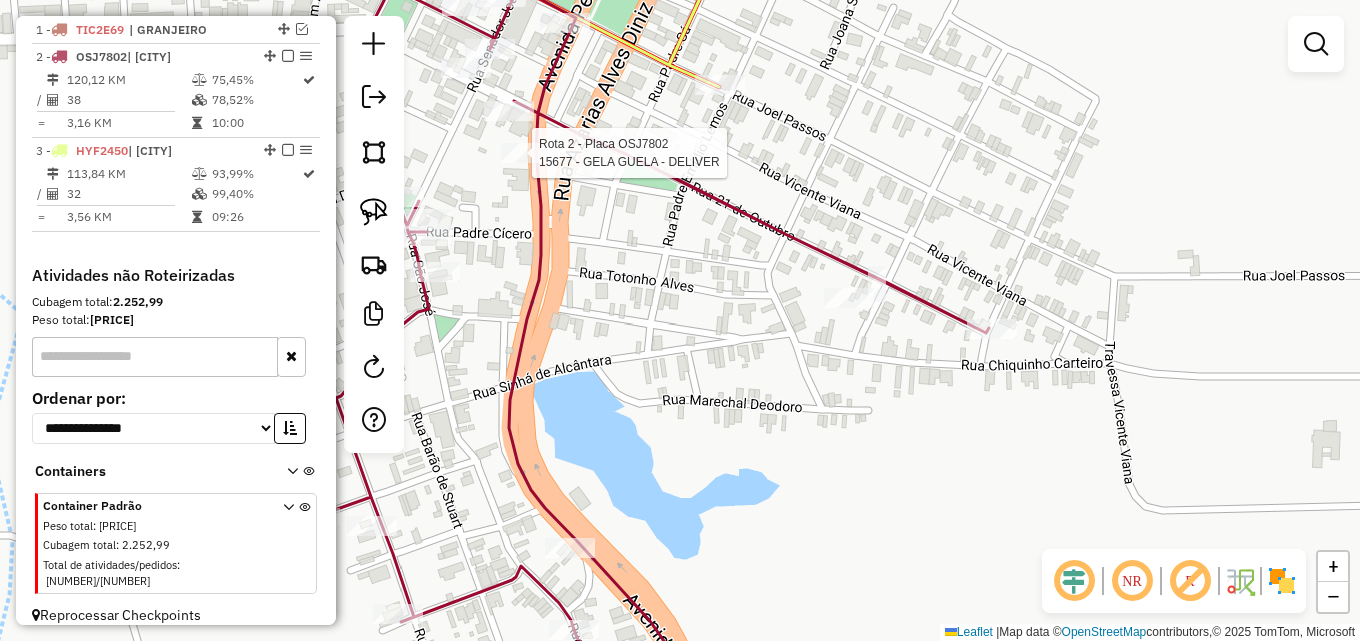 select on "**********" 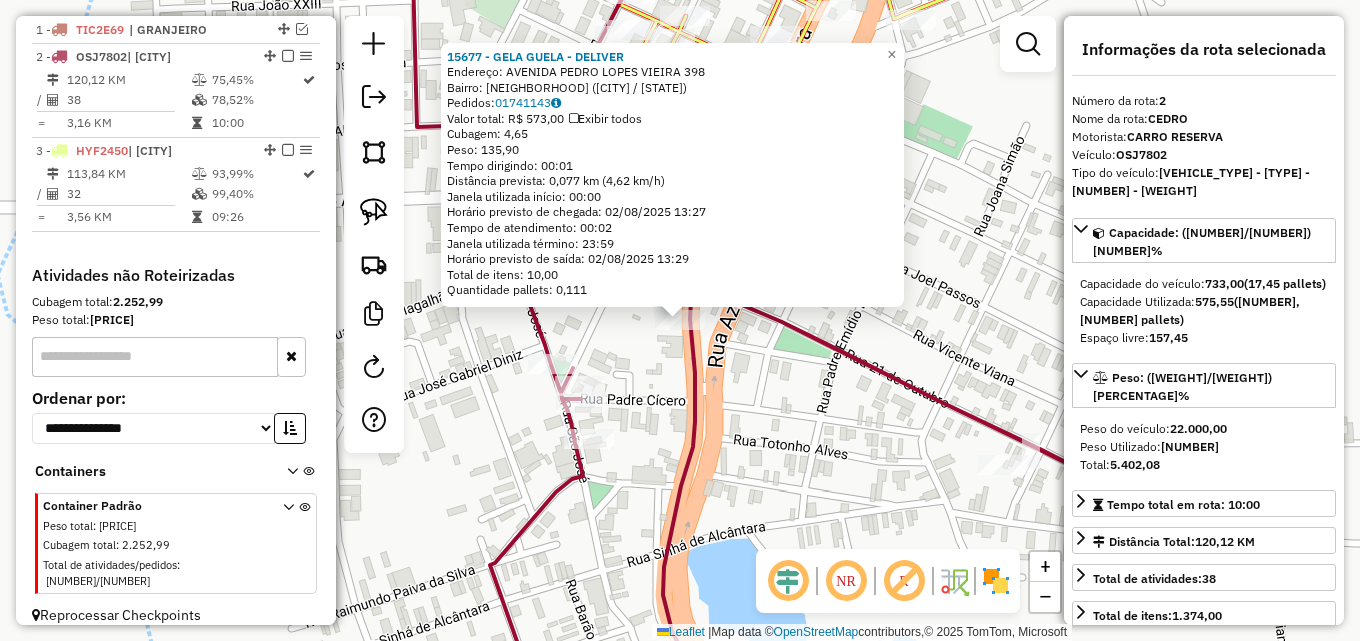 drag, startPoint x: 755, startPoint y: 411, endPoint x: 765, endPoint y: 414, distance: 10.440307 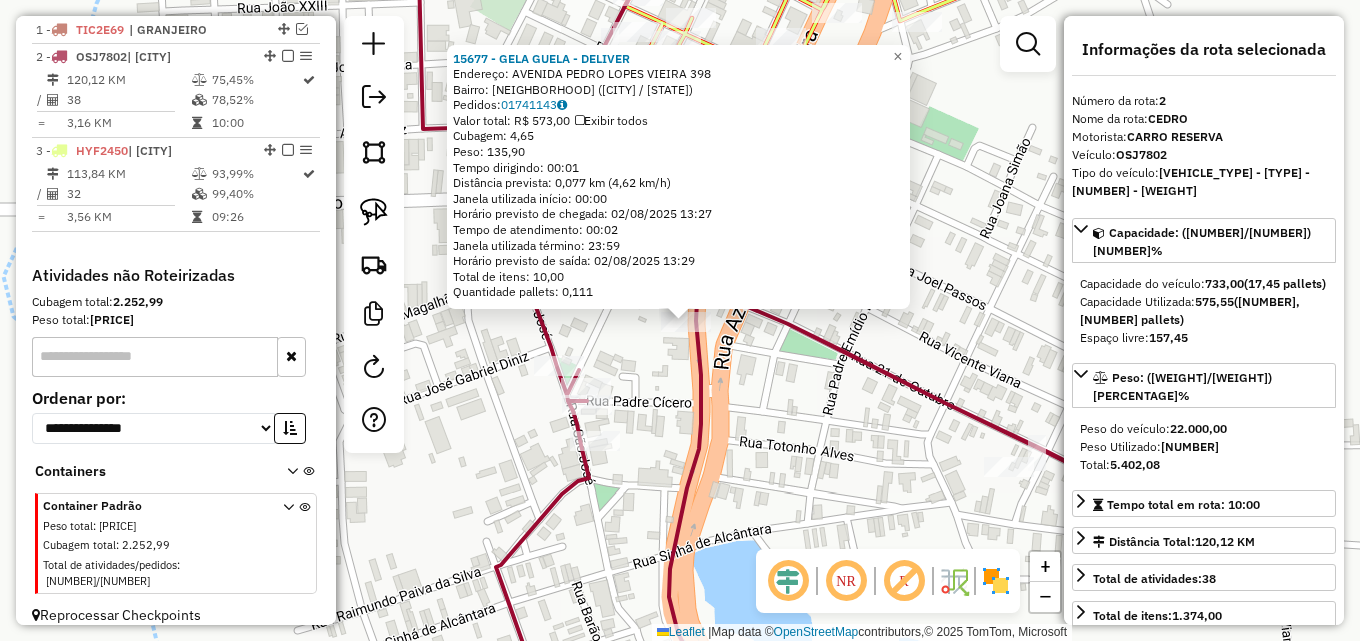 click on "Endereço: AVENIDA [STREET] [NUMBER] Bairro: [NEIGHBORHOOD] ([CITY] / [CE]) Pedidos: [NUMBER] Valor total: R$ [PRICE] Exibir todos Cubagem: [CUBAGE] Peso: [WEIGHT] Tempo dirigindo: [TIME] Distância prevista: [DISTANCE] km ([SPEED] km/h) Janela utilizada início: [TIME] Horário previsto de chegada: [DATE] [TIME] Tempo de atendimento: [TIME] Janela utilizada término: [TIME] Horário previsto de saída: [DATE] [TIME] Total de itens: [NUMBER] Quantidade pallets: [NUMBER] × Janela de atendimento Grade de atendimento Capacidade Transportadoras Veículos Cliente Pedidos Rotas Selecione os dias de semana para filtrar as janelas de atendimento Seg Ter Qua Qui Sex Sáb Dom Informe o período da janela de atendimento: De: Até: Filtrar exatamente a janela do cliente Considerar janela de atendimento padrão Selecione os dias de semana para filtrar as grades de atendimento Seg Ter Qua Qui Sex Sáb Dom Clientes fora do dia de atendimento selecionado +" 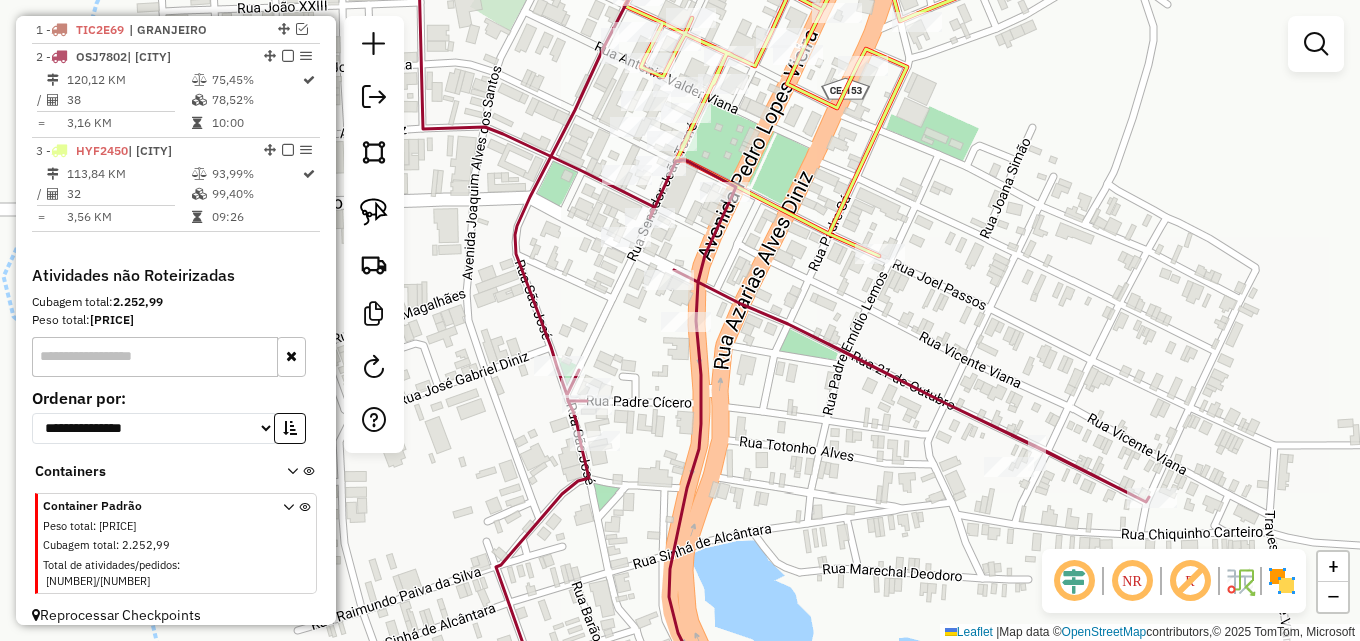 drag, startPoint x: 779, startPoint y: 421, endPoint x: 710, endPoint y: 380, distance: 80.26207 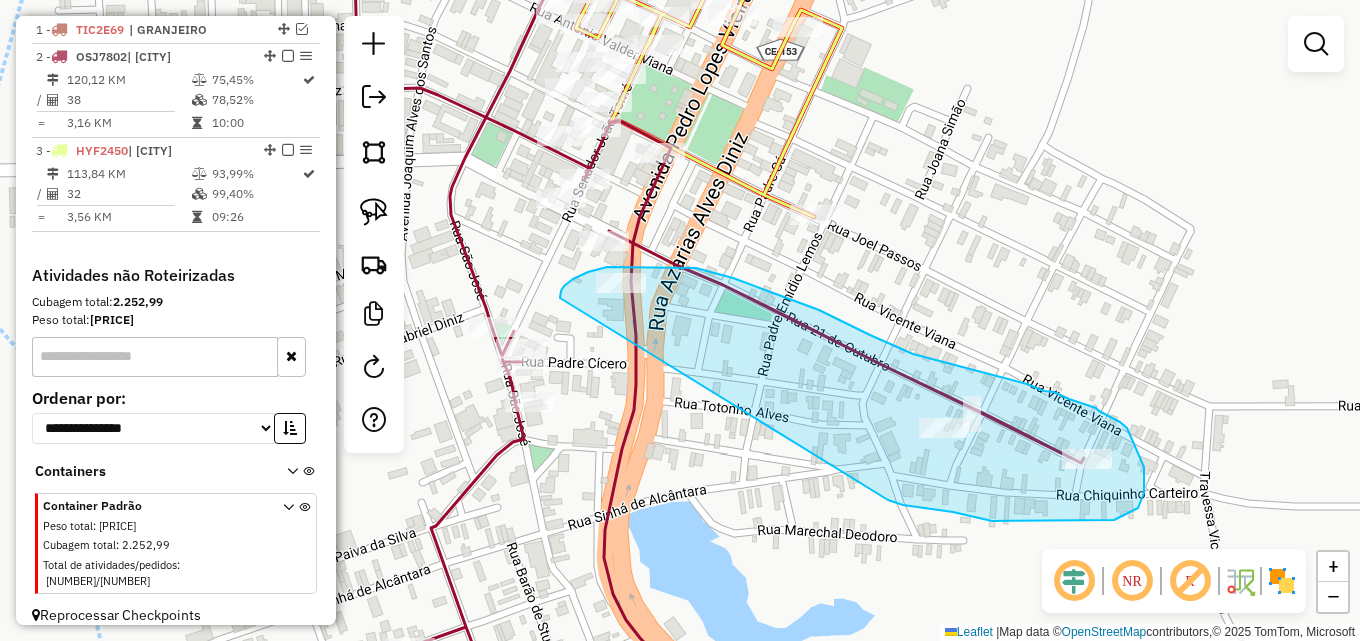 drag, startPoint x: 560, startPoint y: 298, endPoint x: 884, endPoint y: 496, distance: 379.71042 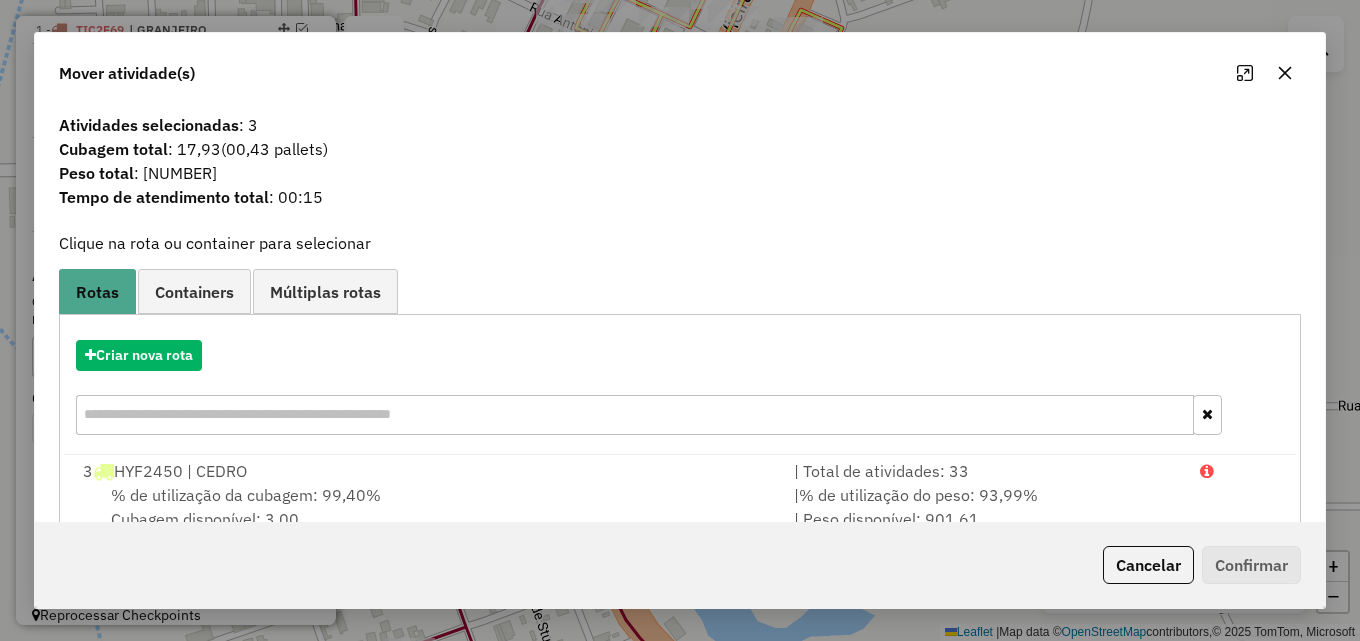click on "Criar nova rota" at bounding box center [680, 390] 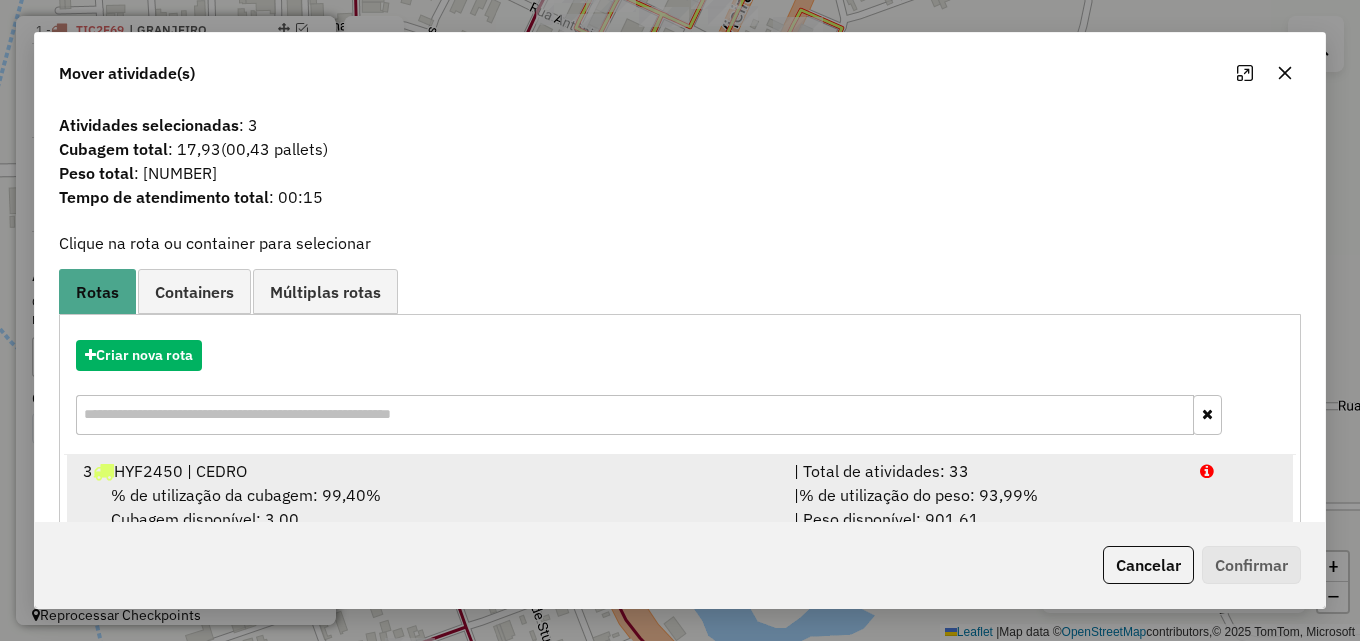 drag, startPoint x: 776, startPoint y: 471, endPoint x: 814, endPoint y: 478, distance: 38.63936 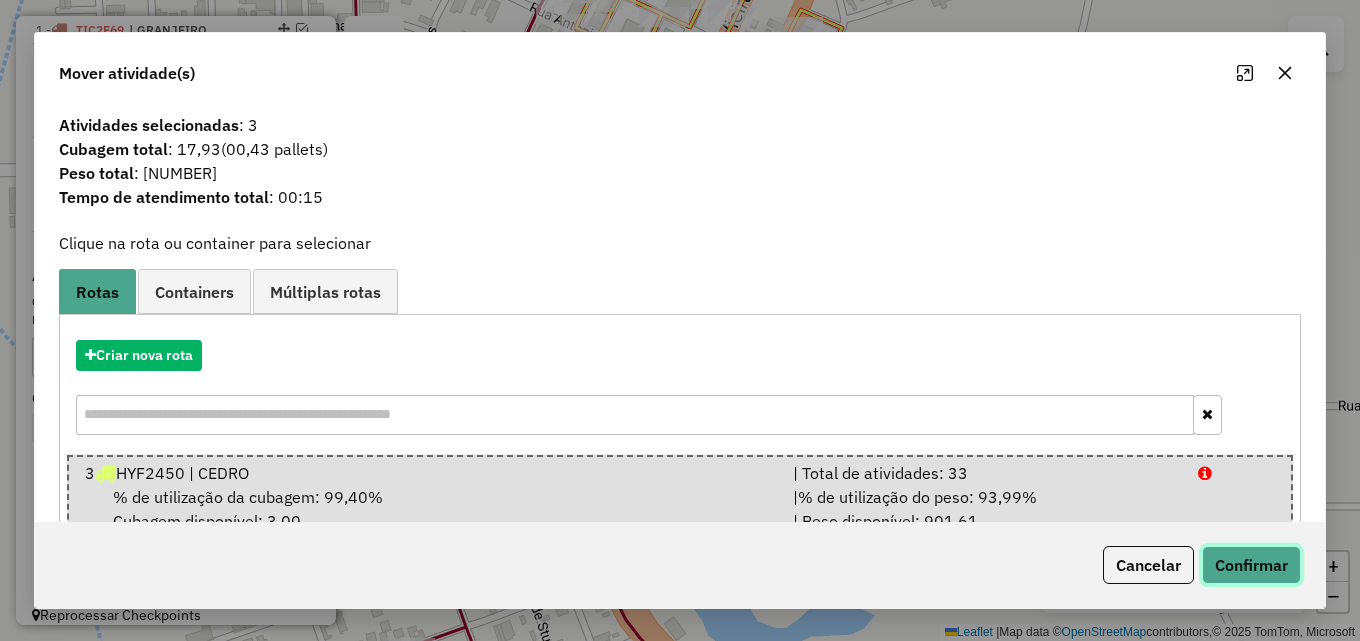 click on "Confirmar" 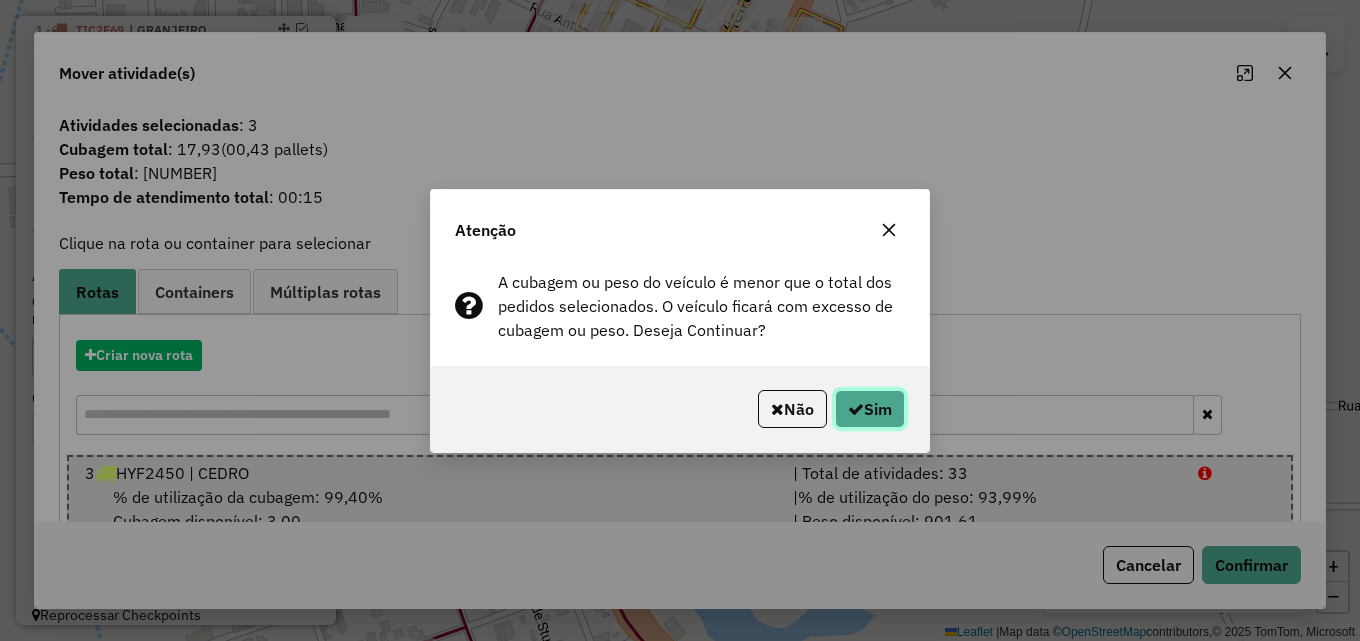 click on "Sim" 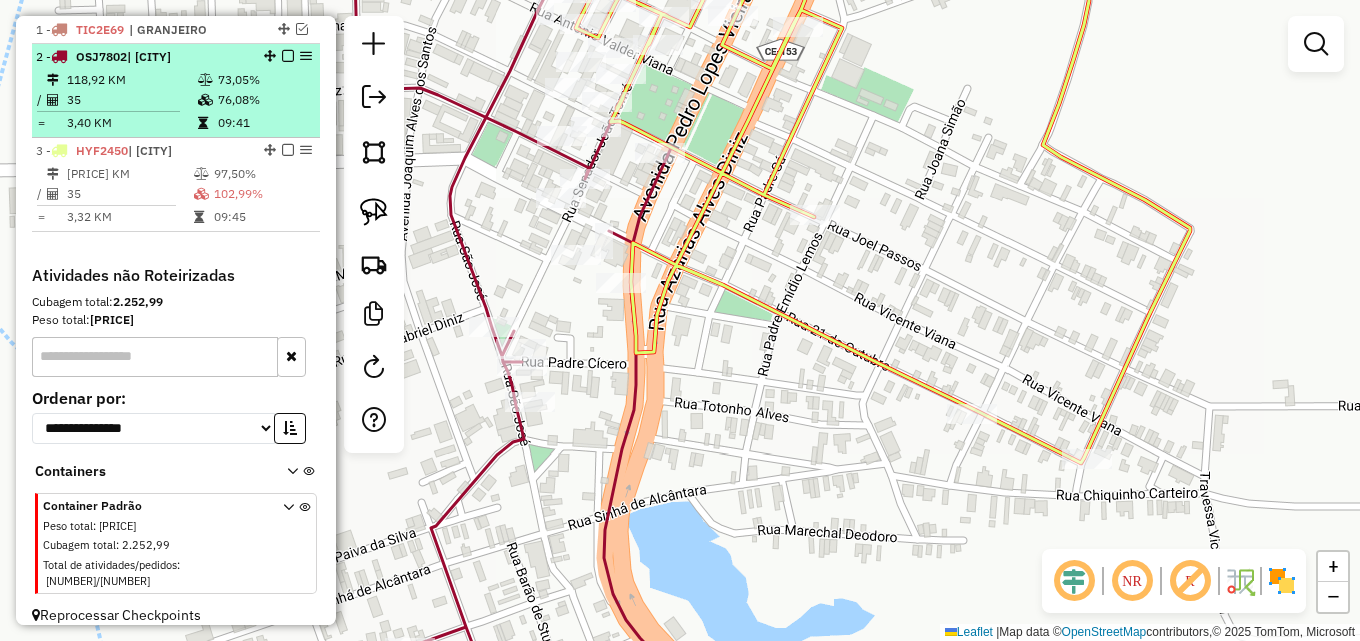 click at bounding box center [116, 111] 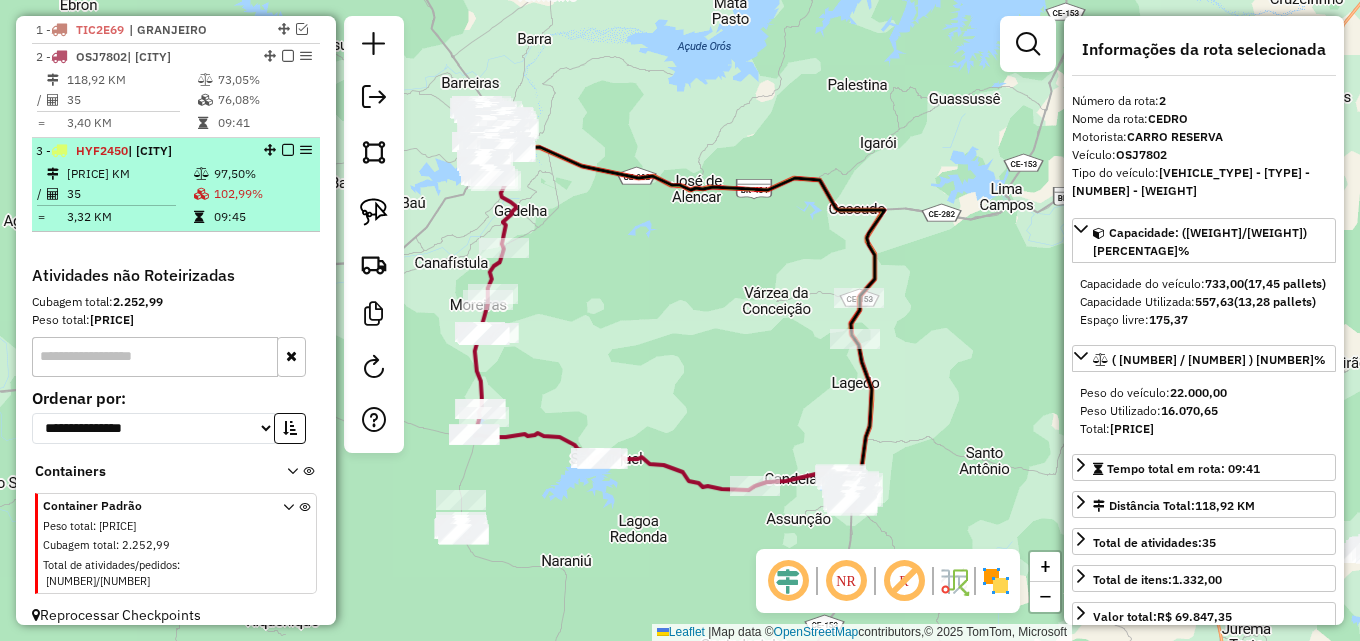click on "[PRICE] KM" at bounding box center (129, 174) 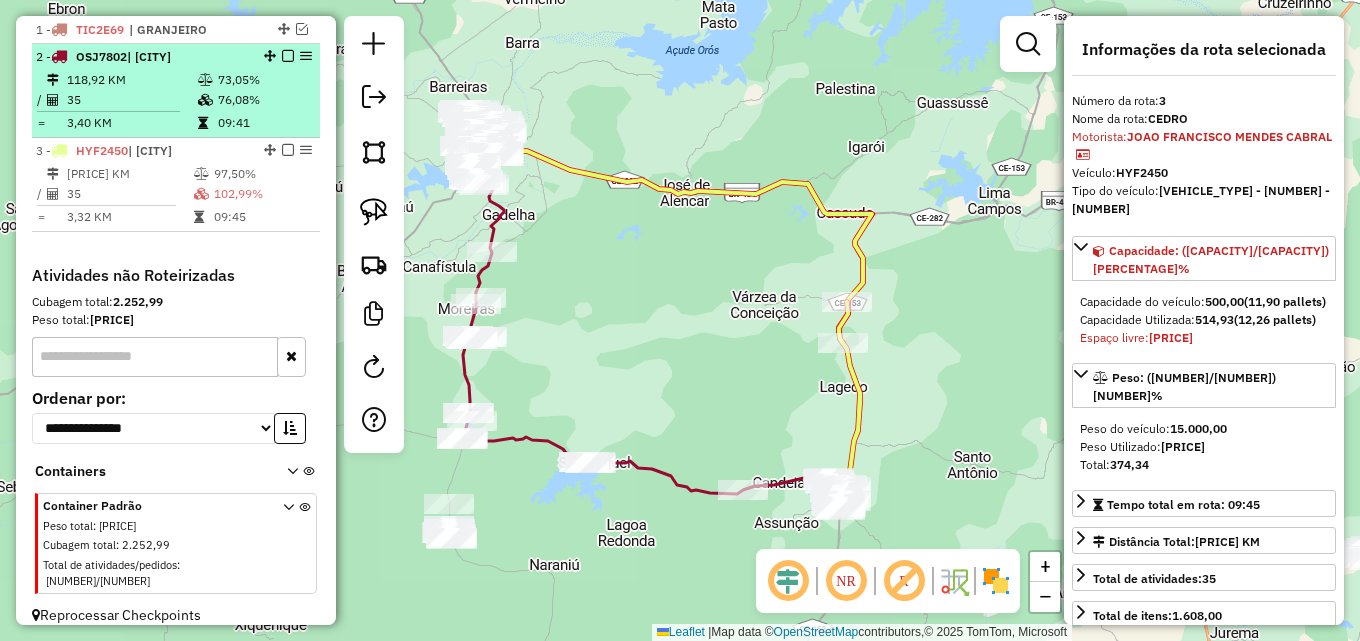 click on "35" at bounding box center (131, 100) 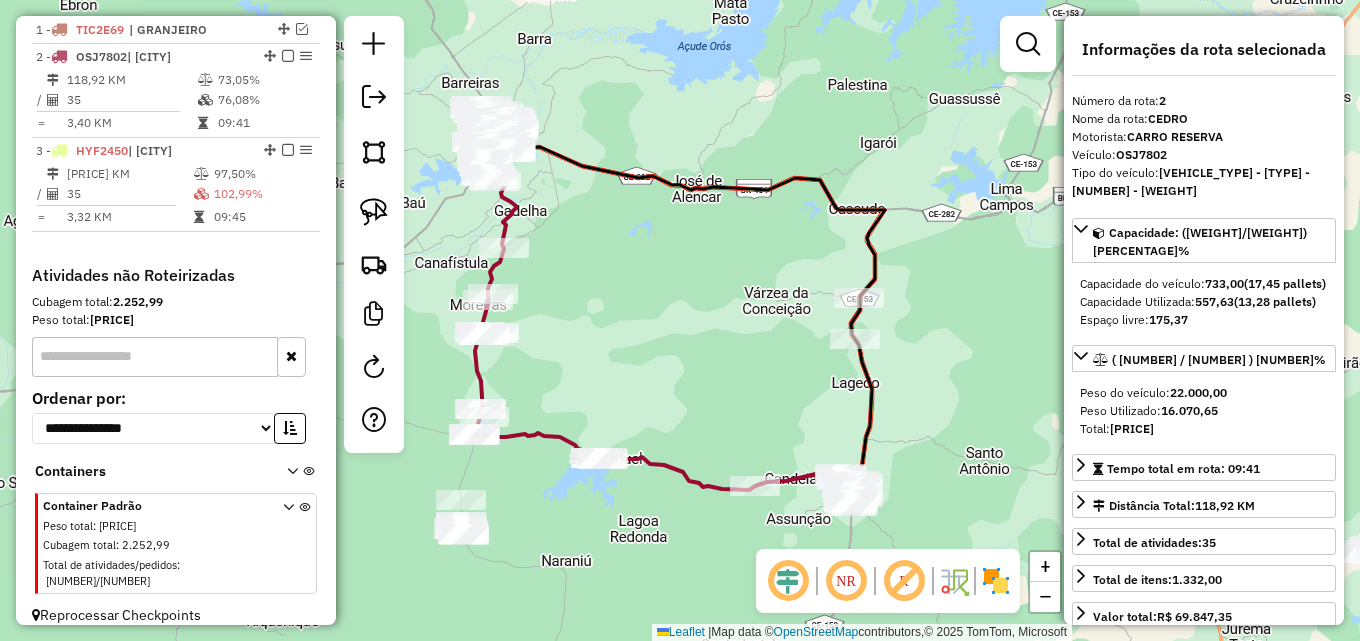 drag, startPoint x: 739, startPoint y: 348, endPoint x: 546, endPoint y: 171, distance: 261.87402 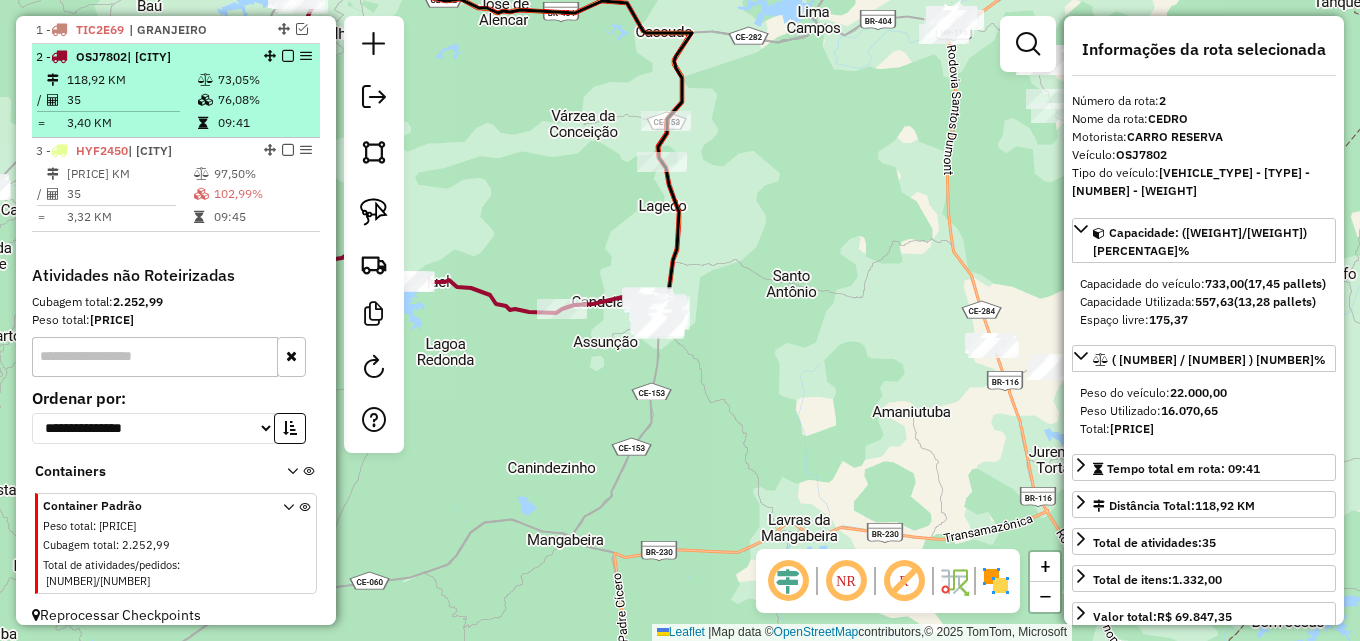 click on "76,08%" at bounding box center (264, 100) 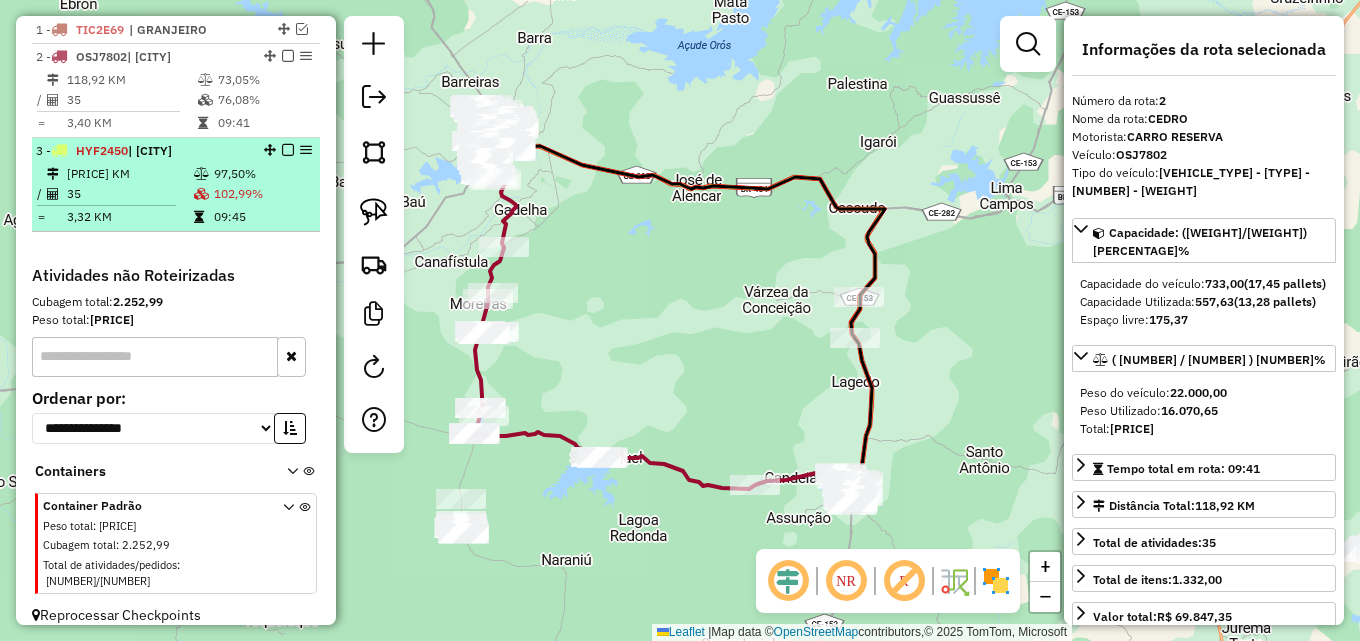 click on "09:45" at bounding box center (262, 217) 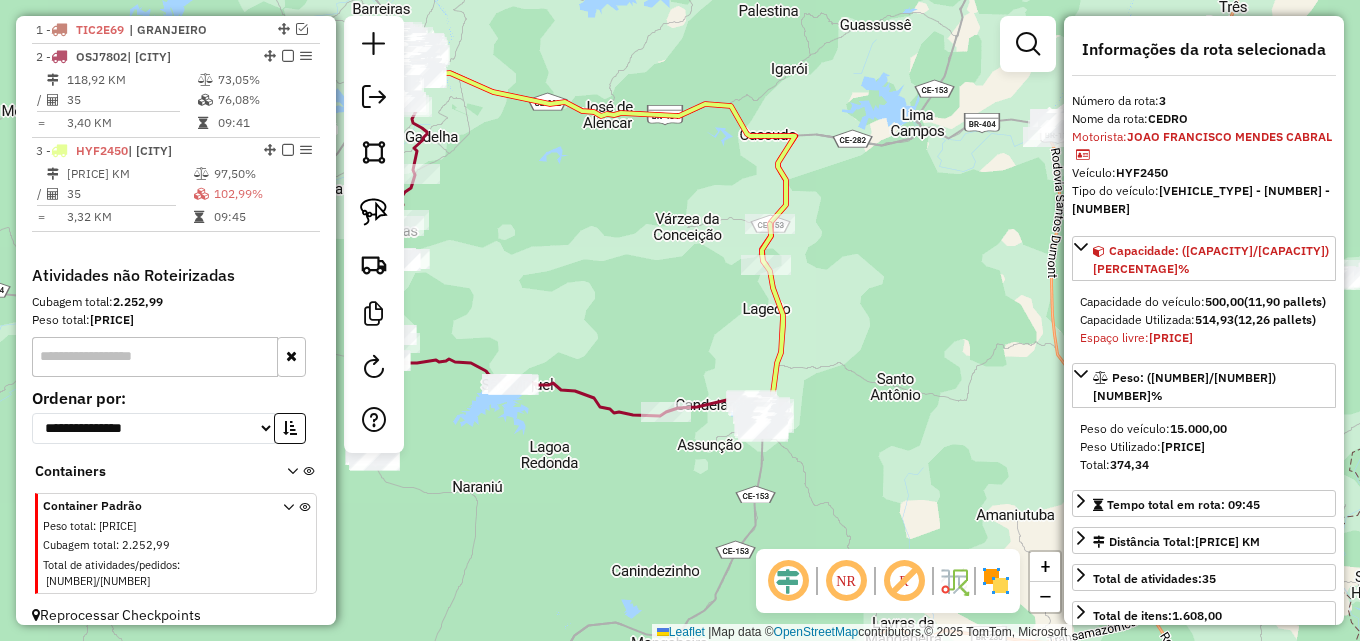 drag, startPoint x: 726, startPoint y: 316, endPoint x: 614, endPoint y: 205, distance: 157.6864 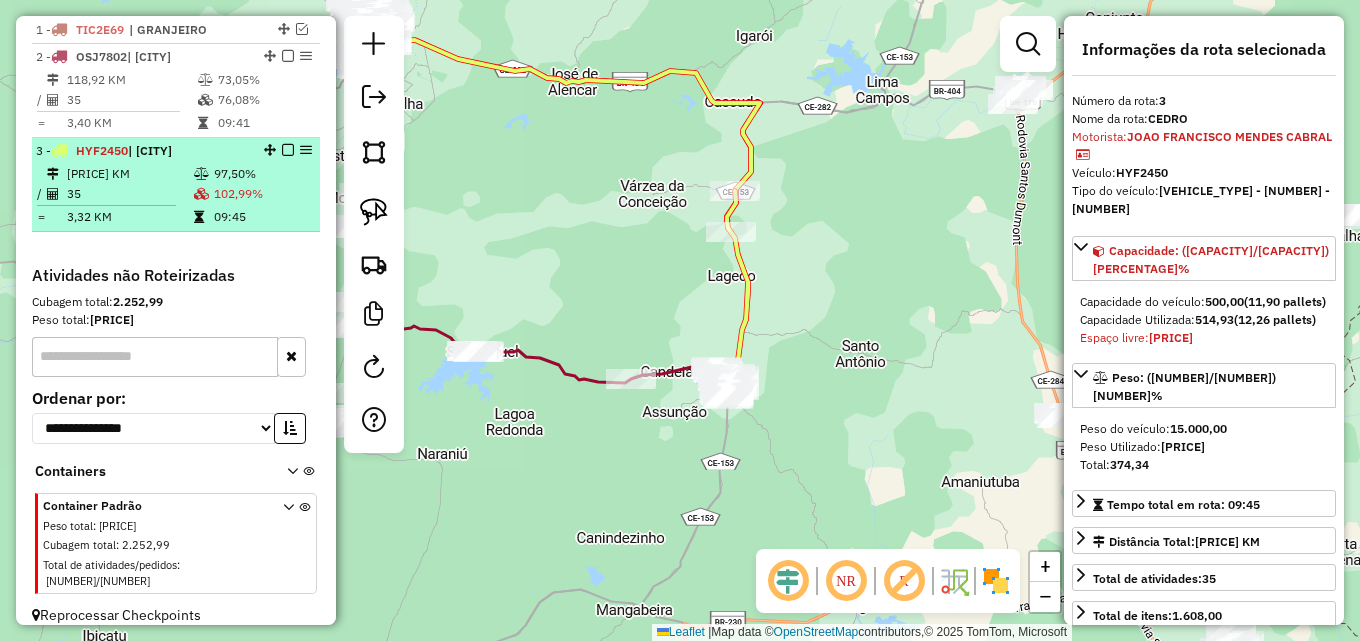 click on "97,50%" at bounding box center (262, 174) 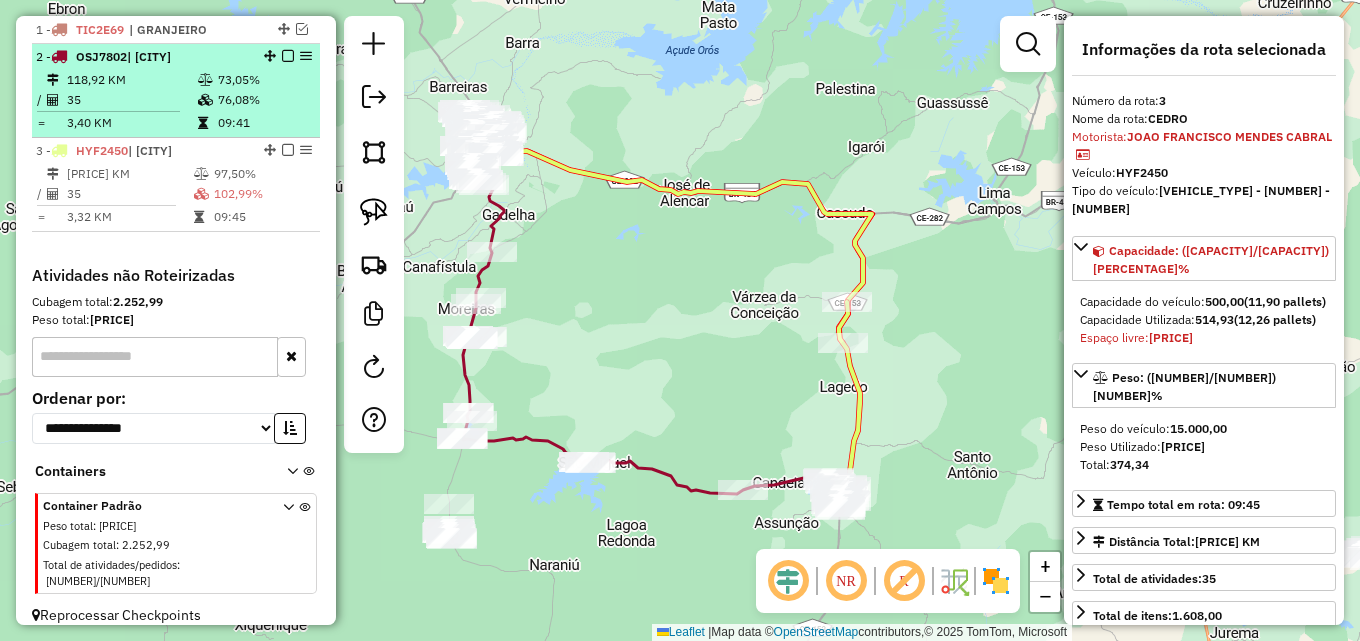 click on "76,08%" at bounding box center [264, 100] 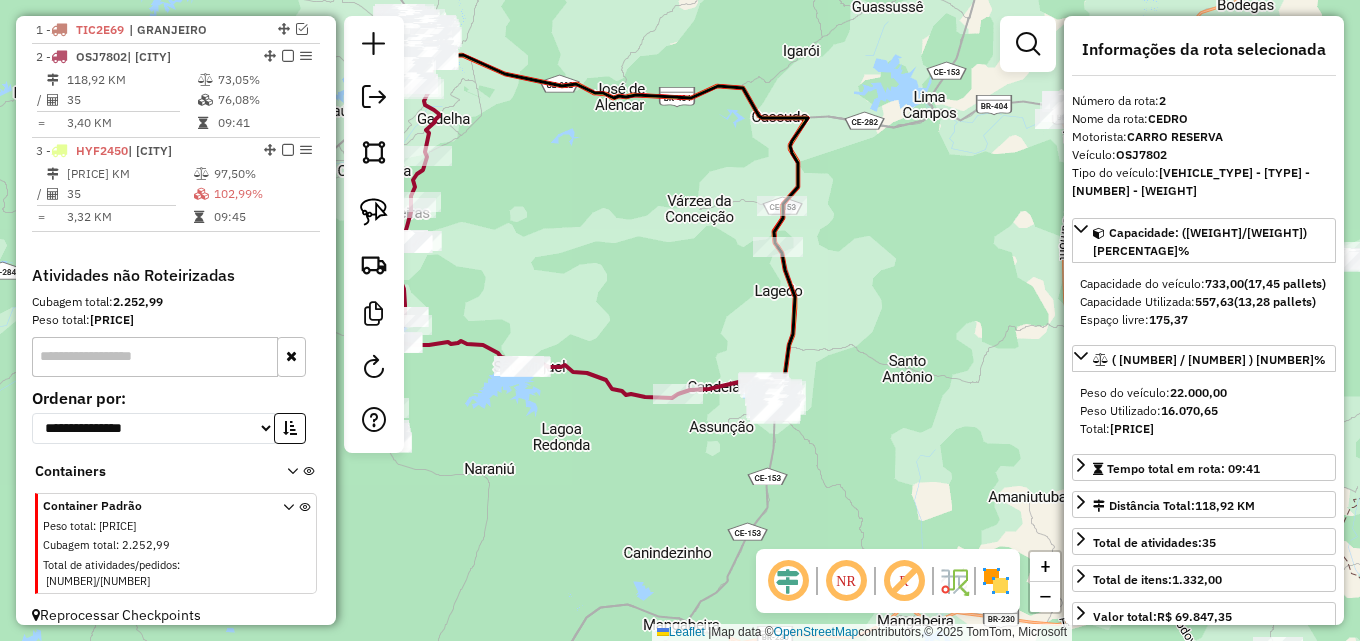 drag, startPoint x: 675, startPoint y: 343, endPoint x: 611, endPoint y: 272, distance: 95.587654 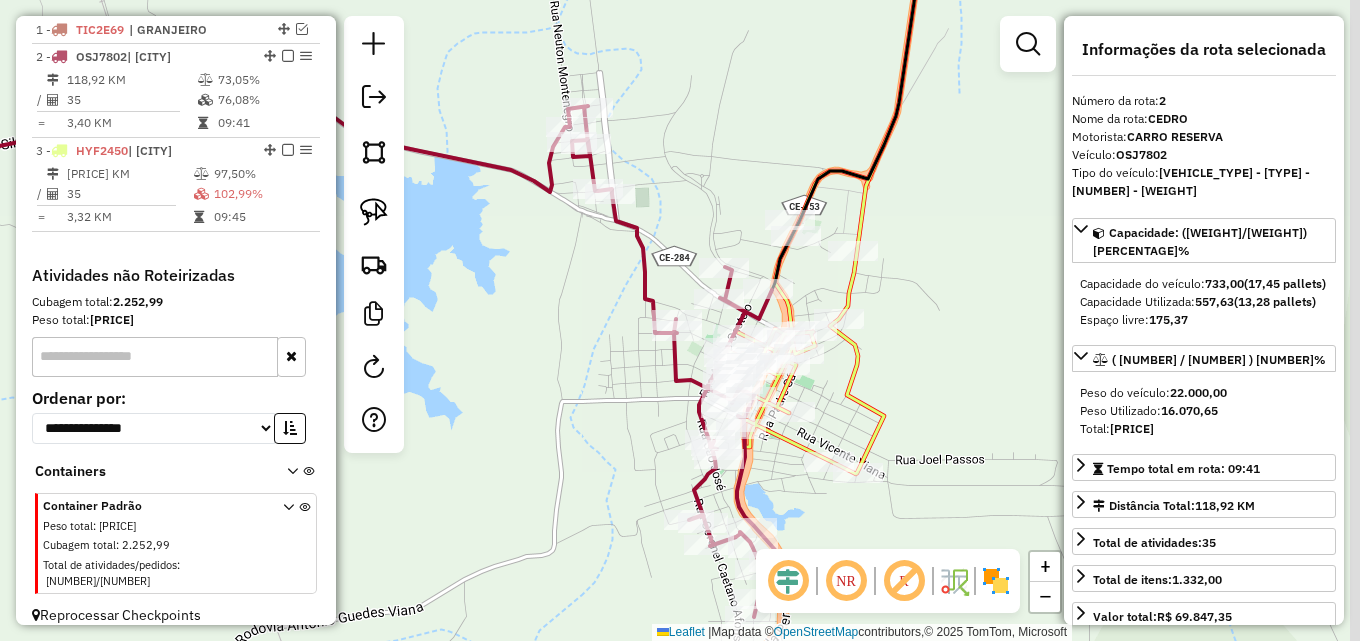 drag, startPoint x: 663, startPoint y: 394, endPoint x: 458, endPoint y: 390, distance: 205.03902 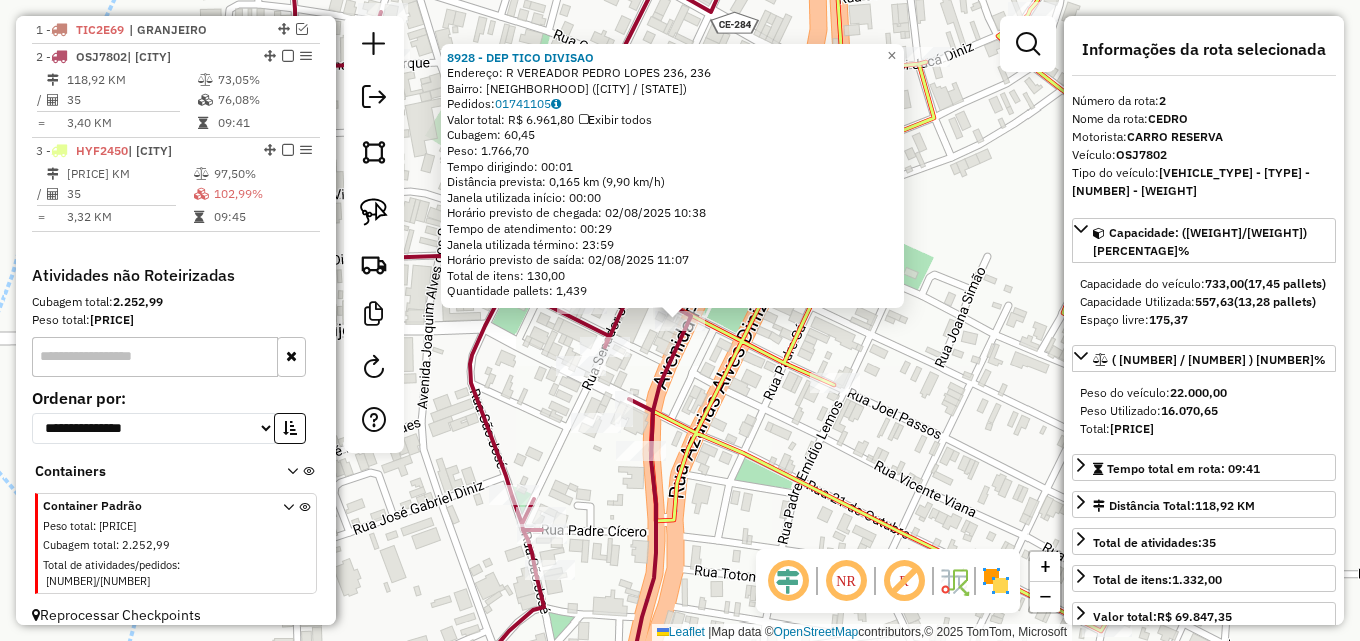 drag, startPoint x: 841, startPoint y: 458, endPoint x: 811, endPoint y: 460, distance: 30.066593 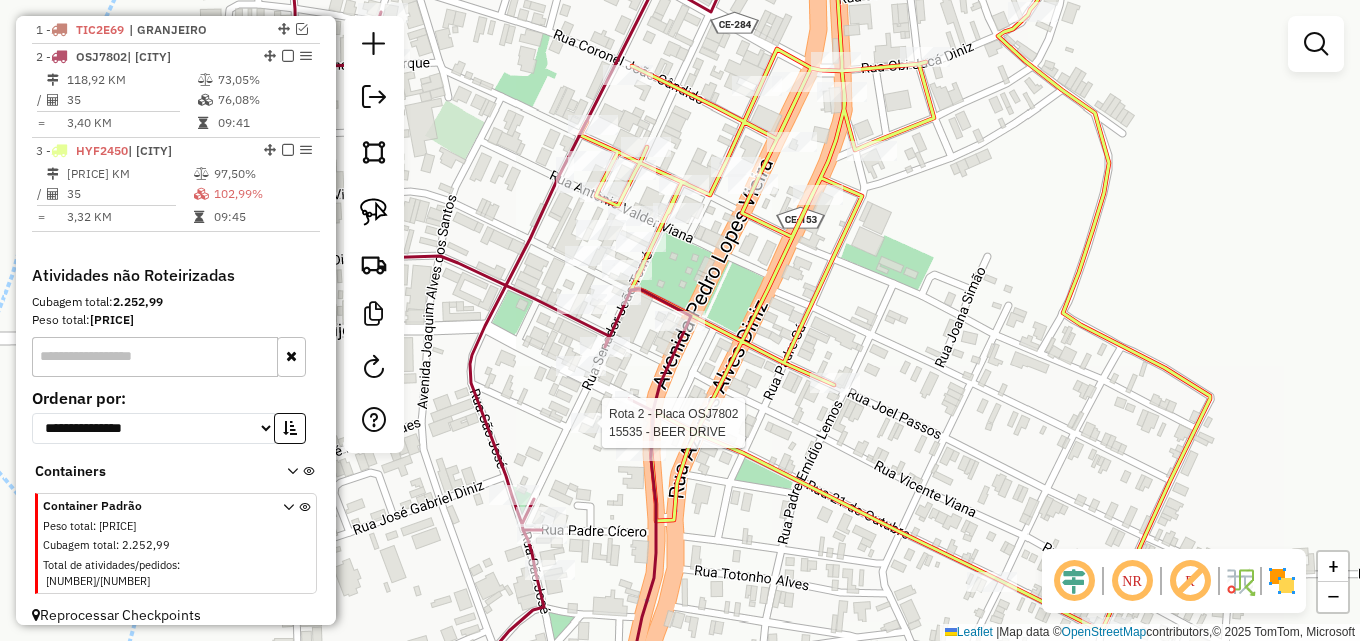 select on "**********" 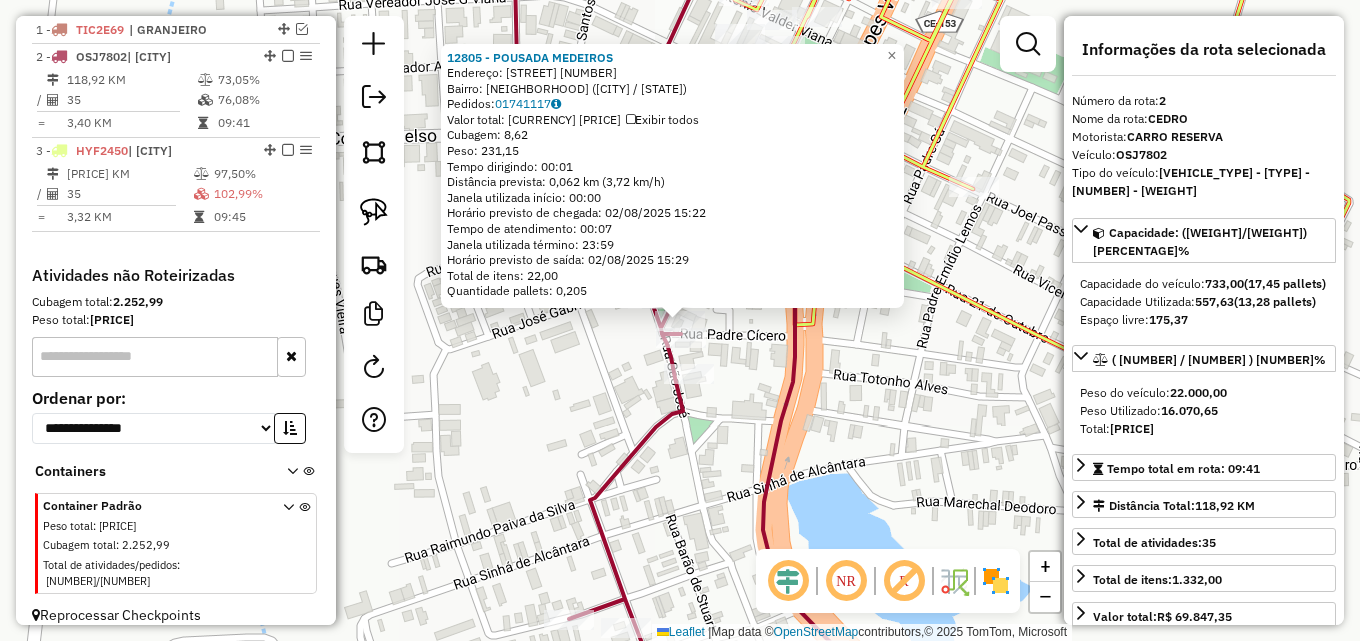 click on "[NUMBER] - [NAME]  Endereço: [STREET] [NUMBER], [NUMBER]   Bairro: [NAME] ([CITY] / [STATE])   Pedidos:  [NUMBER]   Valor total: [CURRENCY] [NUMBER]   Exibir todos   Cubagem: [NUMBER]  Peso: [NUMBER]  Tempo dirigindo: [TIME]   Distância prevista: [DISTANCE] ([SPEED])   Janela utilizada início: [TIME]   Horário previsto de chegada: [DATE] [TIME]   Tempo de atendimento: [TIME]   Janela utilizada término: [TIME]   Horário previsto de saída: [DATE] [TIME]   Total de itens: [NUMBER]   Quantidade pallets: [NUMBER]  × Janela de atendimento Grade de atendimento Capacidade Transportadoras Veículos Cliente Pedidos  Rotas Selecione os dias de semana para filtrar as janelas de atendimento  Seg   Ter   Qua   Qui   Sex   Sáb   Dom  Informe o período da janela de atendimento: De: [TIME] Até: [TIME]  Filtrar exatamente a janela do cliente  Considerar janela de atendimento padrão  Selecione os dias de semana para filtrar as grades de atendimento  Seg   Ter   Qua   Qui   Sex   Sáb   Dom   Considerar clientes sem dia de atendimento cadastrado" 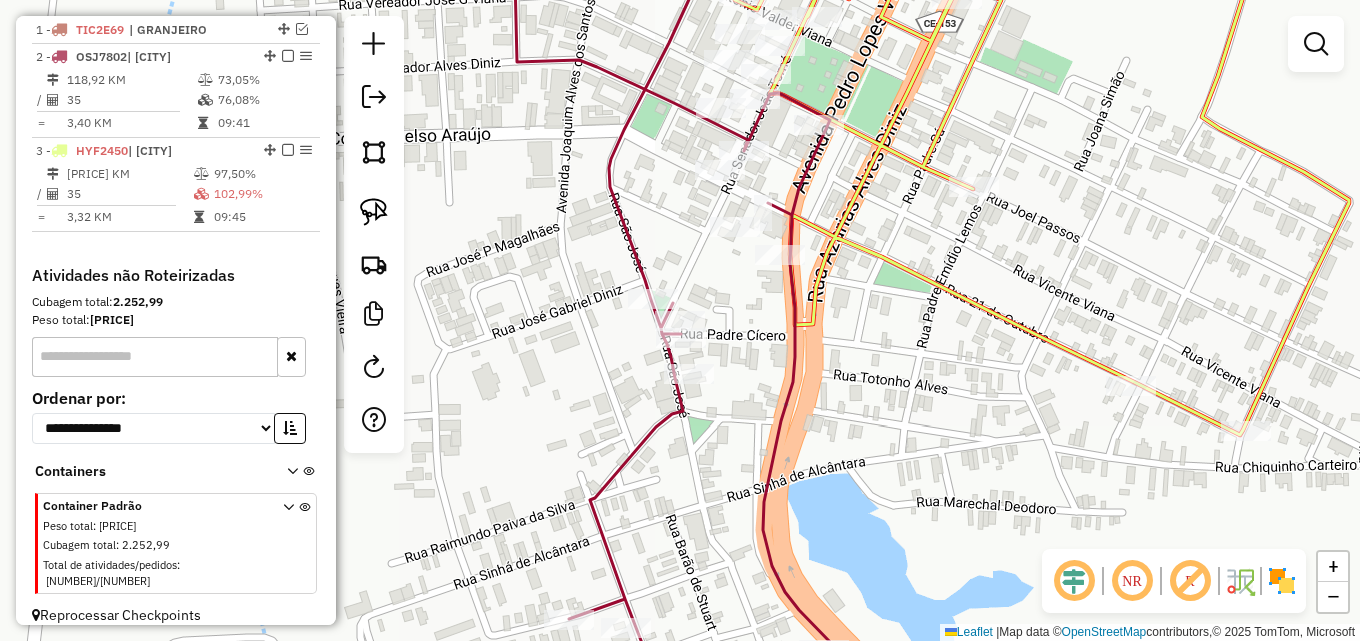 drag, startPoint x: 763, startPoint y: 368, endPoint x: 729, endPoint y: 451, distance: 89.693924 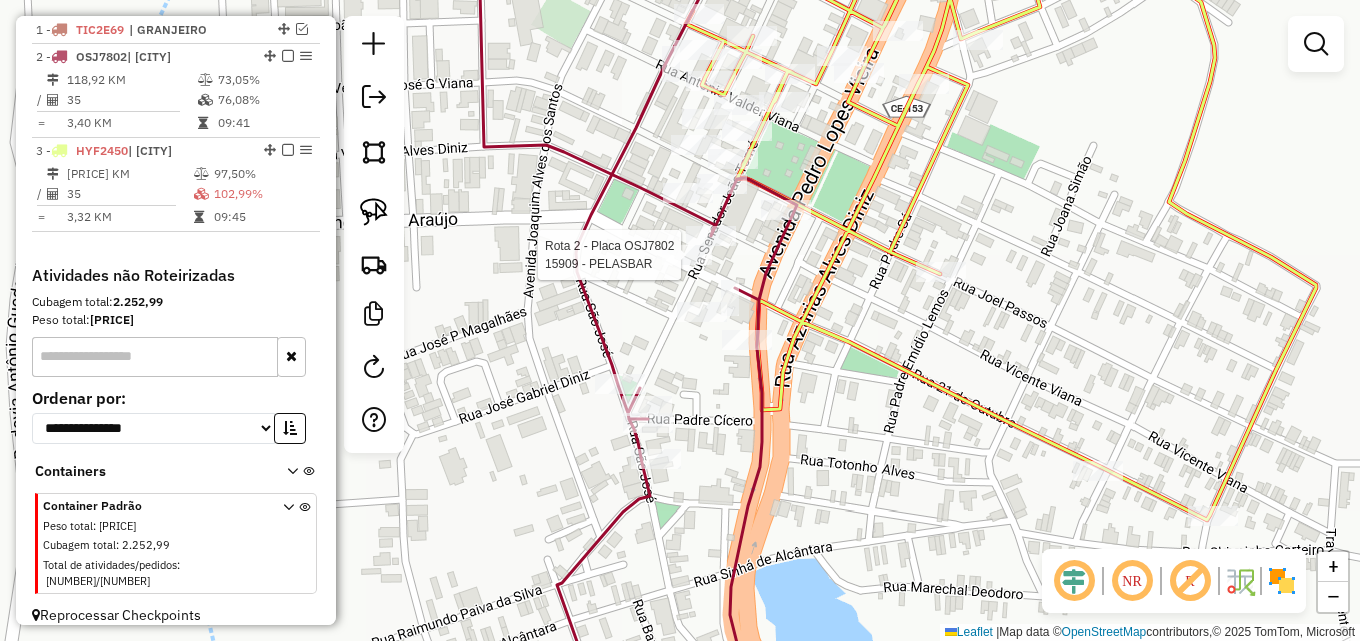 select on "**********" 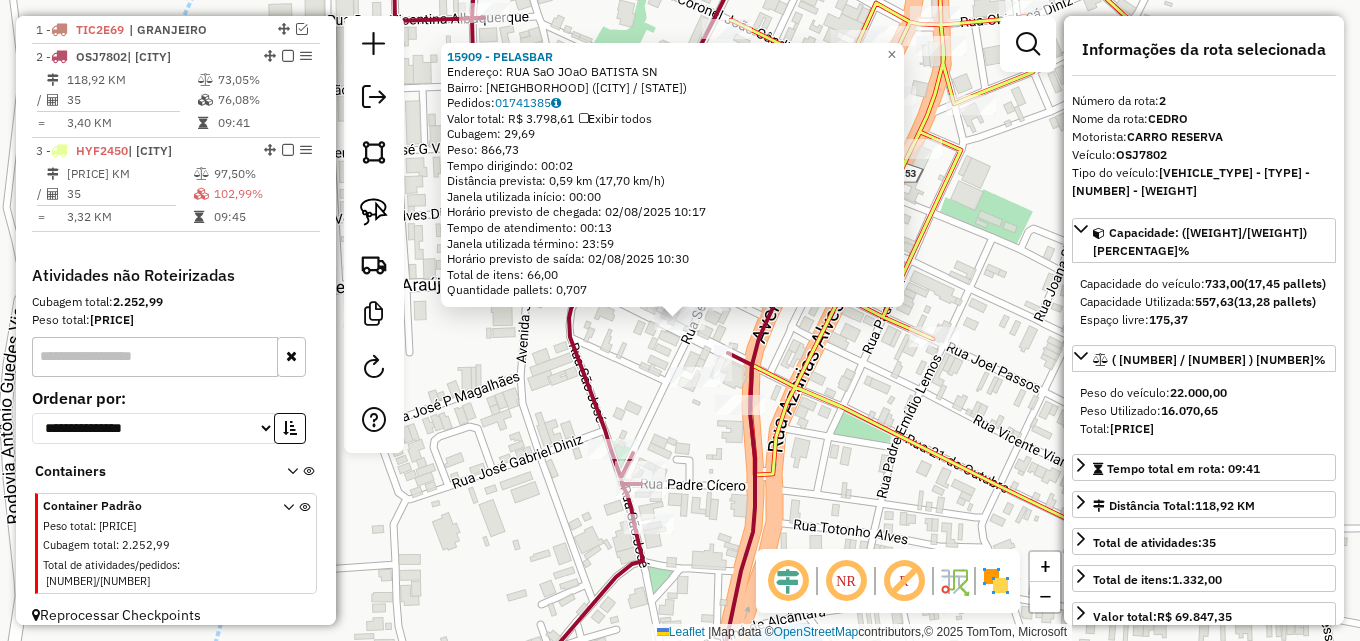 drag, startPoint x: 635, startPoint y: 371, endPoint x: 667, endPoint y: 353, distance: 36.71512 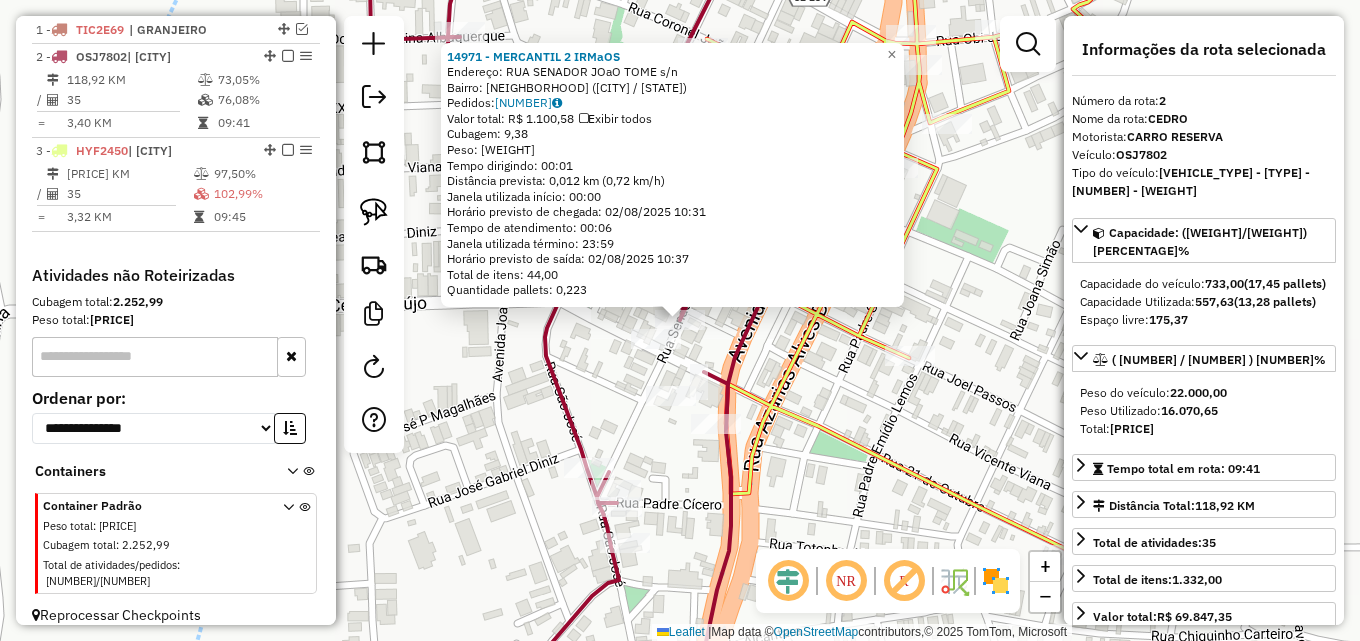 click on "14971 - MERCANTIL 2 IRMaOS Endereço: RUA SENADOR JOaO TOME s/n Bairro: CENTRO ([STATE]) Pedidos: 01741427 Valor total: R$ 1.100,58 Exibir todos Cubagem: 9,38 Peso: 261,53 Tempo dirigindo: 00:01 Distância prevista: 0,012 km (0,72 km/h) Janela utilizada início: 00:00 Horário previsto de chegada: 02/08/2025 10:31 Tempo de atendimento: 00:06 Janela utilizada término: 23:59 Horário previsto de saída: 02/08/2025 10:37 Total de itens: 44,00 Quantidade pallets: 0,223 × Janela de atendimento Grade de atendimento Capacidade Transportadoras Veículos Cliente Pedidos Rotas Selecione os dias de semana para filtrar as janelas de atendimento Seg Ter Qua Qui Sex Sáb Dom Informe o período da janela de atendimento: De: Até: Filtrar exatamente a janela do cliente Considerar janela de atendimento padrão Selecione os dias de semana para filtrar as grades de atendimento Seg Ter Qua Qui Sex Sáb Dom Considerar clientes sem dia de atendimento cadastrado" 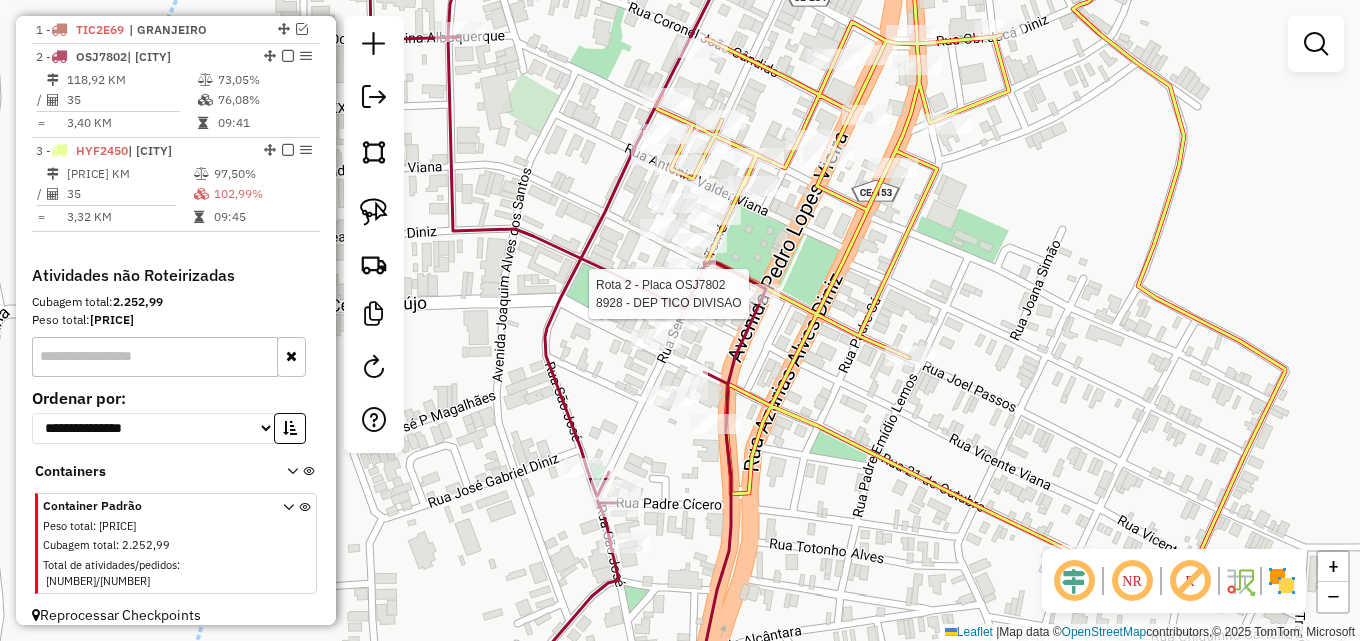select on "**********" 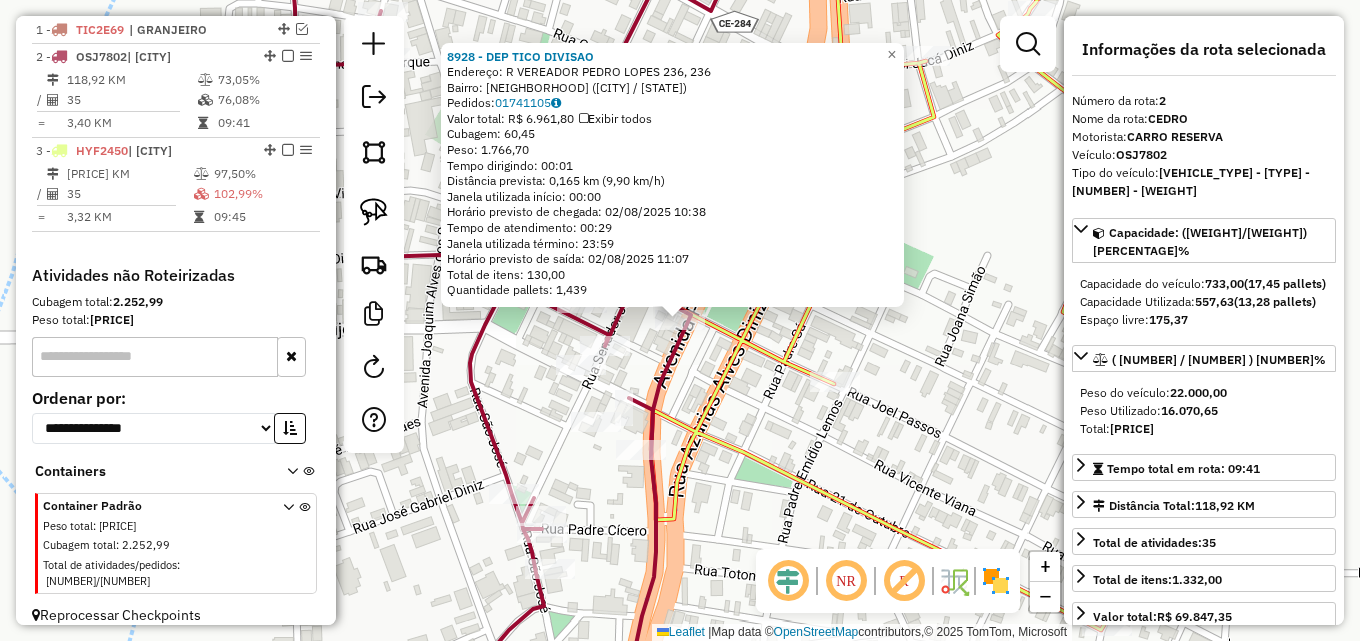click on "[CODE] - [BUSINESS_NAME]  Endereço: R [TITLE] [NAME] [NUMBER], [NUMBER]   Bairro: [NEIGHBORHOOD] ([NEIGHBORHOOD] / [STATE])   Pedidos:  [CODE]   Valor total: R$ [NUMBER],00   Exibir todos   Cubagem: [NUMBER],[NUMBER]  Peso: [NUMBER],[NUMBER]  Tempo dirigindo: [TIME]   Distância prevista: [NUMBER],[NUMBER] km ([NUMBER] km/h)   Janela utilizada início: [TIME]   Horário previsto de chegada: [DATE] [TIME]   Tempo de atendimento: [TIME]   Janela utilizada término: [TIME]   Horário previsto de saída: [DATE] [TIME]   Total de itens: [NUMBER],[NUMBER]   Quantidade pallets: [NUMBER]  × Janela de atendimento Grade de atendimento Capacidade Transportadoras Veículos Cliente Pedidos  Rotas Selecione os dias de semana para filtrar as janelas de atendimento  Seg   Ter   Qua   Qui   Sex   Sáb   Dom  Informe o período da janela de atendimento: De: Até:  Filtrar exatamente a janela do cliente  Considerar janela de atendimento padrão  Selecione os dias de semana para filtrar as grades de atendimento  Seg   Ter   Qua   Qui   Sex   Sáb   Dom   Peso mínimo:   Peso máximo:   De:   Até:  +" 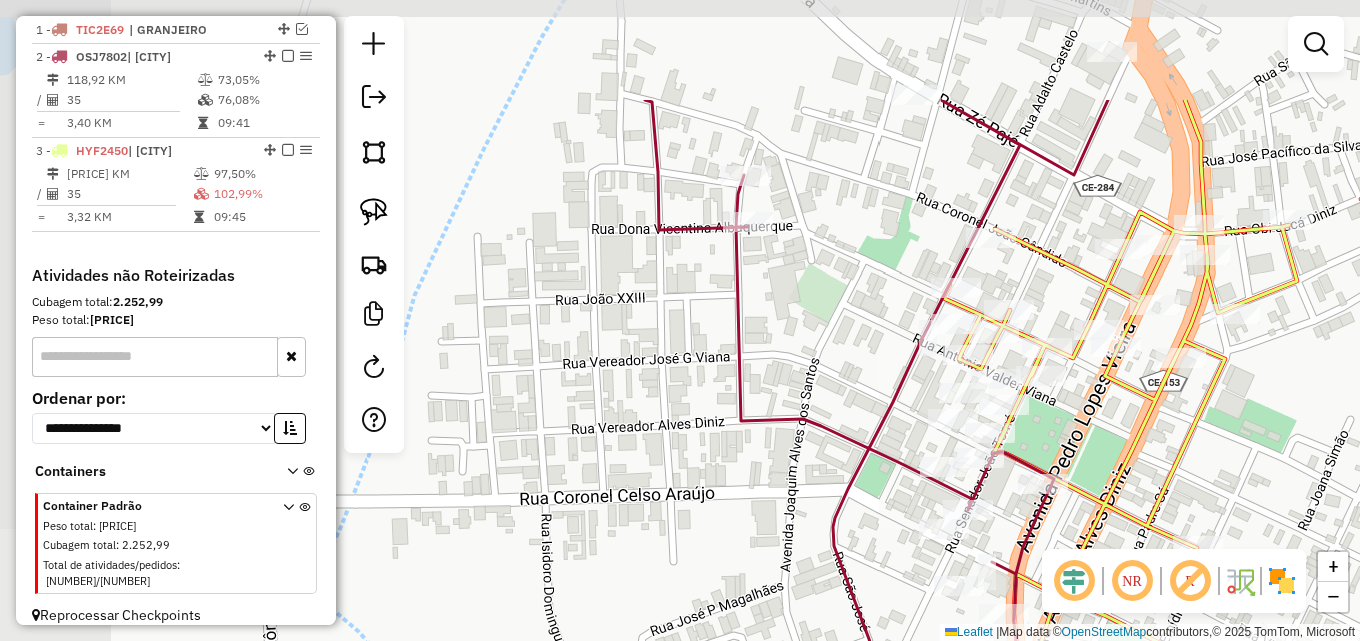 drag, startPoint x: 784, startPoint y: 413, endPoint x: 955, endPoint y: 367, distance: 177.07907 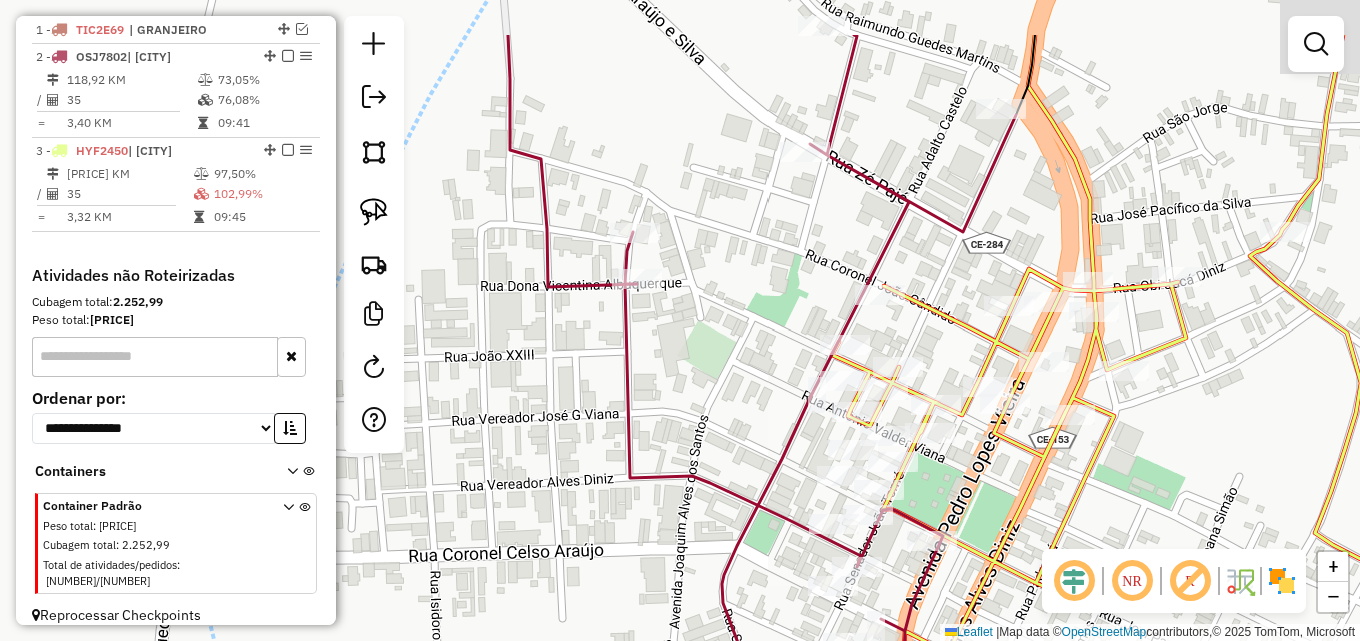 drag, startPoint x: 771, startPoint y: 270, endPoint x: 722, endPoint y: 414, distance: 152.10852 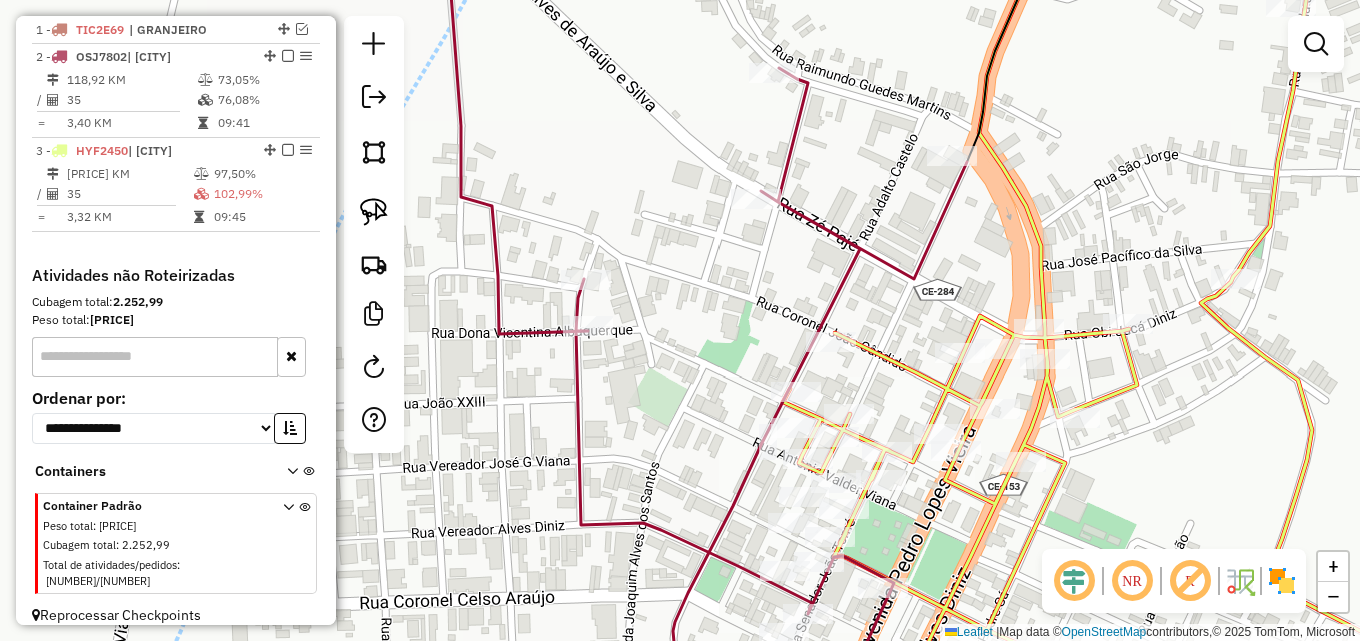 drag, startPoint x: 752, startPoint y: 344, endPoint x: 605, endPoint y: 56, distance: 323.34656 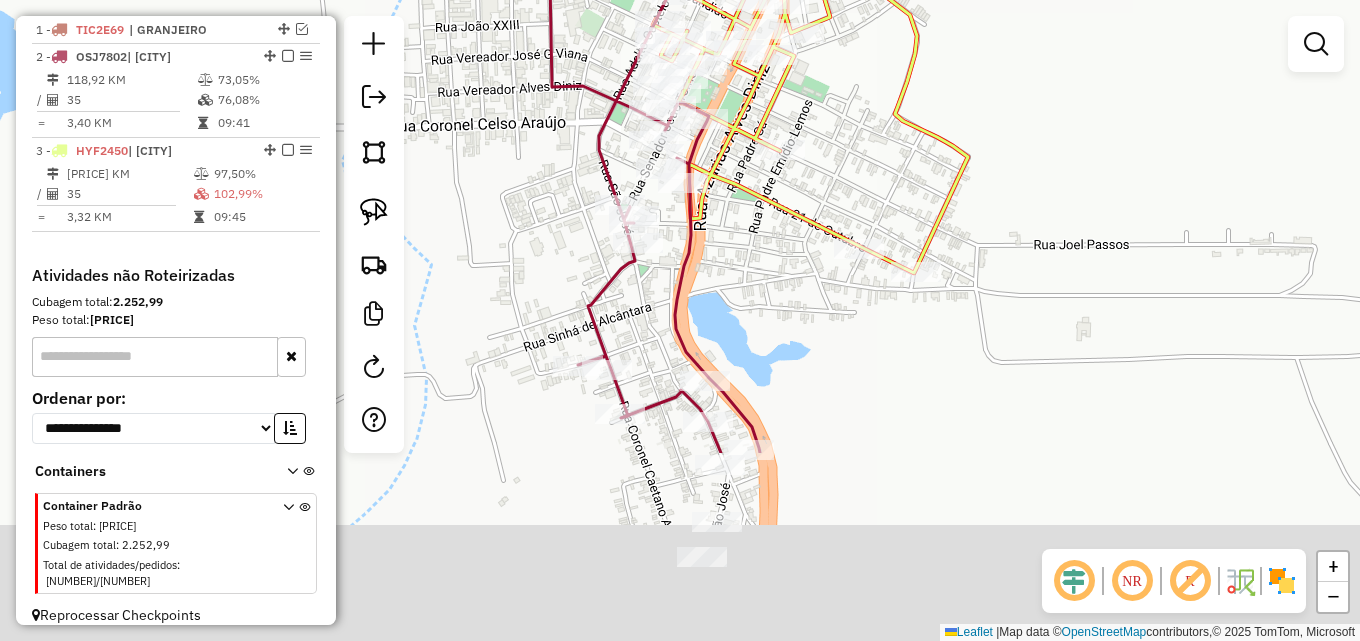 drag, startPoint x: 803, startPoint y: 526, endPoint x: 753, endPoint y: 260, distance: 270.65845 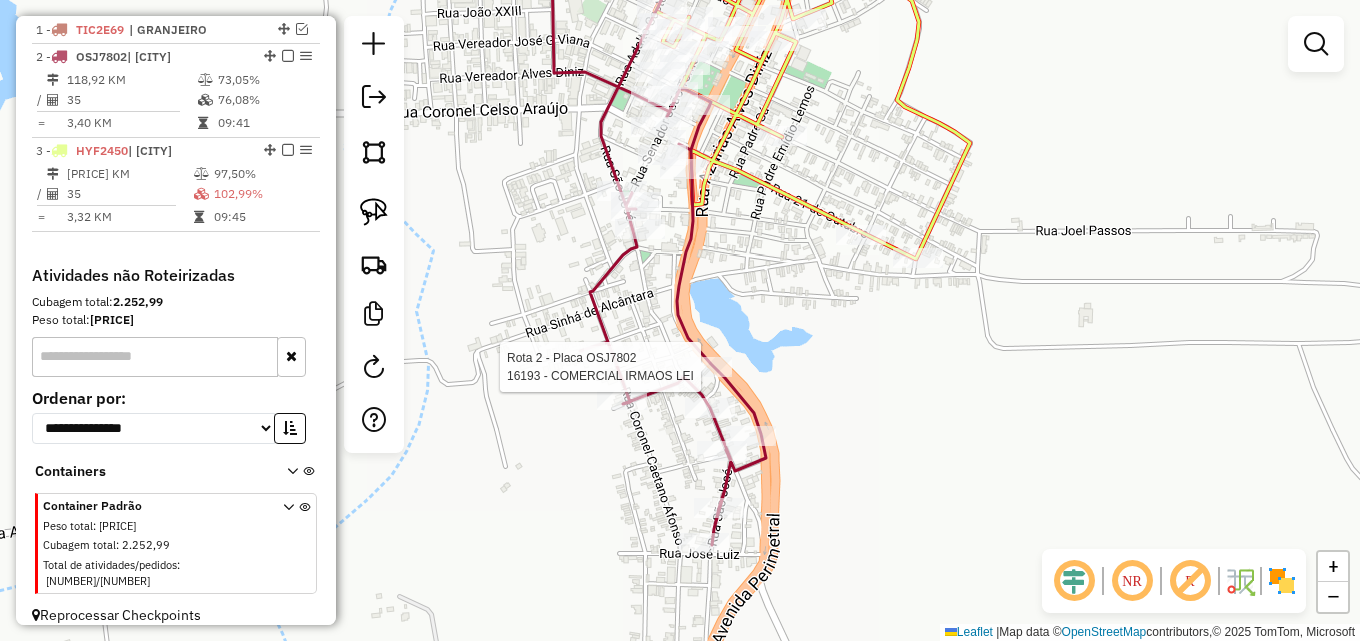 select on "**********" 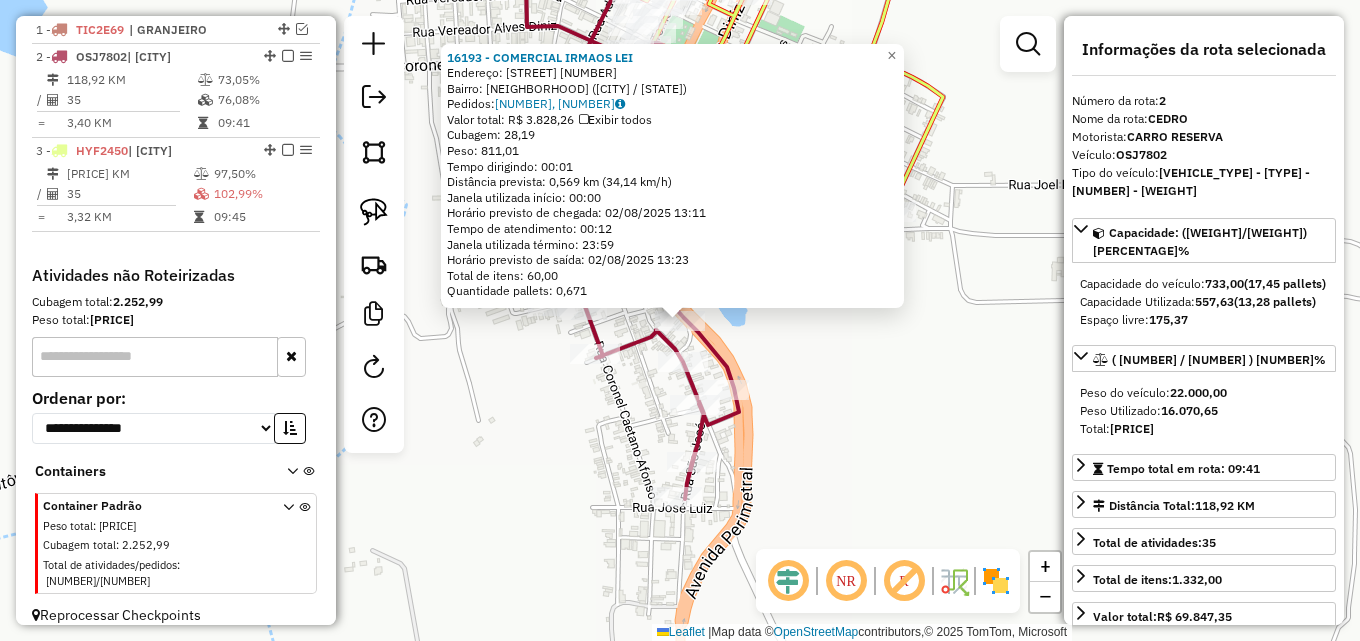 drag, startPoint x: 834, startPoint y: 372, endPoint x: 775, endPoint y: 387, distance: 60.876926 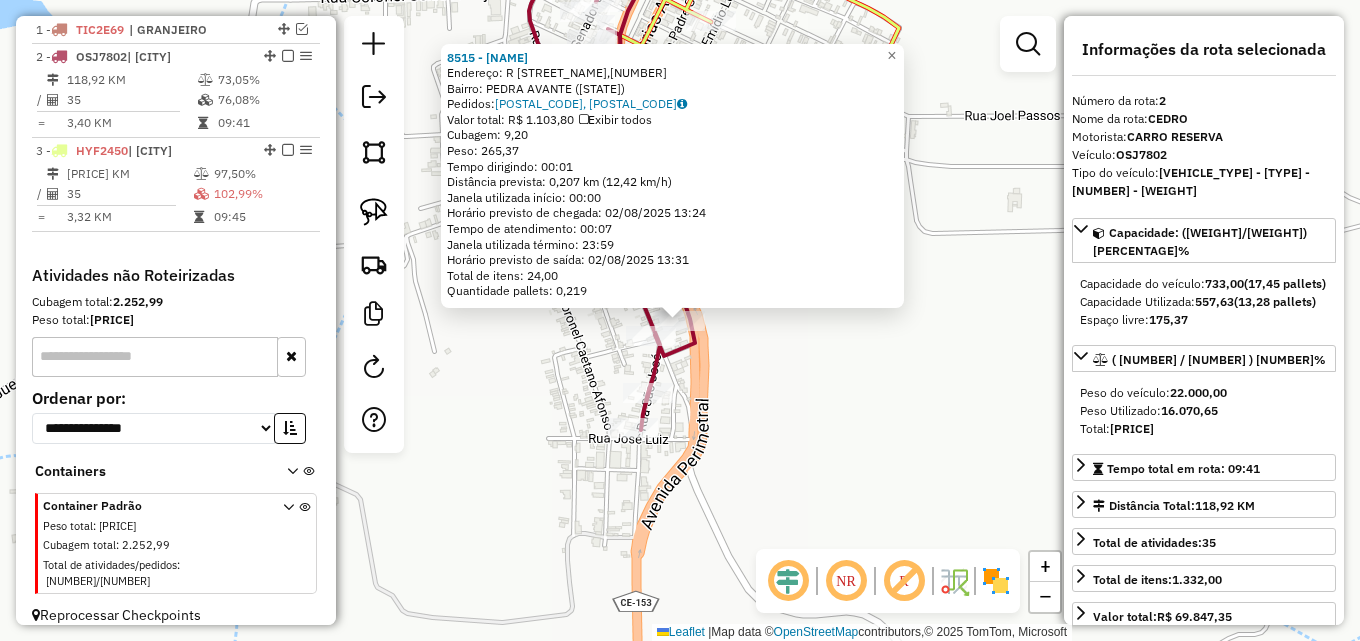 click on "[NUMBER] - [BUSINESS_NAME]  Endereço: [STREET], [NUMBER], [NUMBER]   Bairro: [NEIGHBORHOOD] ([DISTRICT] / [STATE])   Pedidos:  [POSTAL_CODE], [POSTAL_CODE]   Valor total: R$ [NUMBER]   Exibir todos   Cubagem: [NUMBER]  Peso: [NUMBER]  Tempo dirigindo: [TIME]   Distância prevista: [NUMBER] km ([NUMBER] km/h)   Janela utilizada início: [TIME]   Horário previsto de chegada: [DATE] [TIME]   Tempo de atendimento: [TIME]   Janela utilizada término: [TIME]   Horário previsto de saída: [DATE] [TIME]   Total de itens: [NUMBER]   Quantidade pallets: [NUMBER]  × Janela de atendimento Grade de atendimento Capacidade Transportadoras Veículos Cliente Pedidos  Rotas Selecione os dias de semana para filtrar as janelas de atendimento  Seg   Ter   Qua   Qui   Sex   Sáb   Dom  Informe o período da janela de atendimento: De: Até:  Filtrar exatamente a janela do cliente  Considerar janela de atendimento padrão  Selecione os dias de semana para filtrar as grades de atendimento  Seg   Ter   Qua   Qui   Sex   Sáb   Dom   Peso mínimo:   Peso máximo:  +" 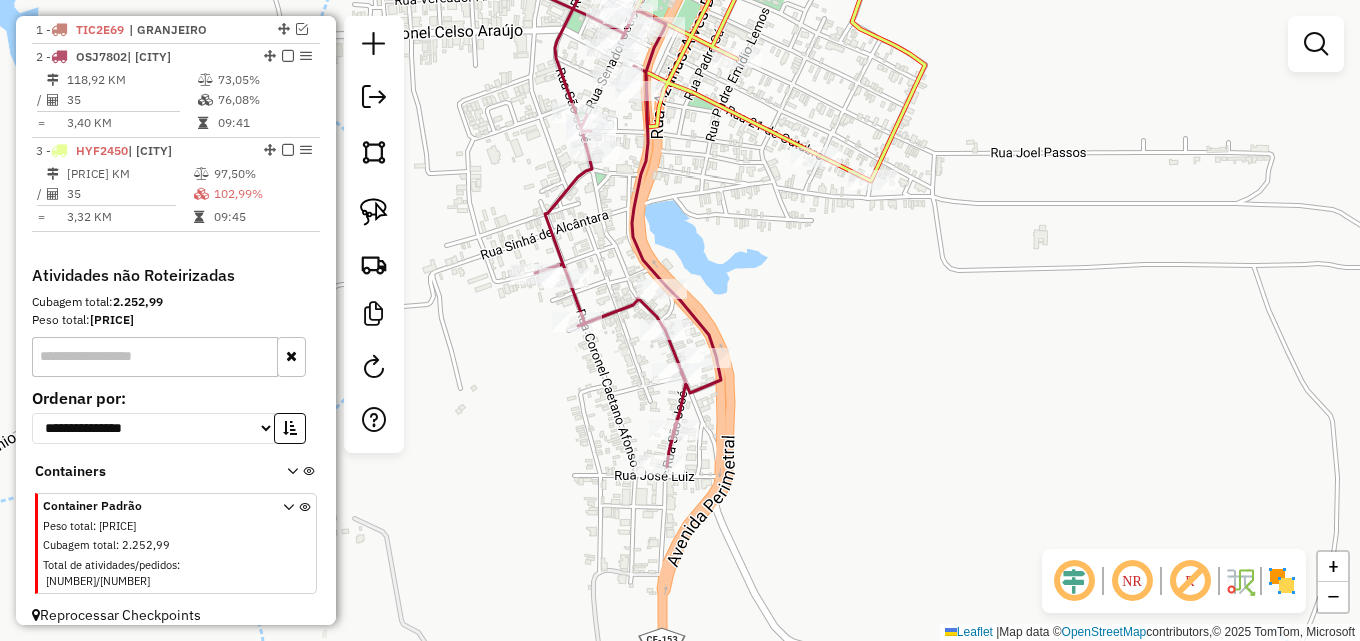 drag, startPoint x: 772, startPoint y: 360, endPoint x: 851, endPoint y: 454, distance: 122.78844 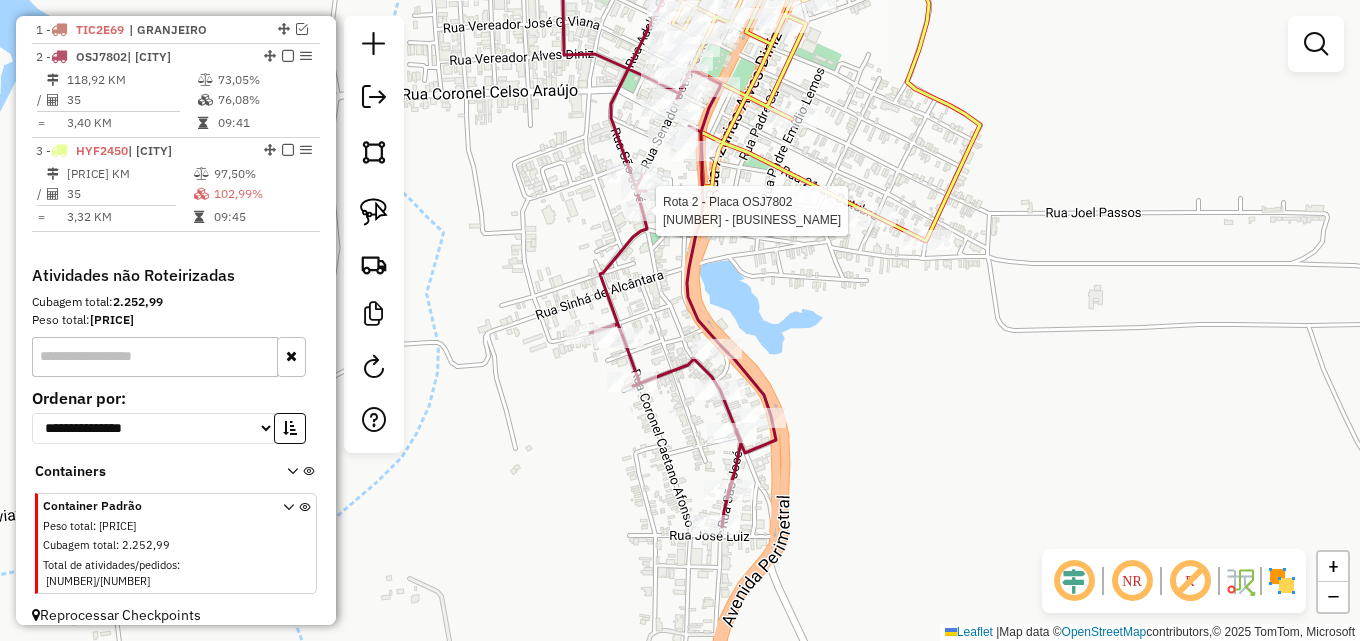 select on "**********" 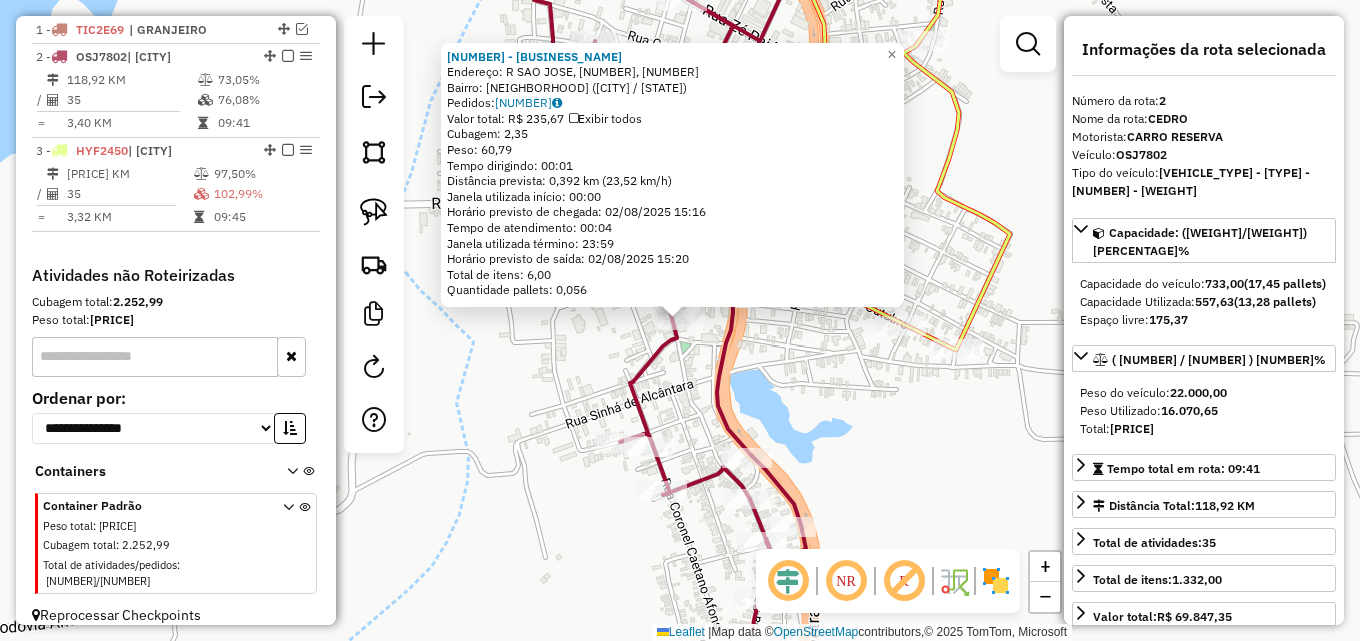 click on "Rota 2 - Placa [PLATE]  [CODE] - [BUSINESS_NAME] [CODE] - [BUSINESS_NAME]  Endereço: R [NAME], [NUMBER], [NUMBER]   Bairro: [NEIGHBORHOOD] ([NEIGHBORHOOD] / [STATE])   Pedidos:  [CODE]   Valor total: R$ [NUMBER],00   Exibir todos   Cubagem: [NUMBER],[NUMBER]  Peso: [NUMBER],[NUMBER]  Tempo dirigindo: [TIME]   Distância prevista: [NUMBER],[NUMBER] km ([NUMBER] km/h)   Janela utilizada início: [TIME]   Horário previsto de chegada: [DATE] [TIME]   Tempo de atendimento: [TIME]   Janela utilizada término: [TIME]   Horário previsto de saída: [DATE] [TIME]   Total de itens: [NUMBER],[NUMBER]   Quantidade pallets: [NUMBER]  × Janela de atendimento Grade de atendimento Capacidade Transportadoras Veículos Cliente Pedidos  Rotas Selecione os dias de semana para filtrar as janelas de atendimento  Seg   Ter   Qua   Qui   Sex   Sáb   Dom  Informe o período da janela de atendimento: De: Até:  Filtrar exatamente a janela do cliente  Considerar janela de atendimento padrão  Selecione os dias de semana para filtrar as grades de atendimento  Seg   Ter   Qua   Qui   Sex   Sáb   Dom   Peso mínimo:" 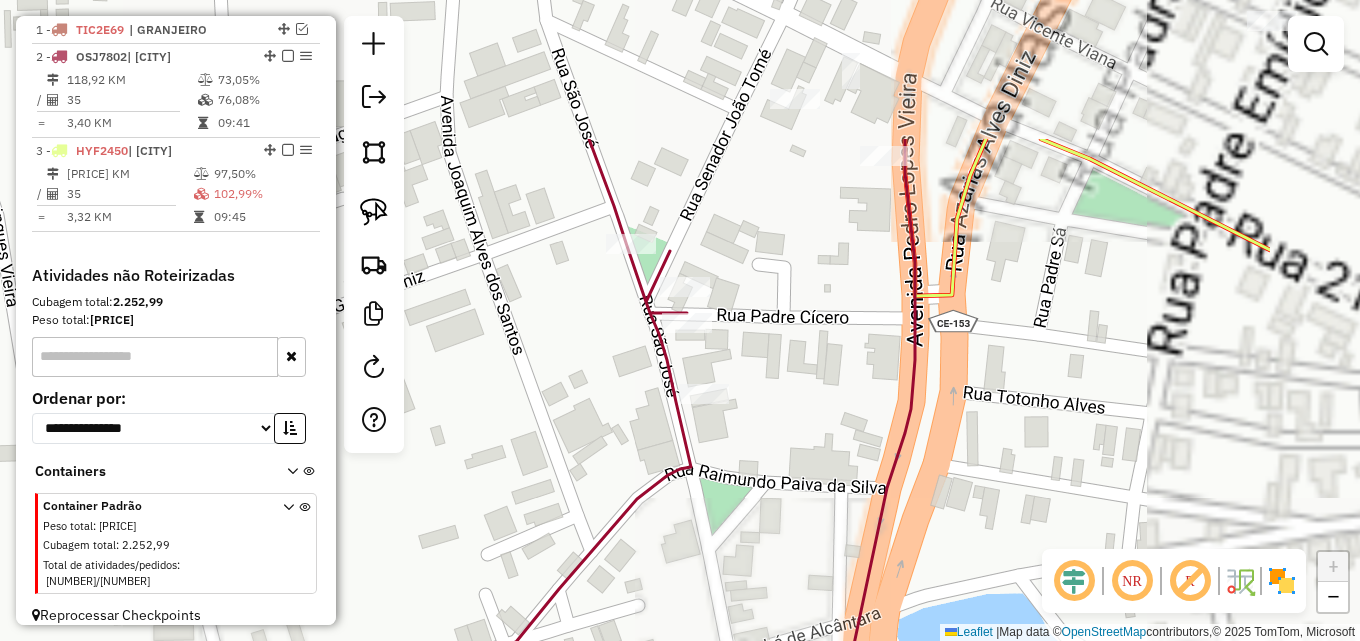 drag, startPoint x: 649, startPoint y: 340, endPoint x: 441, endPoint y: 511, distance: 269.26752 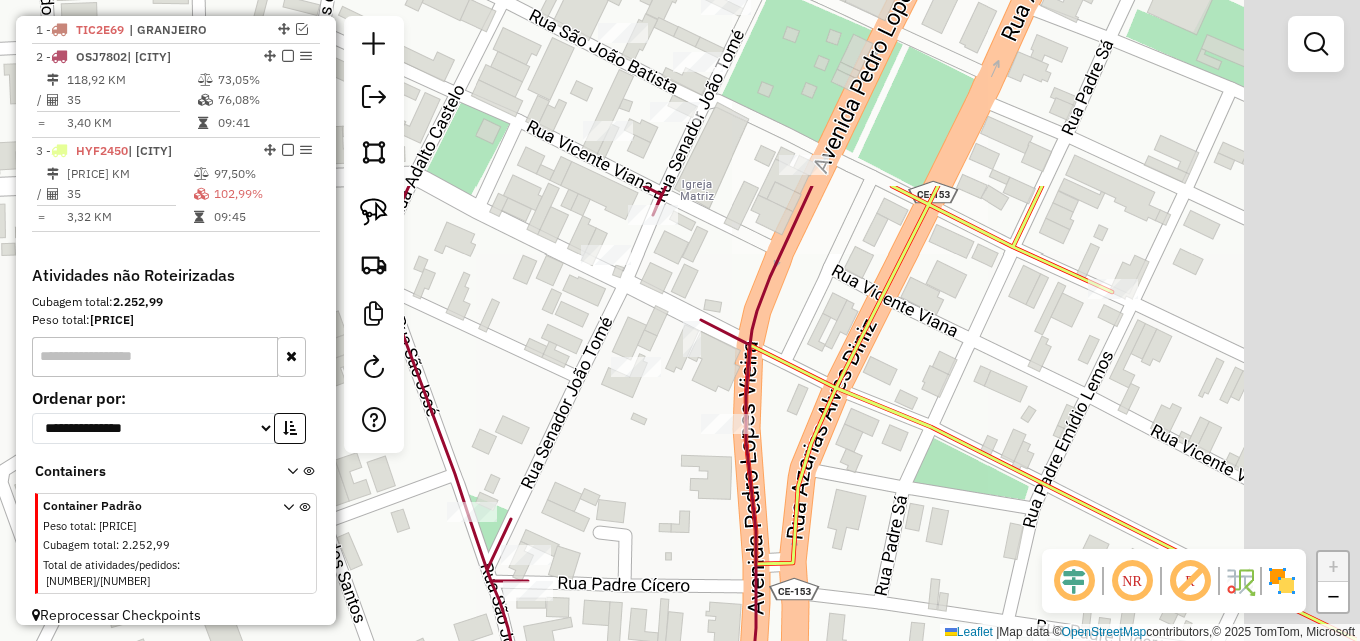 drag, startPoint x: 753, startPoint y: 277, endPoint x: 641, endPoint y: 480, distance: 231.84694 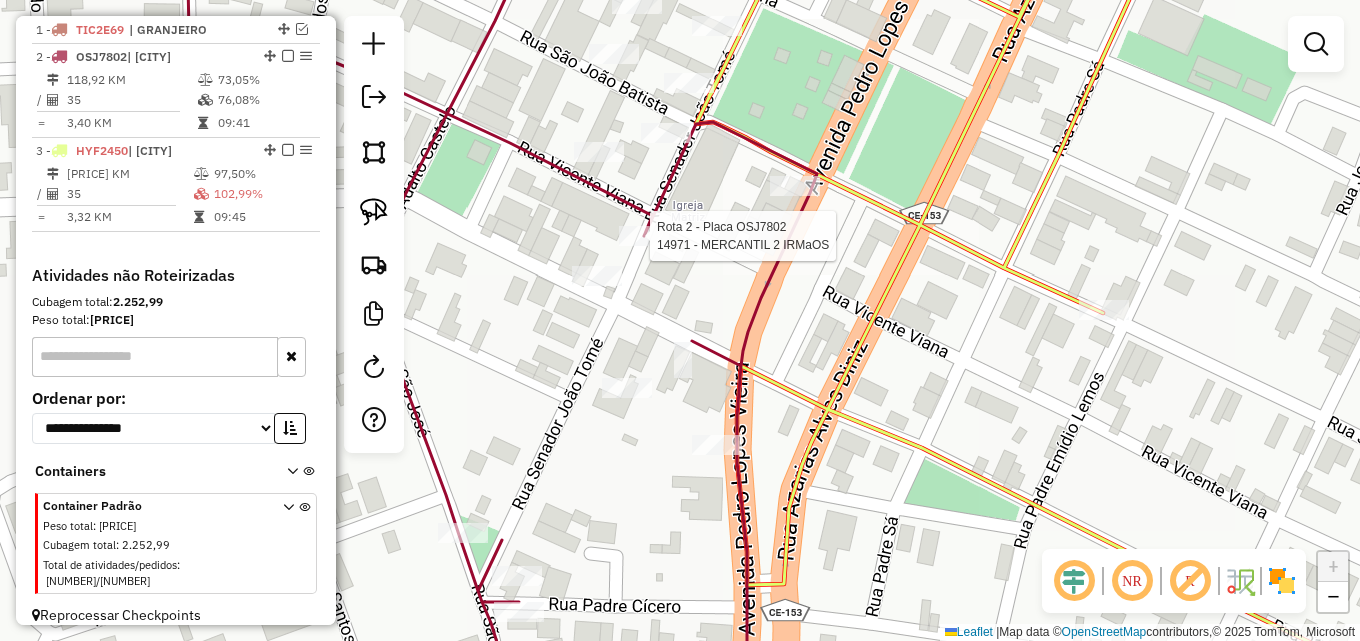 select on "**********" 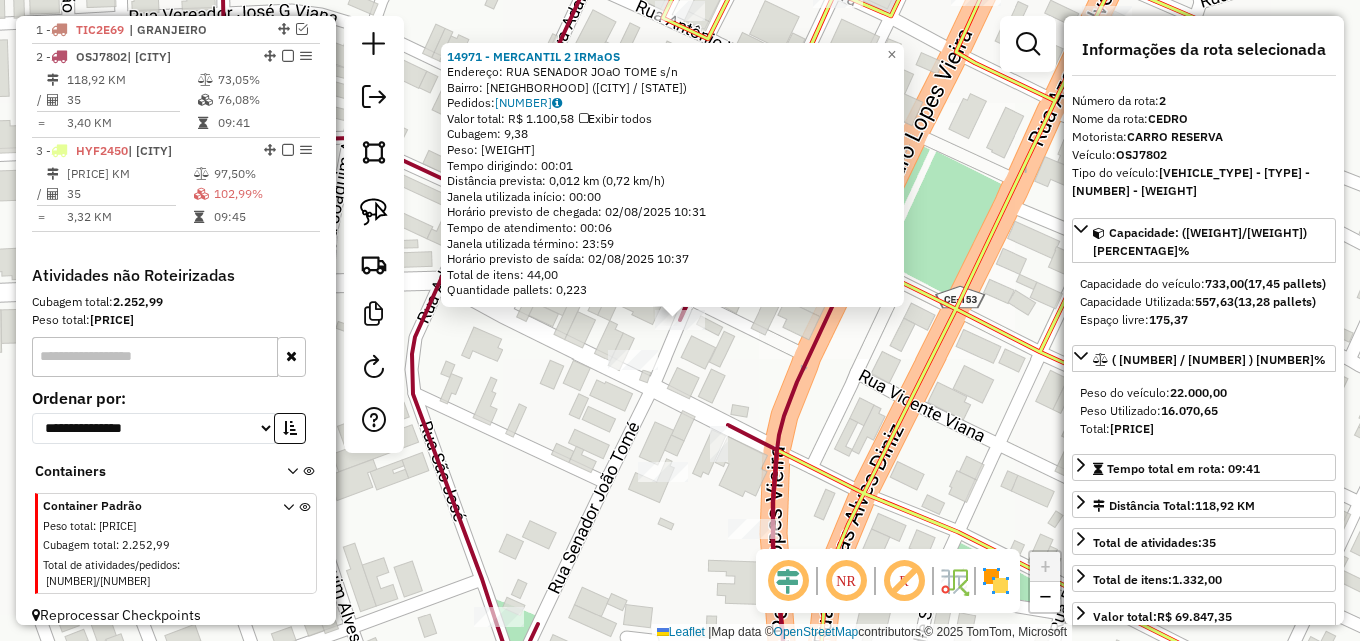 click on "14971 - MERCANTIL 2 IRMaOS Endereço: RUA SENADOR JOaO TOME s/n Bairro: CENTRO ([STATE]) Pedidos: 01741427 Valor total: R$ 1.100,58 Exibir todos Cubagem: 9,38 Peso: 261,53 Tempo dirigindo: 00:01 Distância prevista: 0,012 km (0,72 km/h) Janela utilizada início: 00:00 Horário previsto de chegada: 02/08/2025 10:31 Tempo de atendimento: 00:06 Janela utilizada término: 23:59 Horário previsto de saída: 02/08/2025 10:37 Total de itens: 44,00 Quantidade pallets: 0,223 × Janela de atendimento Grade de atendimento Capacidade Transportadoras Veículos Cliente Pedidos Rotas Selecione os dias de semana para filtrar as janelas de atendimento Seg Ter Qua Qui Sex Sáb Dom Informe o período da janela de atendimento: De: Até: Filtrar exatamente a janela do cliente Considerar janela de atendimento padrão Selecione os dias de semana para filtrar as grades de atendimento Seg Ter Qua Qui Sex Sáb Dom Considerar clientes sem dia de atendimento cadastrado" 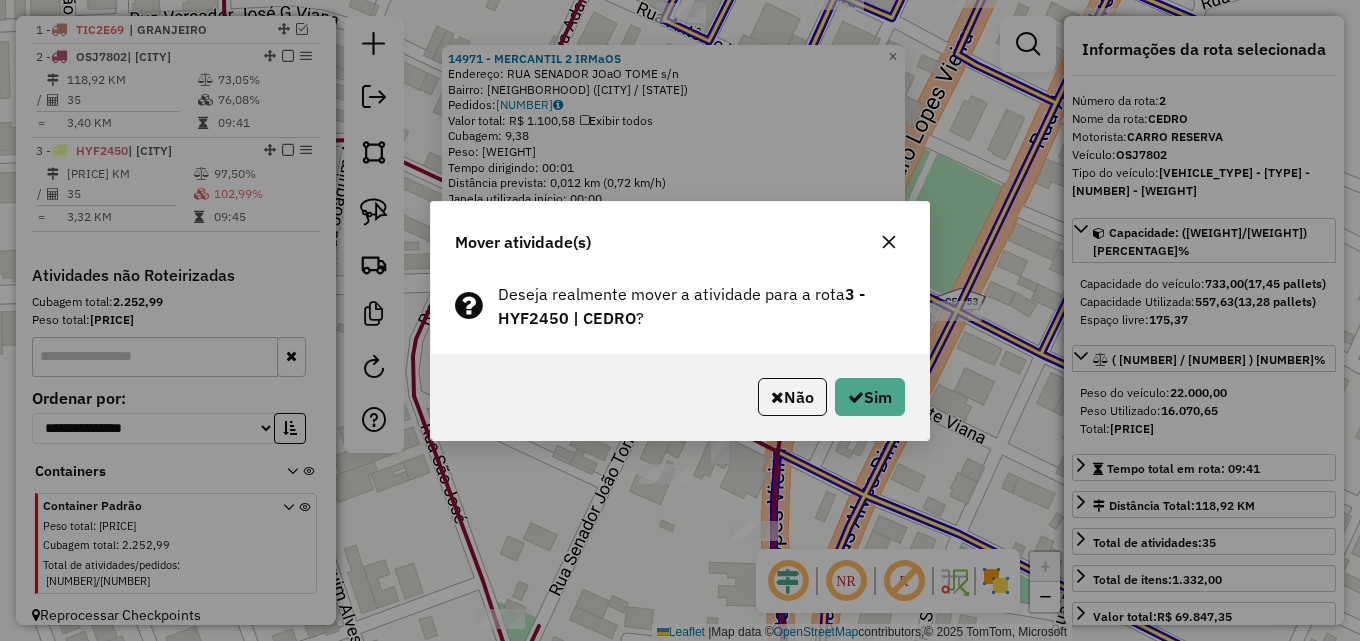 click on "Não   Sim" 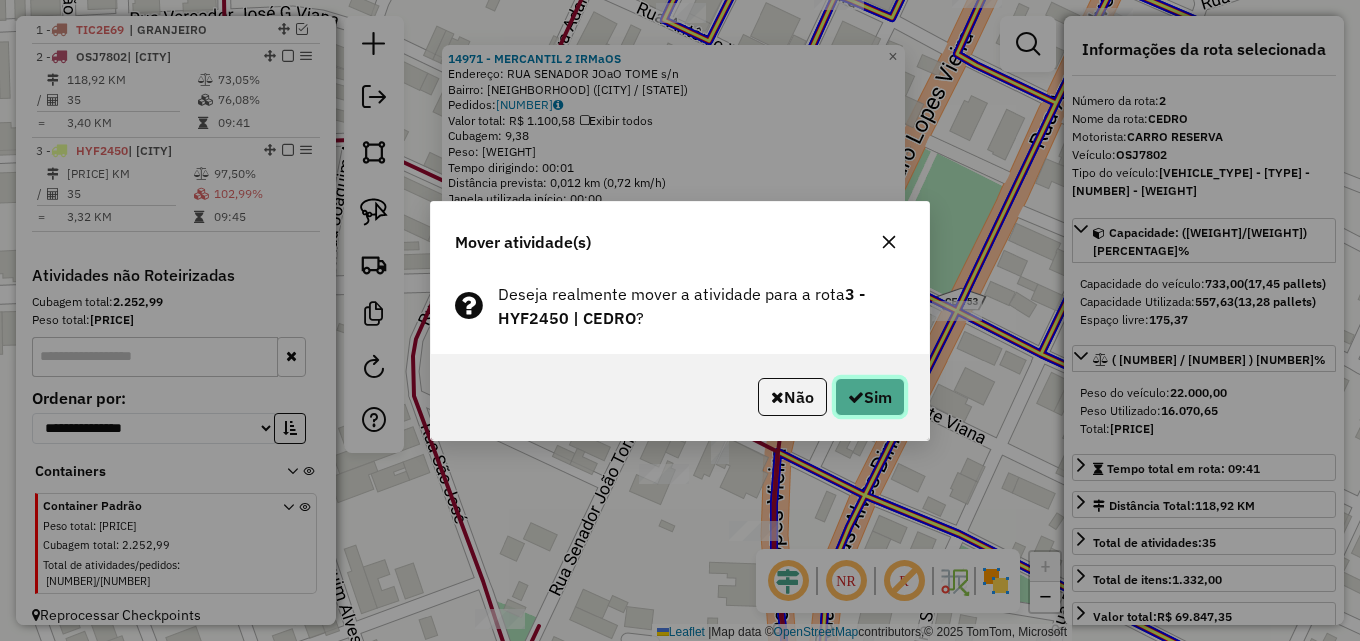 click on "Sim" 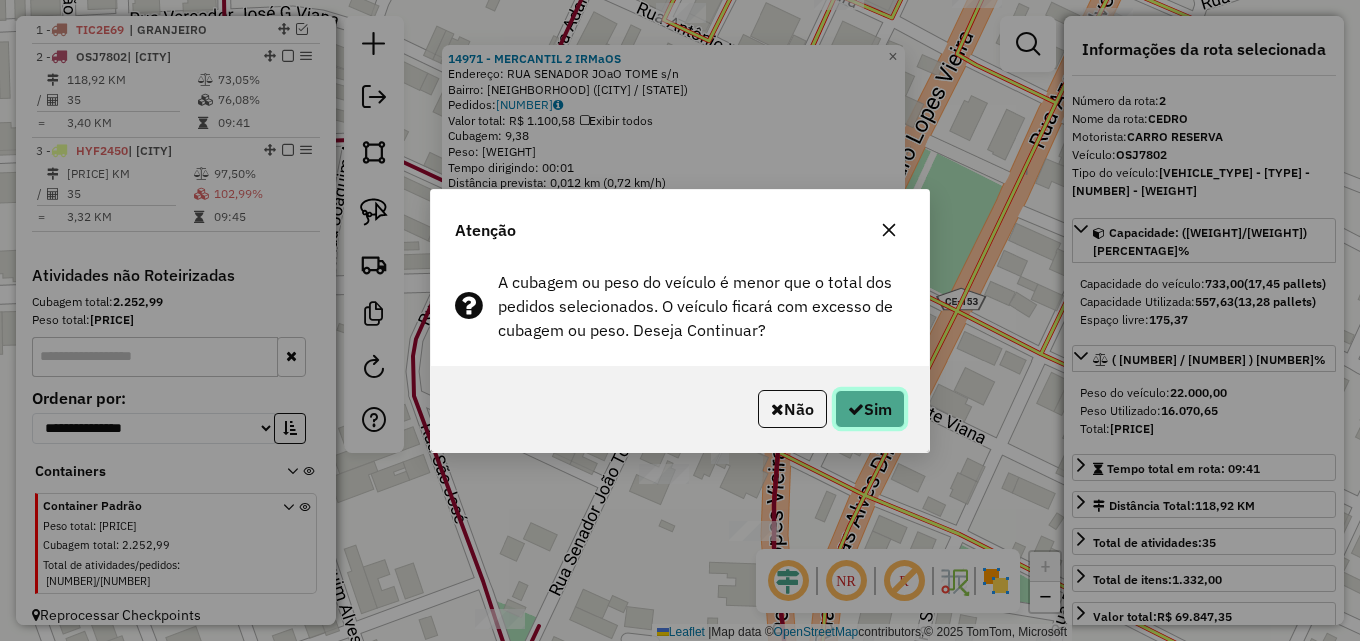 click on "Sim" 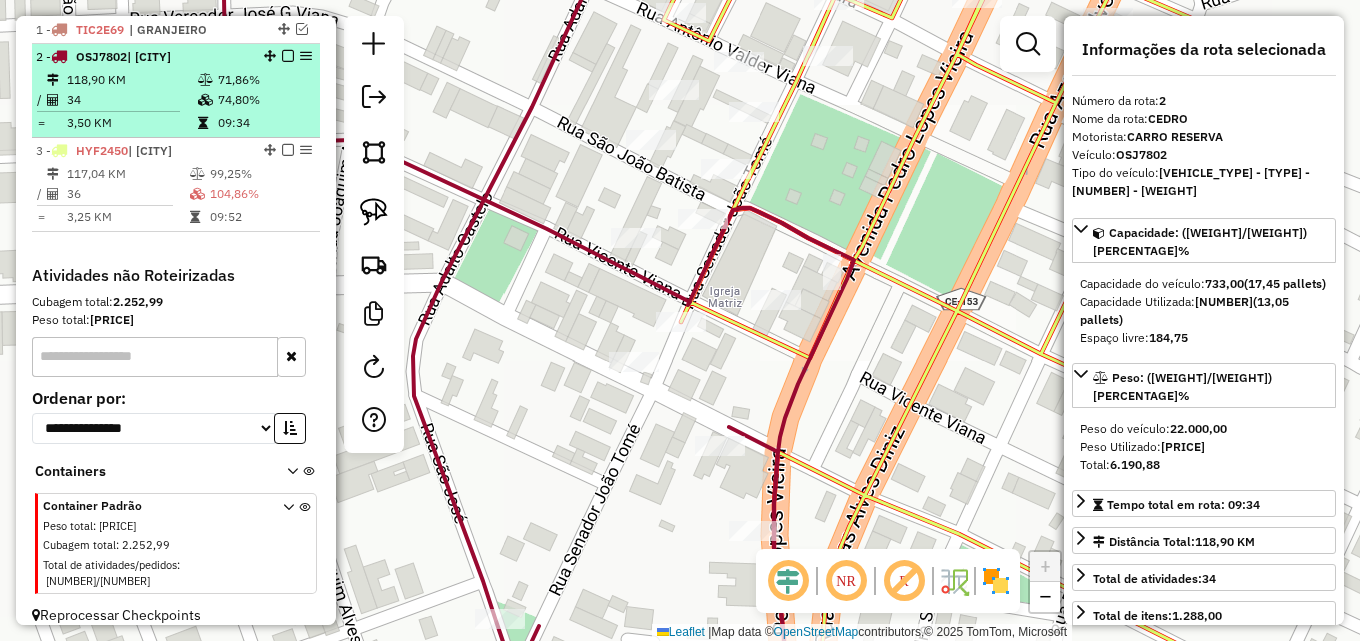 click on "34" at bounding box center (131, 100) 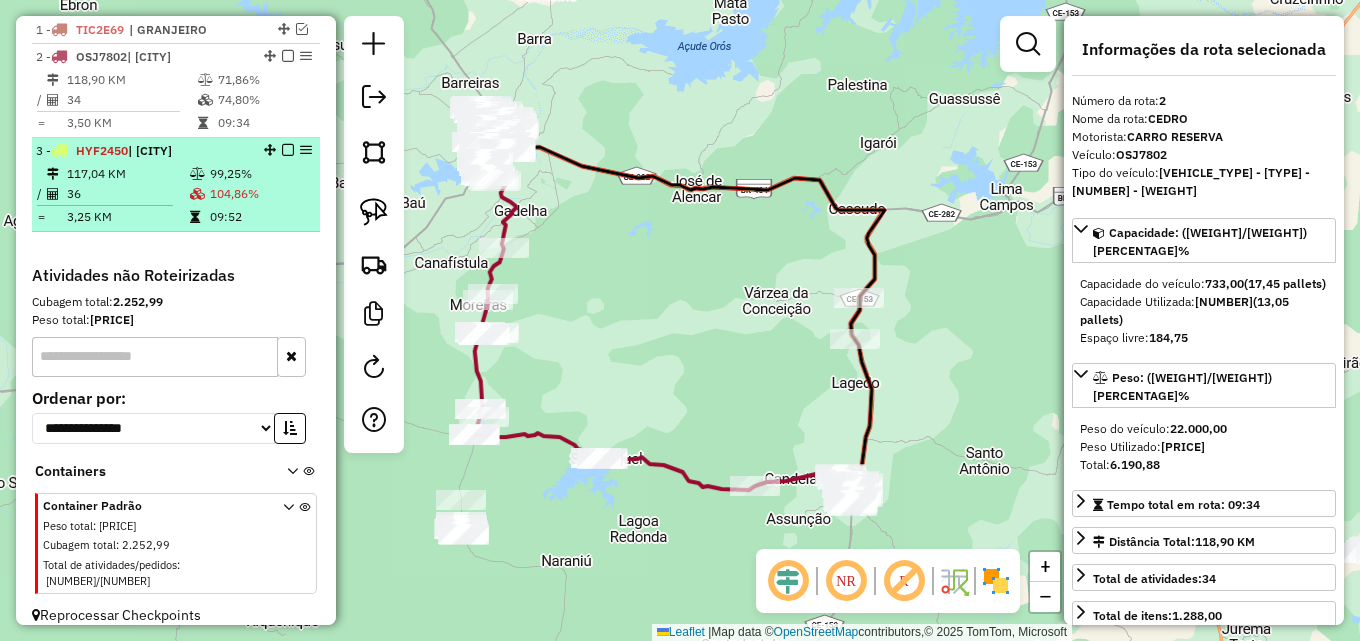 click on "117,04 KM" at bounding box center [127, 174] 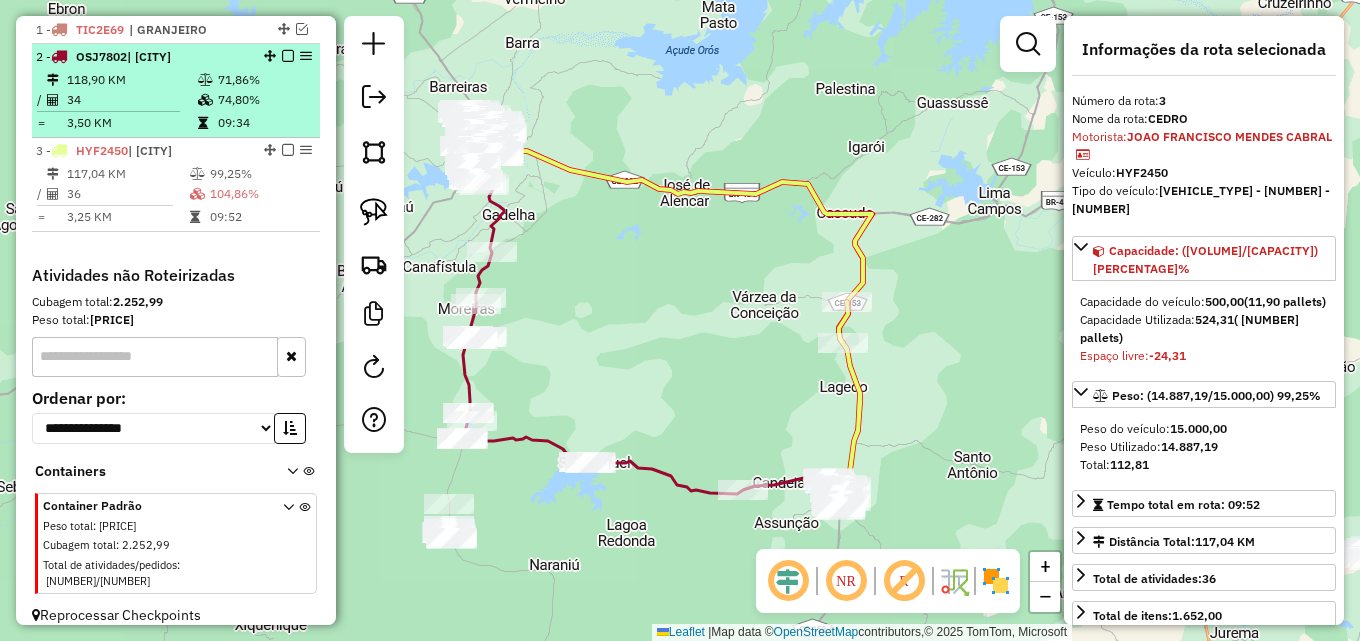 click on "74,80%" at bounding box center (264, 100) 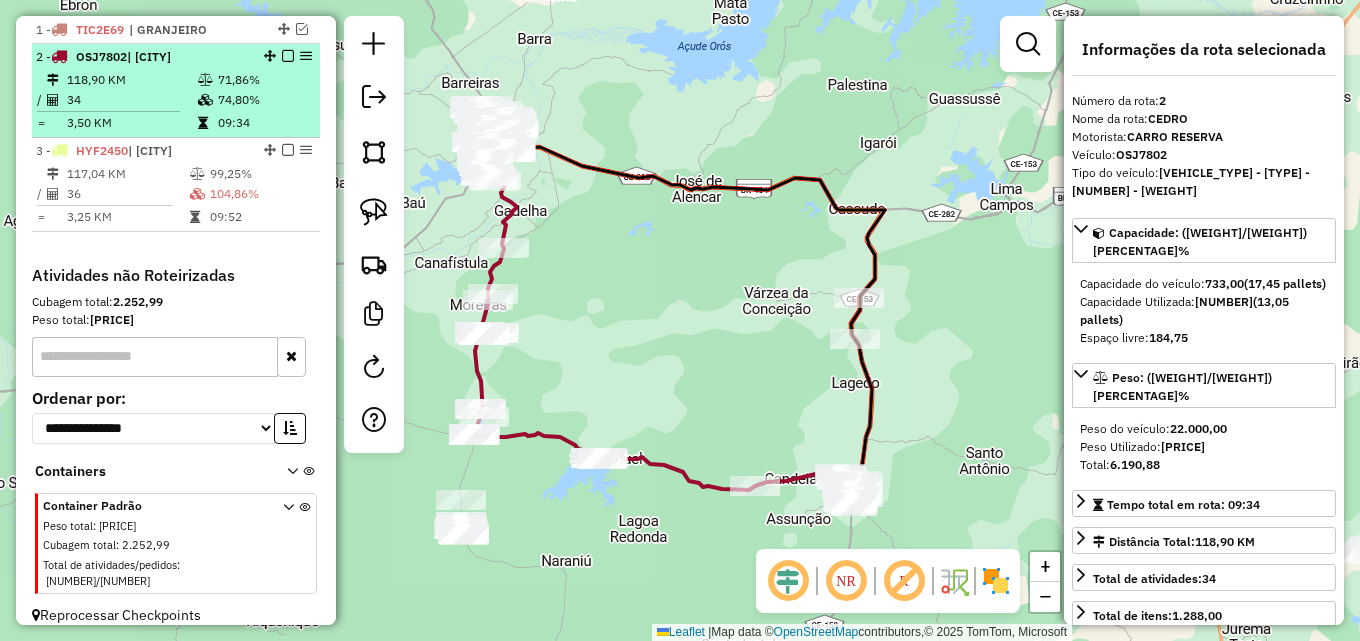 click at bounding box center [288, 56] 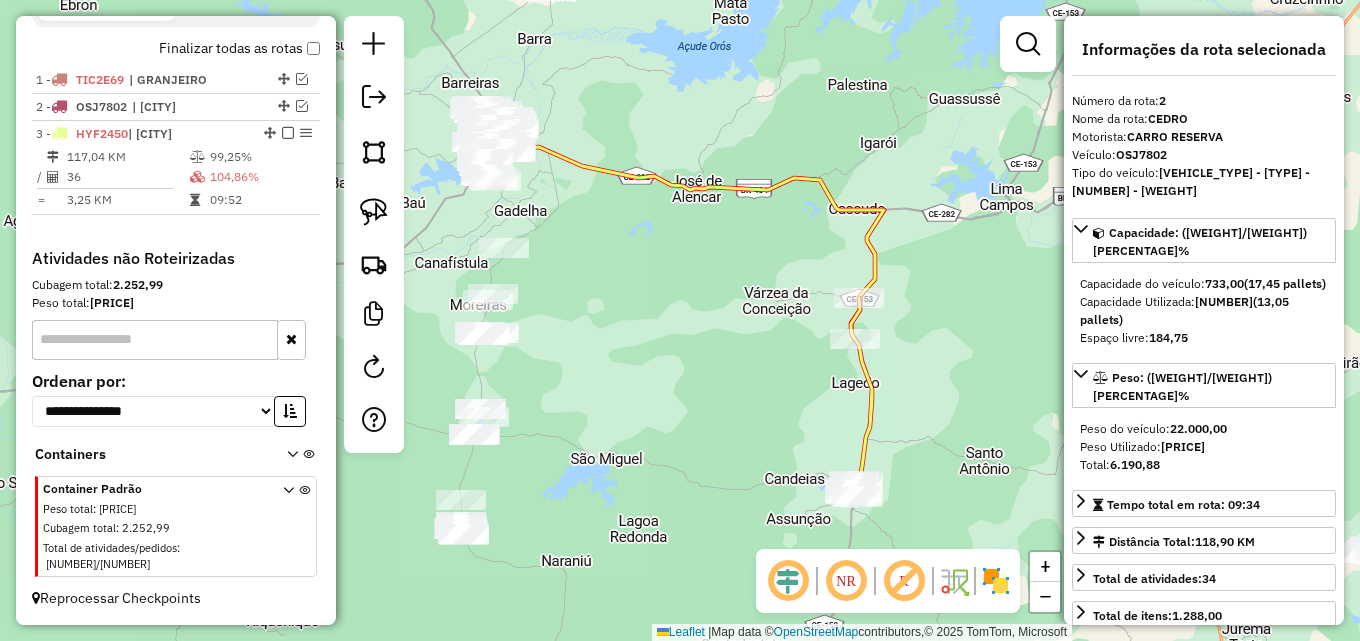 scroll, scrollTop: 682, scrollLeft: 0, axis: vertical 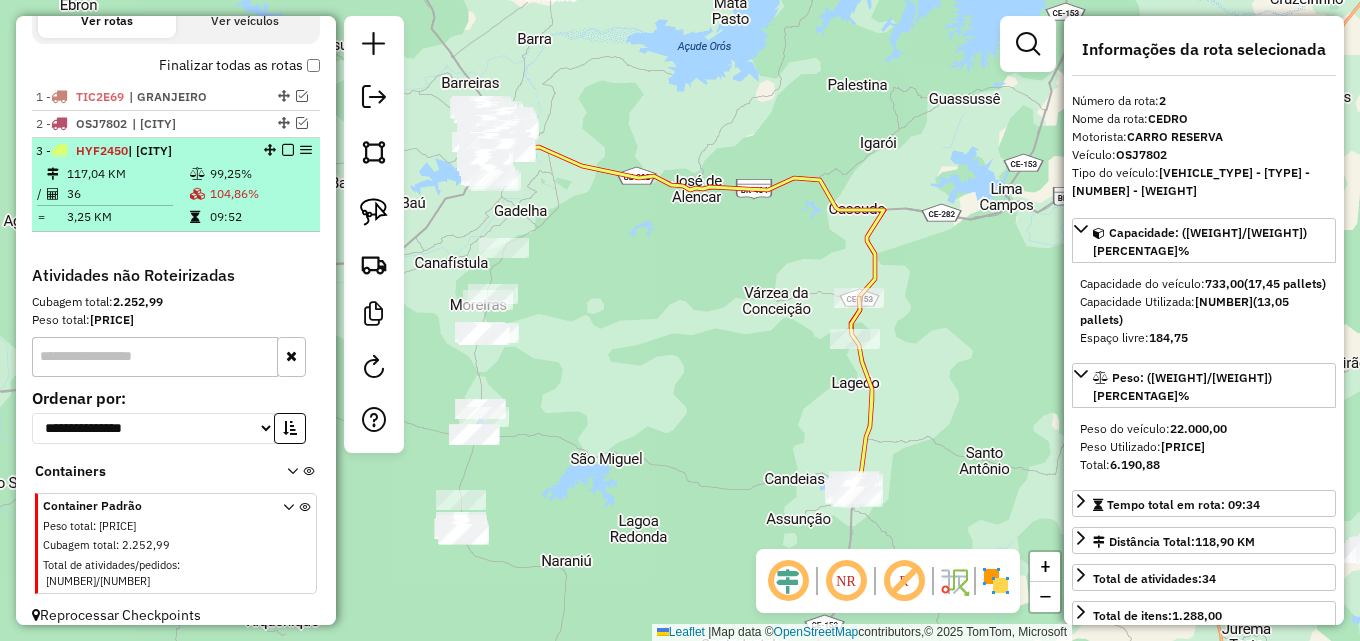 click at bounding box center (288, 150) 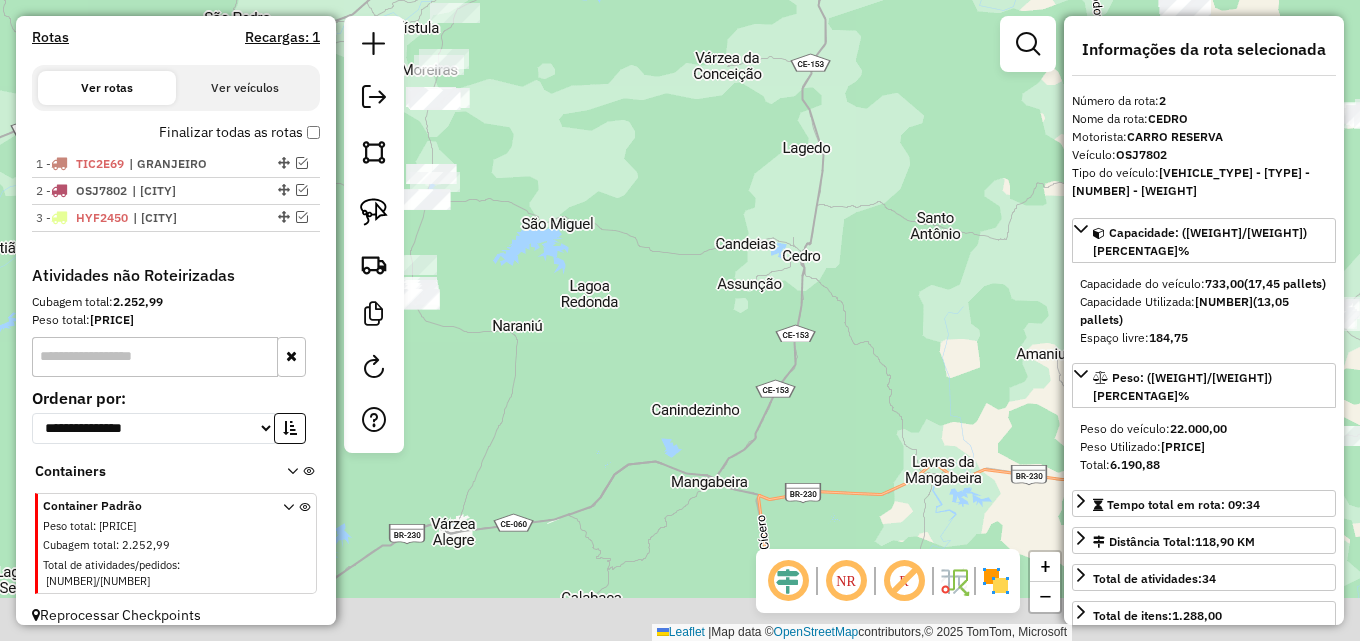 drag, startPoint x: 625, startPoint y: 370, endPoint x: 557, endPoint y: 111, distance: 267.7779 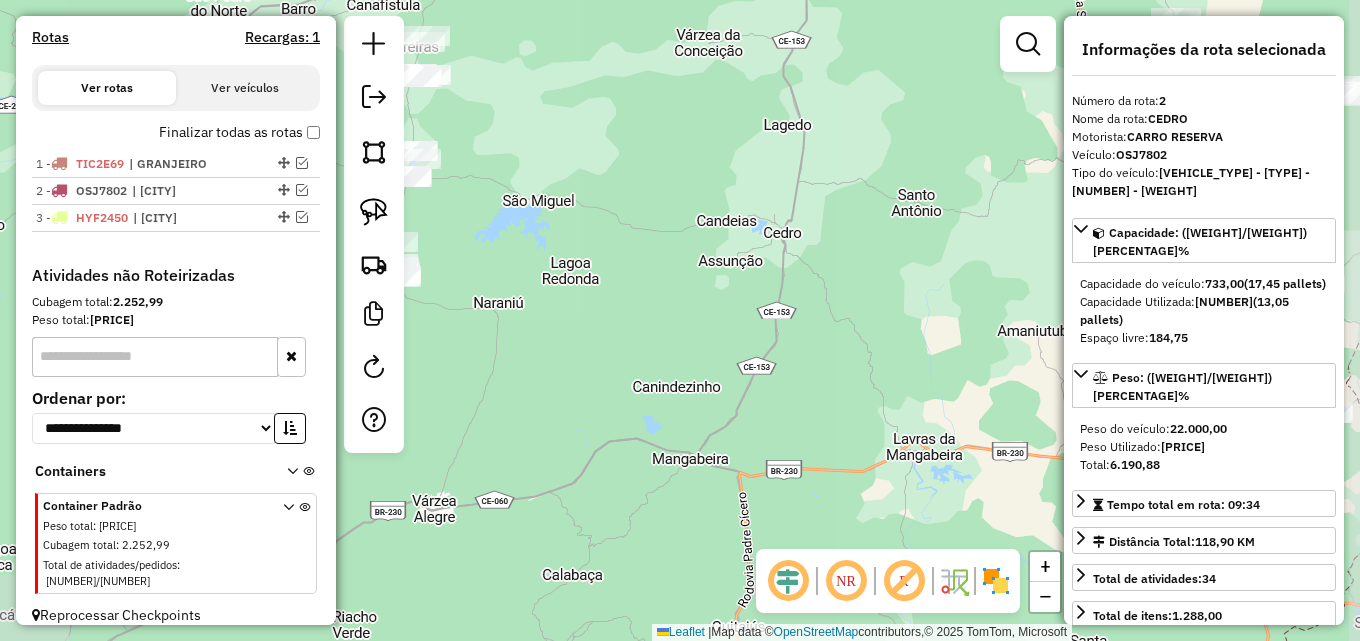 click on "Janela de atendimento Grade de atendimento Capacidade Transportadoras Veículos Cliente Pedidos  Rotas Selecione os dias de semana para filtrar as janelas de atendimento  Seg   Ter   Qua   Qui   Sex   Sáb   Dom  Informe o período da janela de atendimento: De: Até:  Filtrar exatamente a janela do cliente  Considerar janela de atendimento padrão  Selecione os dias de semana para filtrar as grades de atendimento  Seg   Ter   Qua   Qui   Sex   Sáb   Dom   Considerar clientes sem dia de atendimento cadastrado  Clientes fora do dia de atendimento selecionado Filtrar as atividades entre os valores definidos abaixo:  Peso mínimo:   Peso máximo:   Cubagem mínima:   Cubagem máxima:   De:   Até:  Filtrar as atividades entre o tempo de atendimento definido abaixo:  De:   Até:   Considerar capacidade total dos clientes não roteirizados Transportadora: Selecione um ou mais itens Tipo de veículo: Selecione um ou mais itens Veículo: Selecione um ou mais itens Motorista: Selecione um ou mais itens Nome: Rótulo:" 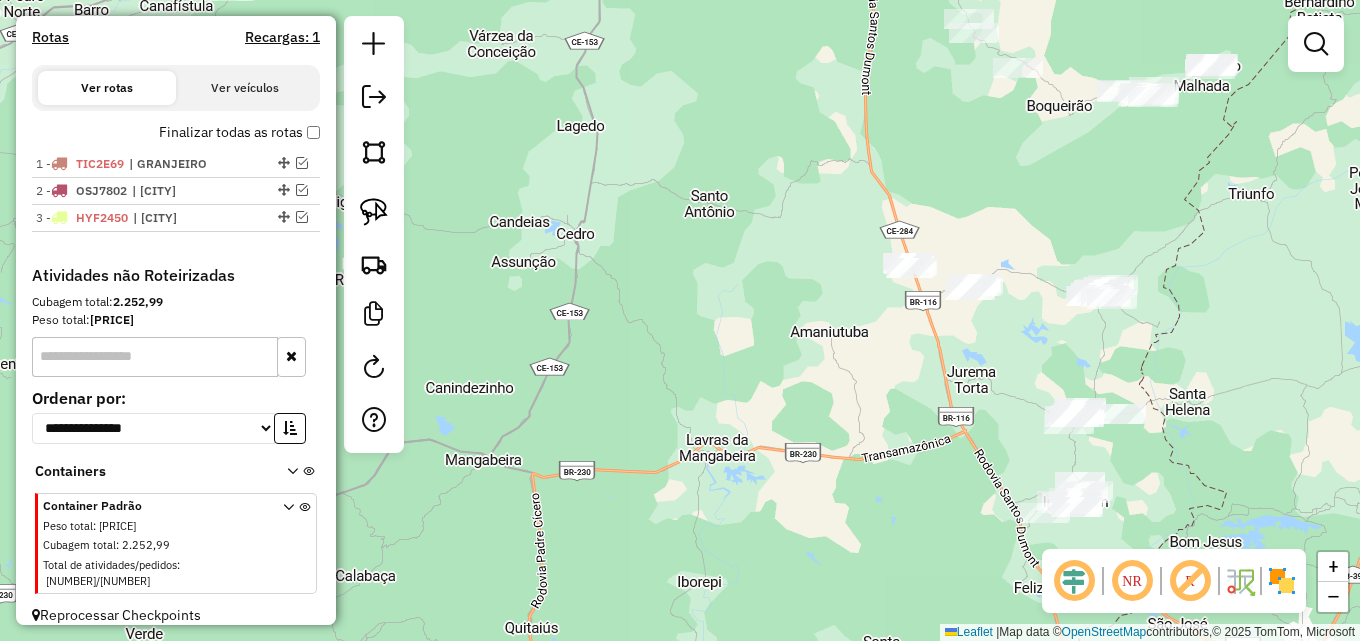 drag, startPoint x: 761, startPoint y: 178, endPoint x: 543, endPoint y: 176, distance: 218.00917 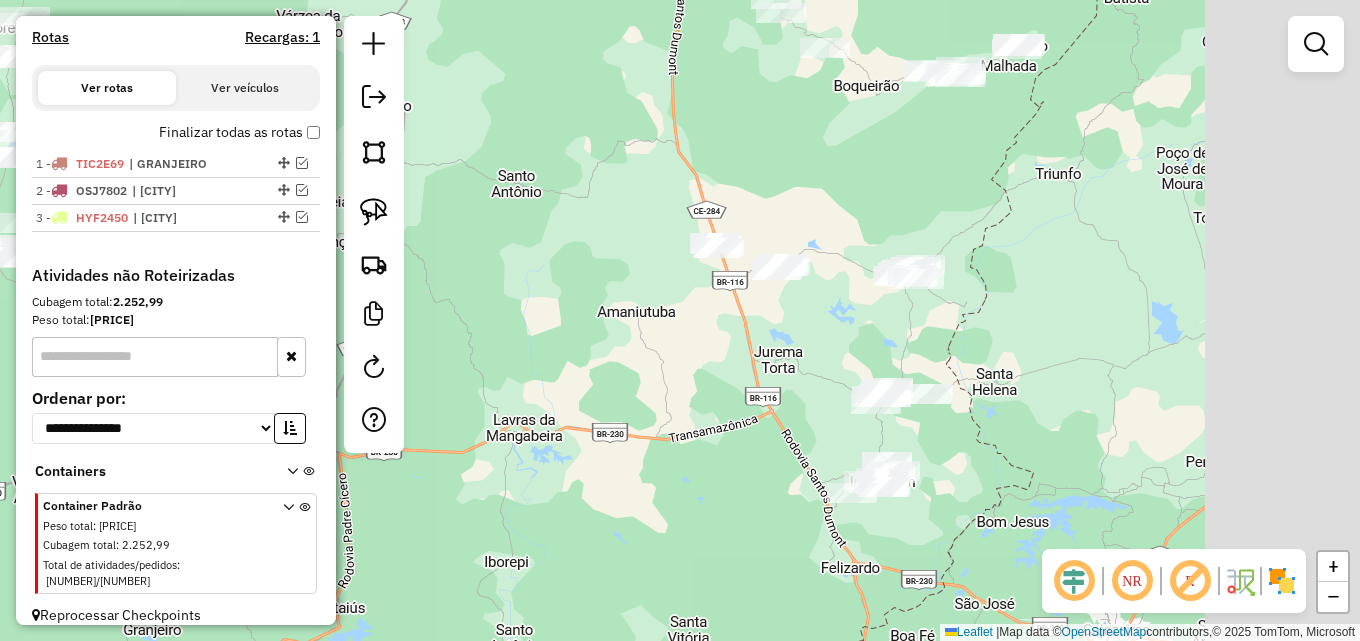 drag, startPoint x: 760, startPoint y: 355, endPoint x: 525, endPoint y: 279, distance: 246.98381 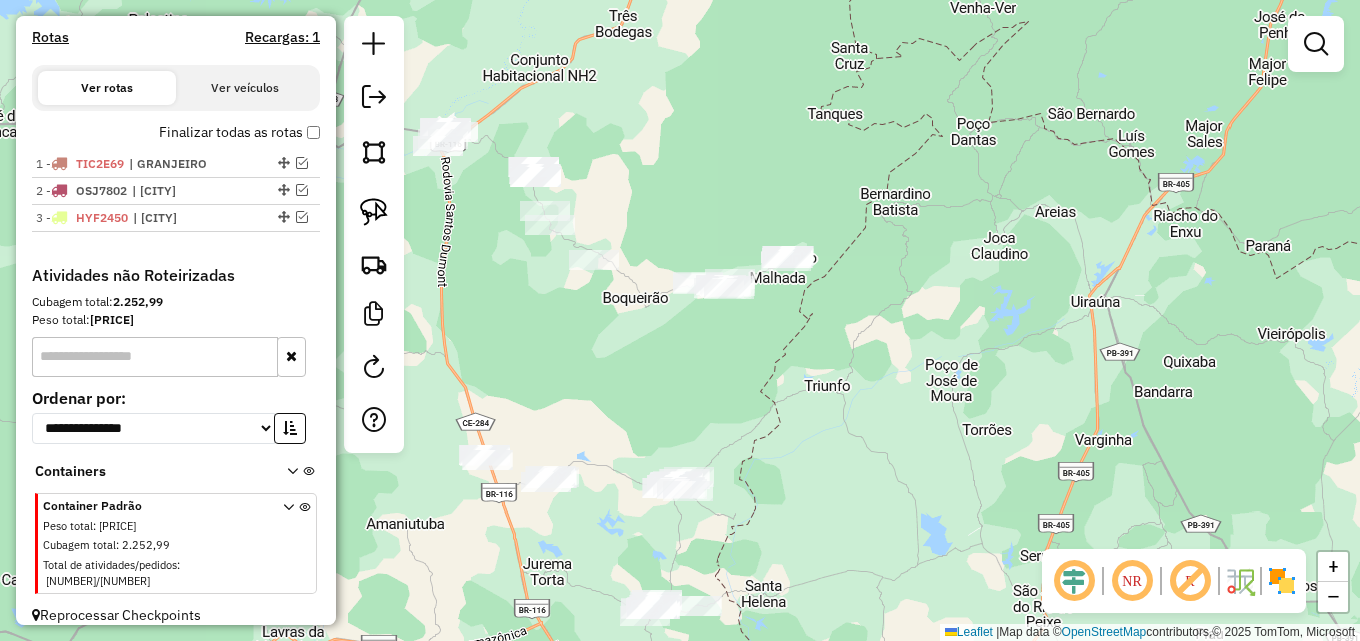 drag, startPoint x: 709, startPoint y: 264, endPoint x: 579, endPoint y: 528, distance: 294.27197 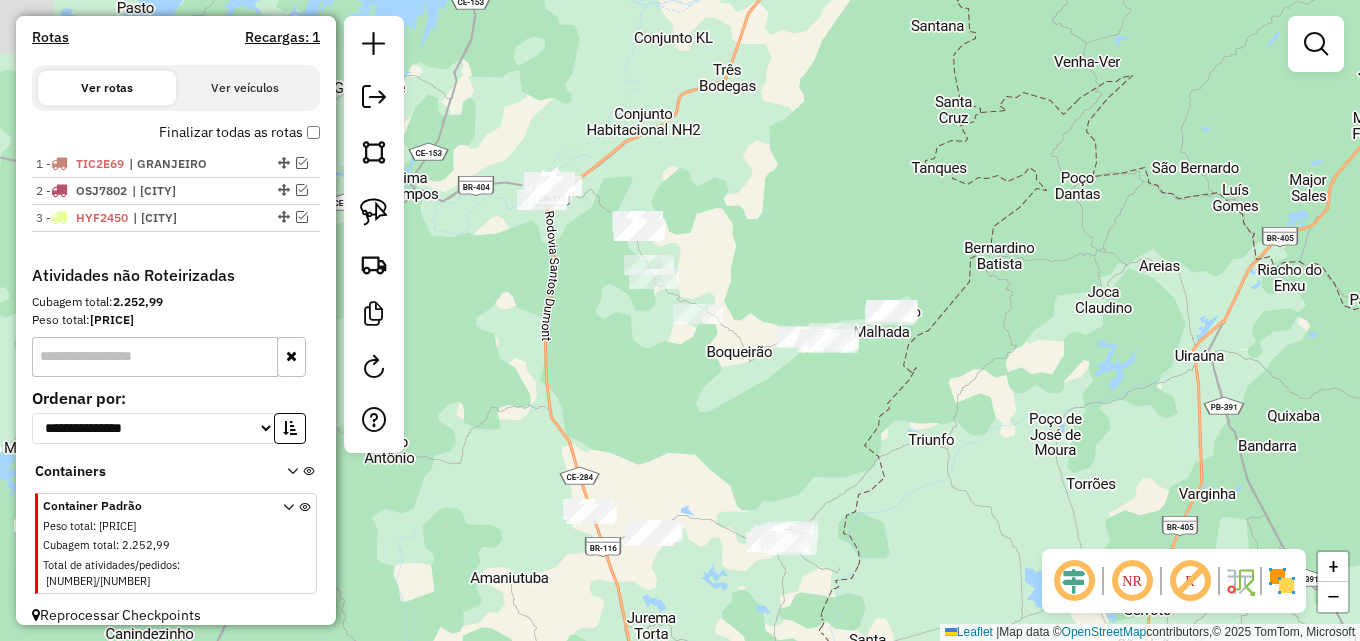 drag, startPoint x: 730, startPoint y: 399, endPoint x: 780, endPoint y: 390, distance: 50.803543 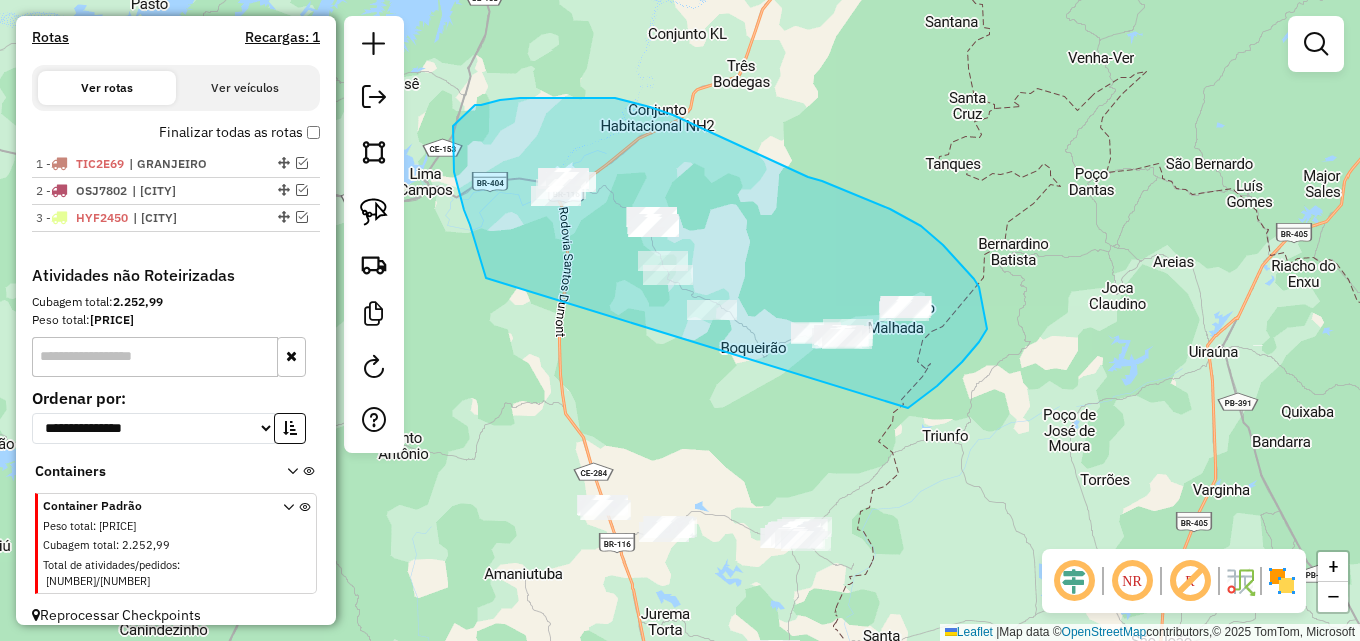 drag, startPoint x: 479, startPoint y: 256, endPoint x: 869, endPoint y: 415, distance: 421.16623 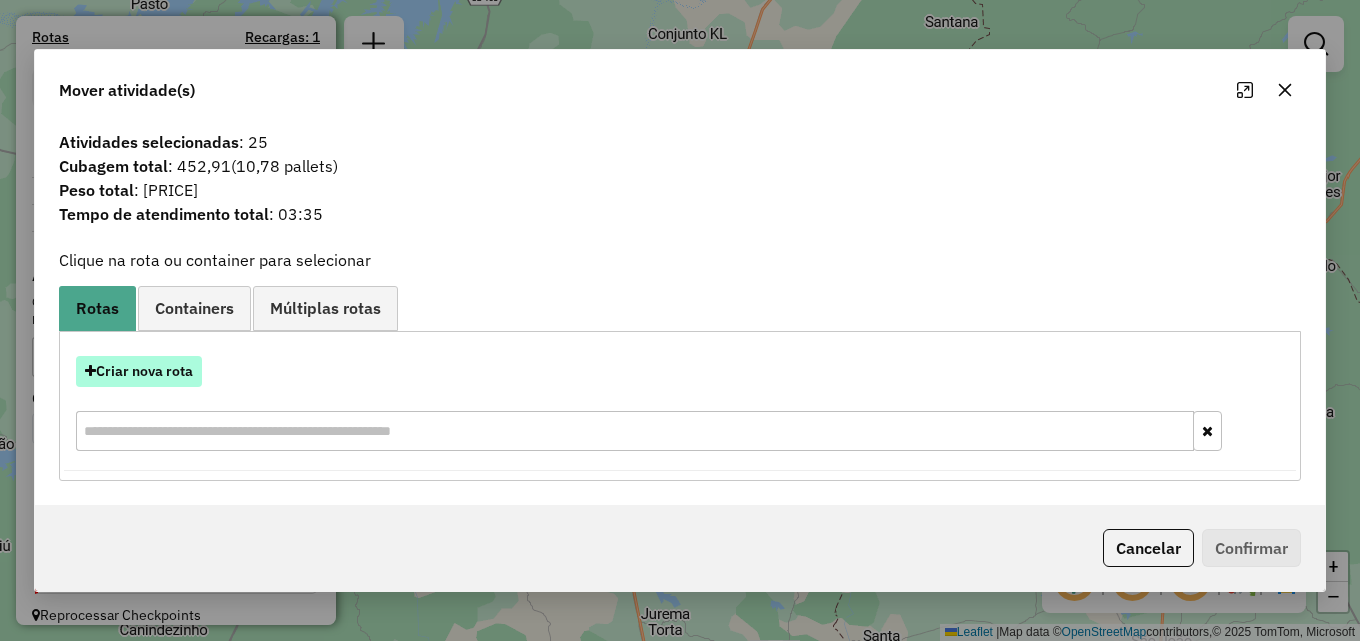 click on "Criar nova rota" at bounding box center (139, 371) 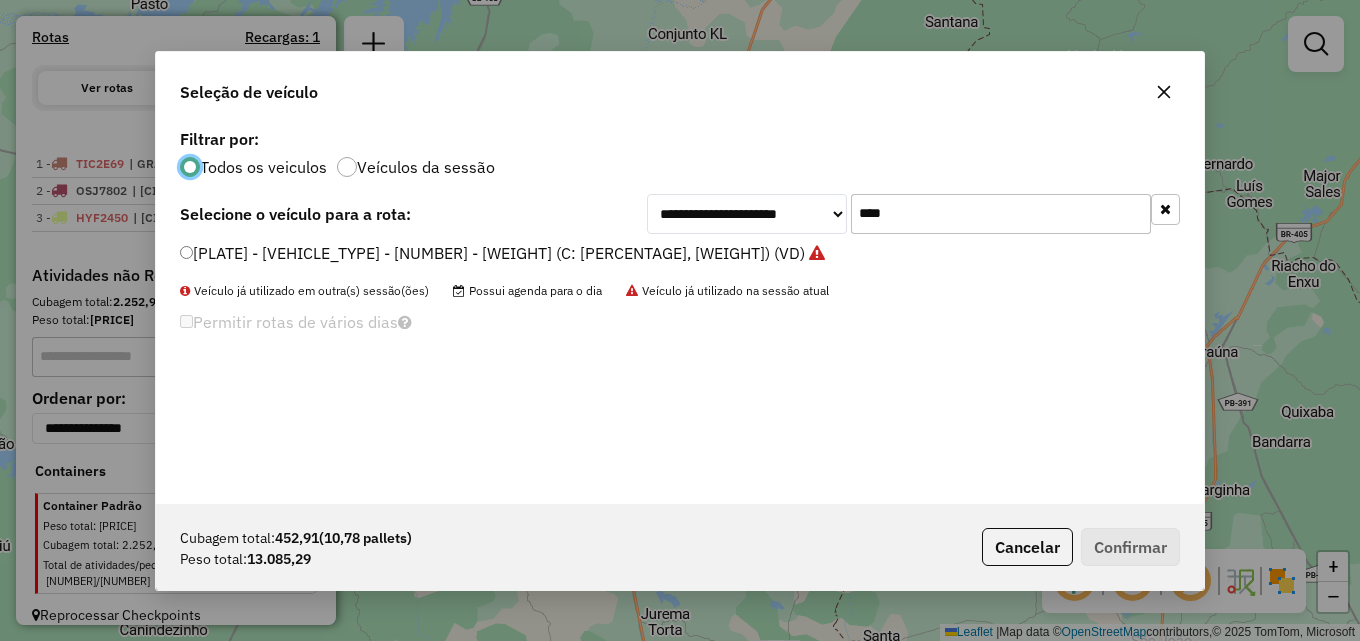 scroll, scrollTop: 11, scrollLeft: 6, axis: both 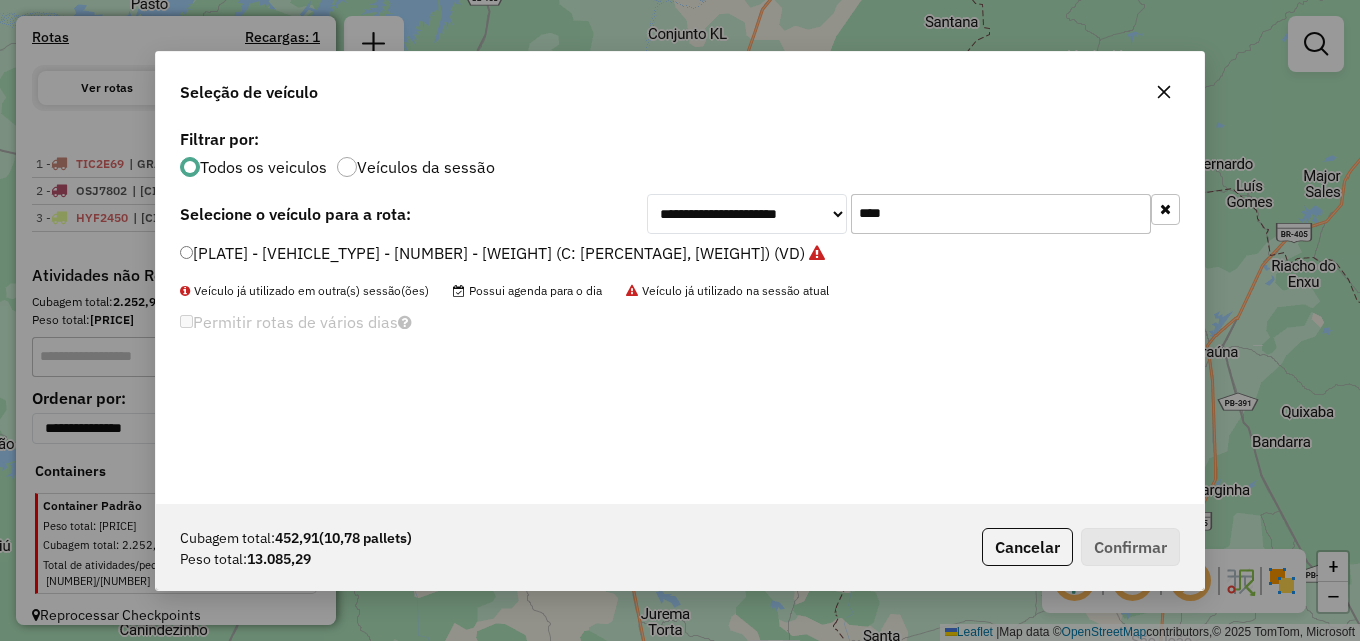 drag, startPoint x: 906, startPoint y: 214, endPoint x: 626, endPoint y: 223, distance: 280.1446 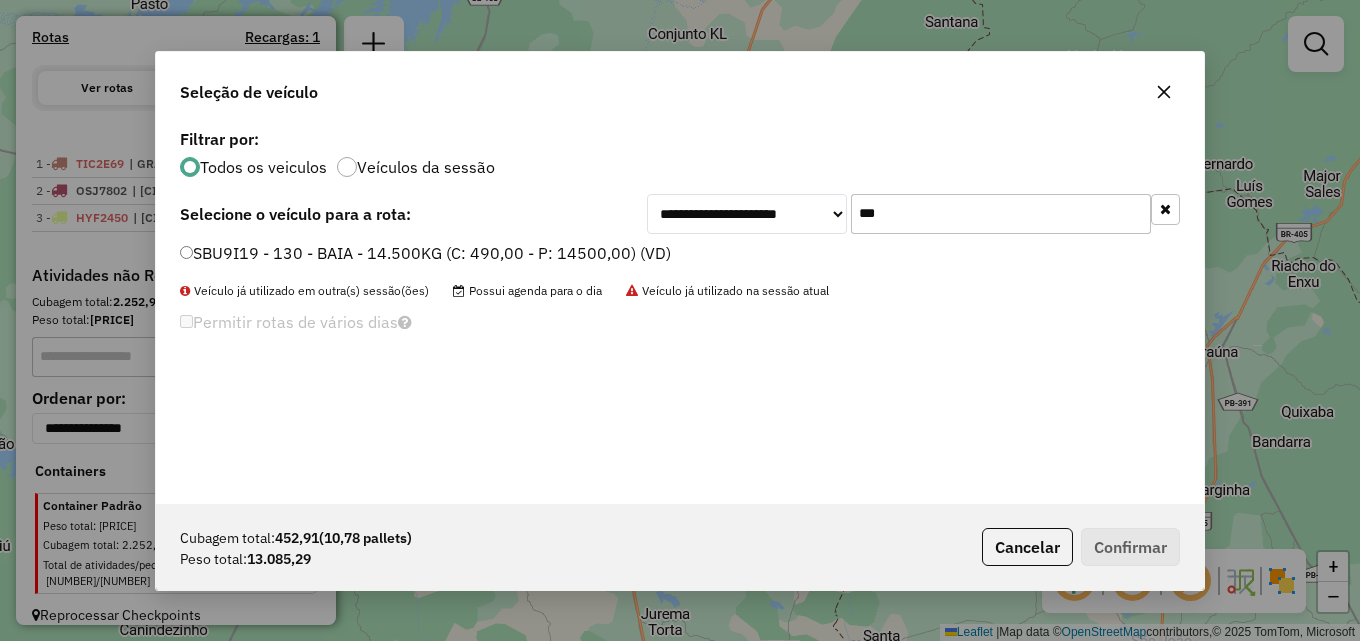 type on "***" 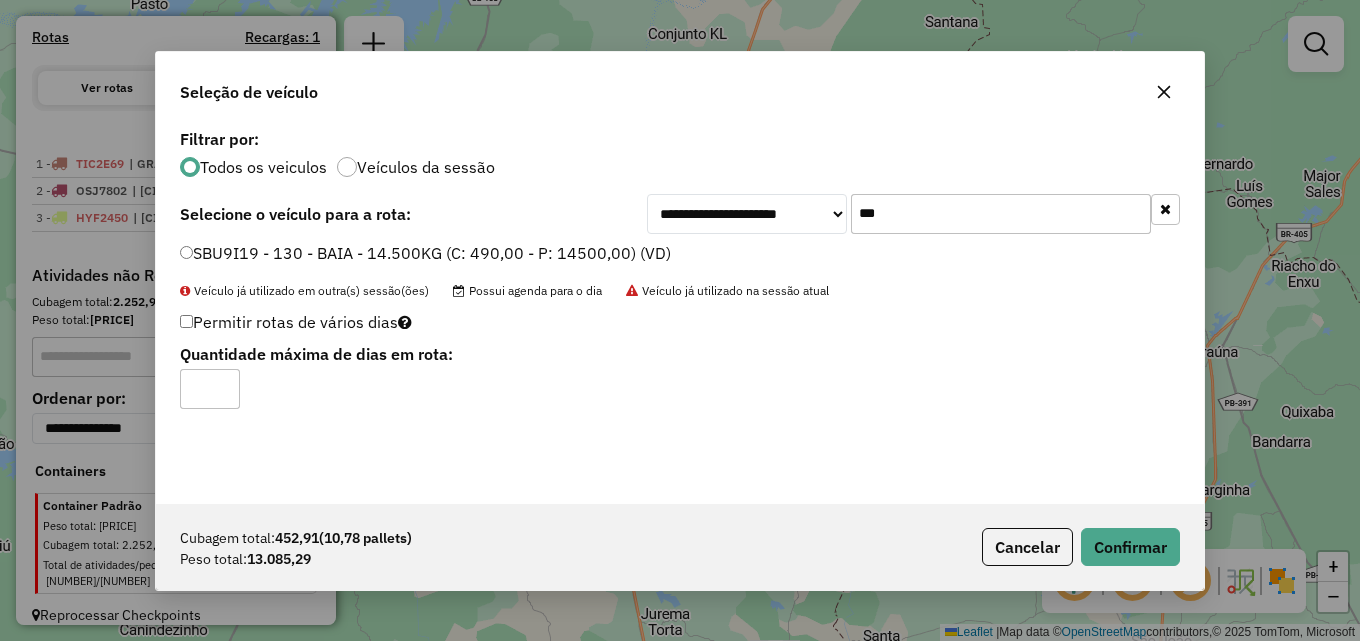 type on "*" 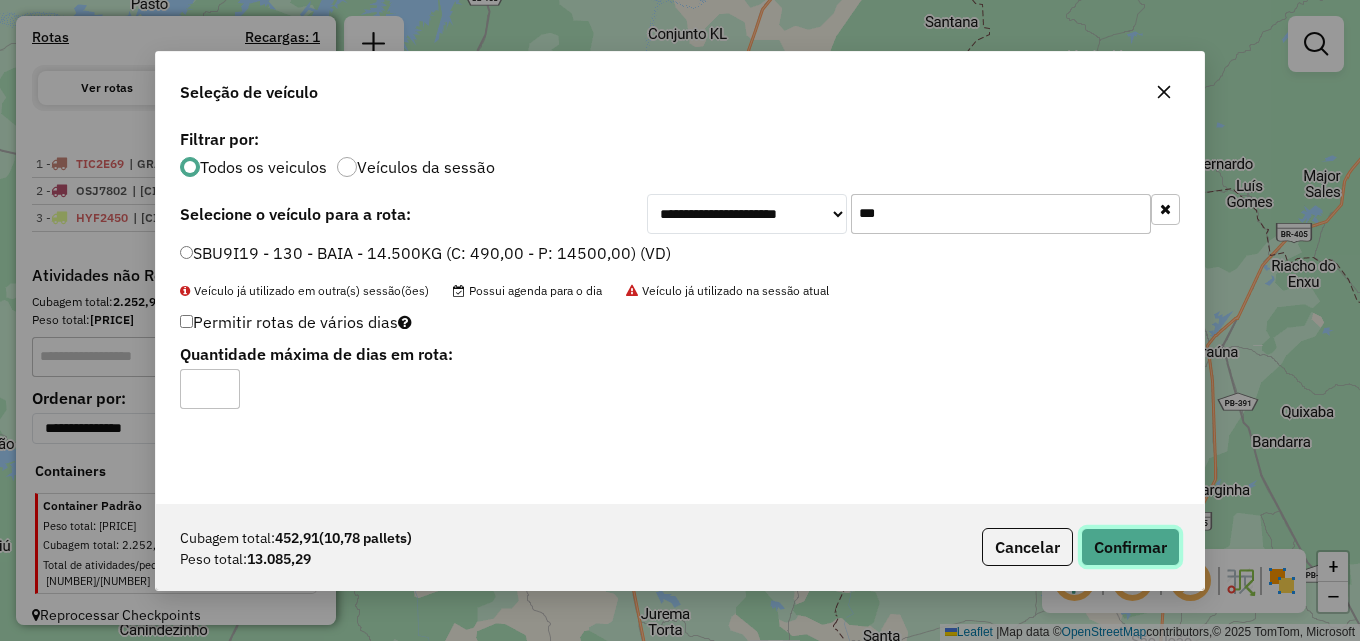 drag, startPoint x: 1142, startPoint y: 549, endPoint x: 1133, endPoint y: 543, distance: 10.816654 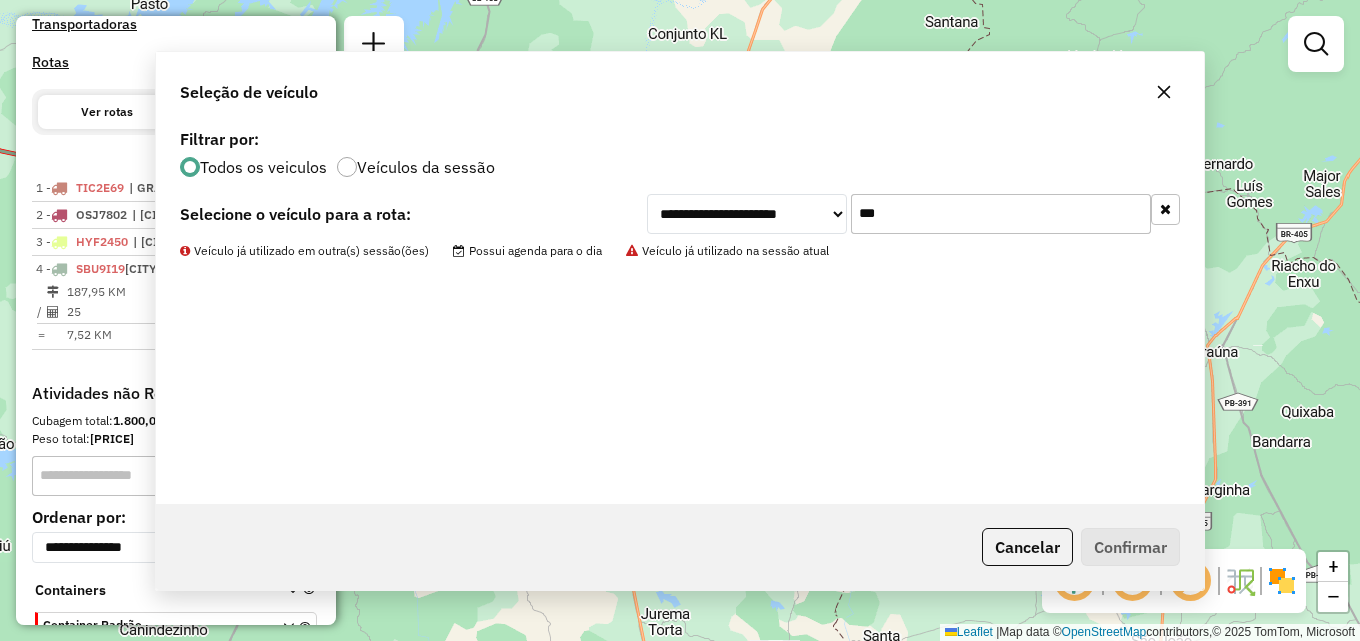 scroll, scrollTop: 734, scrollLeft: 0, axis: vertical 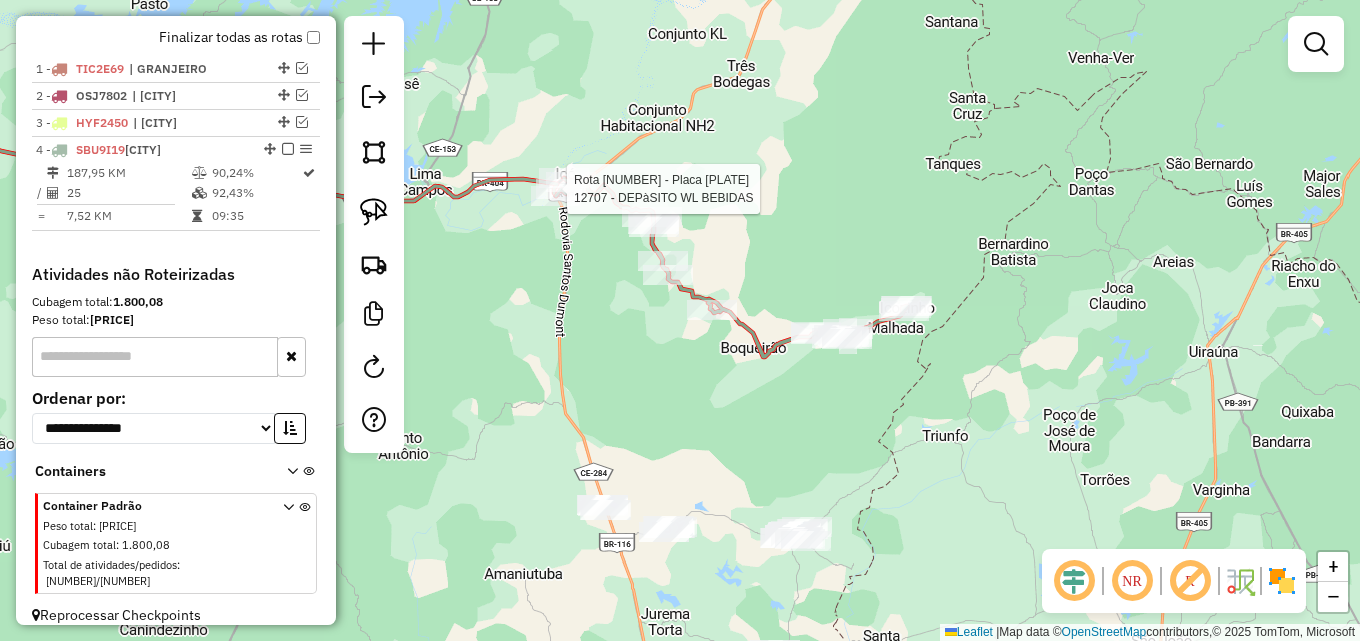 select on "**********" 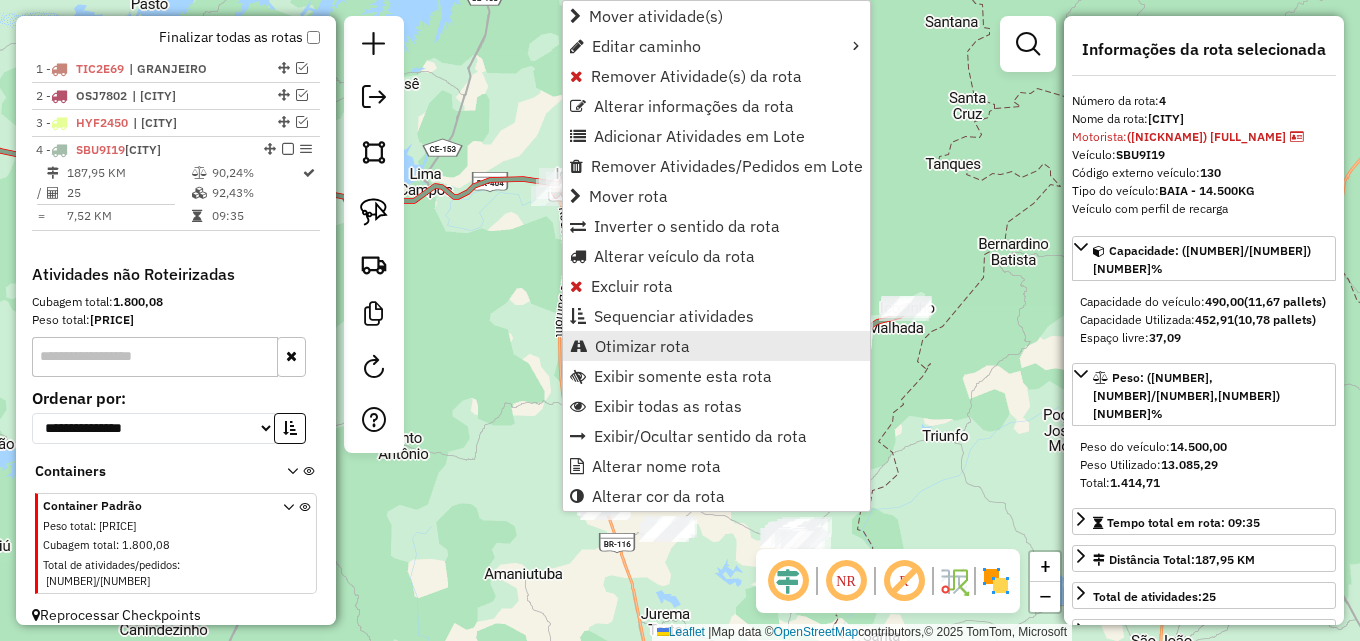 click on "Otimizar rota" at bounding box center [642, 346] 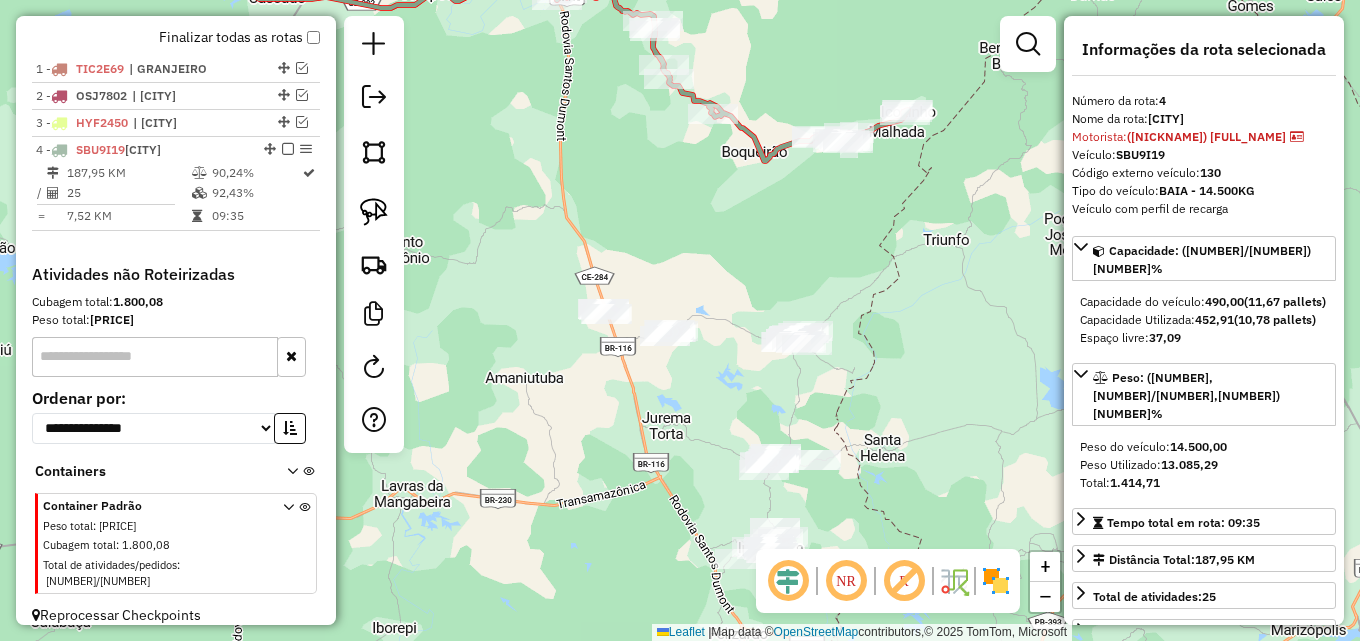 drag, startPoint x: 668, startPoint y: 397, endPoint x: 668, endPoint y: 234, distance: 163 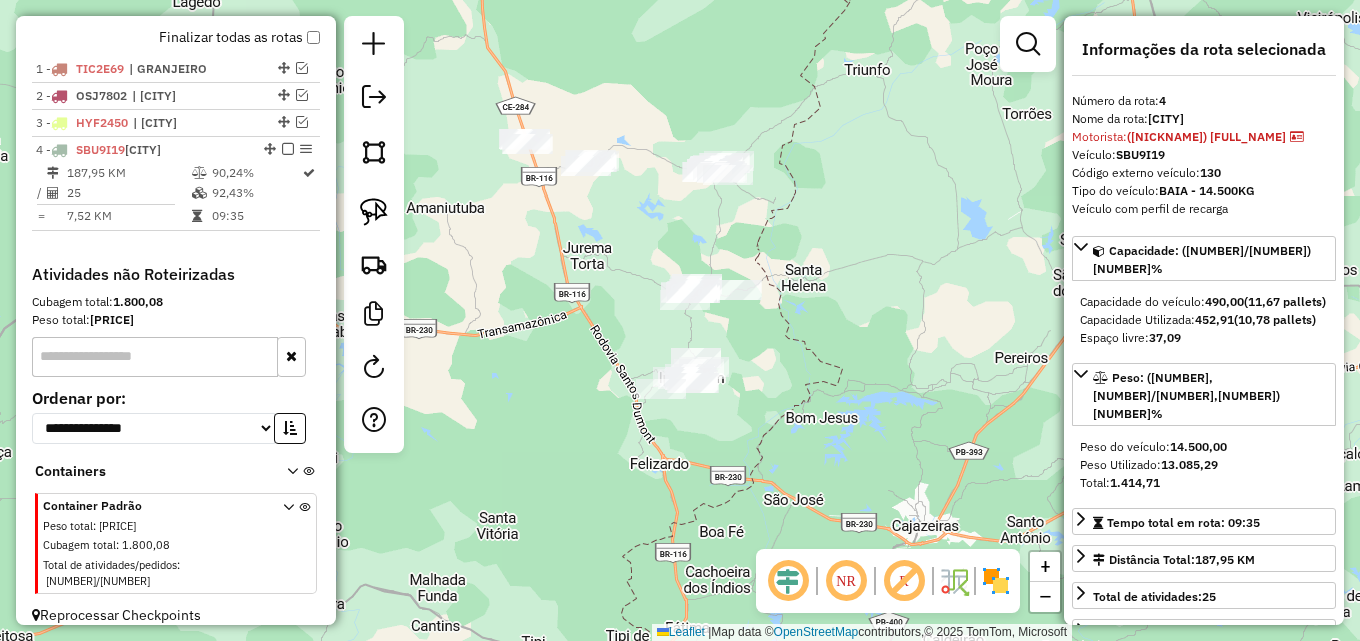 drag, startPoint x: 715, startPoint y: 331, endPoint x: 669, endPoint y: 246, distance: 96.64885 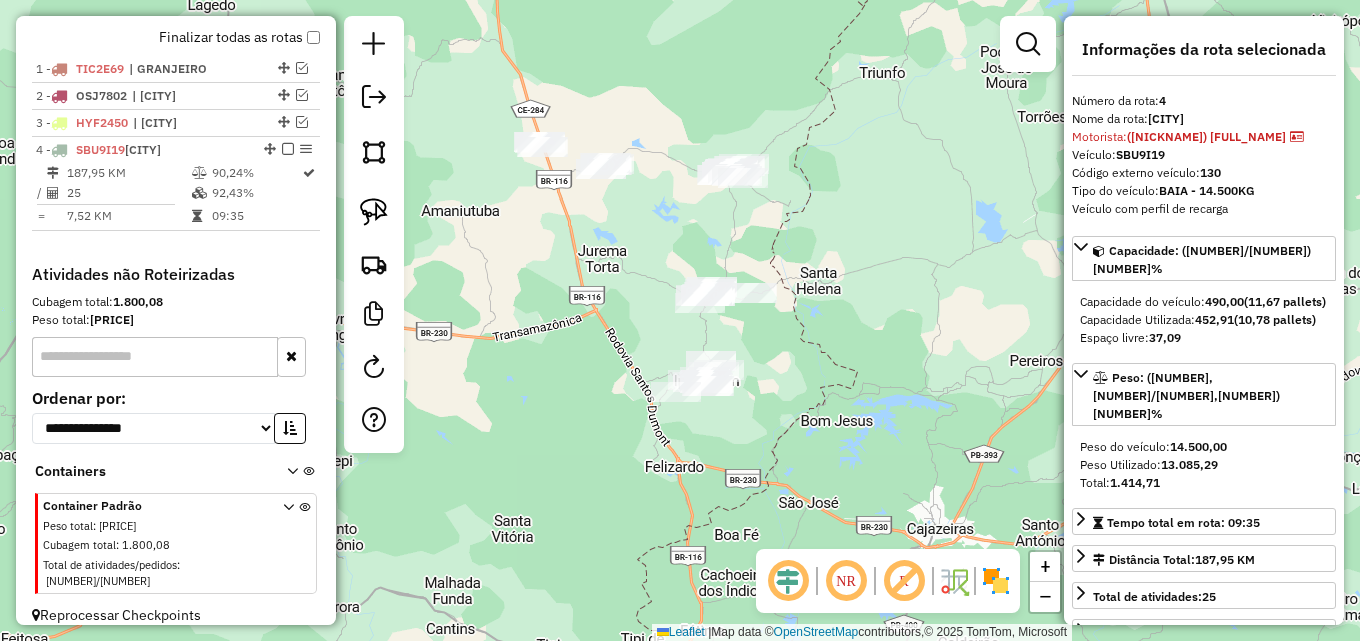 click on "Janela de atendimento Grade de atendimento Capacidade Transportadoras Veículos Cliente Pedidos  Rotas Selecione os dias de semana para filtrar as janelas de atendimento  Seg   Ter   Qua   Qui   Sex   Sáb   Dom  Informe o período da janela de atendimento: De: Até:  Filtrar exatamente a janela do cliente  Considerar janela de atendimento padrão  Selecione os dias de semana para filtrar as grades de atendimento  Seg   Ter   Qua   Qui   Sex   Sáb   Dom   Considerar clientes sem dia de atendimento cadastrado  Clientes fora do dia de atendimento selecionado Filtrar as atividades entre os valores definidos abaixo:  Peso mínimo:   Peso máximo:   Cubagem mínima:   Cubagem máxima:   De:   Até:  Filtrar as atividades entre o tempo de atendimento definido abaixo:  De:   Até:   Considerar capacidade total dos clientes não roteirizados Transportadora: Selecione um ou mais itens Tipo de veículo: Selecione um ou mais itens Veículo: Selecione um ou mais itens Motorista: Selecione um ou mais itens Nome: Rótulo:" 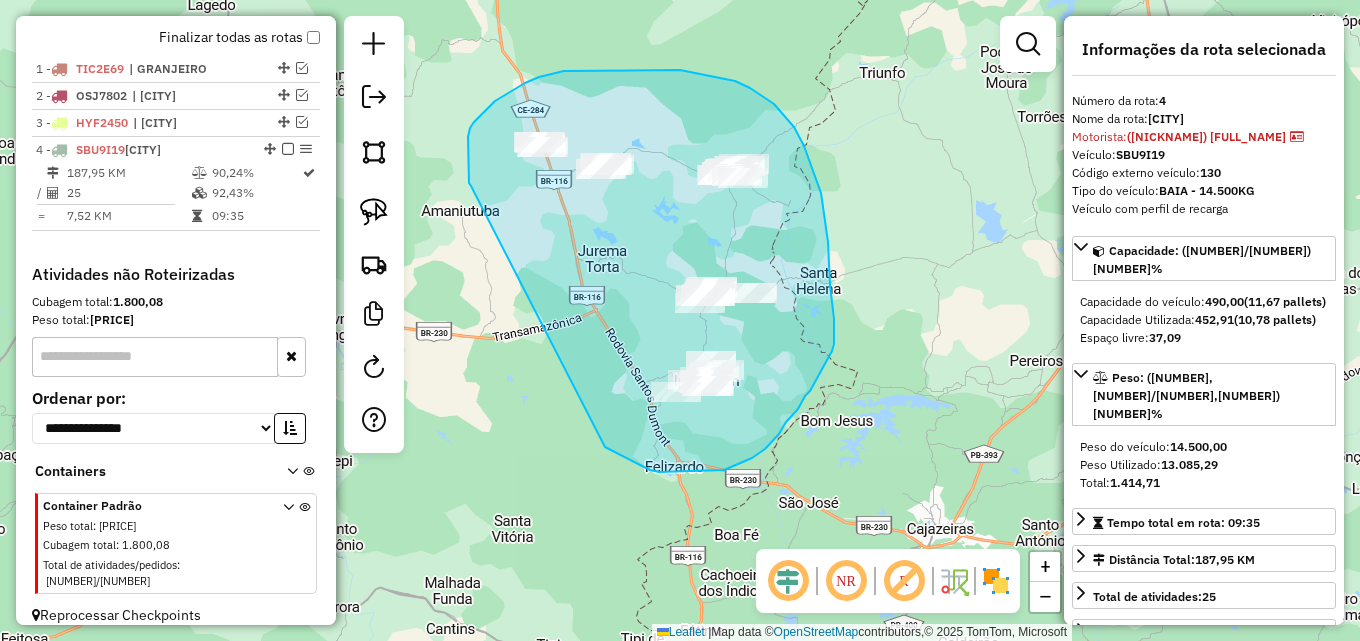 drag, startPoint x: 468, startPoint y: 137, endPoint x: 595, endPoint y: 440, distance: 328.53918 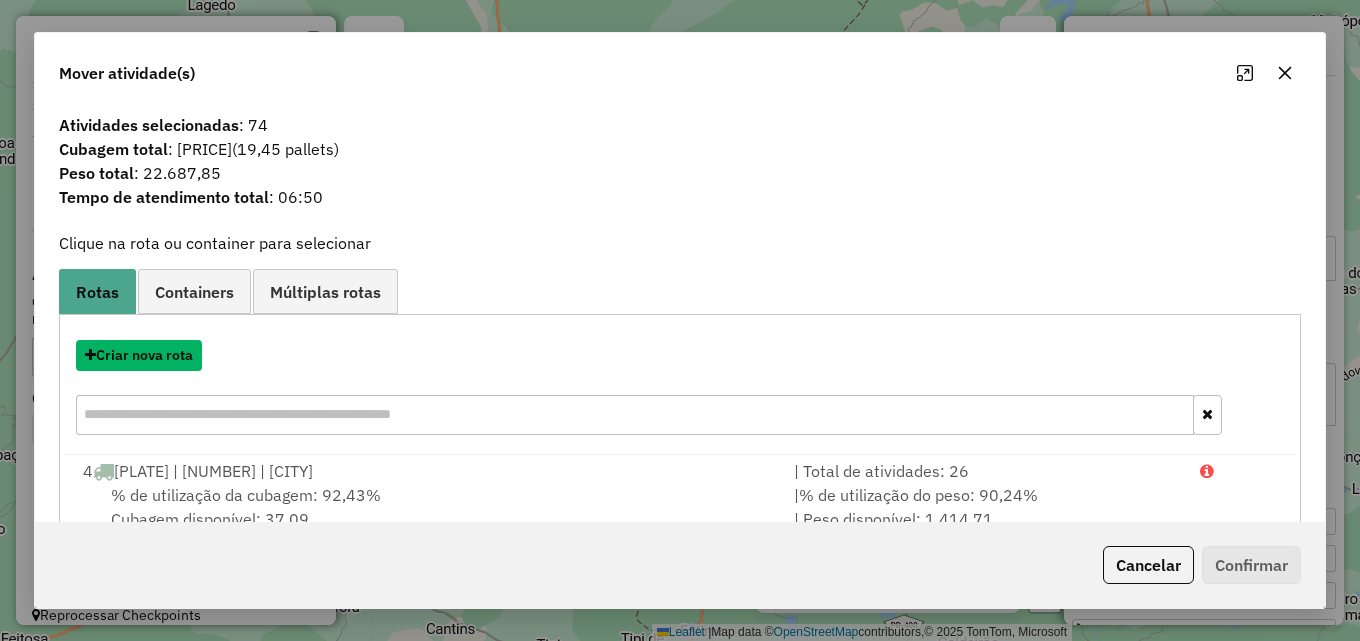 click on "Criar nova rota" at bounding box center (139, 355) 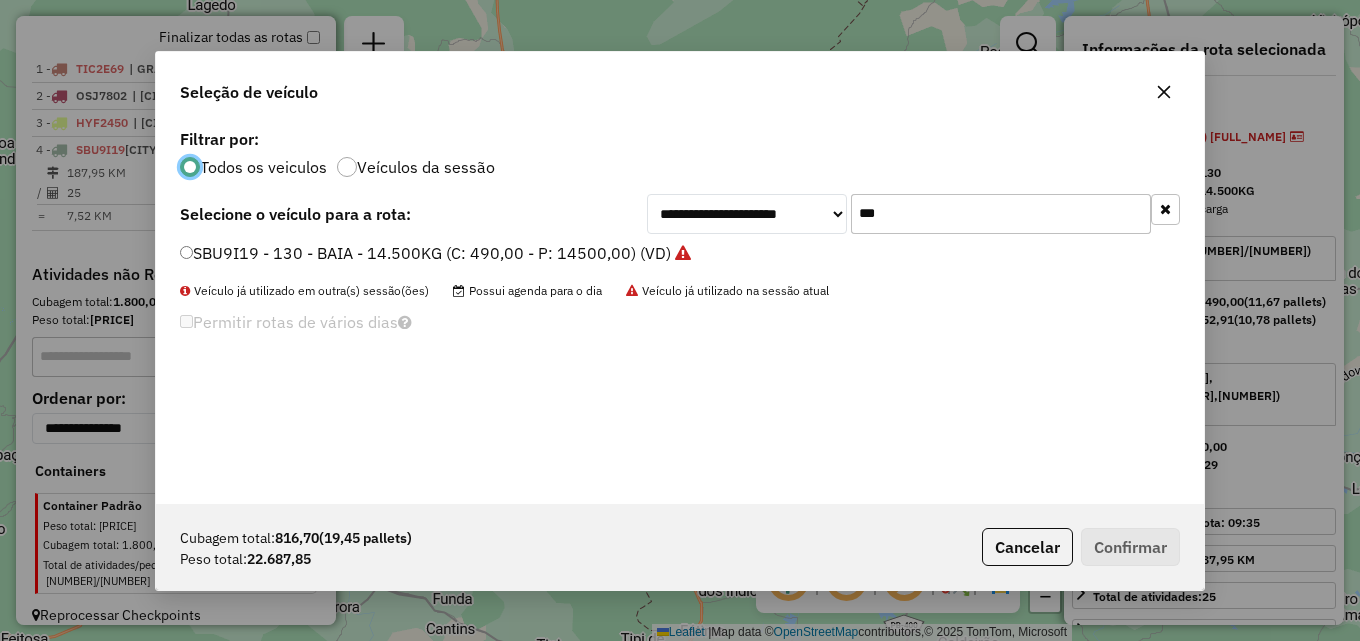 scroll, scrollTop: 11, scrollLeft: 6, axis: both 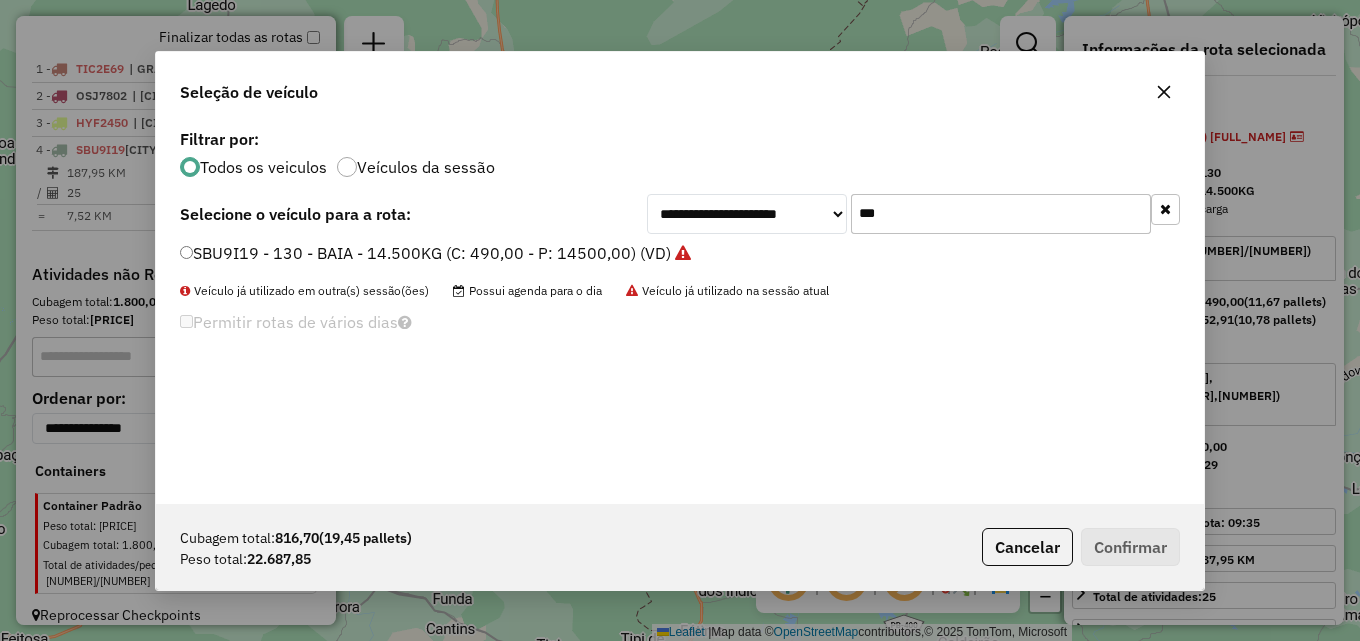 drag, startPoint x: 928, startPoint y: 210, endPoint x: 779, endPoint y: 232, distance: 150.6154 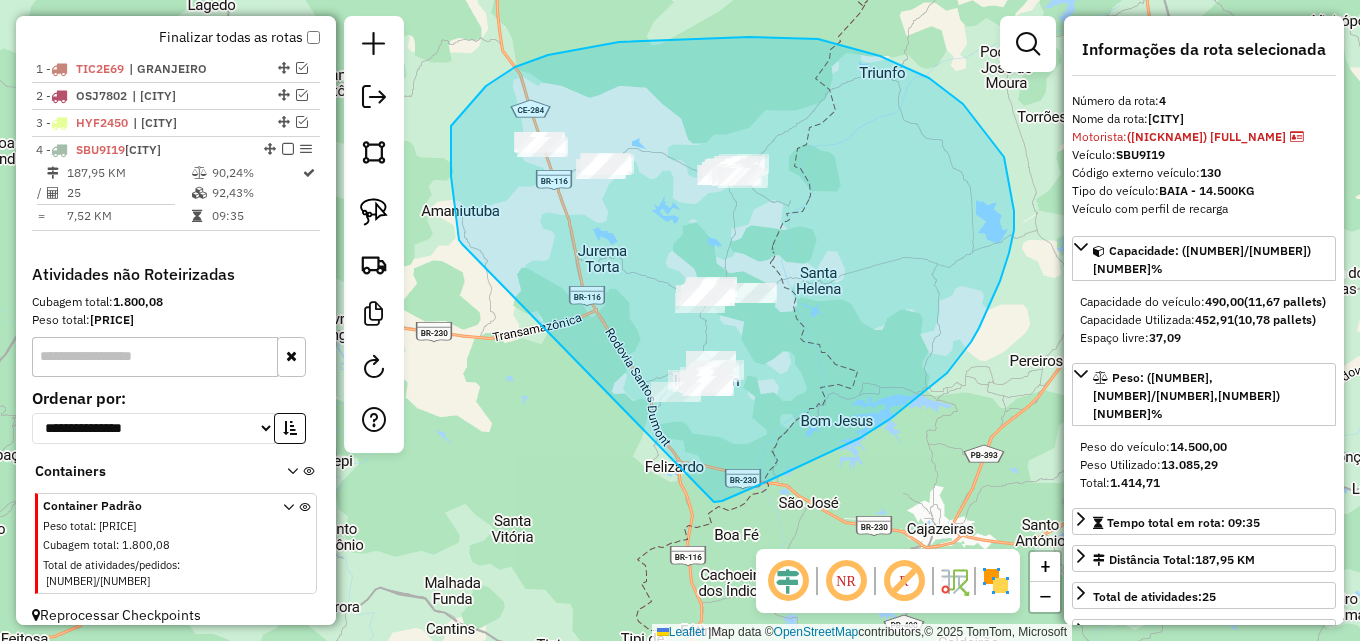 drag, startPoint x: 456, startPoint y: 216, endPoint x: 681, endPoint y: 497, distance: 359.98056 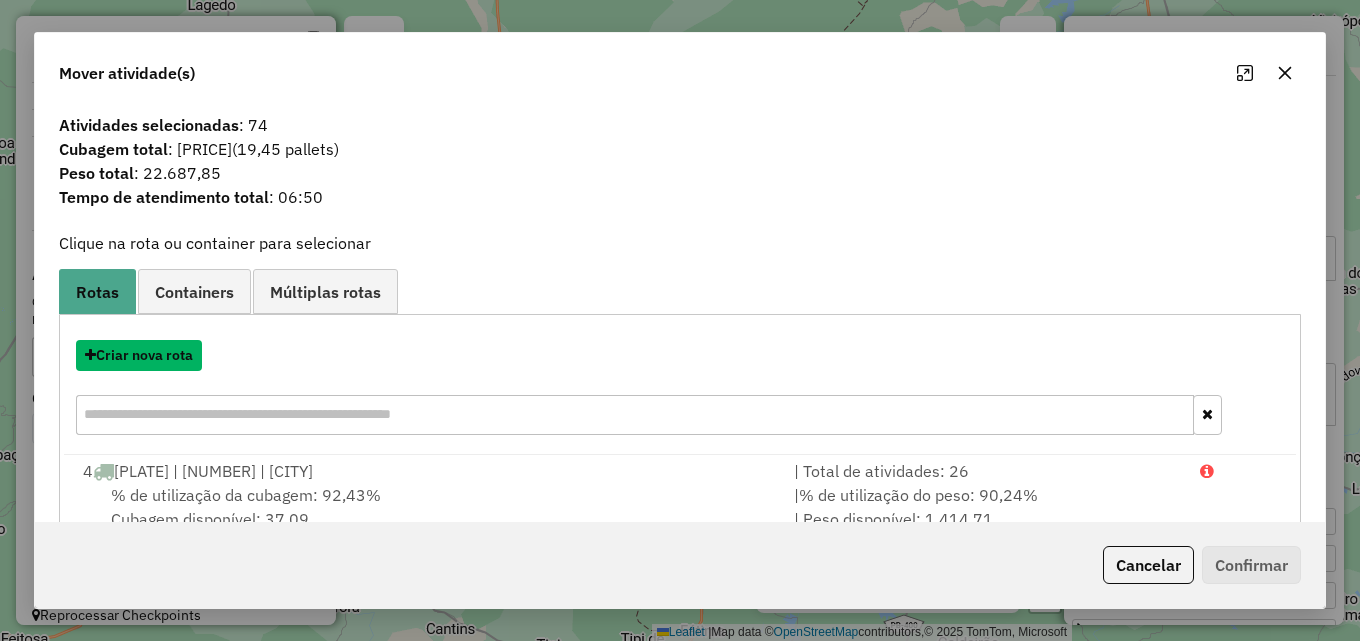 click on "Criar nova rota" at bounding box center (139, 355) 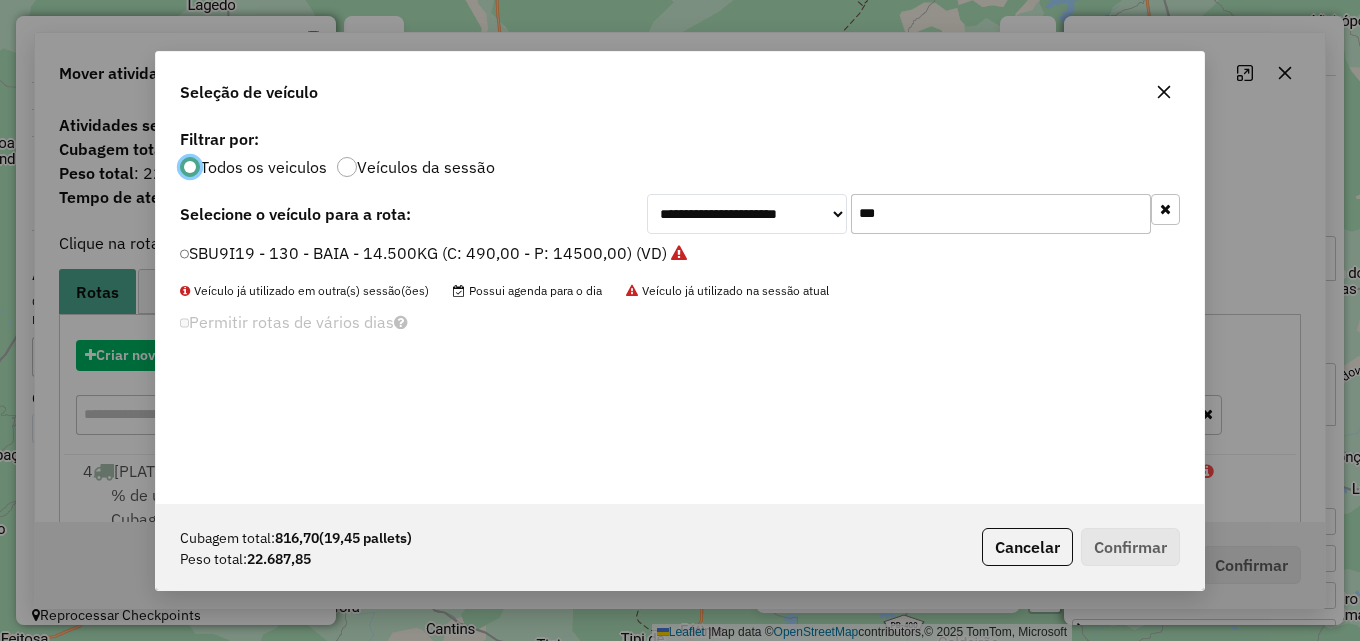 scroll, scrollTop: 11, scrollLeft: 6, axis: both 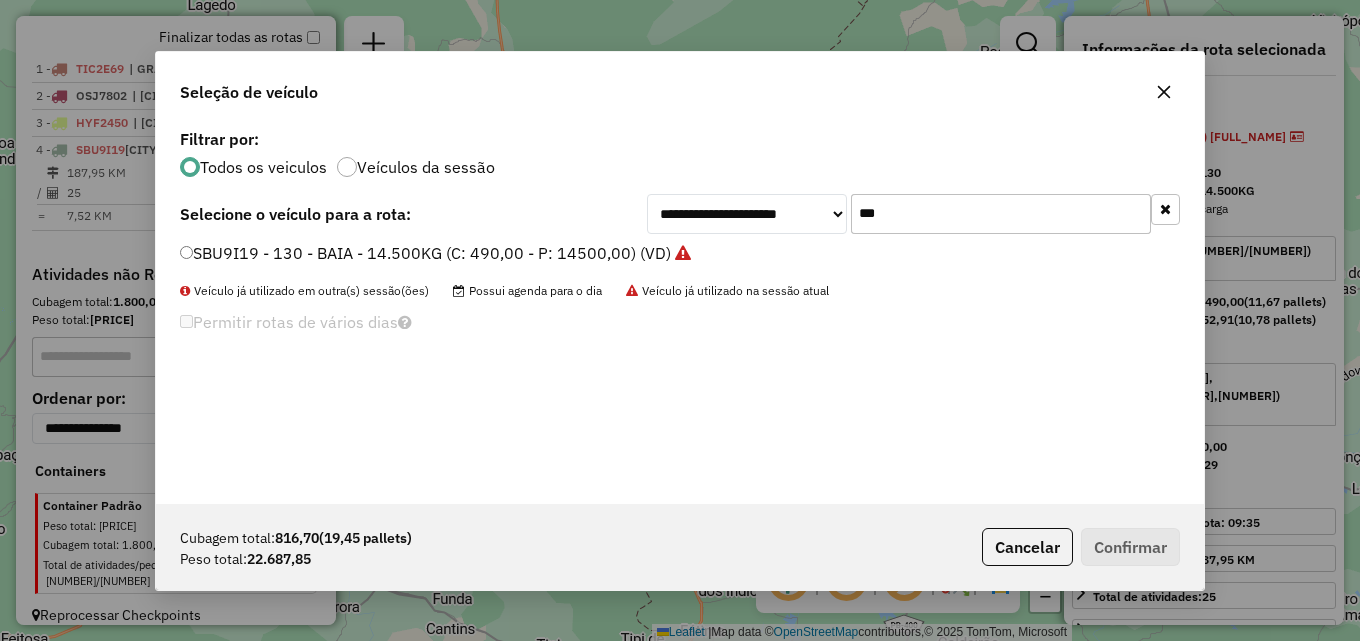 drag, startPoint x: 886, startPoint y: 206, endPoint x: 637, endPoint y: 215, distance: 249.1626 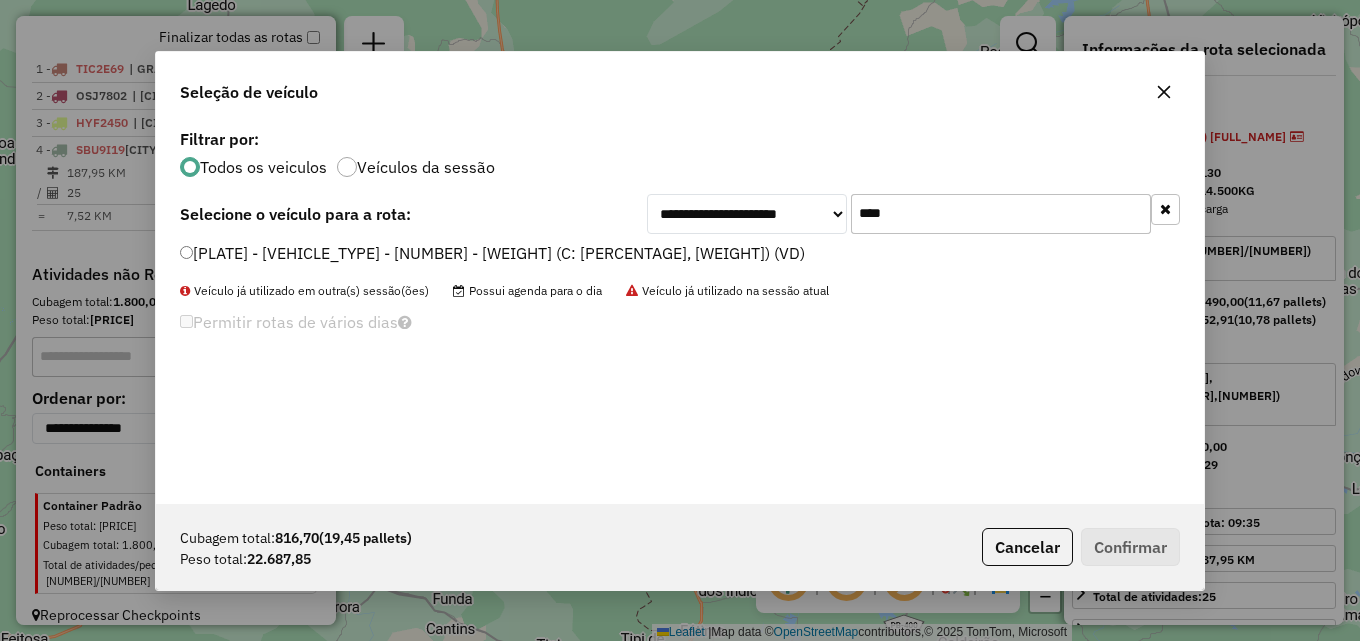 type on "****" 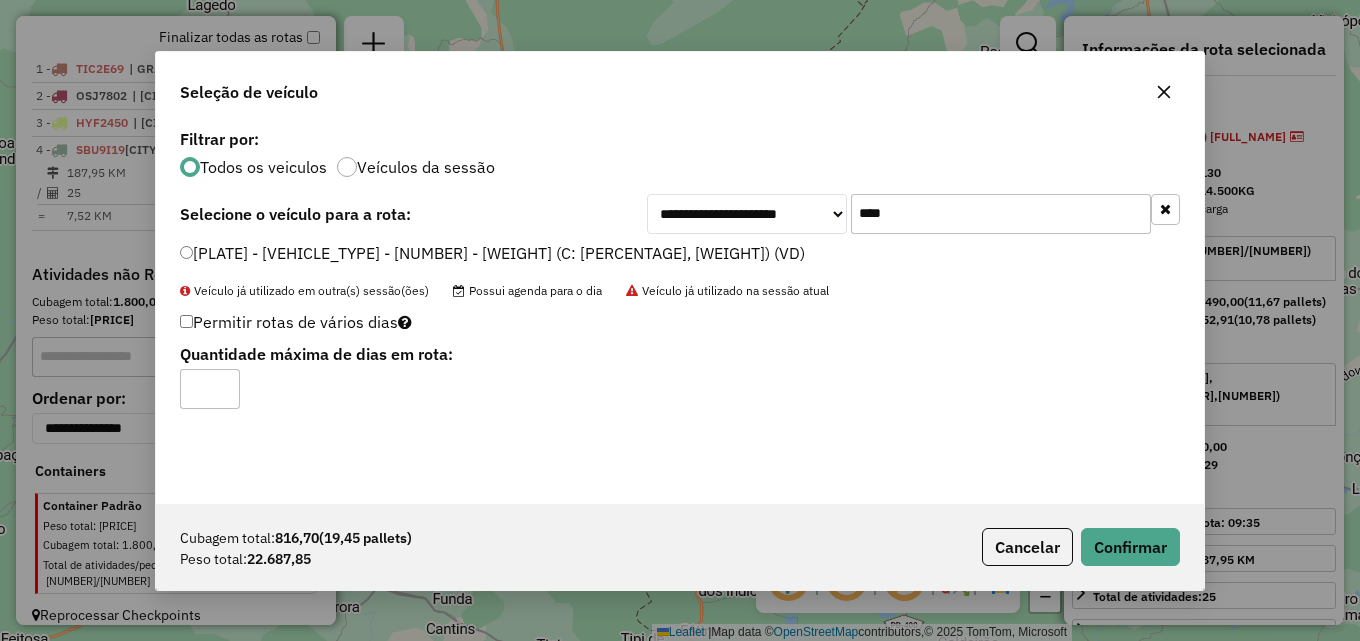 type on "*" 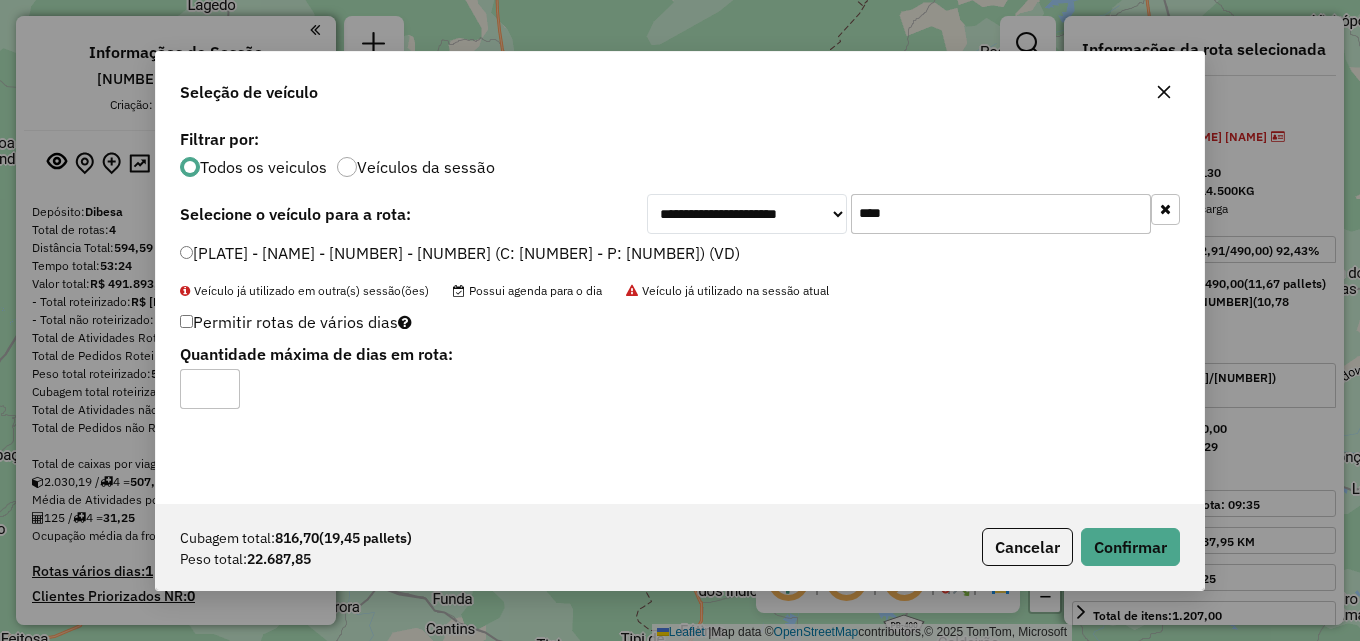 select on "**********" 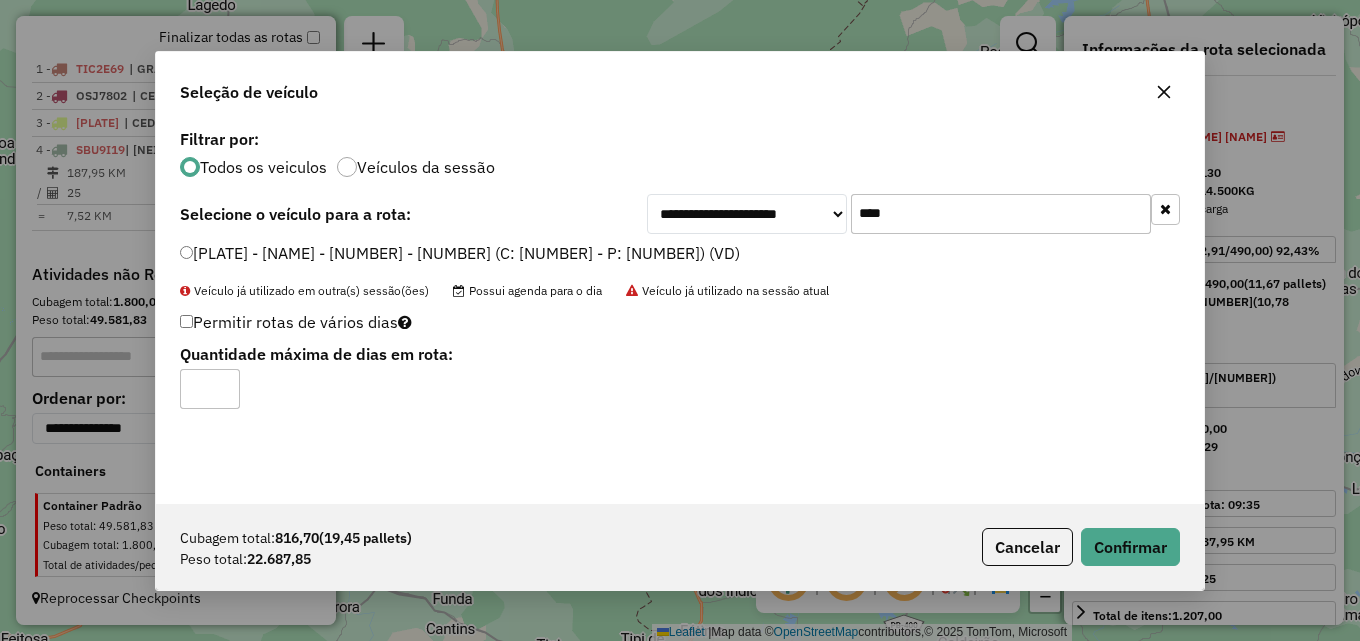 type on "*" 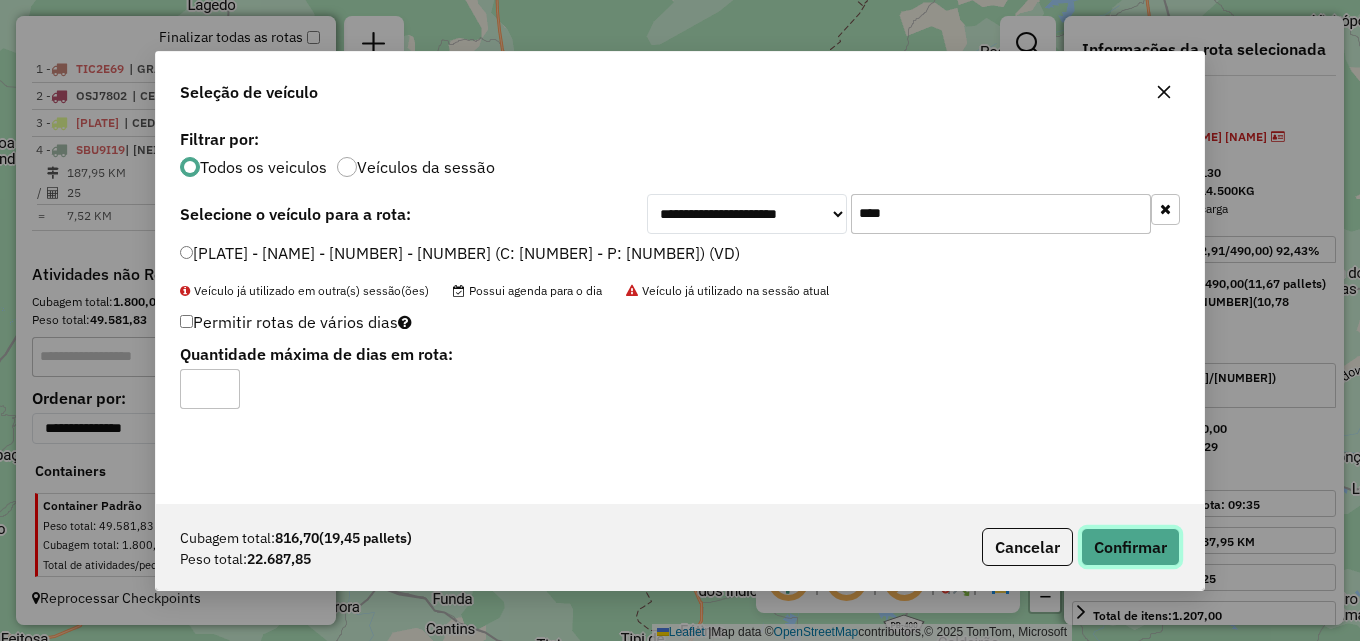 click on "Confirmar" 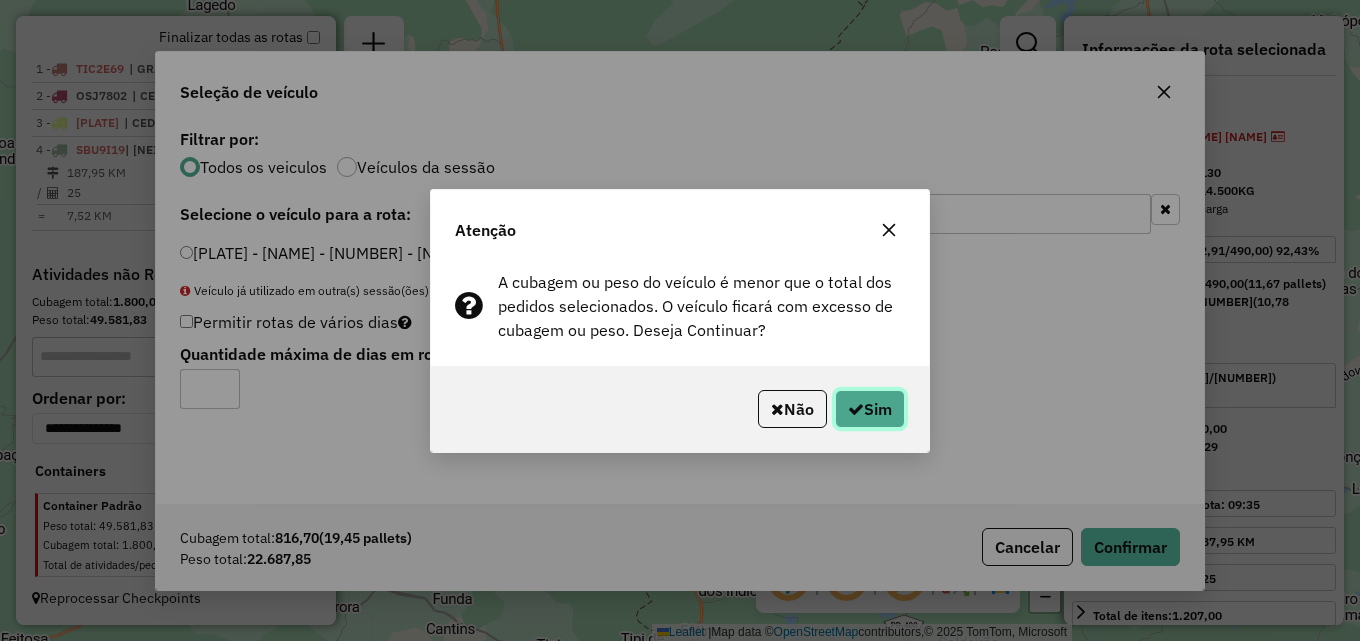 click on "Sim" 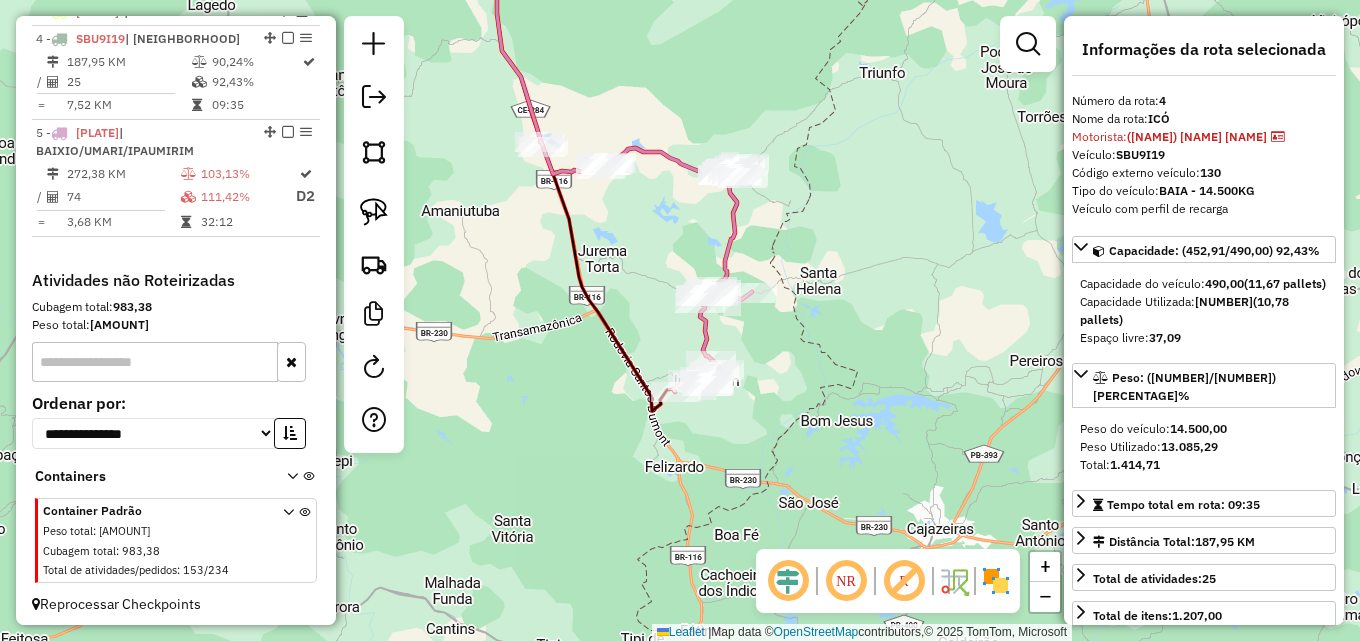 scroll, scrollTop: 851, scrollLeft: 0, axis: vertical 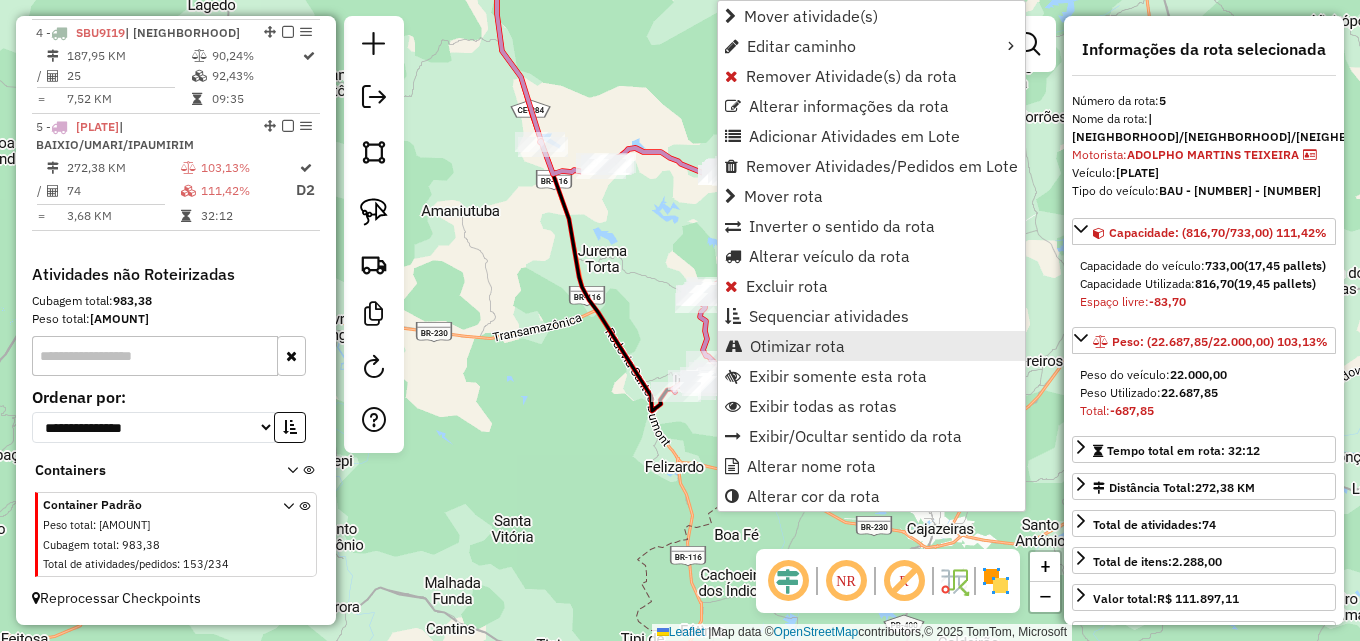 click on "Otimizar rota" at bounding box center (797, 346) 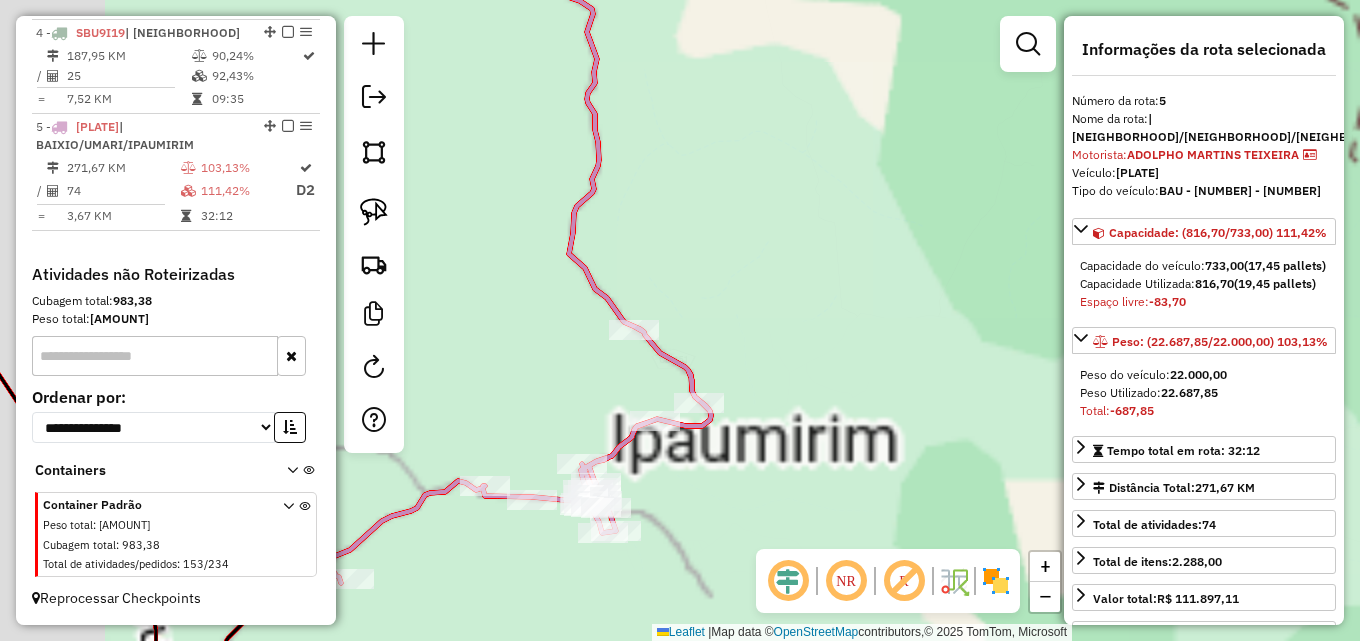 drag, startPoint x: 752, startPoint y: 348, endPoint x: 937, endPoint y: 255, distance: 207.06038 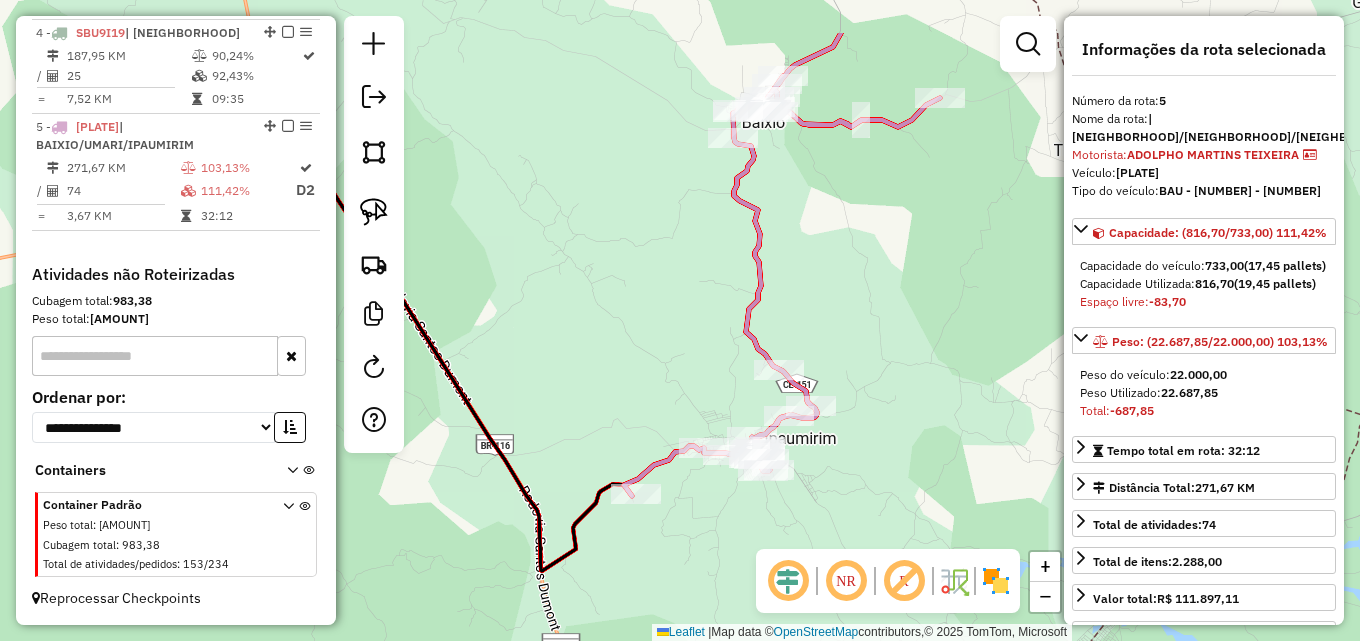 drag, startPoint x: 936, startPoint y: 255, endPoint x: 894, endPoint y: 352, distance: 105.702415 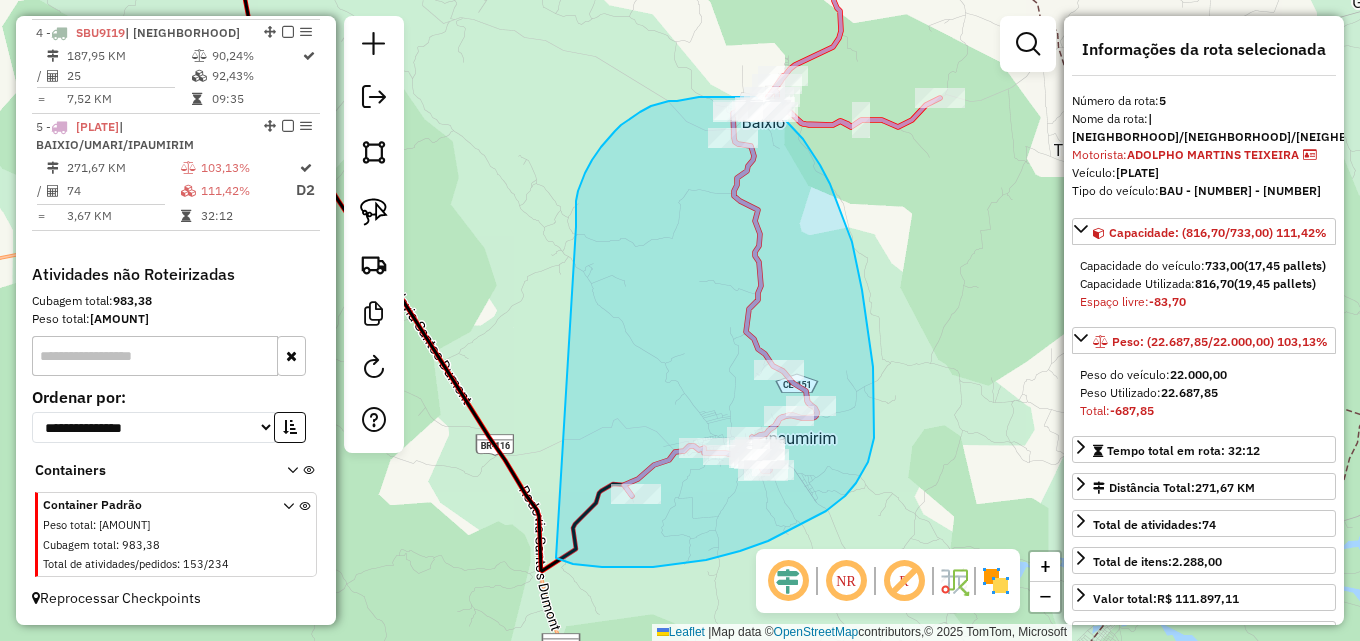 drag, startPoint x: 576, startPoint y: 227, endPoint x: 550, endPoint y: 556, distance: 330.02576 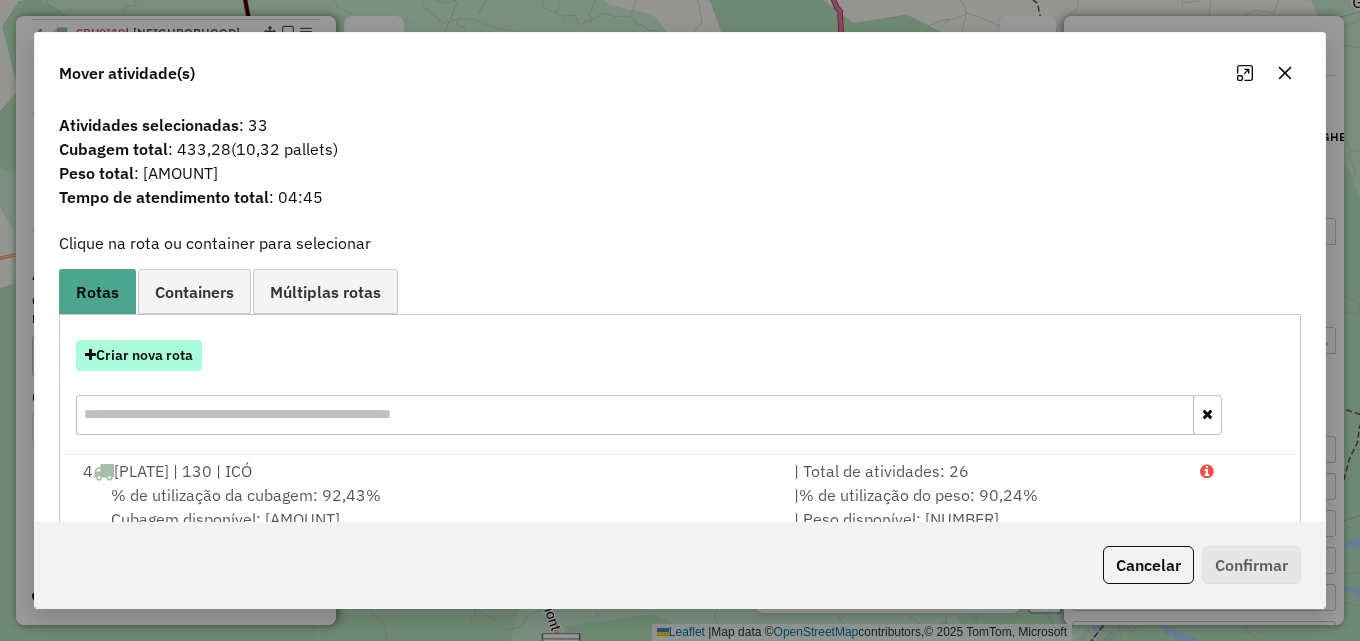 click on "Criar nova rota" at bounding box center (139, 355) 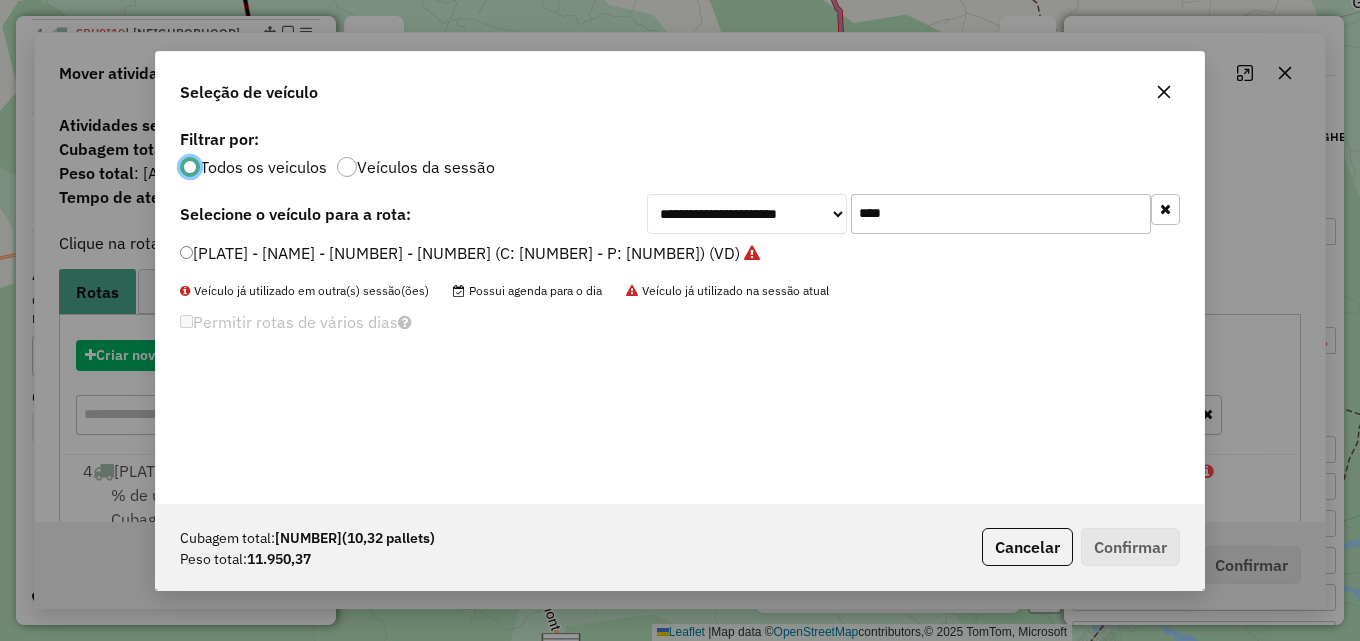 scroll, scrollTop: 11, scrollLeft: 6, axis: both 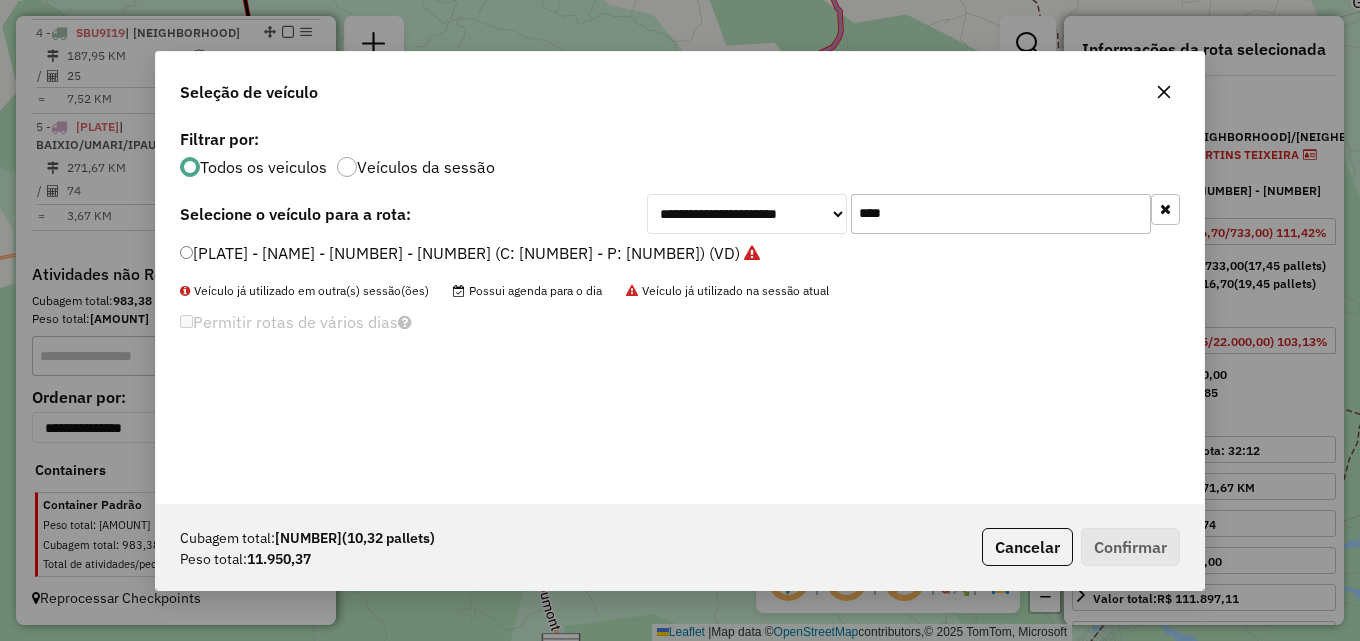 drag, startPoint x: 922, startPoint y: 213, endPoint x: 634, endPoint y: 181, distance: 289.77234 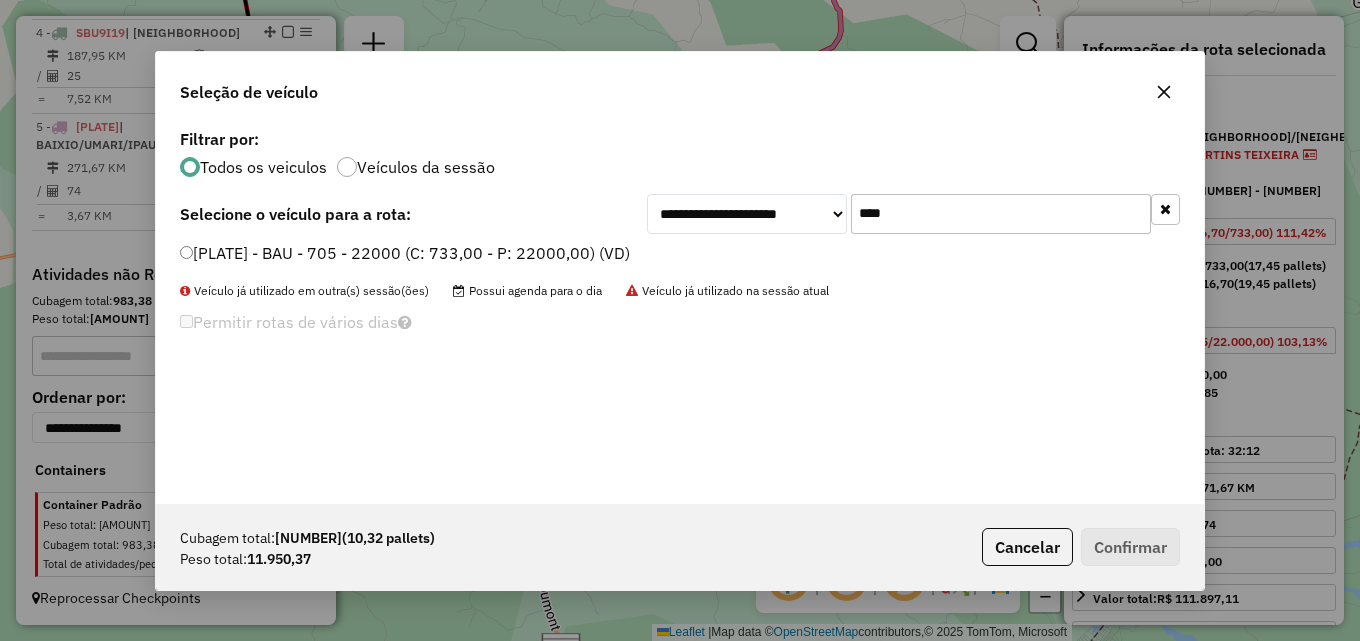 type on "****" 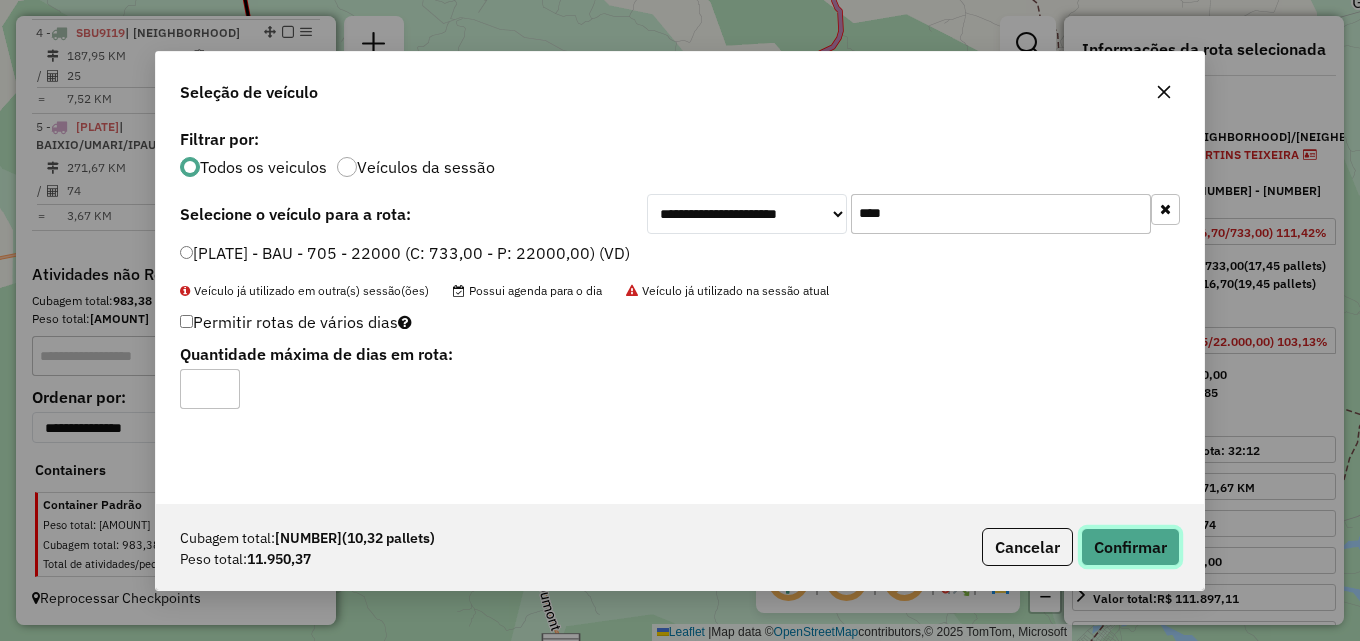 click on "Confirmar" 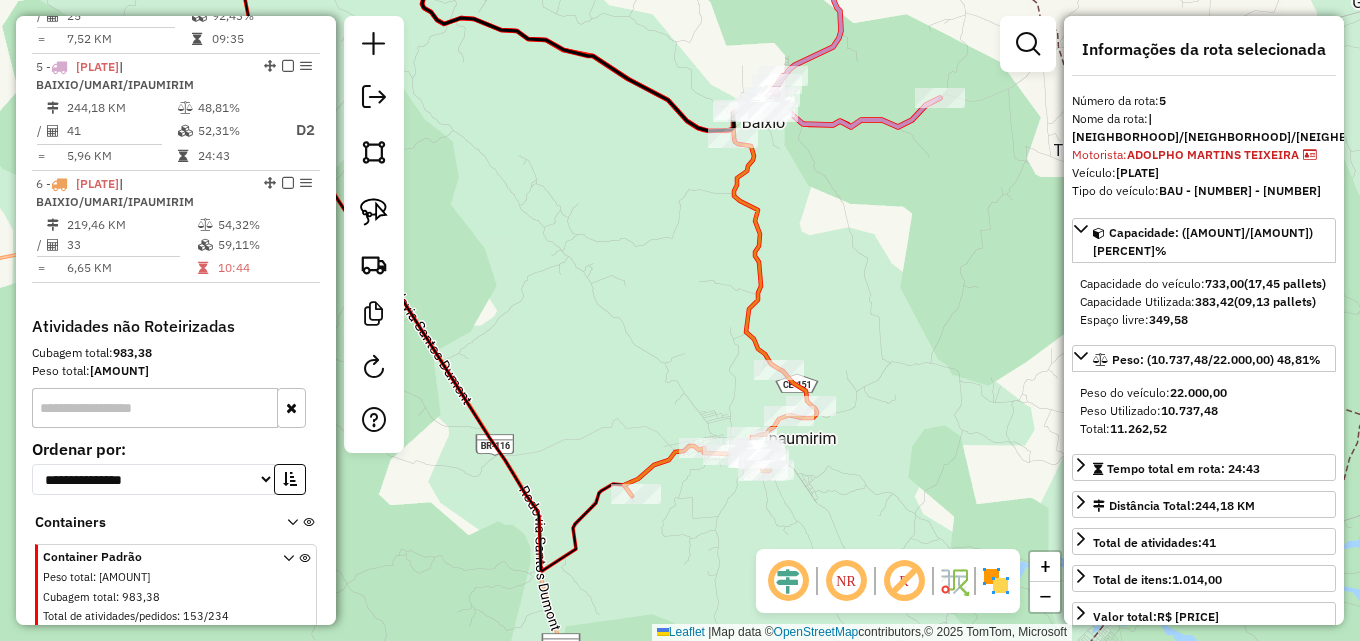 scroll, scrollTop: 949, scrollLeft: 0, axis: vertical 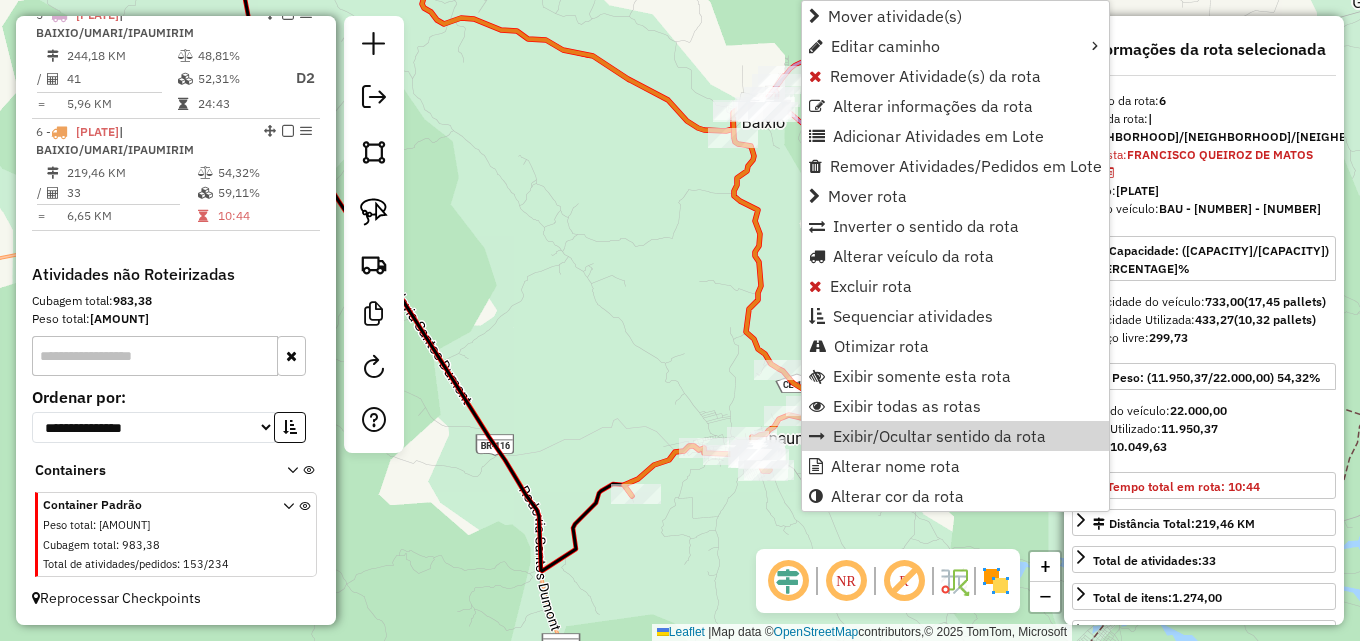 click on "Janela de atendimento Grade de atendimento Capacidade Transportadoras Veículos Cliente Pedidos  Rotas Selecione os dias de semana para filtrar as janelas de atendimento  Seg   Ter   Qua   Qui   Sex   Sáb   Dom  Informe o período da janela de atendimento: De: Até:  Filtrar exatamente a janela do cliente  Considerar janela de atendimento padrão  Selecione os dias de semana para filtrar as grades de atendimento  Seg   Ter   Qua   Qui   Sex   Sáb   Dom   Considerar clientes sem dia de atendimento cadastrado  Clientes fora do dia de atendimento selecionado Filtrar as atividades entre os valores definidos abaixo:  Peso mínimo:   Peso máximo:   Cubagem mínima:   Cubagem máxima:   De:   Até:  Filtrar as atividades entre o tempo de atendimento definido abaixo:  De:   Até:   Considerar capacidade total dos clientes não roteirizados Transportadora: Selecione um ou mais itens Tipo de veículo: Selecione um ou mais itens Veículo: Selecione um ou mais itens Motorista: Selecione um ou mais itens Nome: Rótulo:" 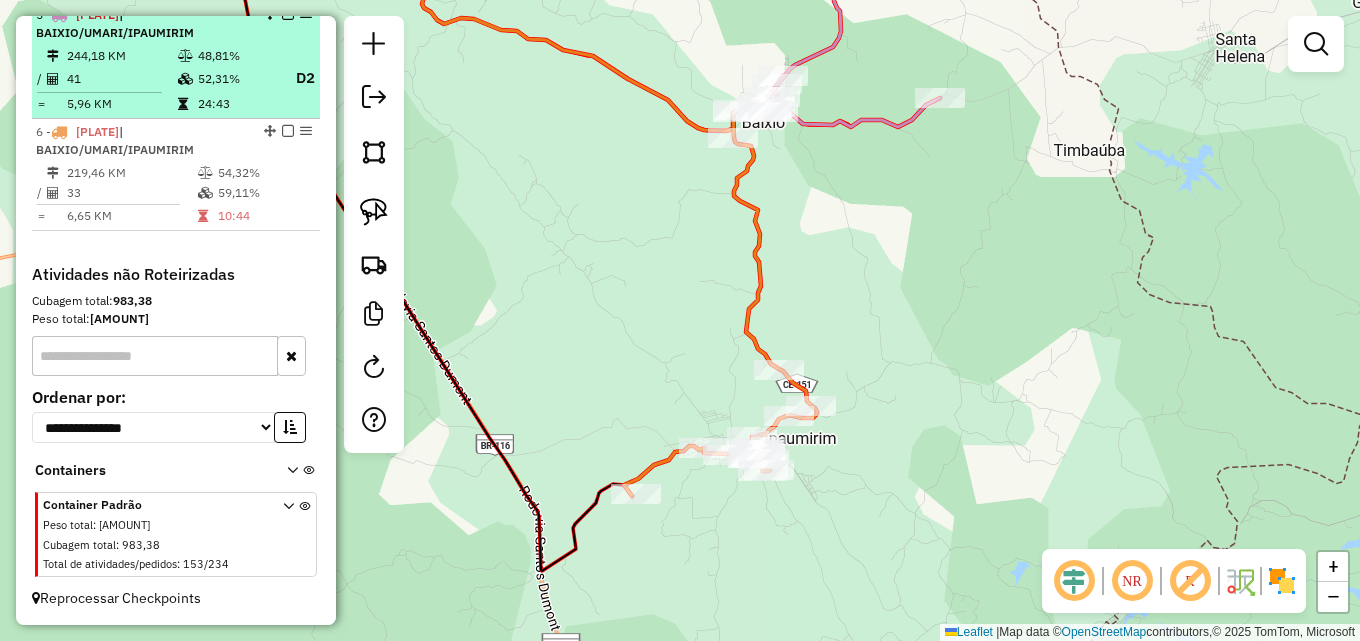 click on "24:43" at bounding box center (237, 104) 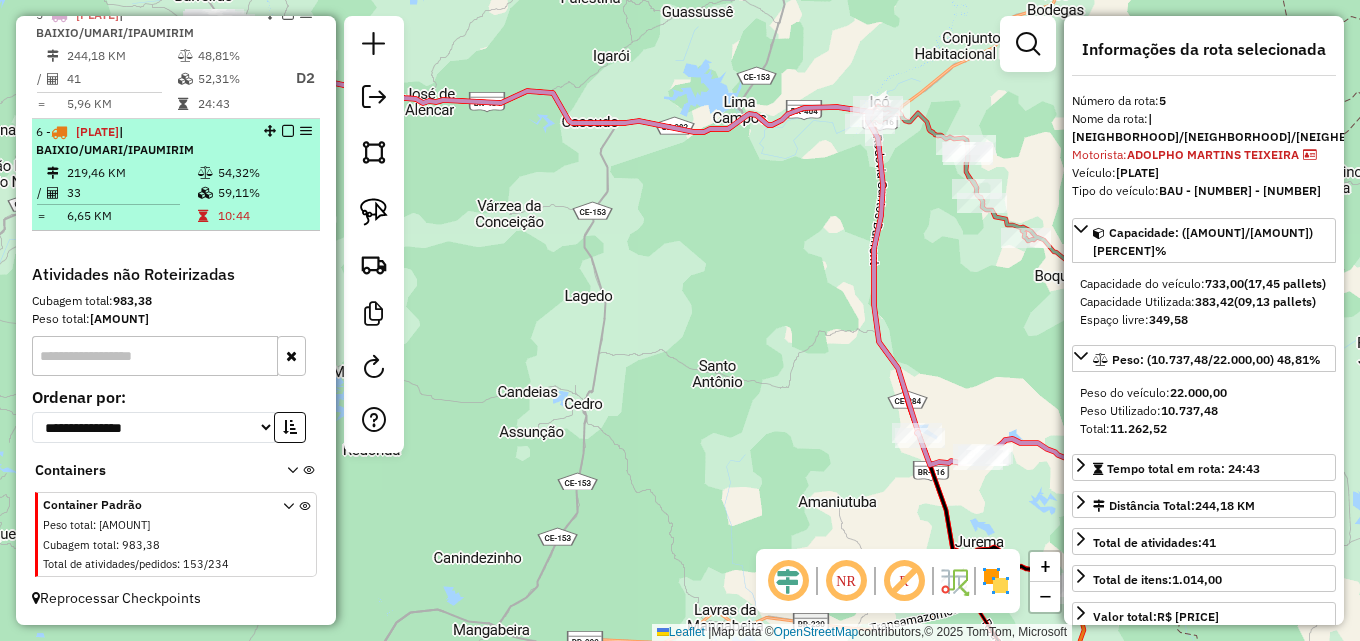 click on "10:44" at bounding box center (264, 216) 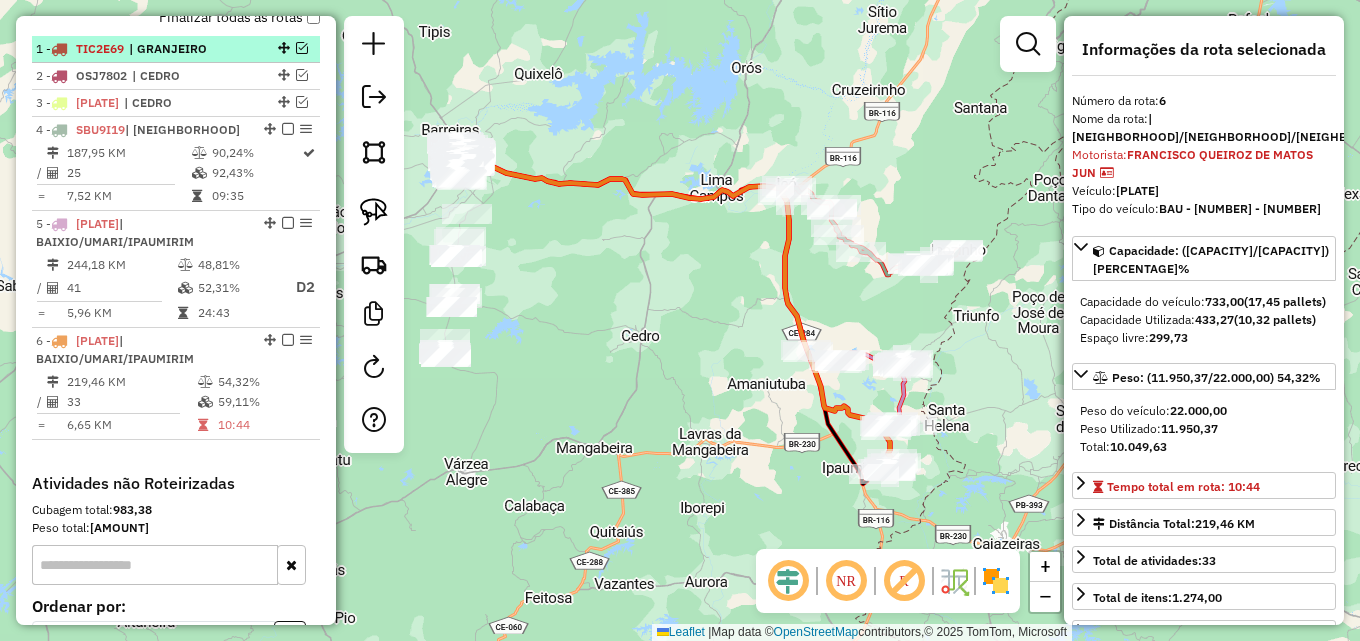 scroll, scrollTop: 663, scrollLeft: 0, axis: vertical 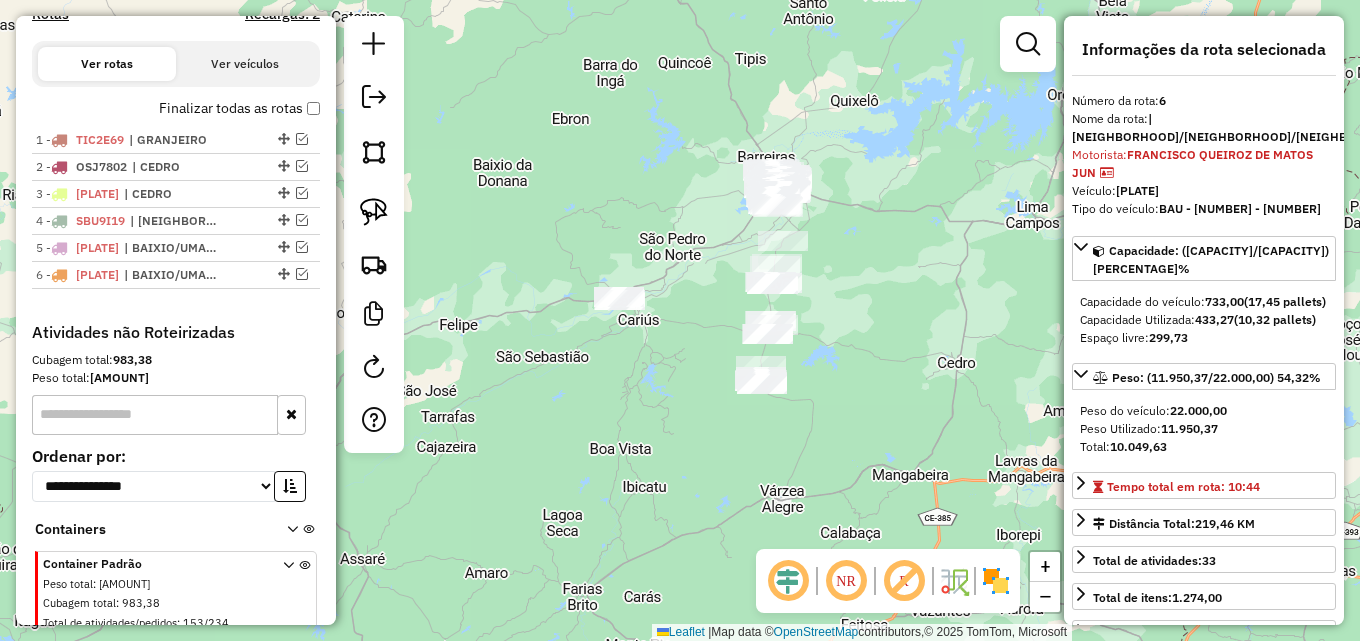 drag, startPoint x: 569, startPoint y: 258, endPoint x: 883, endPoint y: 285, distance: 315.1587 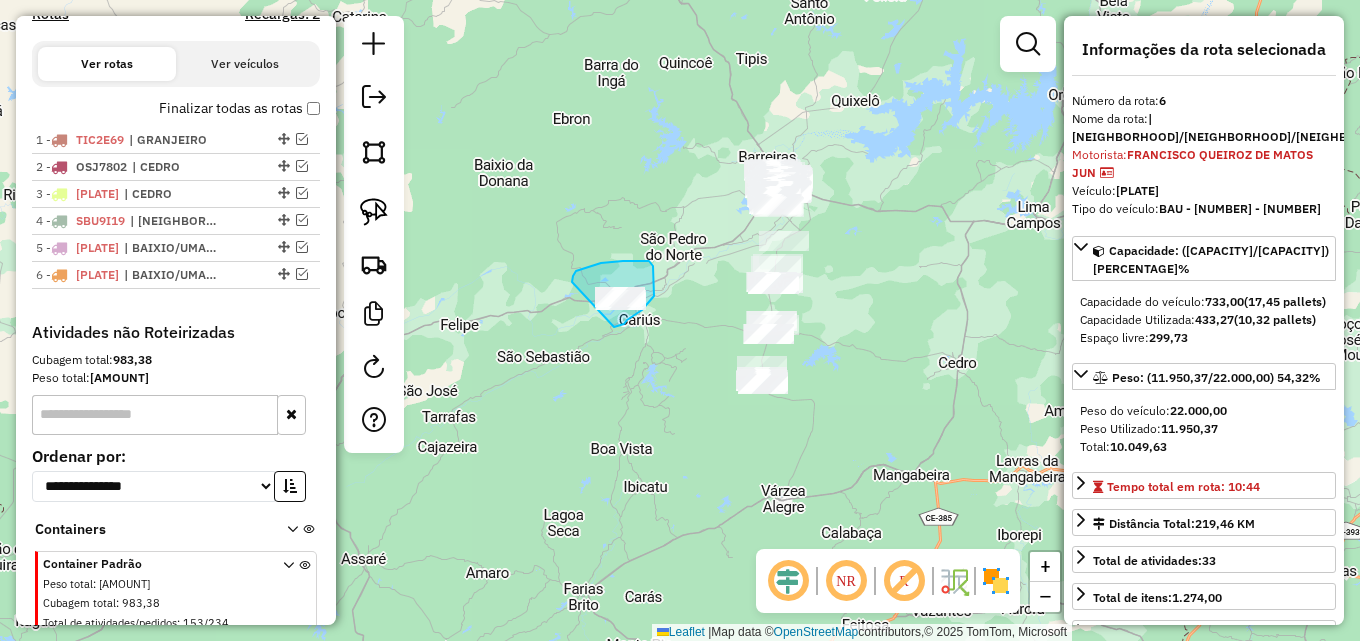 drag, startPoint x: 572, startPoint y: 282, endPoint x: 597, endPoint y: 329, distance: 53.235325 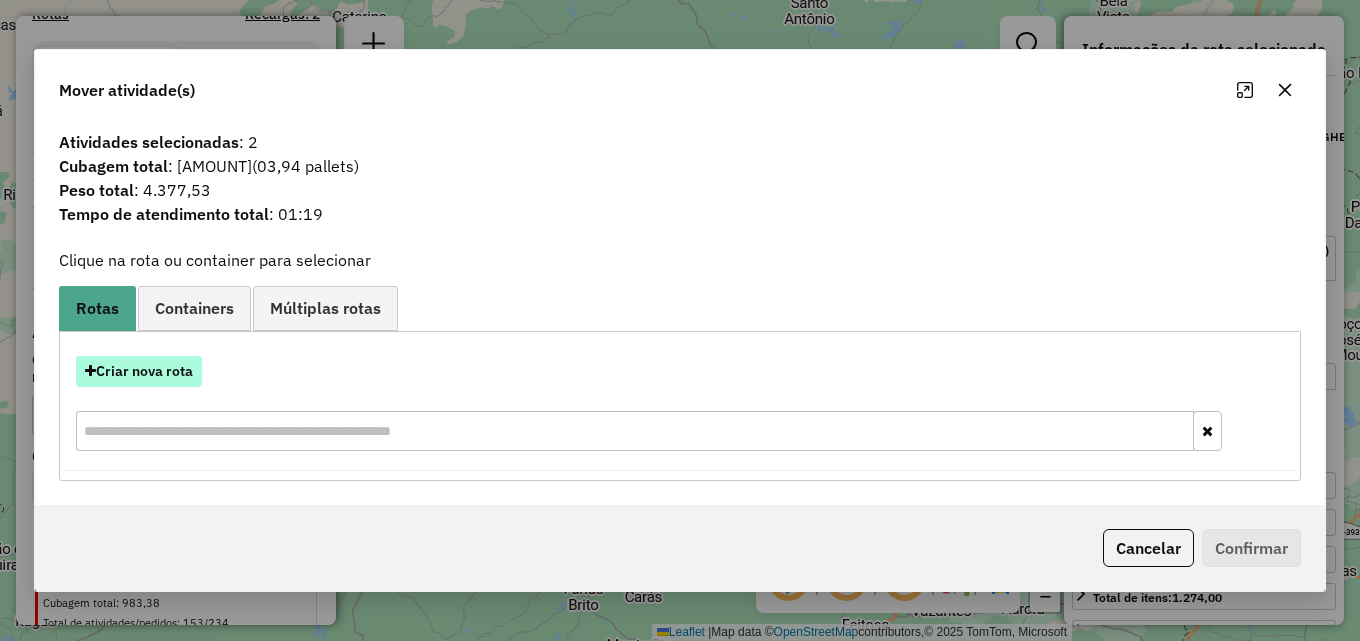 click on "Criar nova rota" at bounding box center [139, 371] 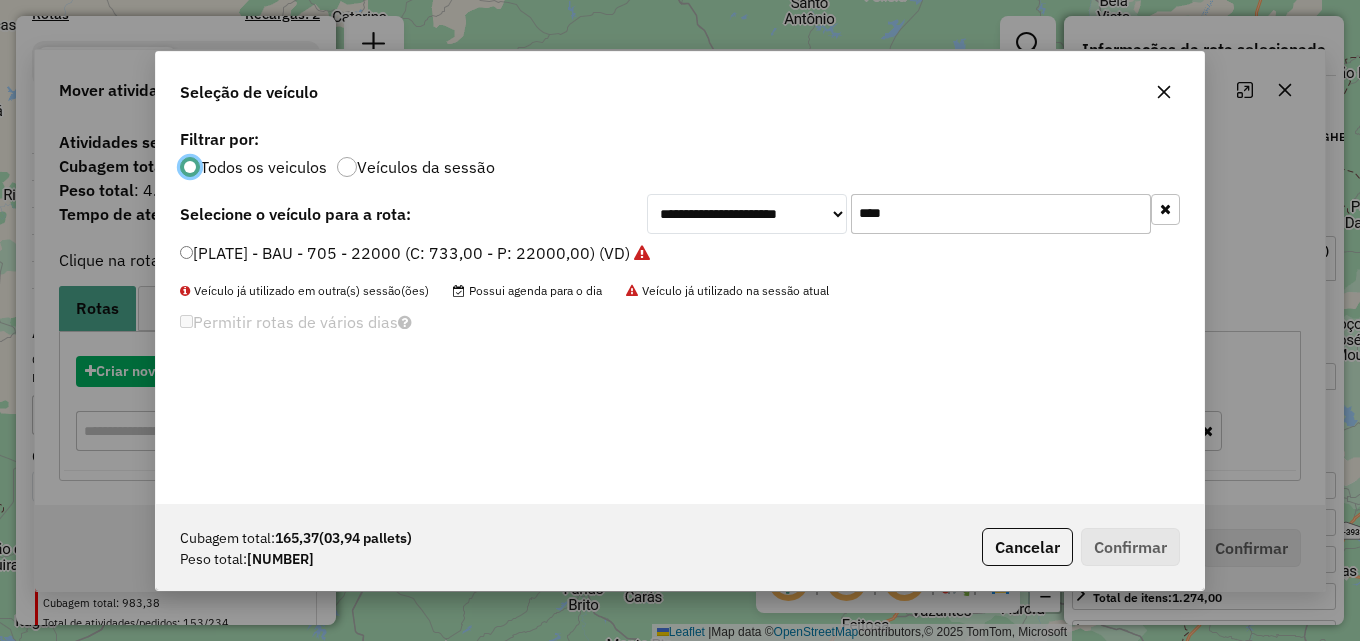 scroll, scrollTop: 11, scrollLeft: 6, axis: both 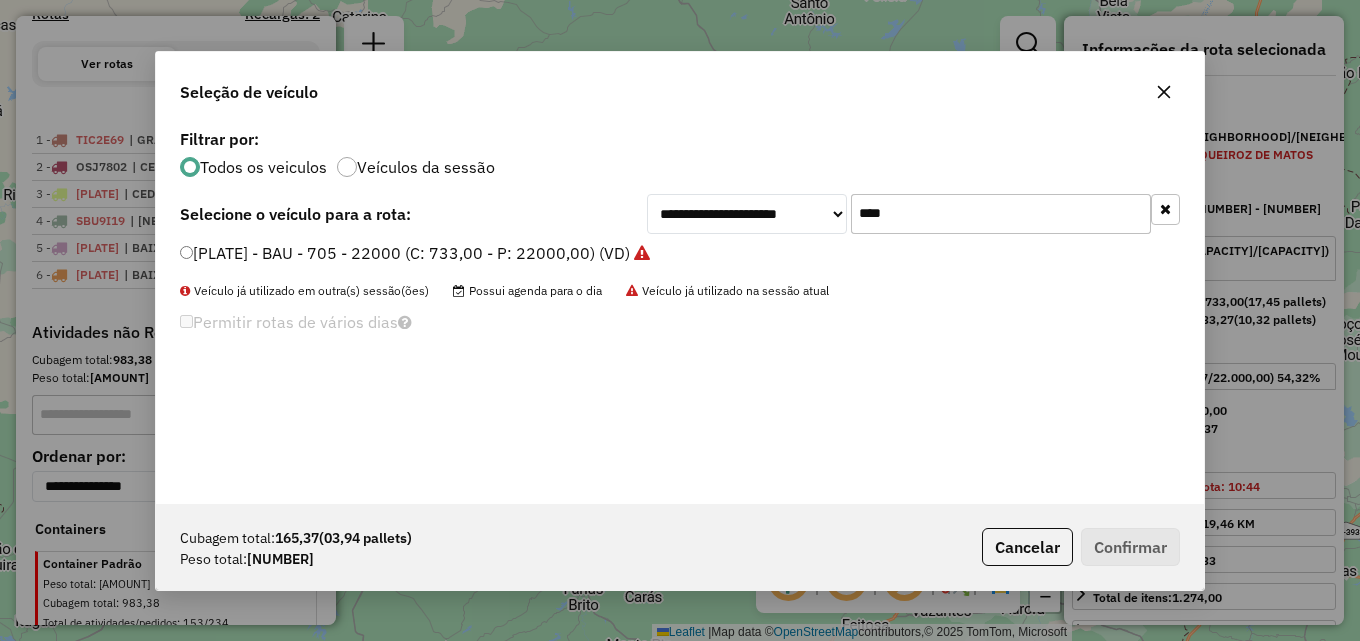drag, startPoint x: 916, startPoint y: 214, endPoint x: 667, endPoint y: 210, distance: 249.03212 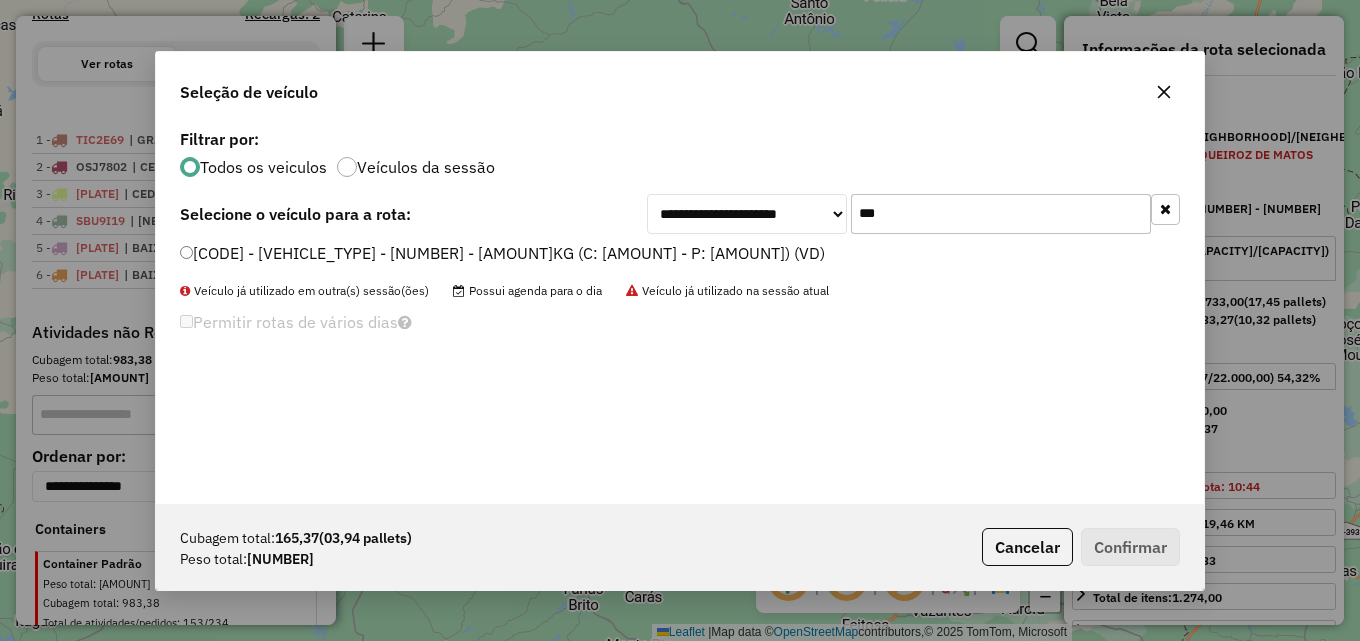 type on "***" 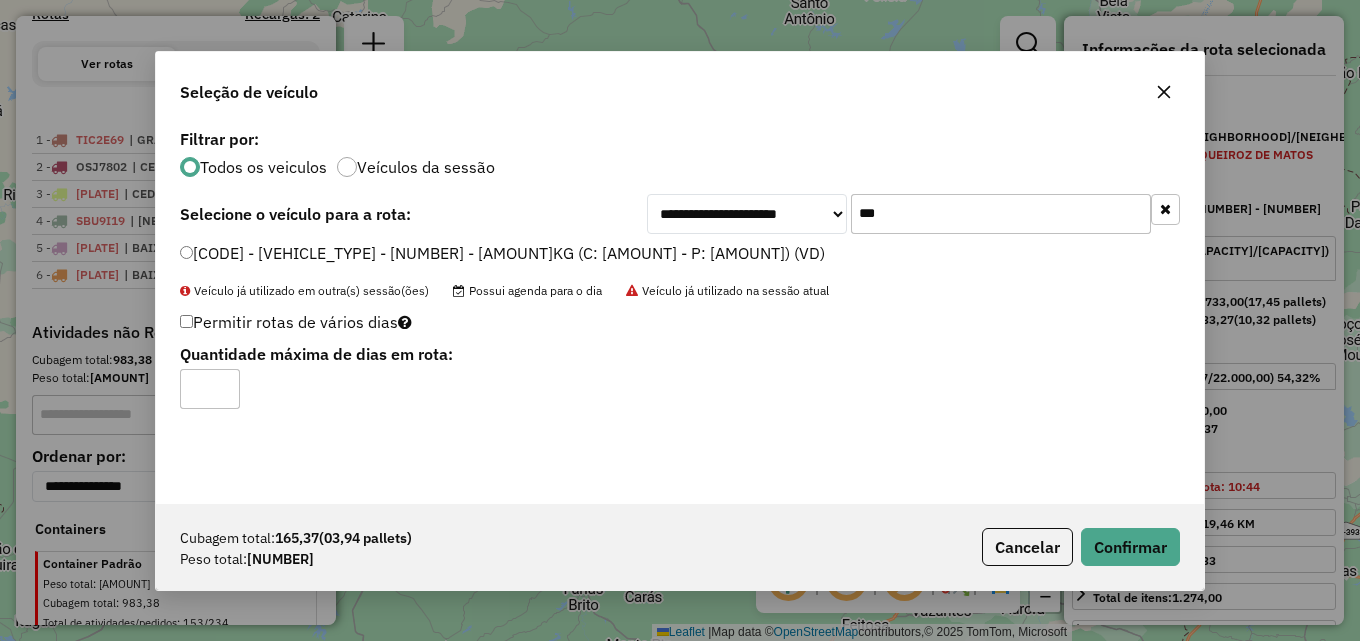 click on "Permitir rotas de vários dias" 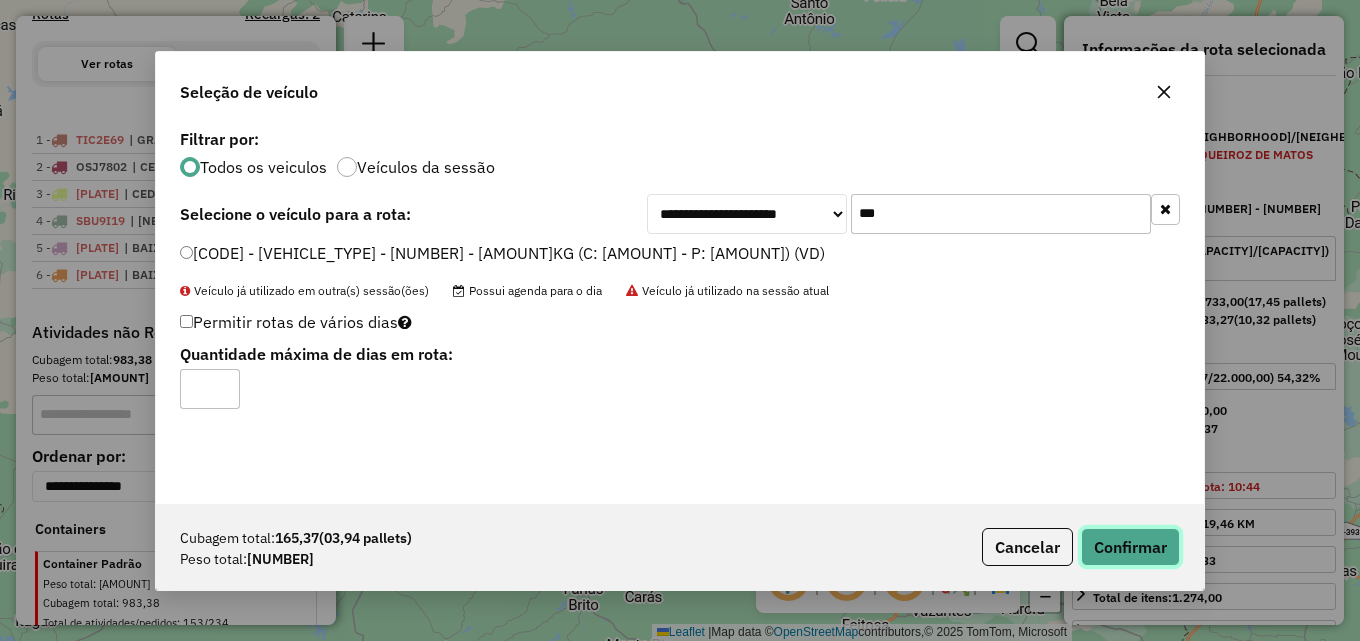 click on "Confirmar" 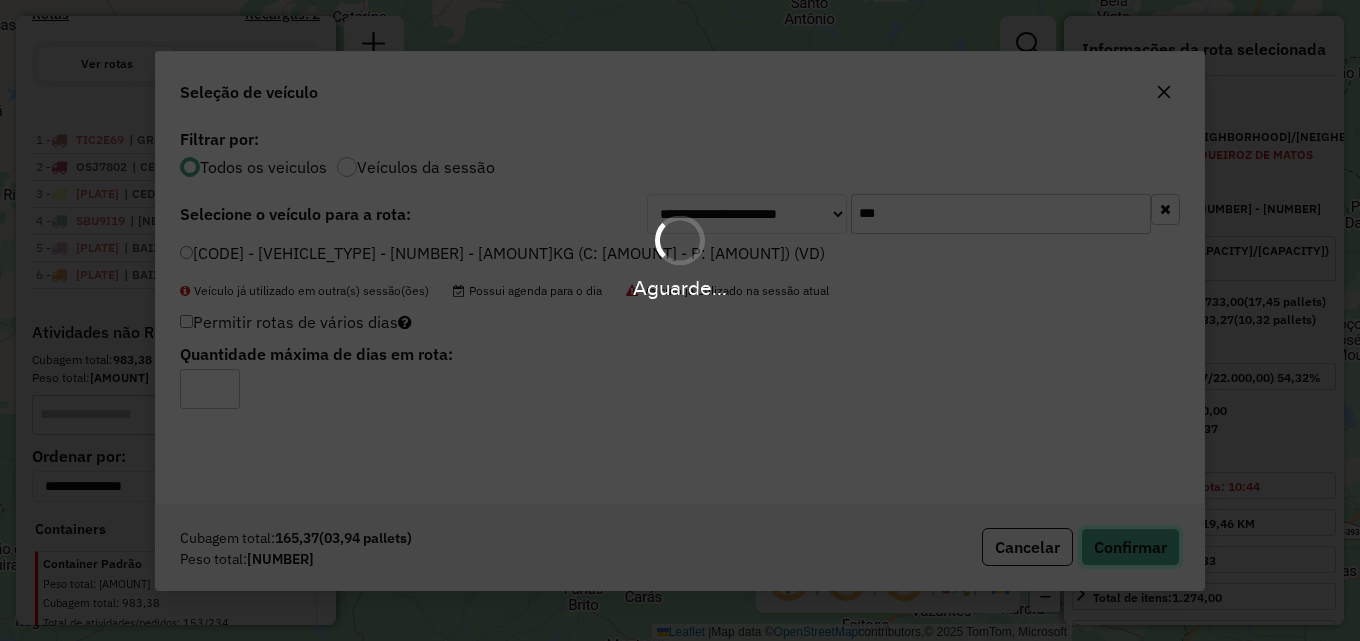 type 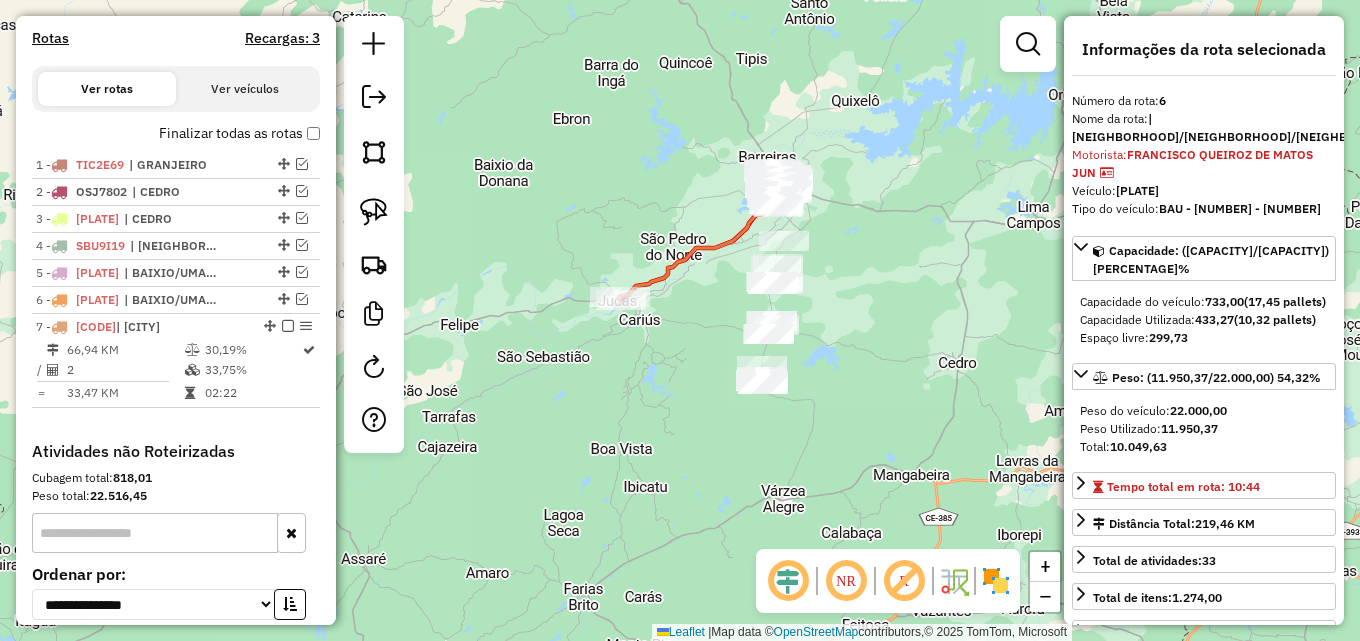 scroll, scrollTop: 840, scrollLeft: 0, axis: vertical 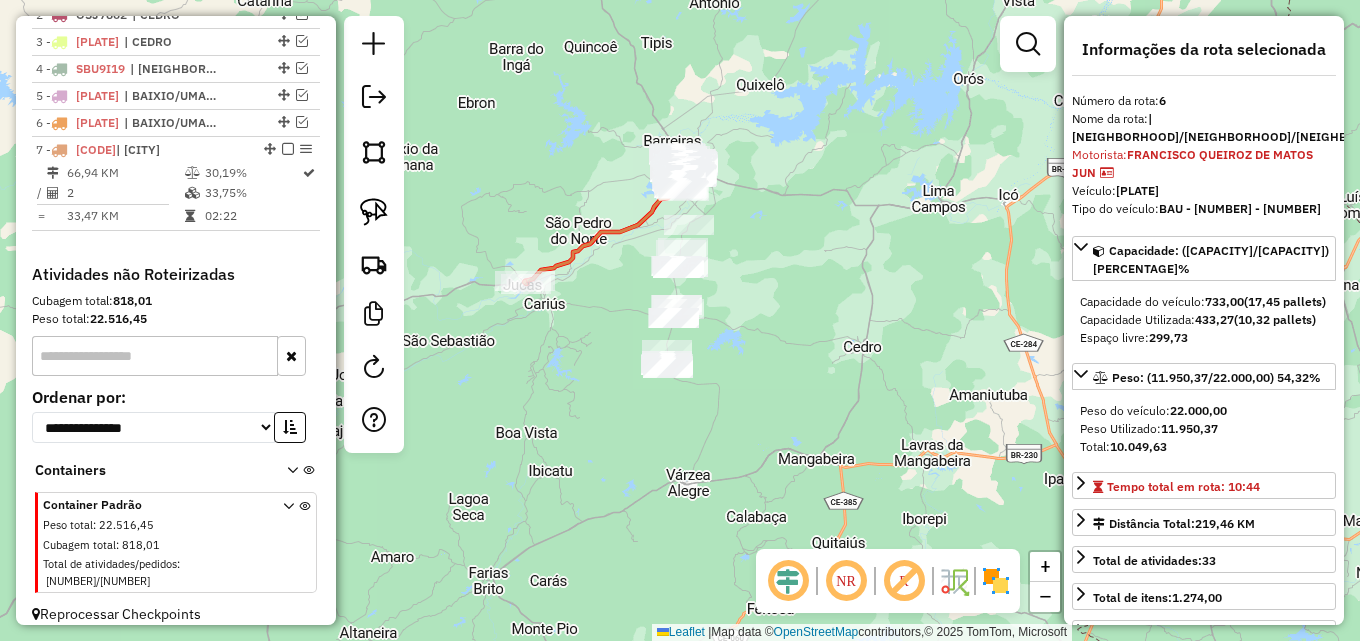 drag, startPoint x: 659, startPoint y: 340, endPoint x: 560, endPoint y: 318, distance: 101.414986 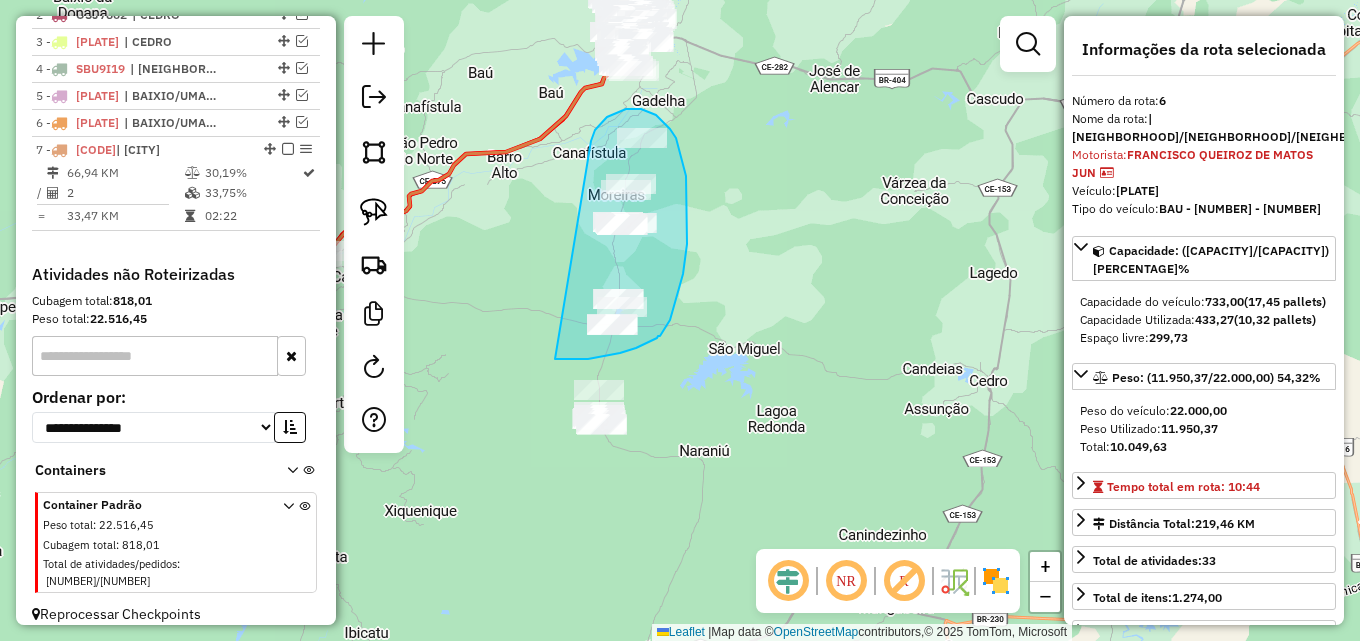 drag, startPoint x: 591, startPoint y: 139, endPoint x: 523, endPoint y: 359, distance: 230.26941 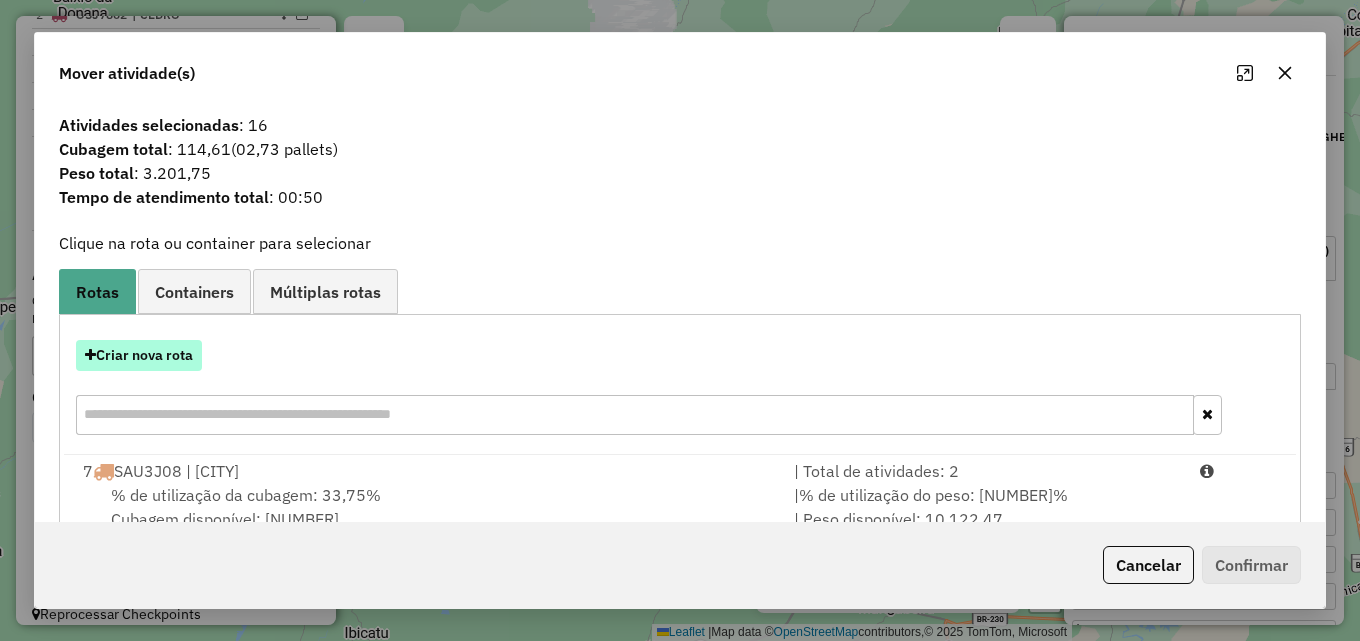 click on "Criar nova rota" at bounding box center [139, 355] 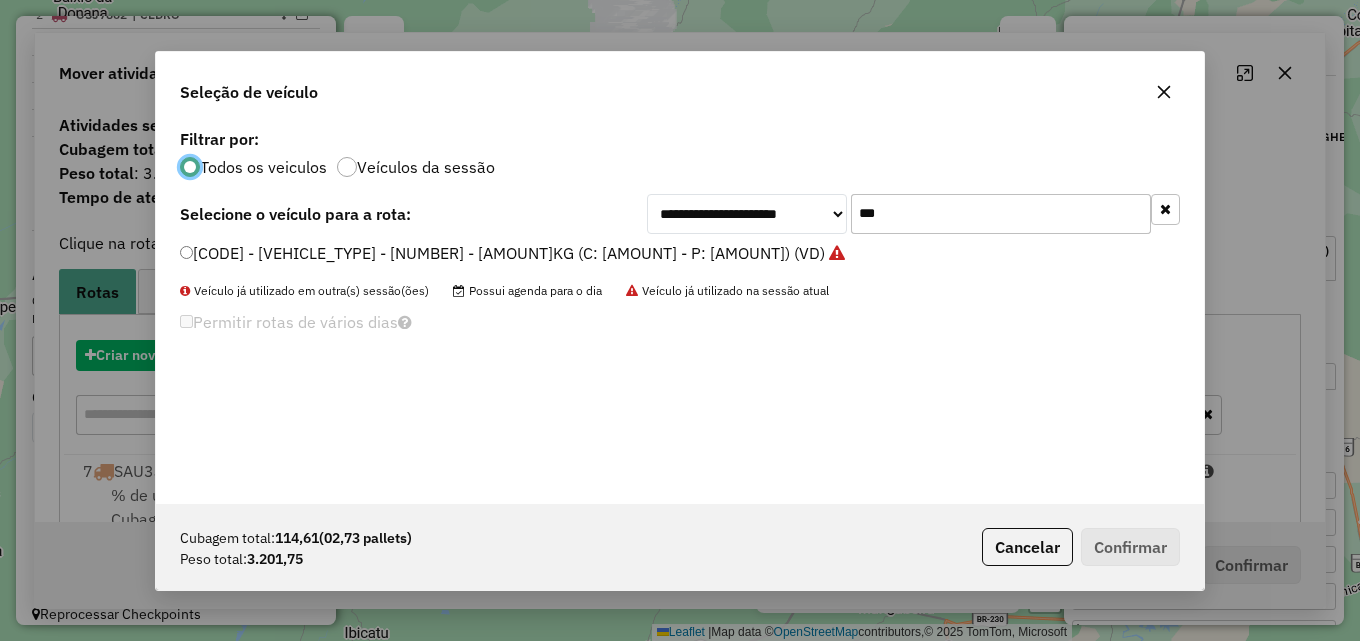 scroll, scrollTop: 11, scrollLeft: 6, axis: both 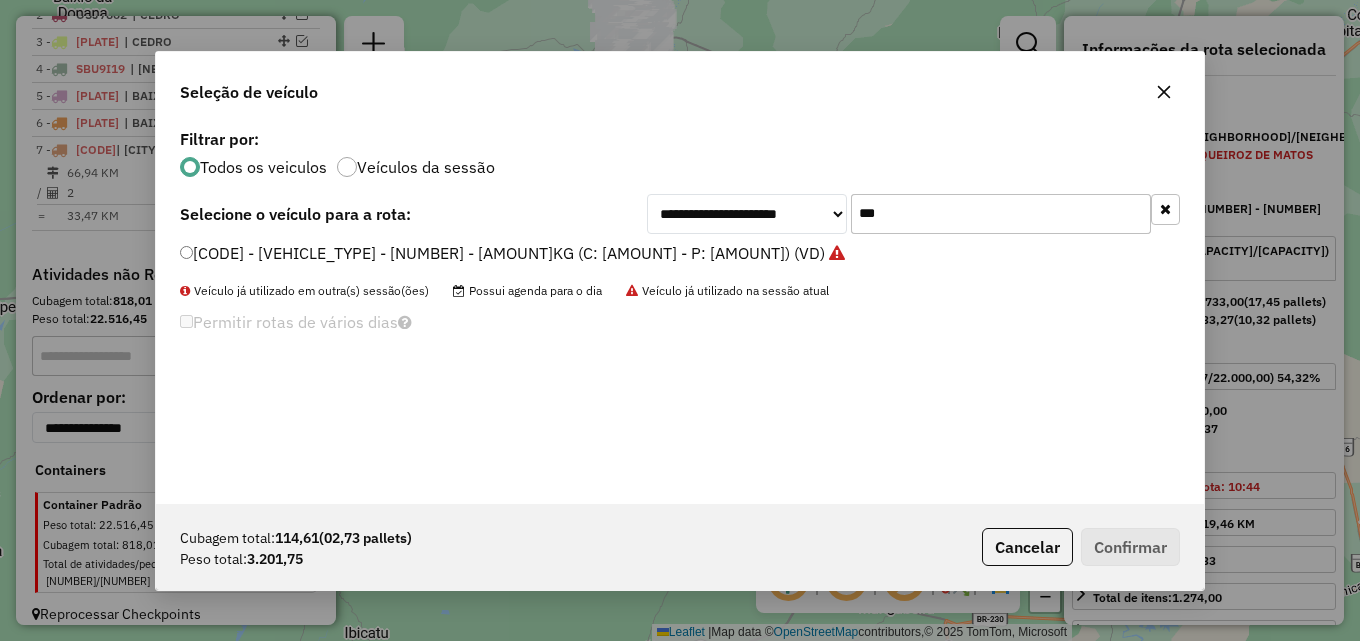 drag, startPoint x: 892, startPoint y: 220, endPoint x: 758, endPoint y: 218, distance: 134.01492 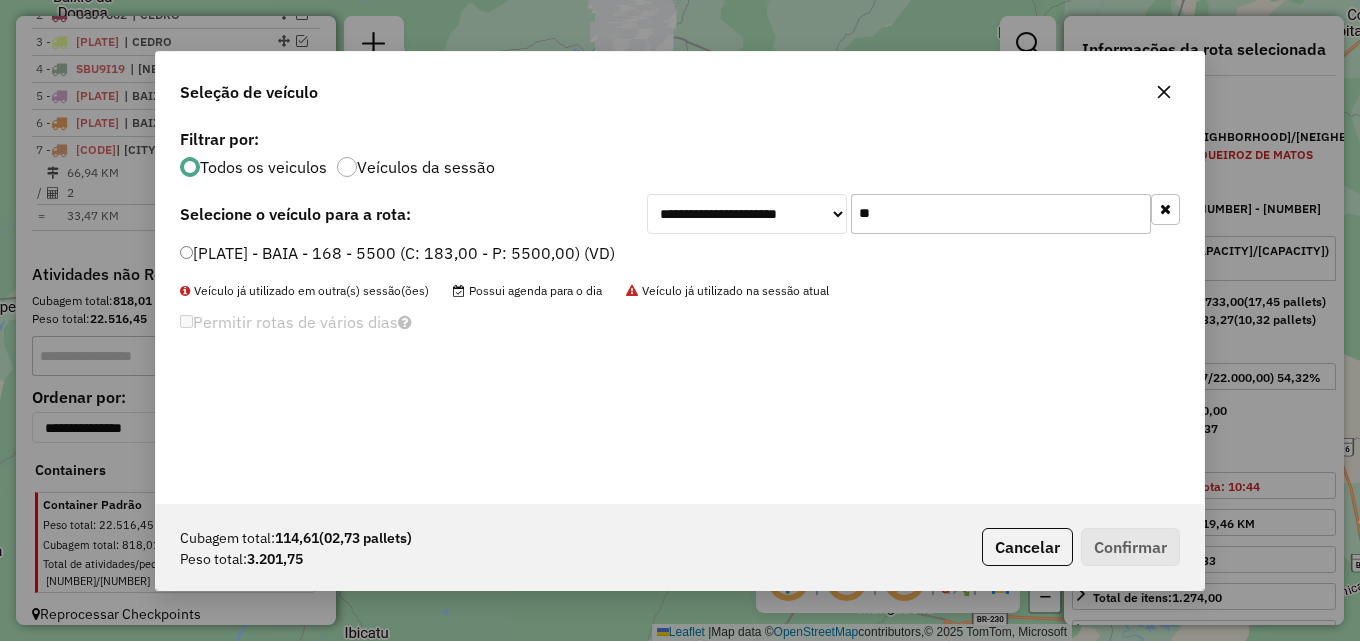 type on "**" 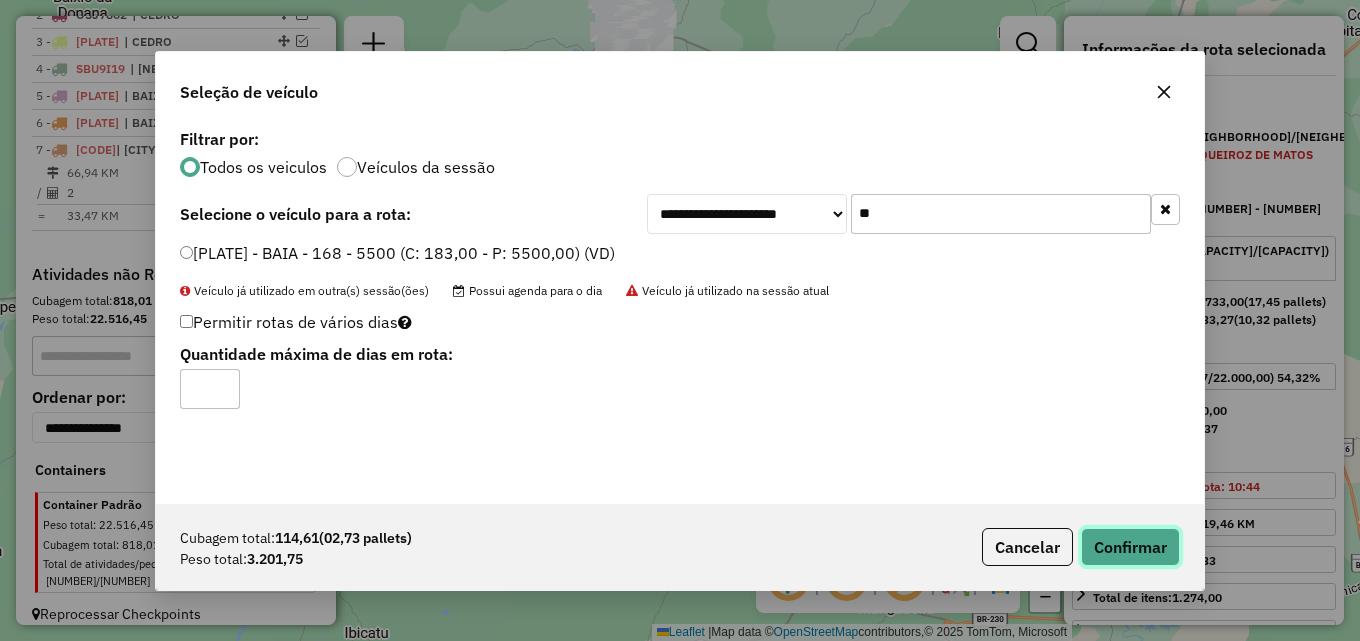 click on "Confirmar" 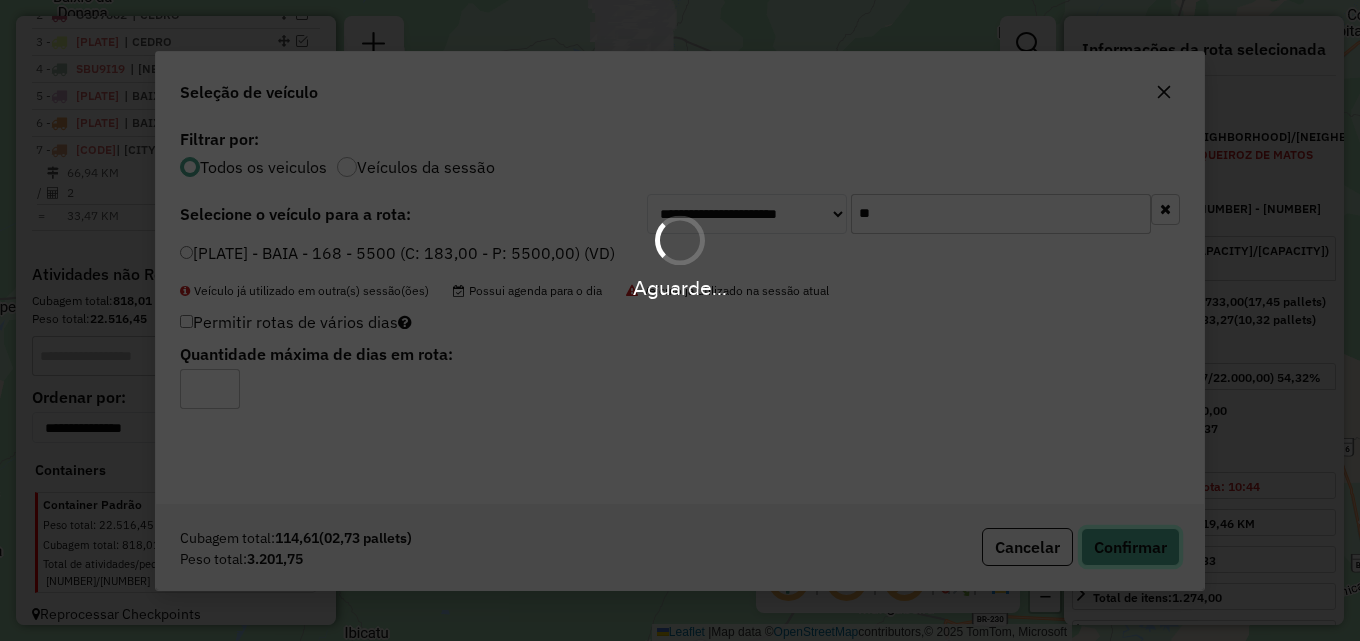 type 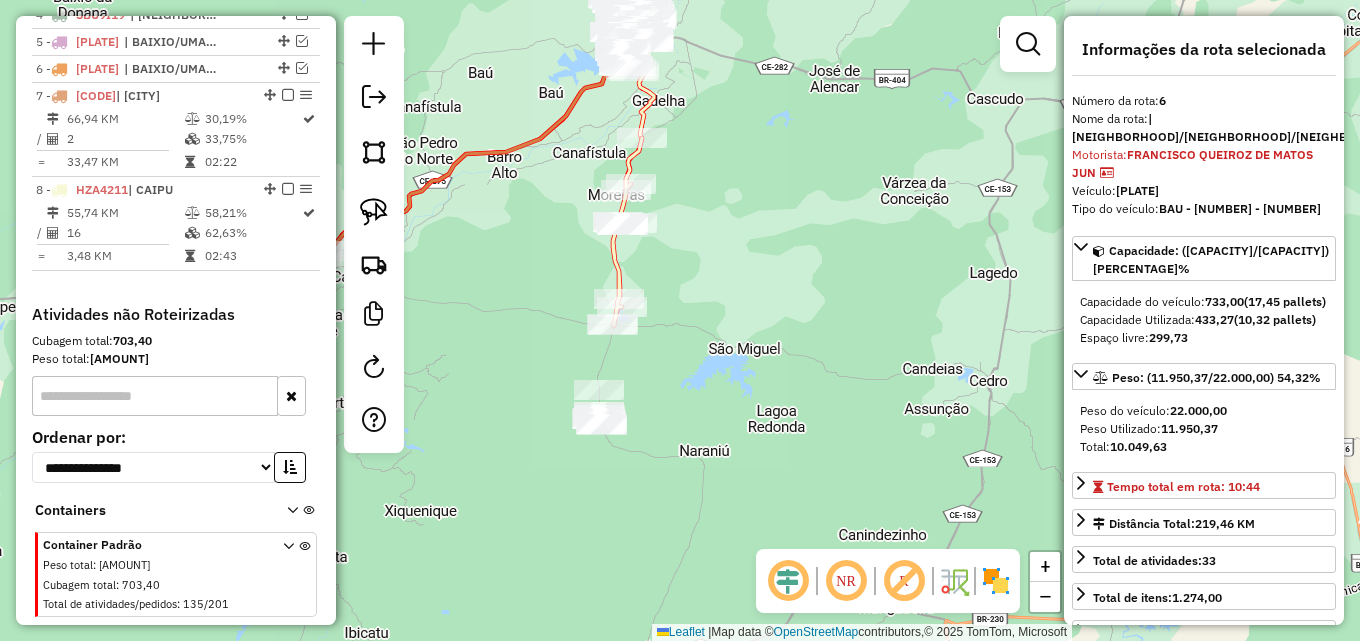 scroll, scrollTop: 934, scrollLeft: 0, axis: vertical 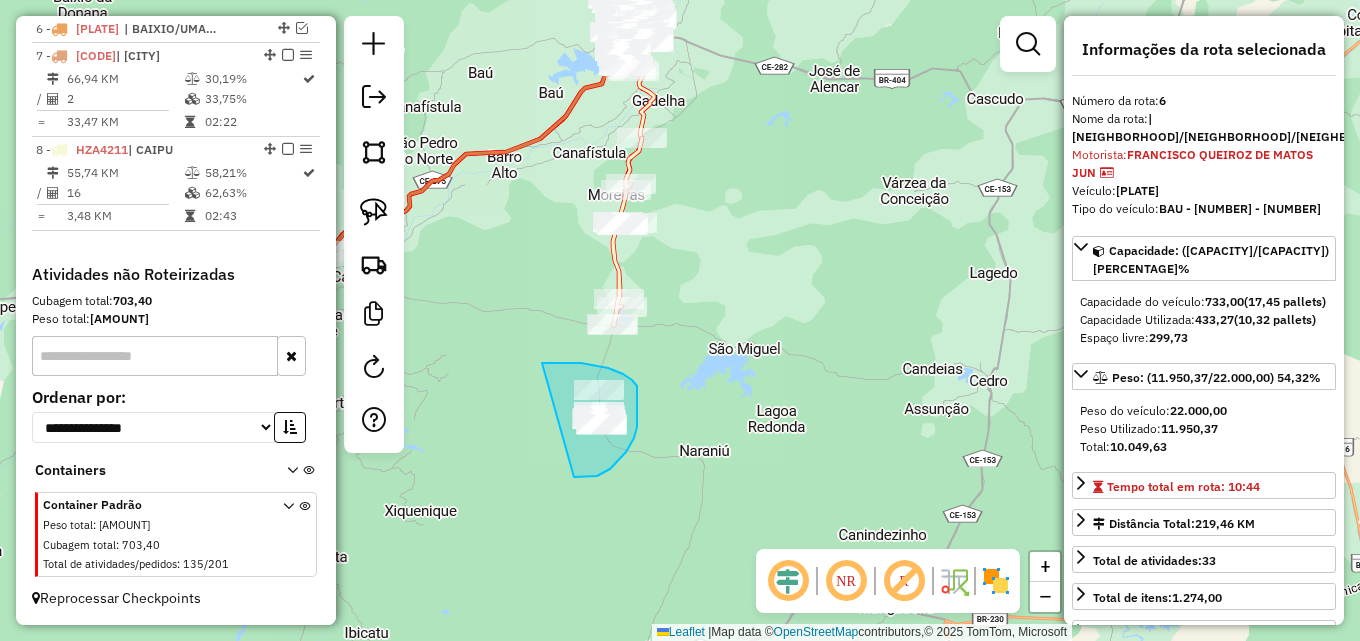 drag, startPoint x: 542, startPoint y: 363, endPoint x: 572, endPoint y: 476, distance: 116.9145 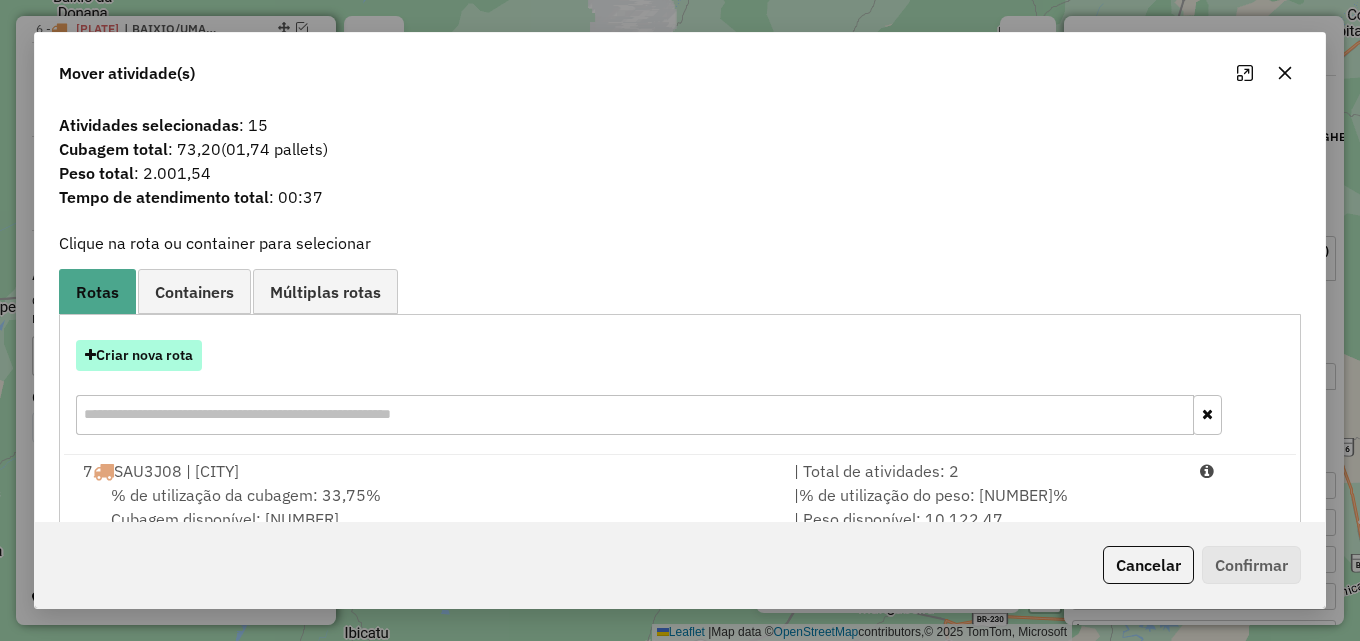 click on "Criar nova rota" at bounding box center (139, 355) 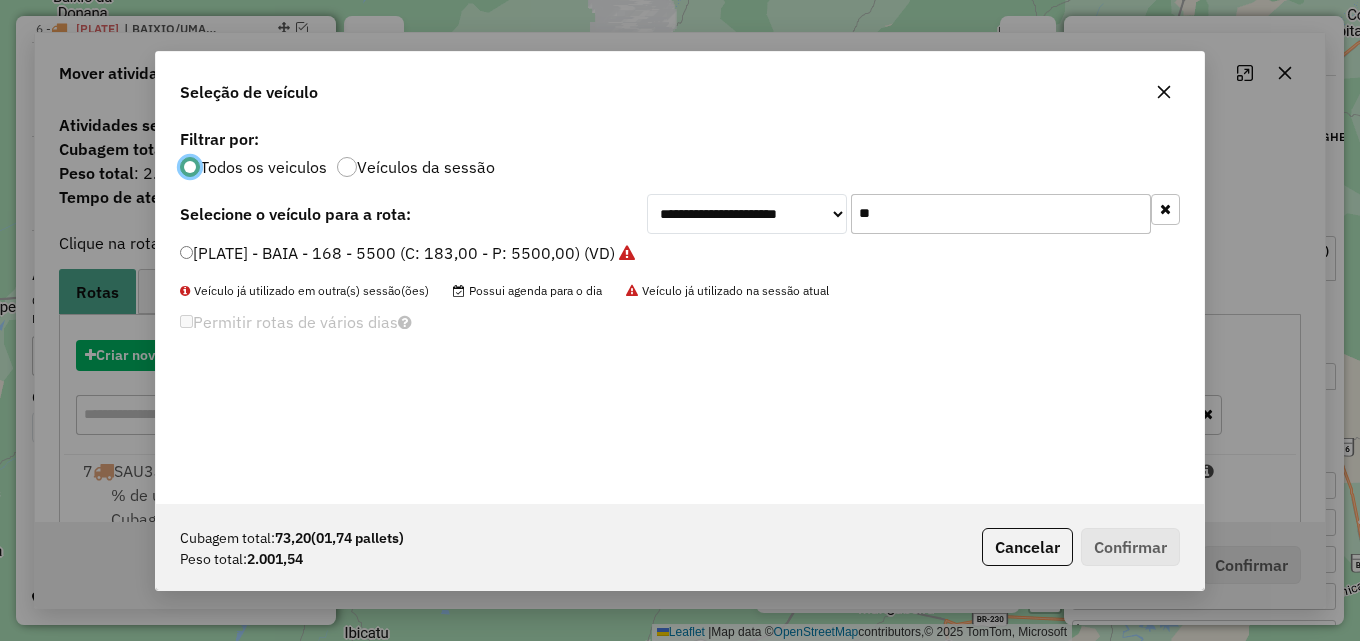 scroll, scrollTop: 11, scrollLeft: 6, axis: both 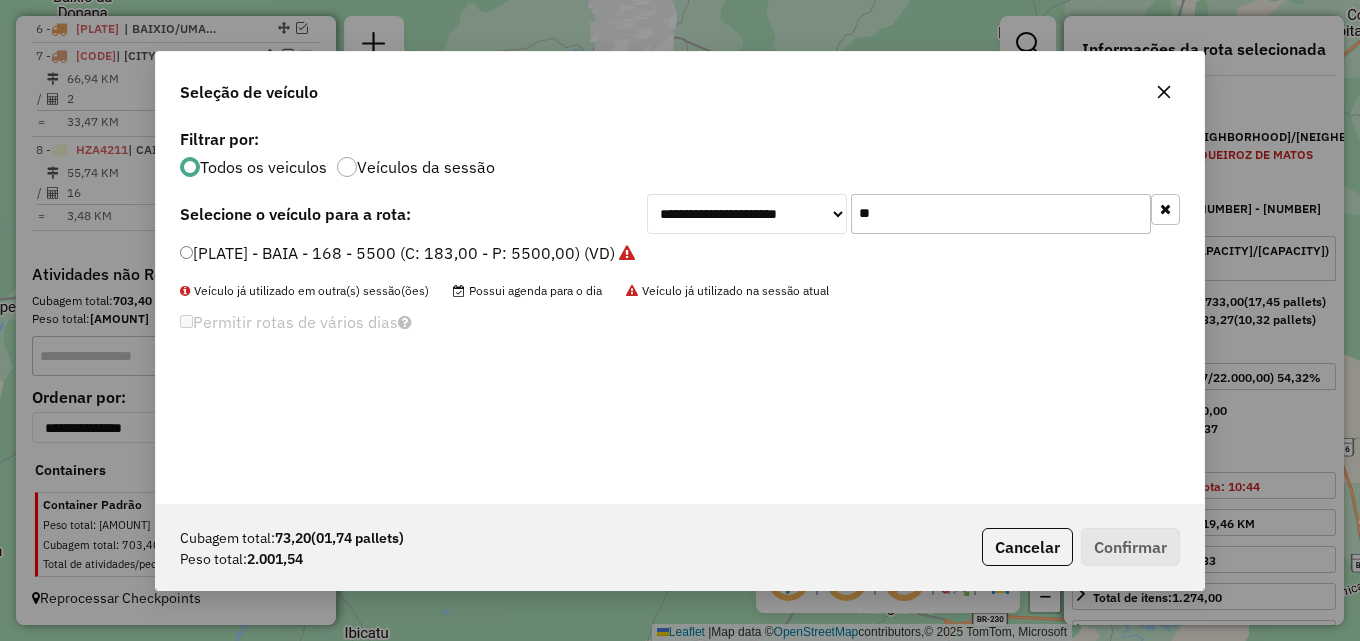 drag, startPoint x: 904, startPoint y: 206, endPoint x: 683, endPoint y: 219, distance: 221.38202 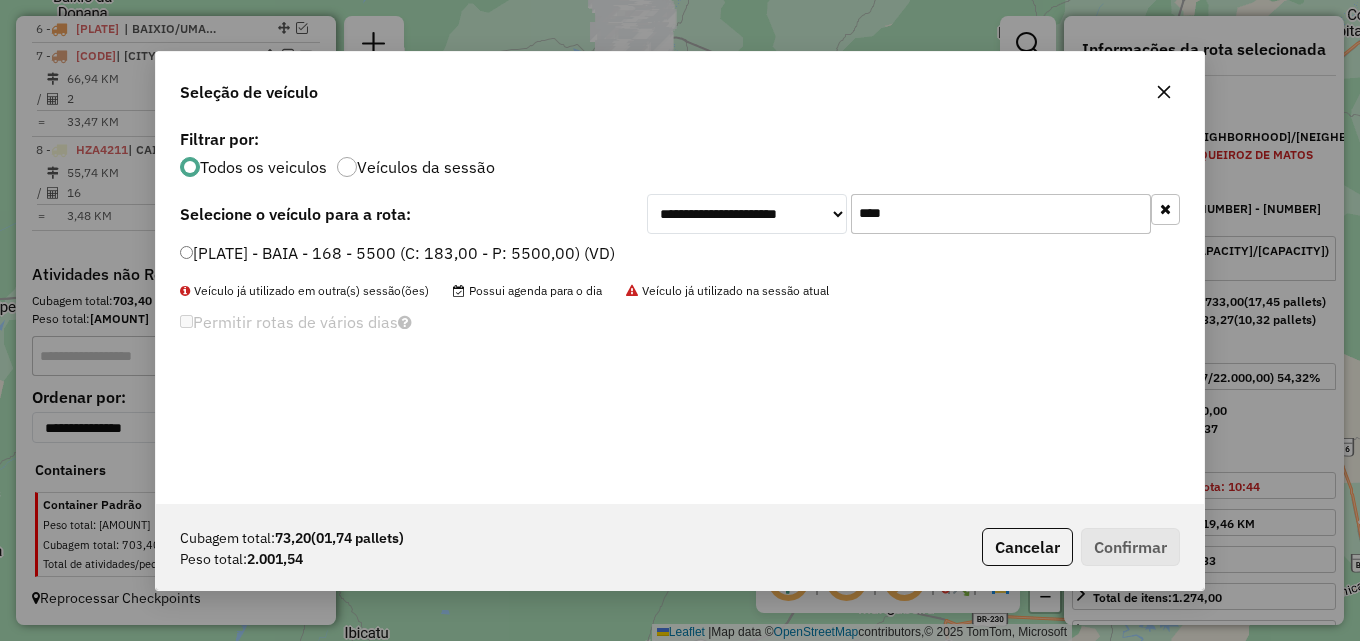 type on "****" 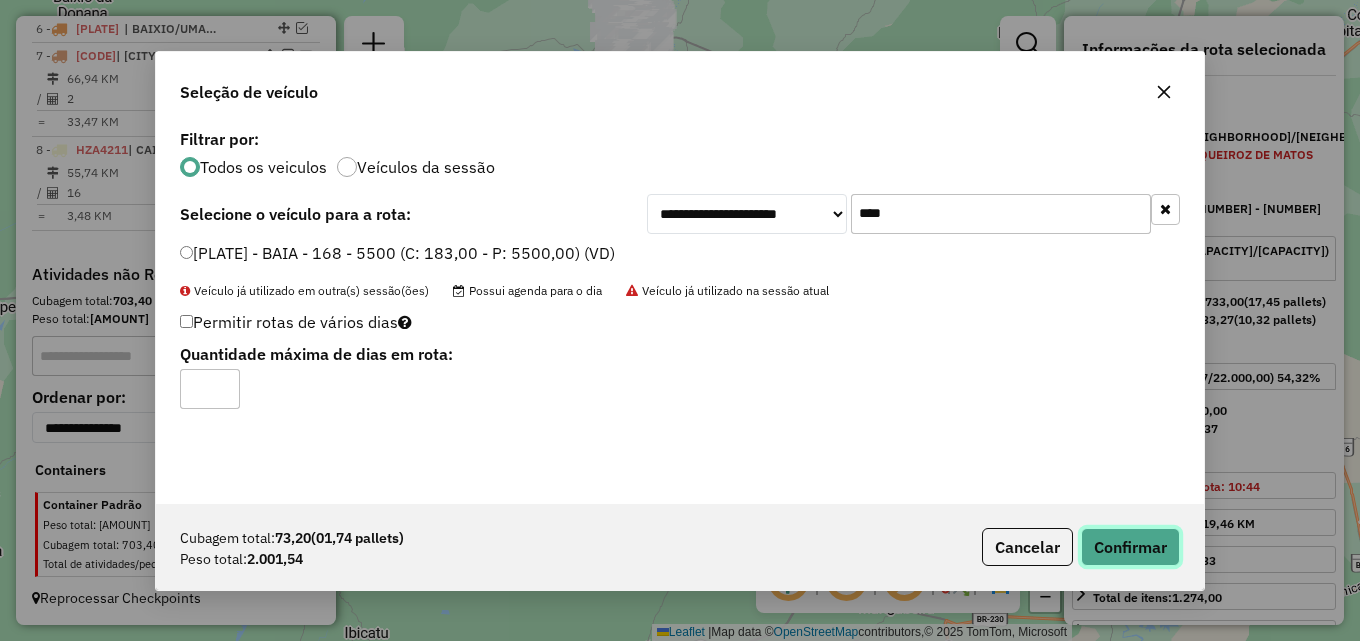 click on "Confirmar" 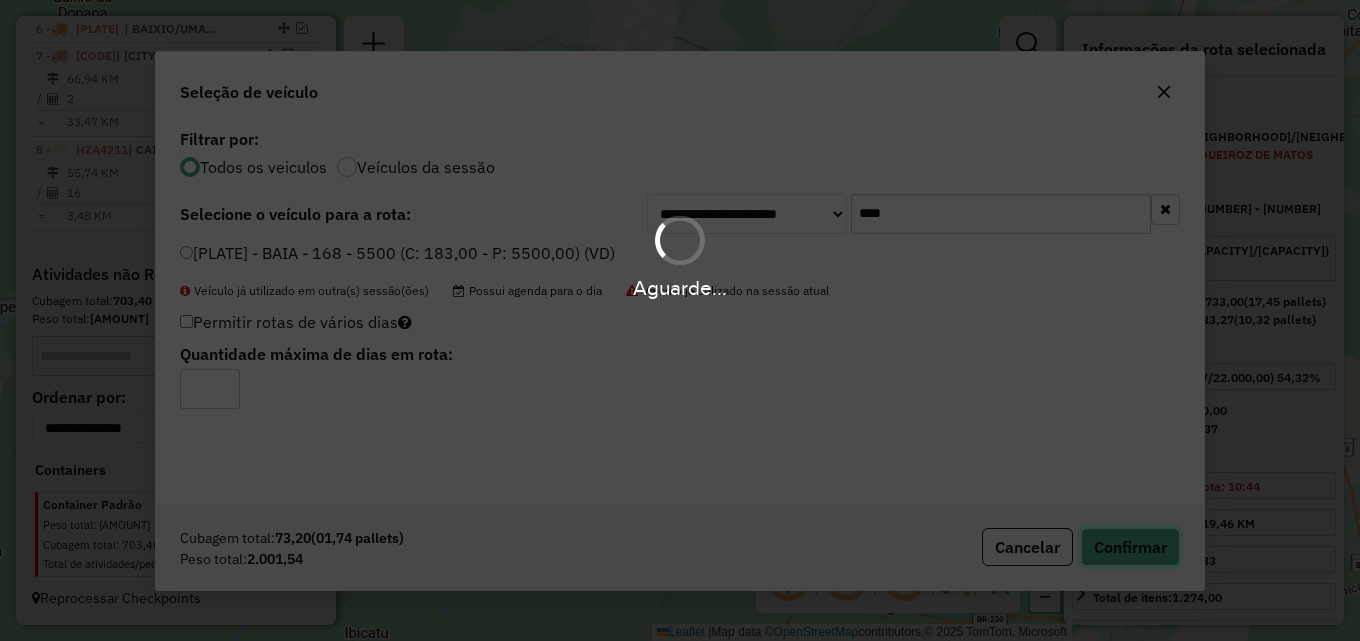 type 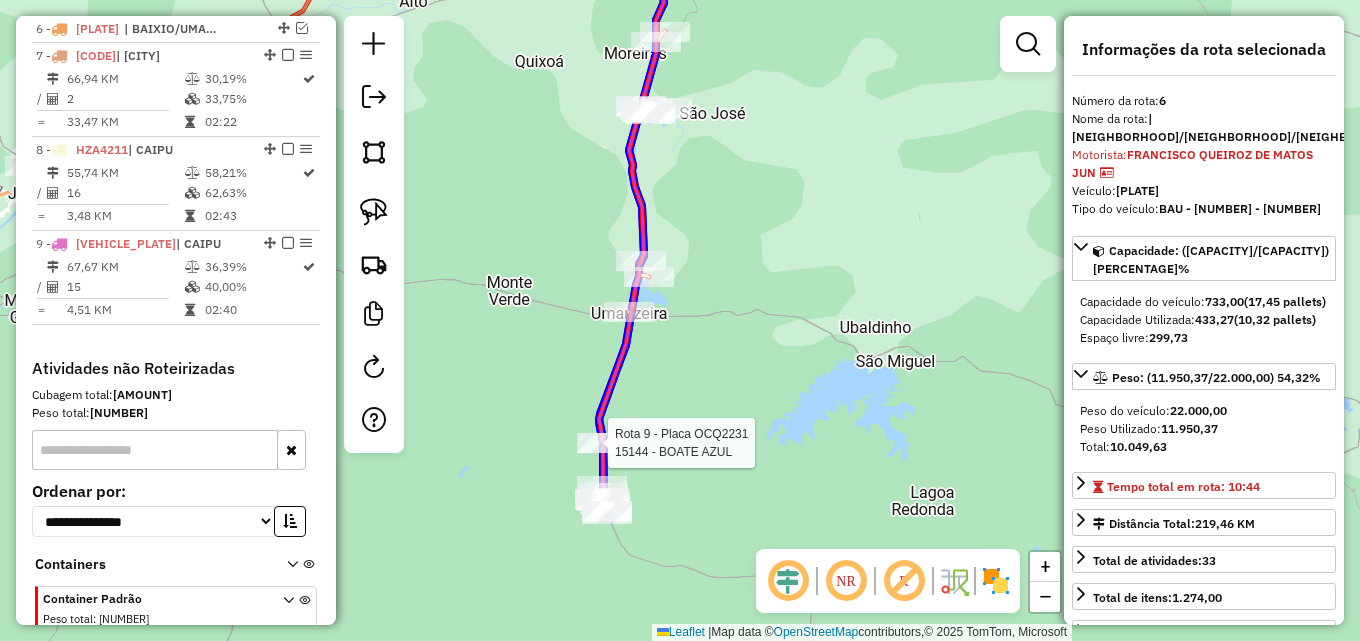 click 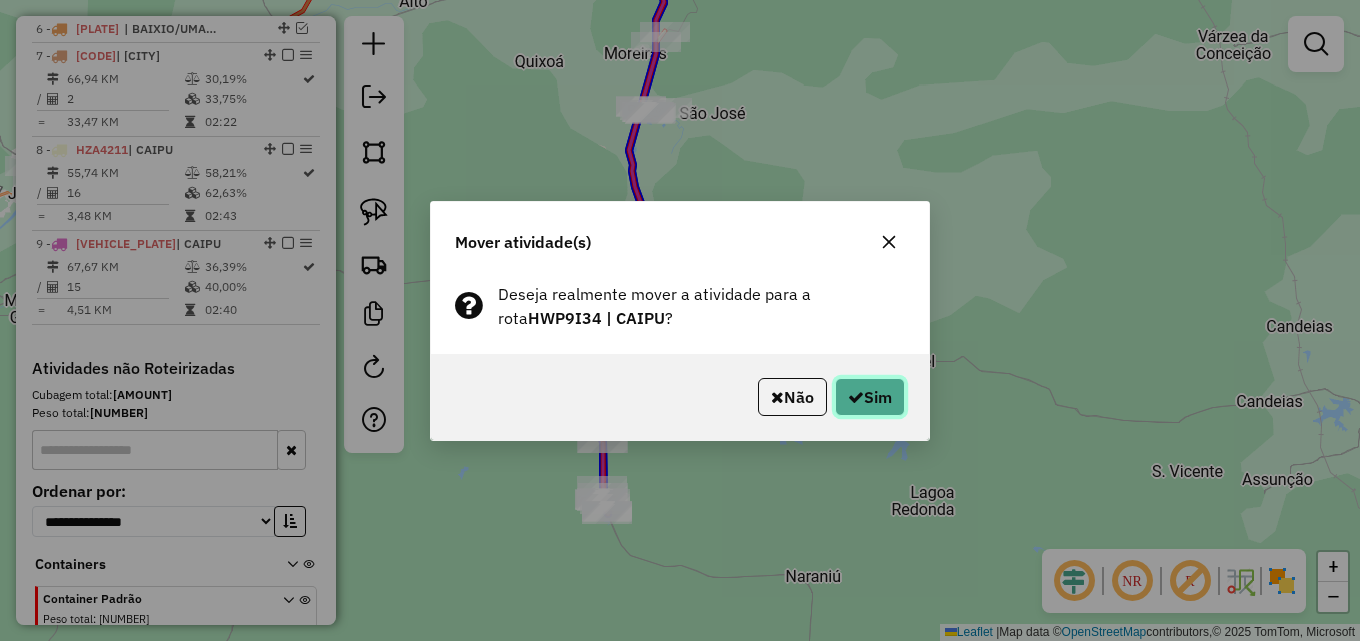 click 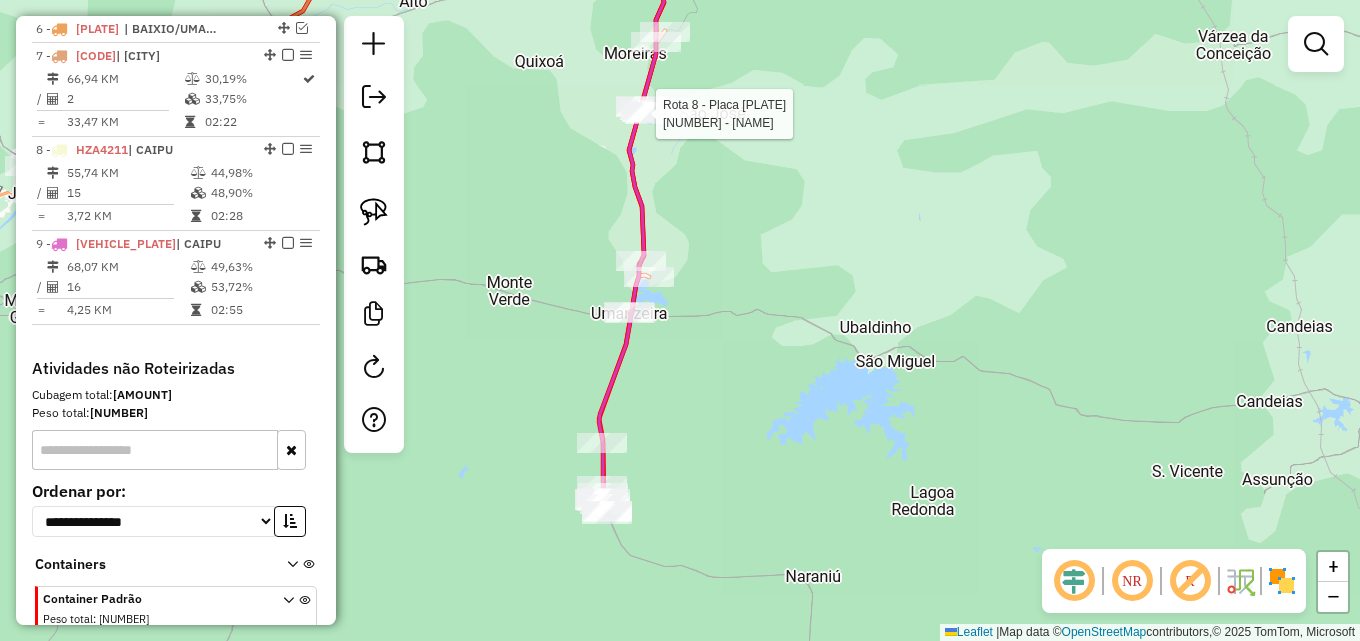 select on "**********" 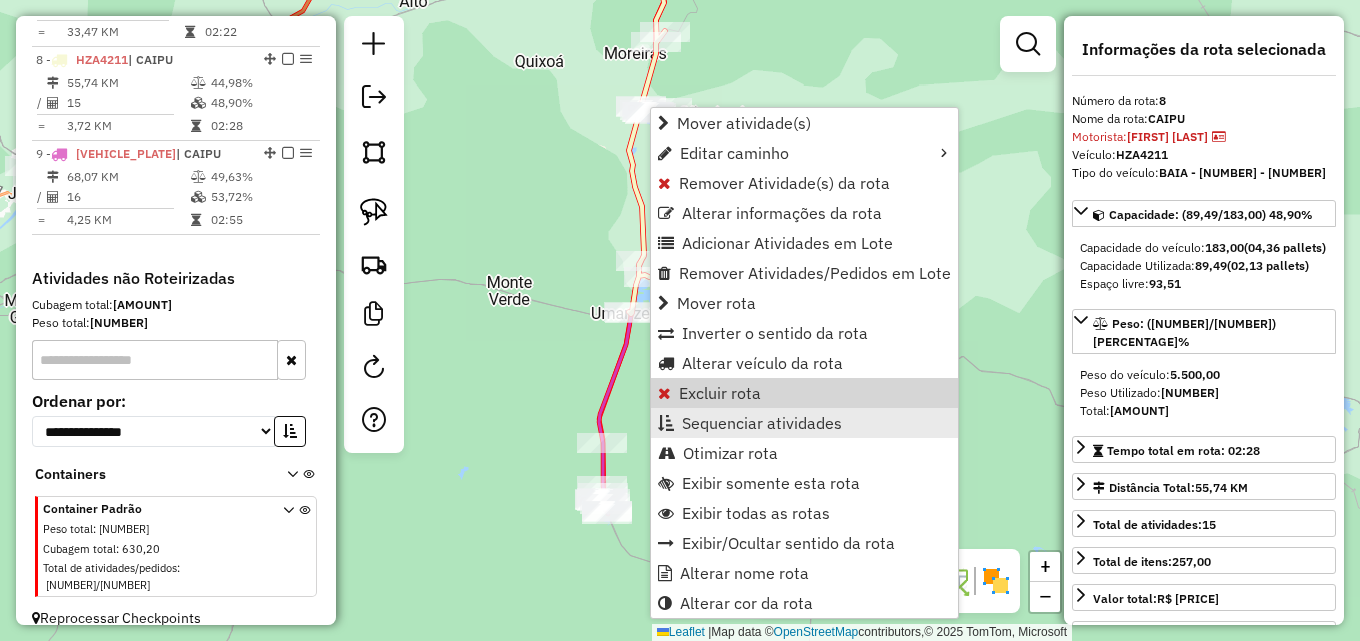 scroll, scrollTop: 1028, scrollLeft: 0, axis: vertical 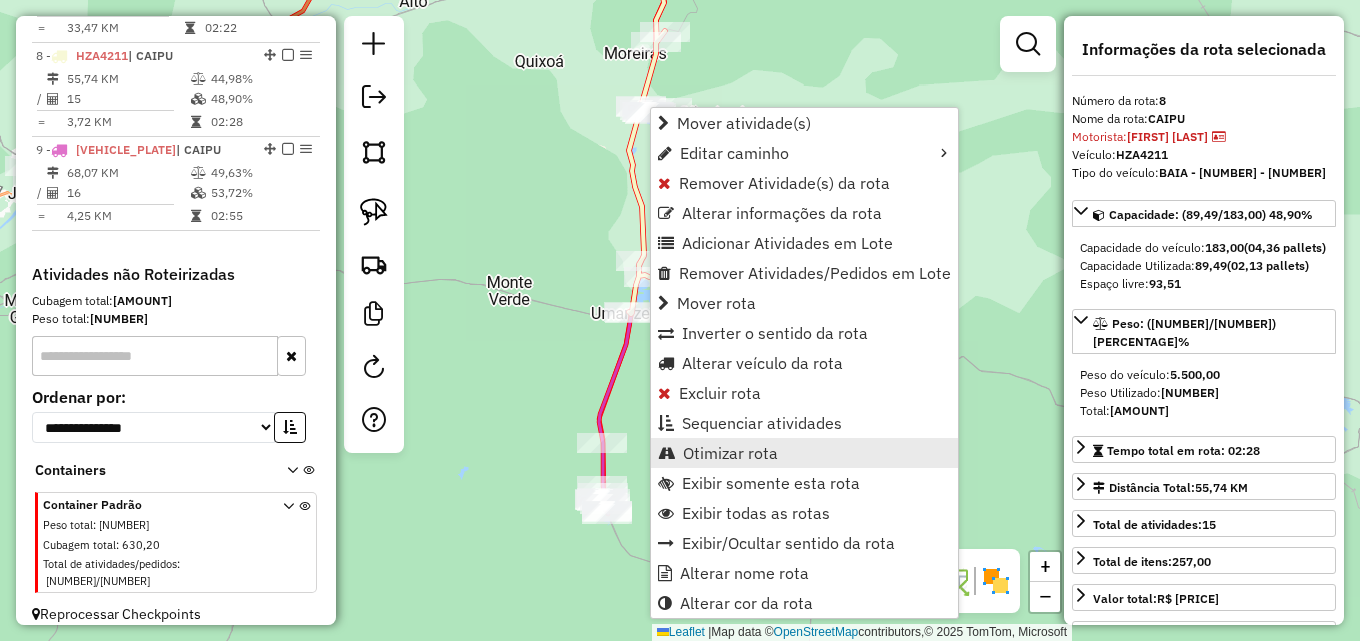 click on "Otimizar rota" at bounding box center [730, 453] 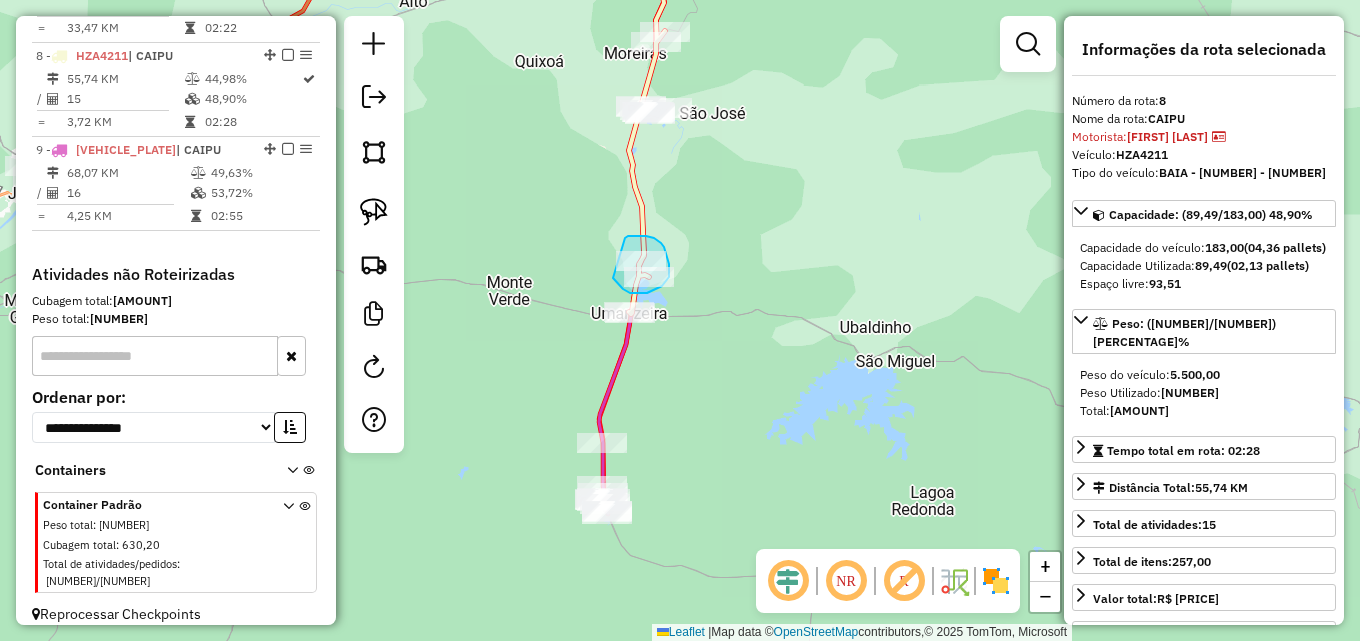drag, startPoint x: 625, startPoint y: 238, endPoint x: 612, endPoint y: 276, distance: 40.16217 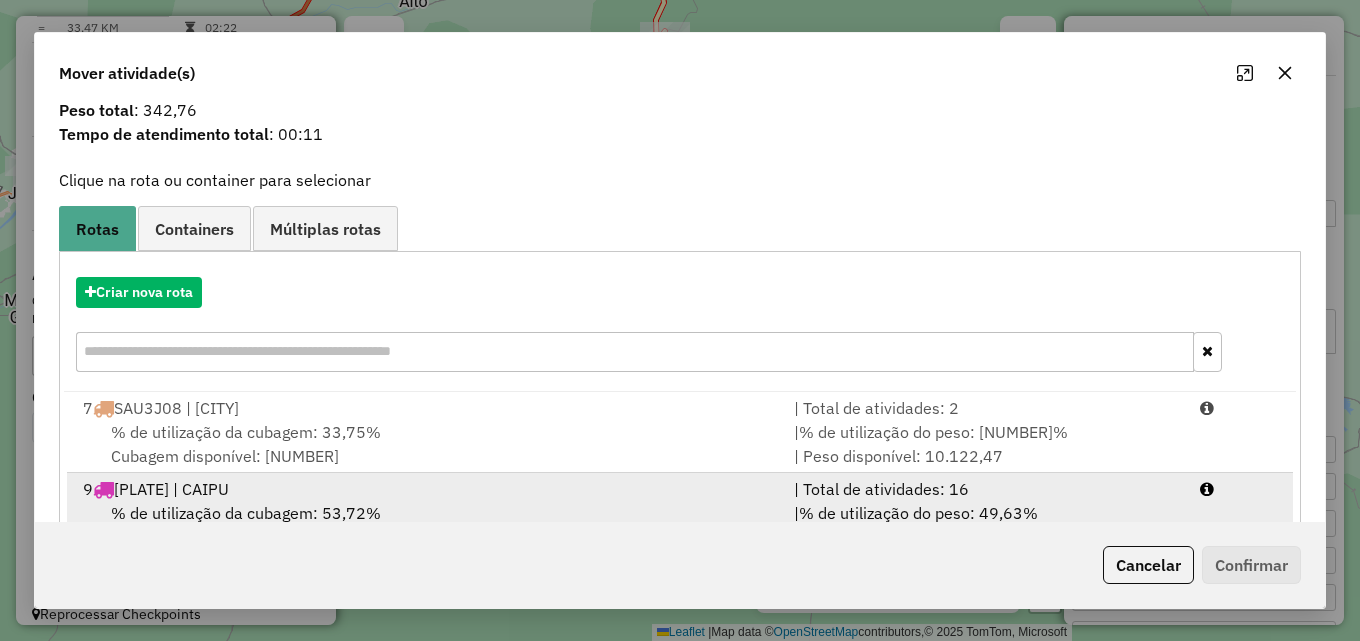 scroll, scrollTop: 129, scrollLeft: 0, axis: vertical 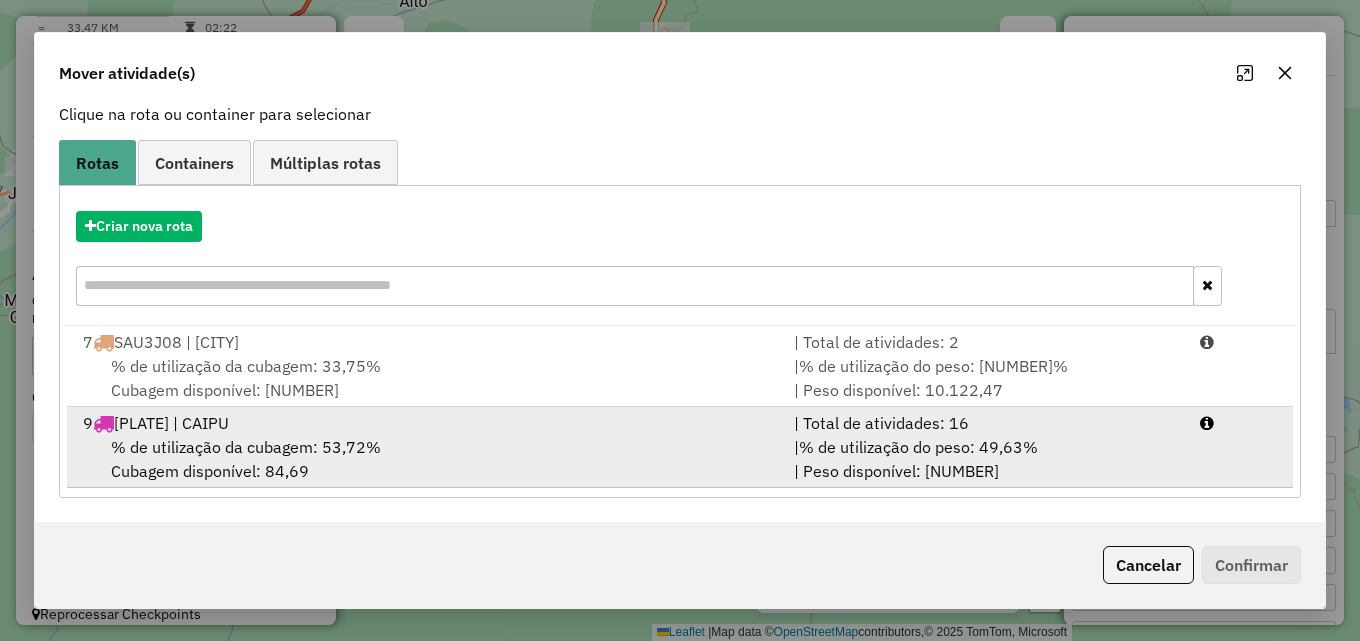 click on "% de utilização da cubagem: 53,72%  Cubagem disponível: 84,69" at bounding box center [426, 459] 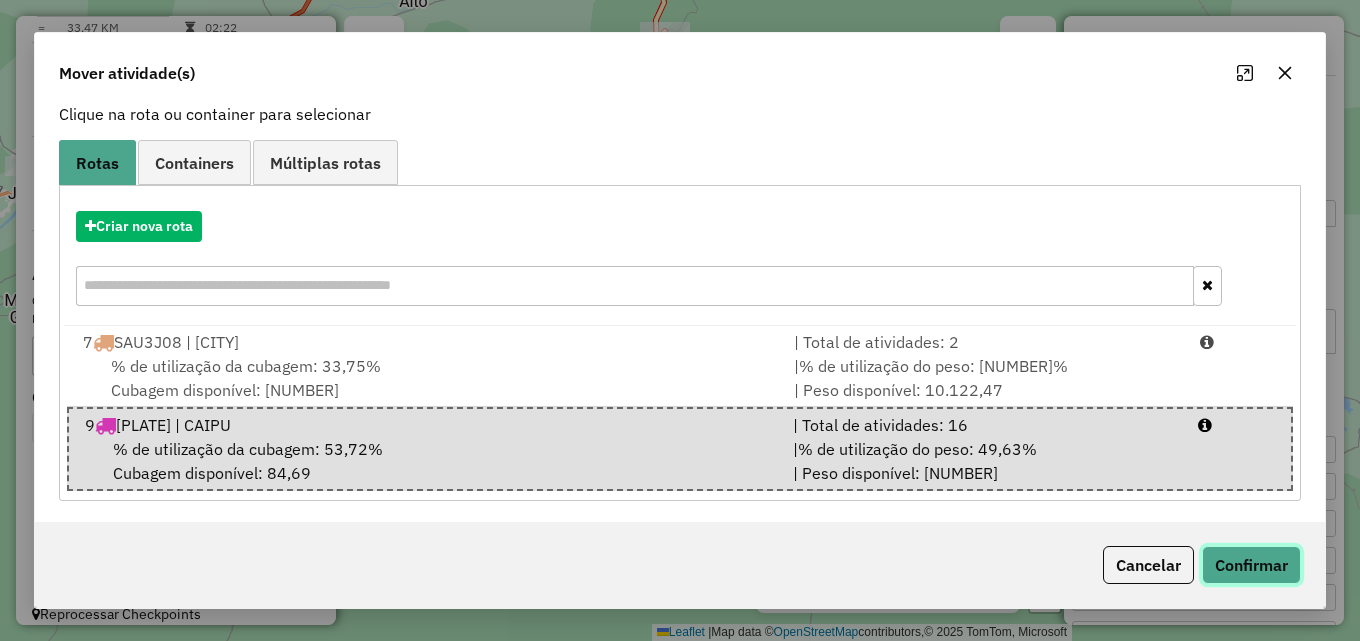 click on "Confirmar" 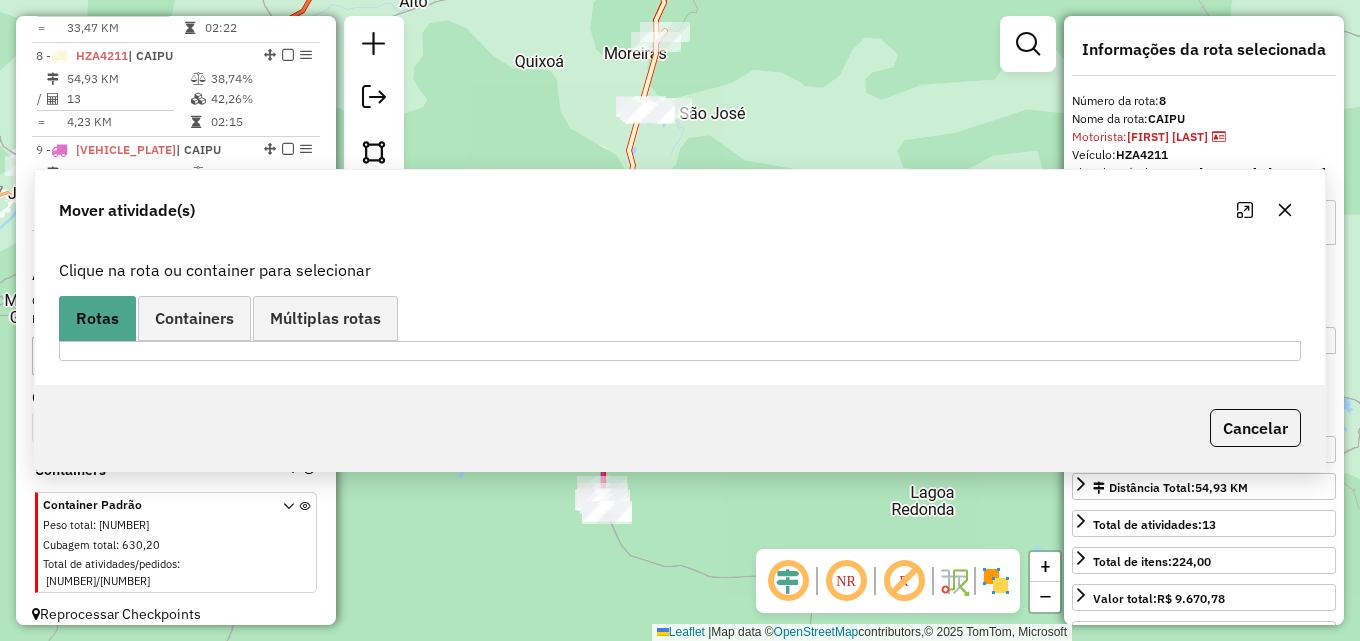 scroll, scrollTop: 0, scrollLeft: 0, axis: both 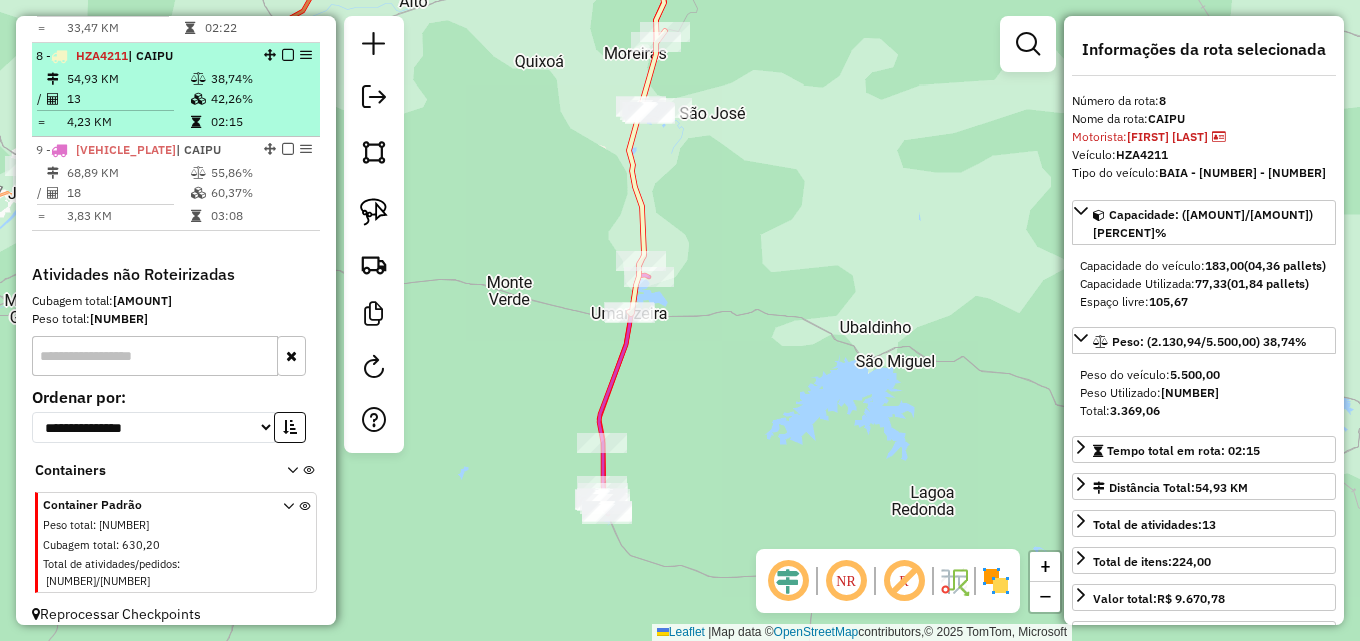 click at bounding box center [198, 99] 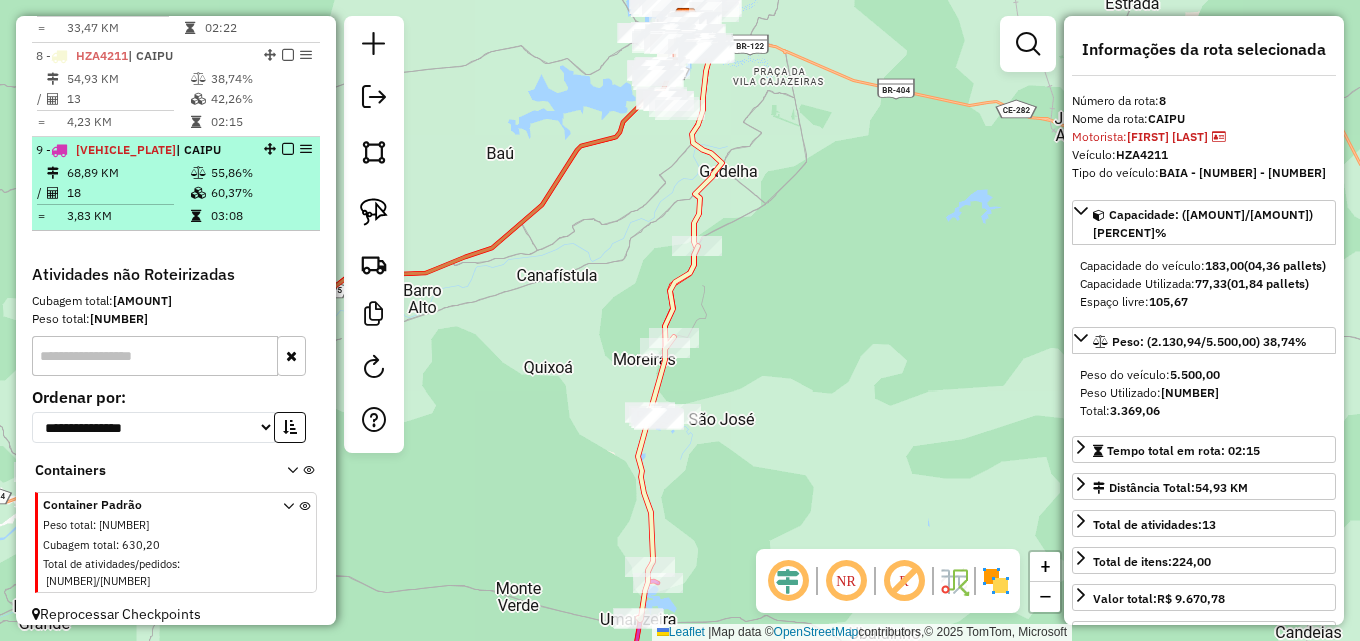click at bounding box center (198, 193) 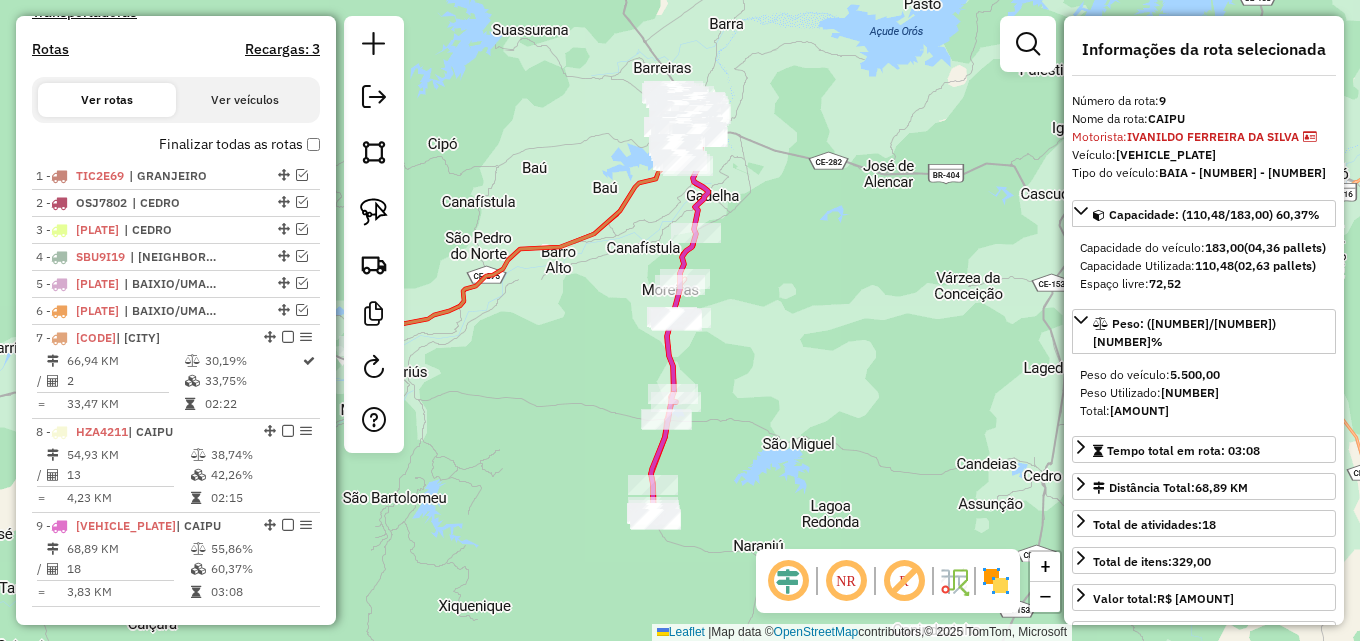 scroll, scrollTop: 628, scrollLeft: 0, axis: vertical 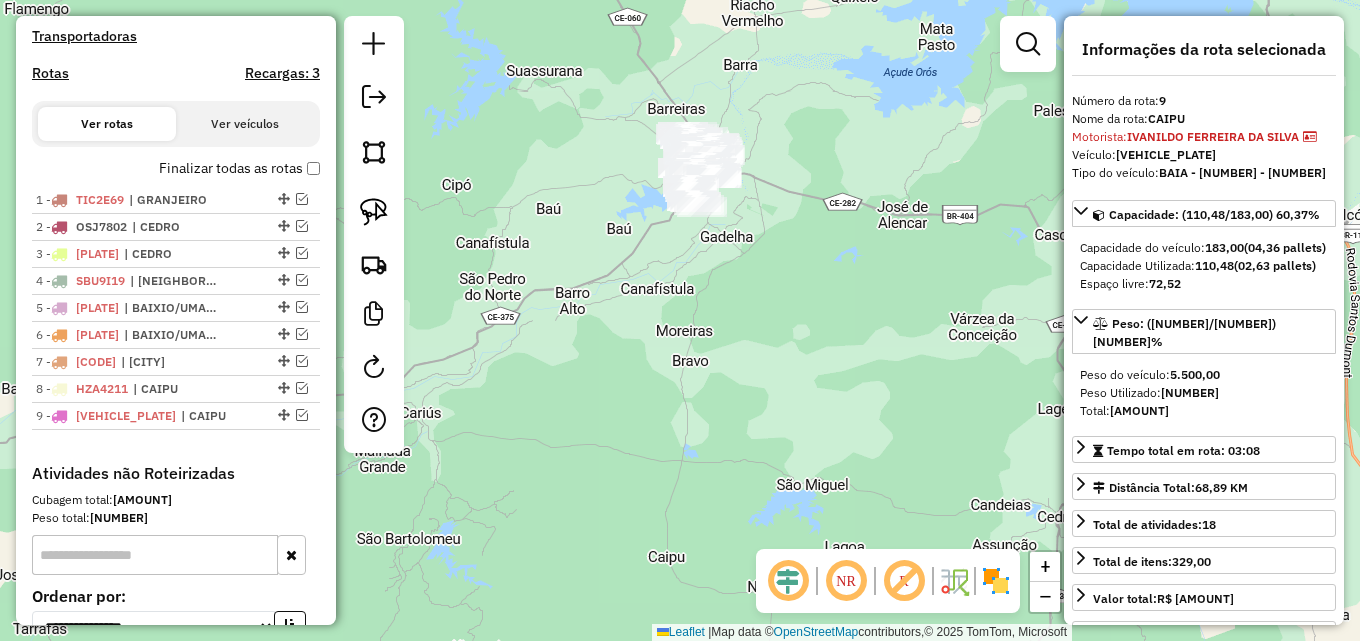 drag, startPoint x: 564, startPoint y: 229, endPoint x: 578, endPoint y: 272, distance: 45.221676 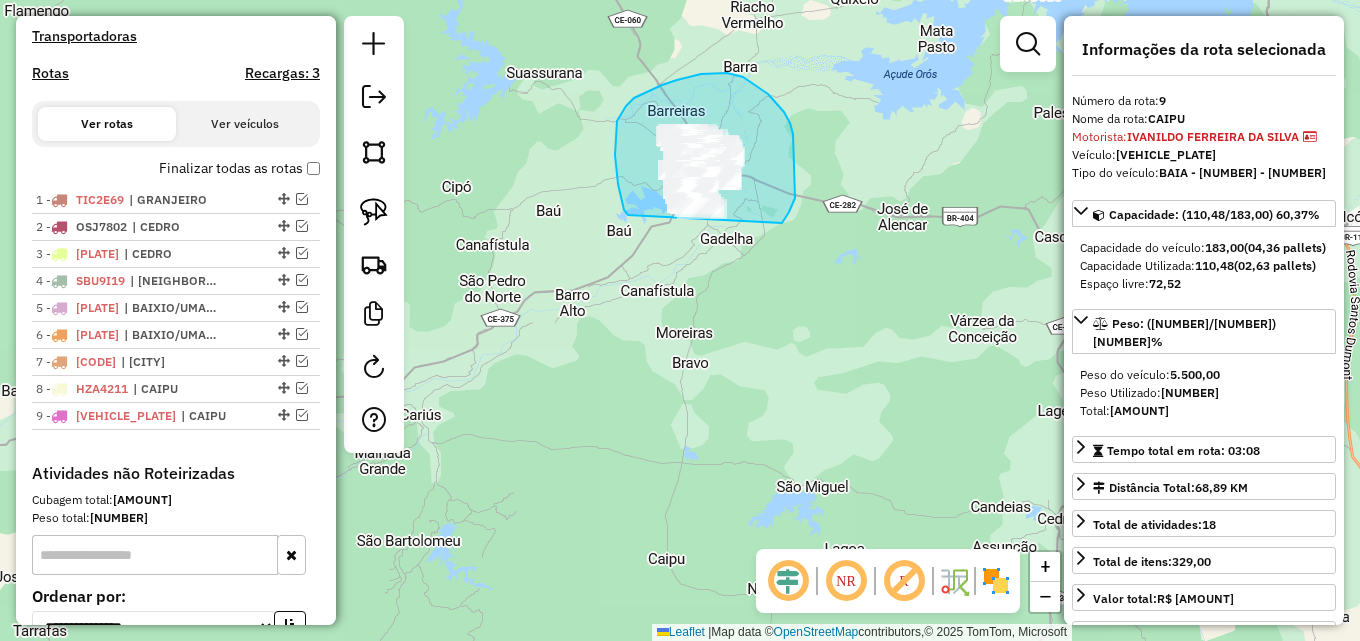 drag, startPoint x: 616, startPoint y: 173, endPoint x: 722, endPoint y: 265, distance: 140.35669 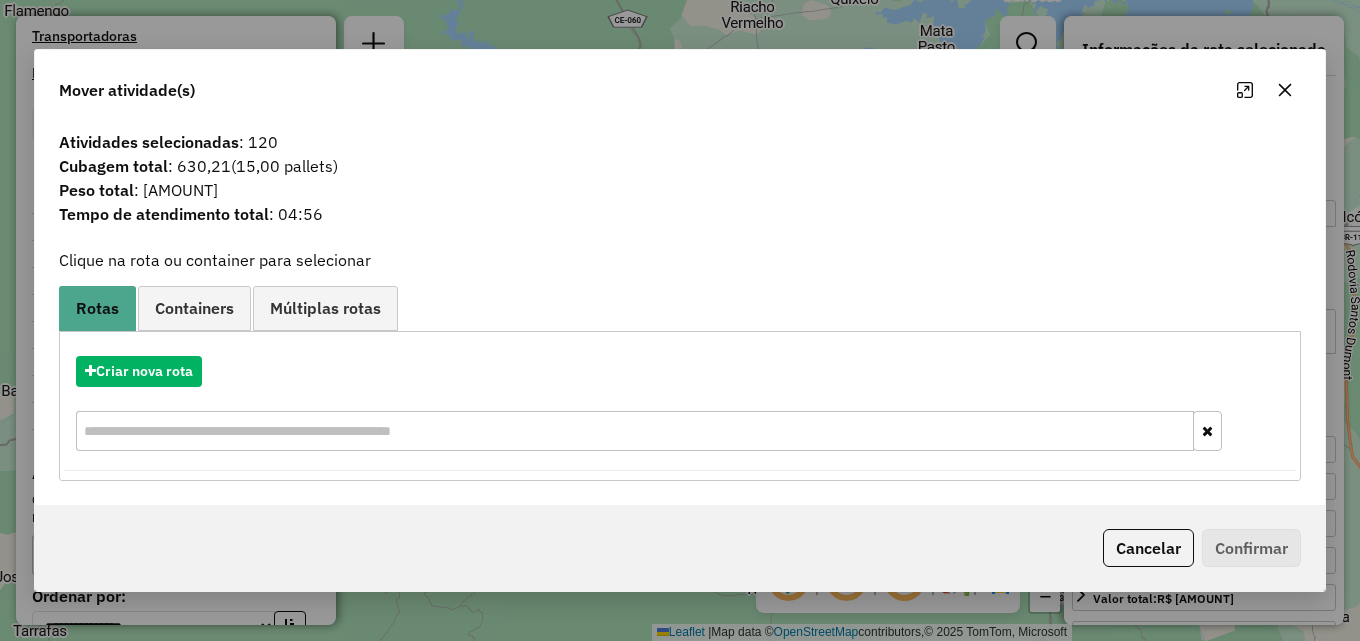 click on "Peso total : 17.313,16" 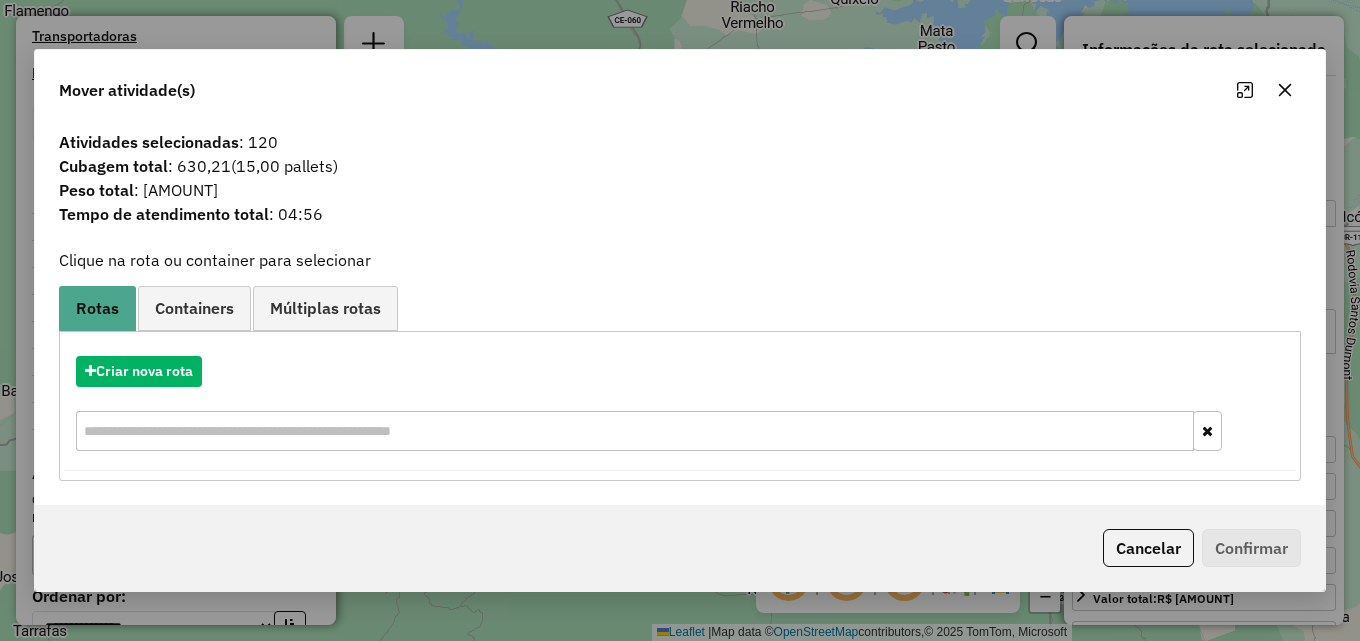 click 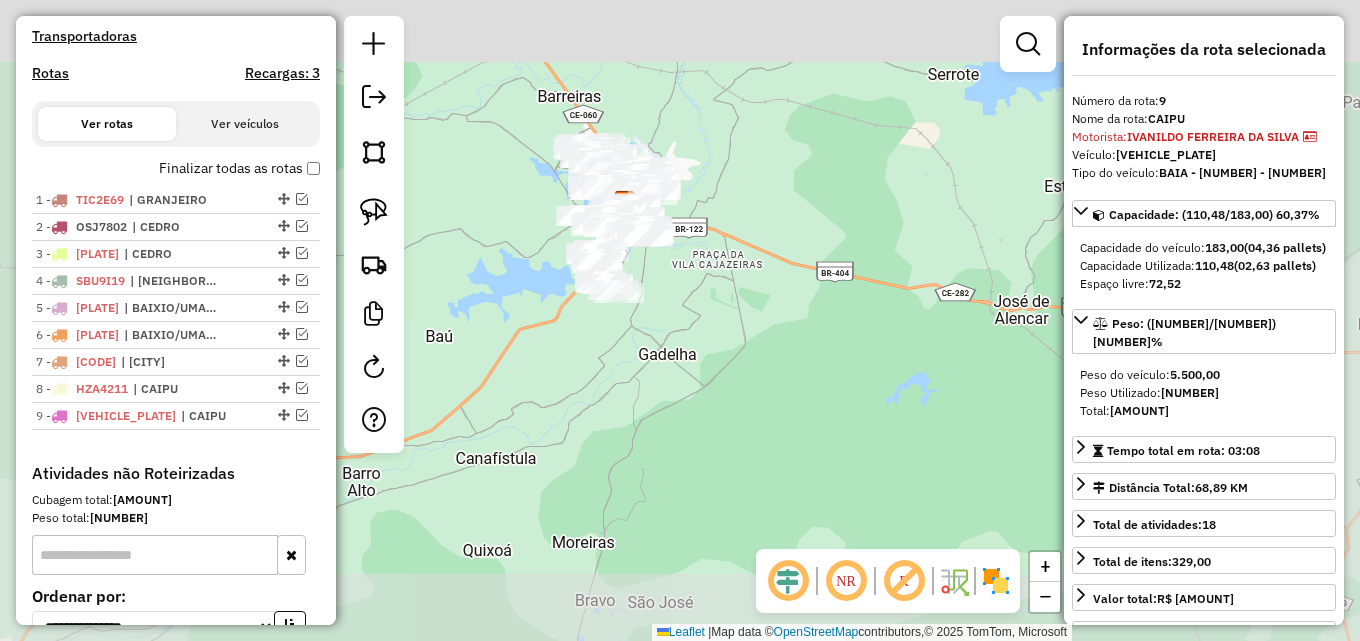 drag, startPoint x: 535, startPoint y: 207, endPoint x: 536, endPoint y: 271, distance: 64.00781 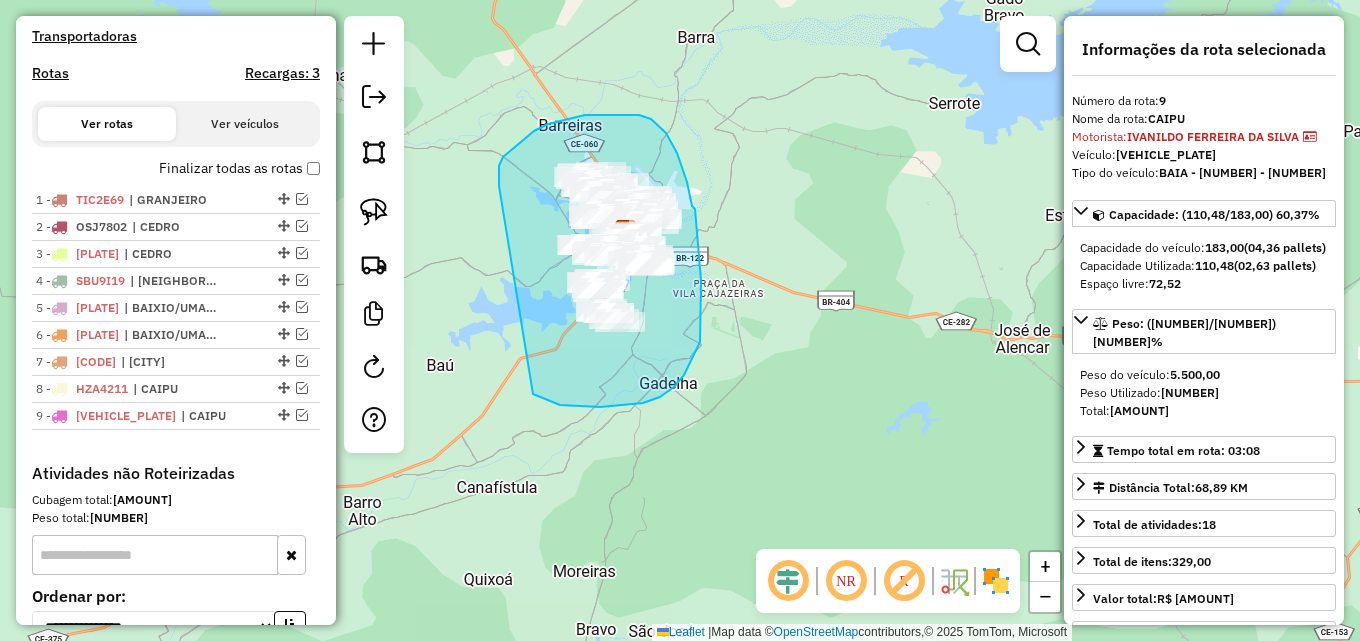 drag, startPoint x: 534, startPoint y: 131, endPoint x: 527, endPoint y: 392, distance: 261.09384 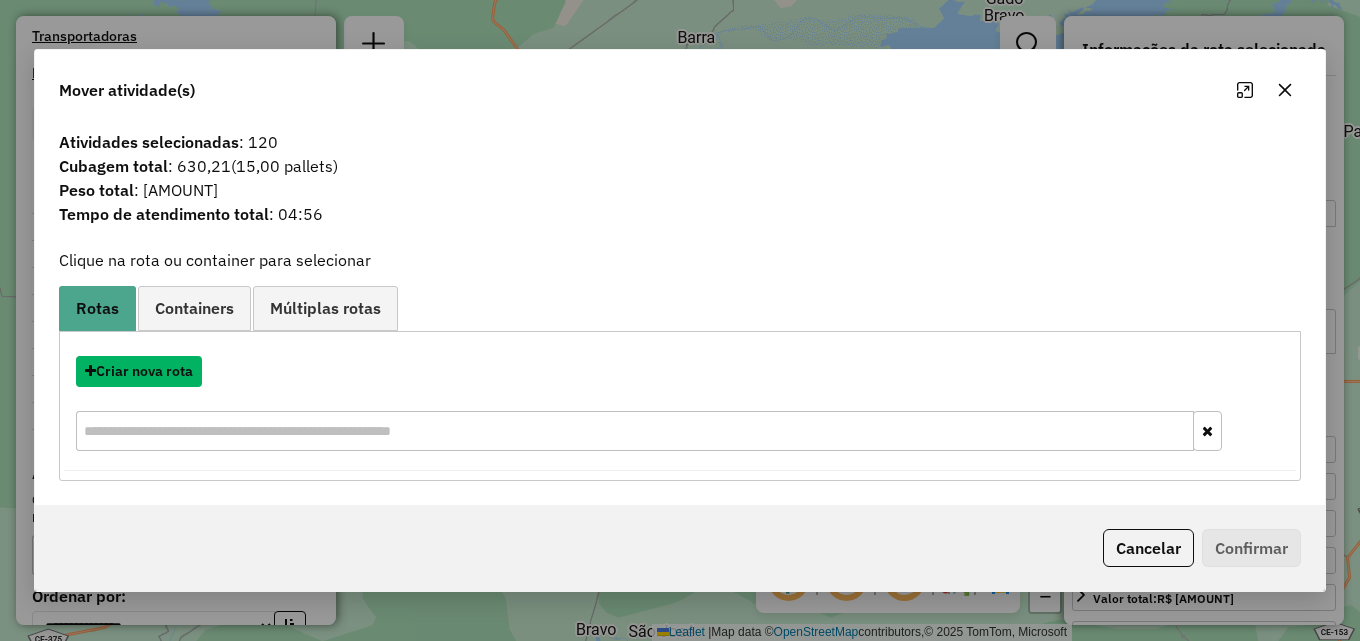 click on "Criar nova rota" at bounding box center (139, 371) 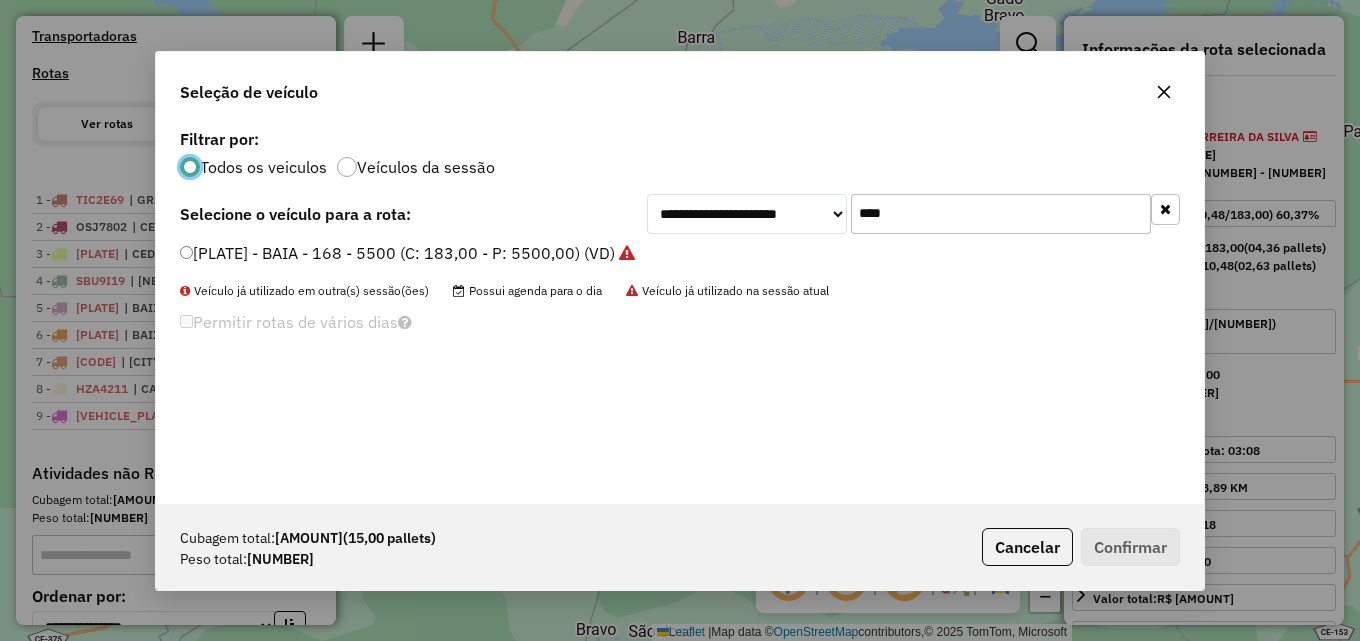 scroll, scrollTop: 11, scrollLeft: 6, axis: both 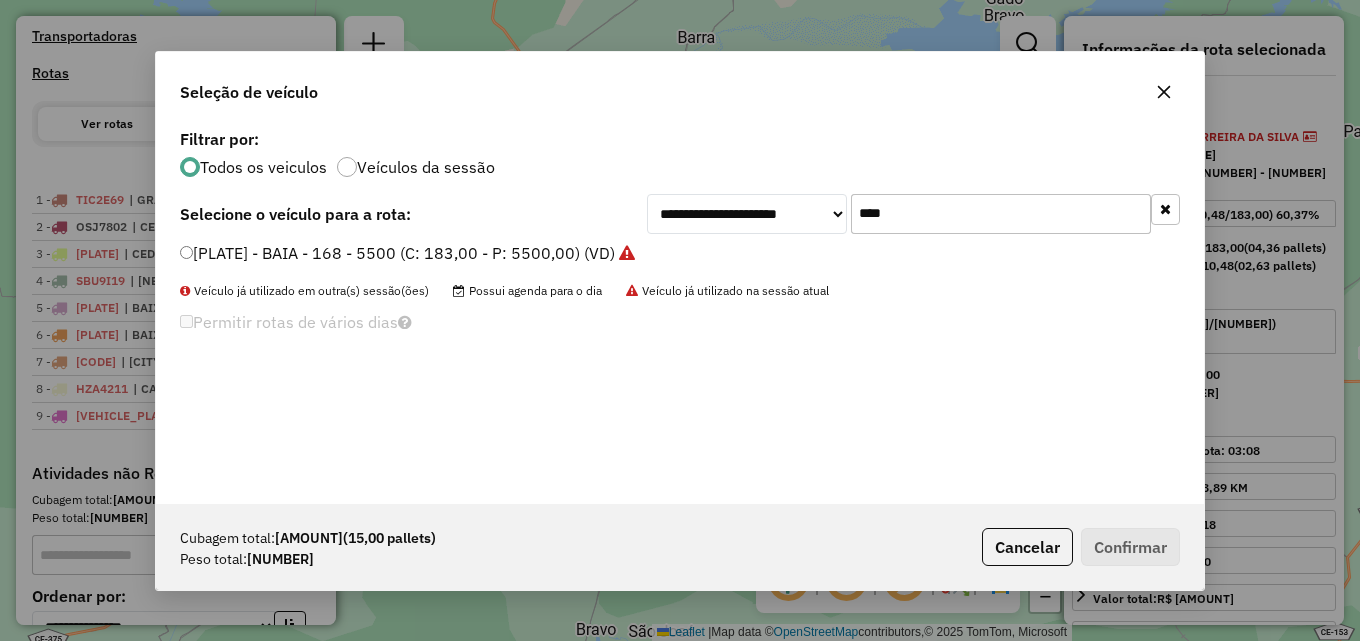 drag, startPoint x: 919, startPoint y: 213, endPoint x: 728, endPoint y: 230, distance: 191.75505 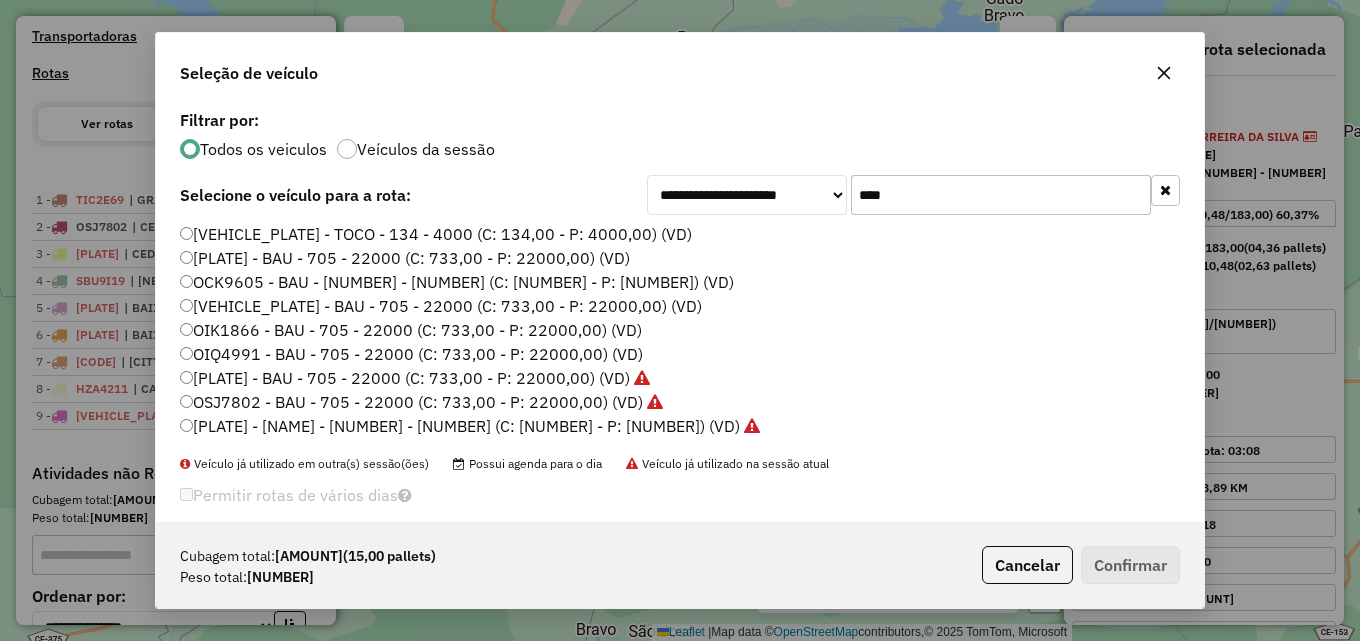 type on "****" 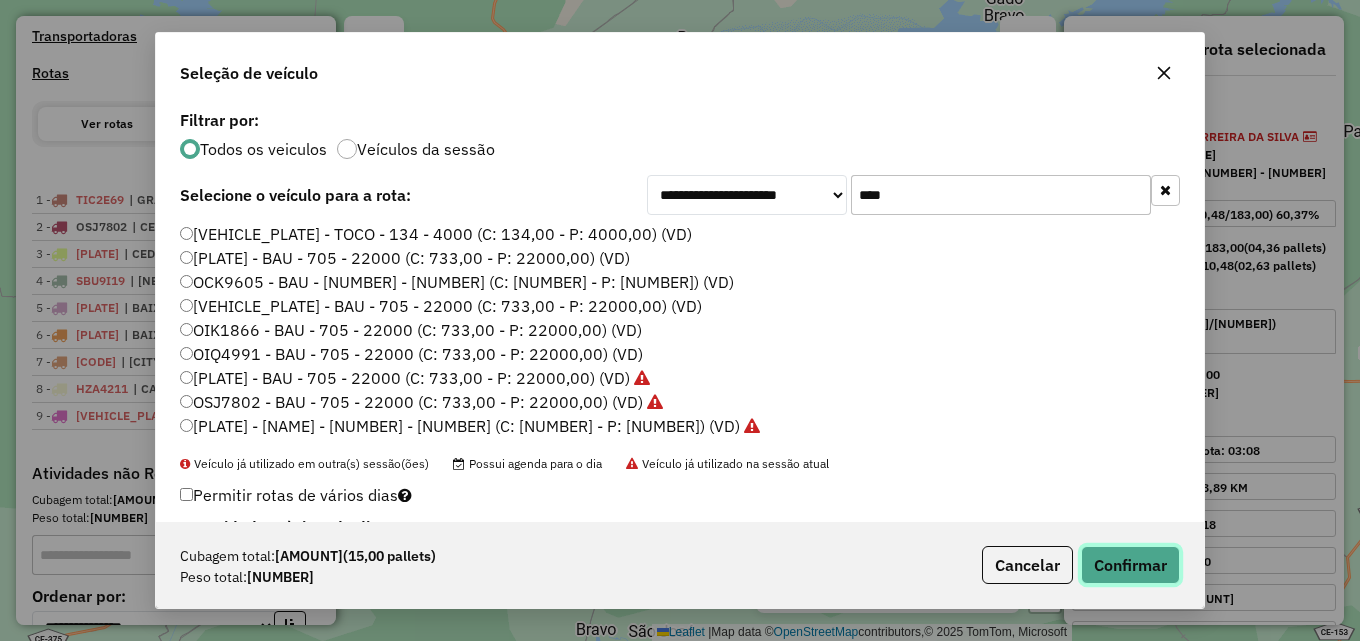 click on "Confirmar" 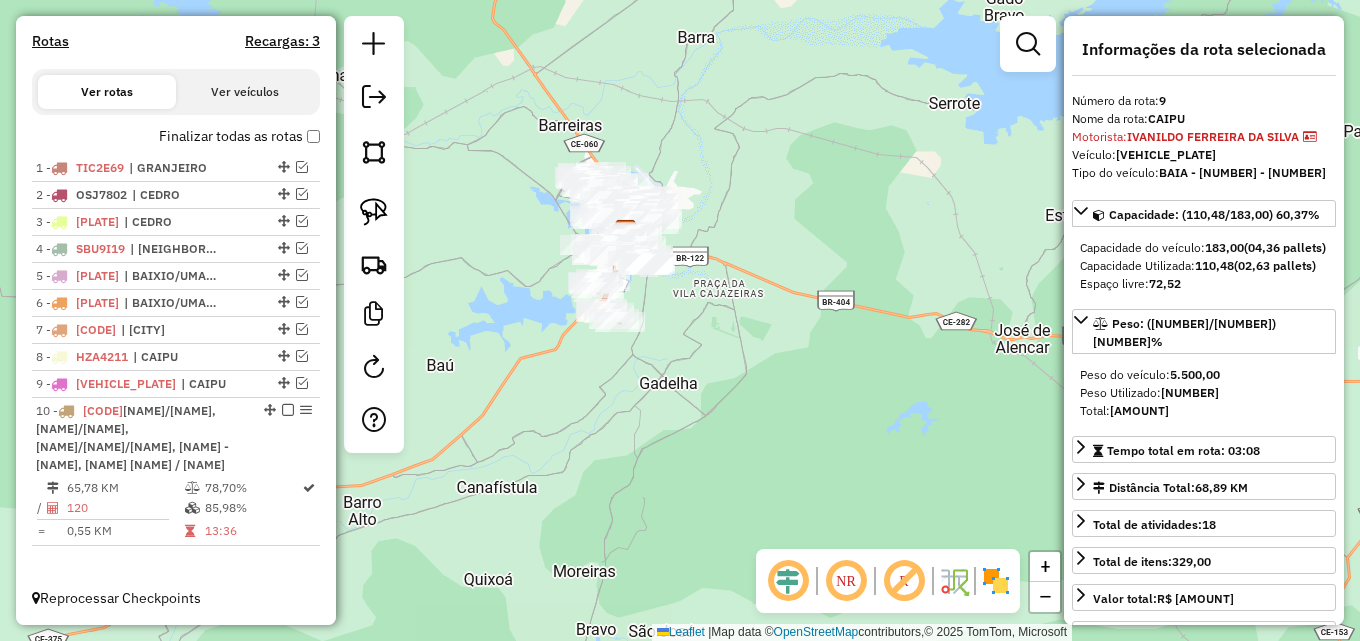 scroll, scrollTop: 696, scrollLeft: 0, axis: vertical 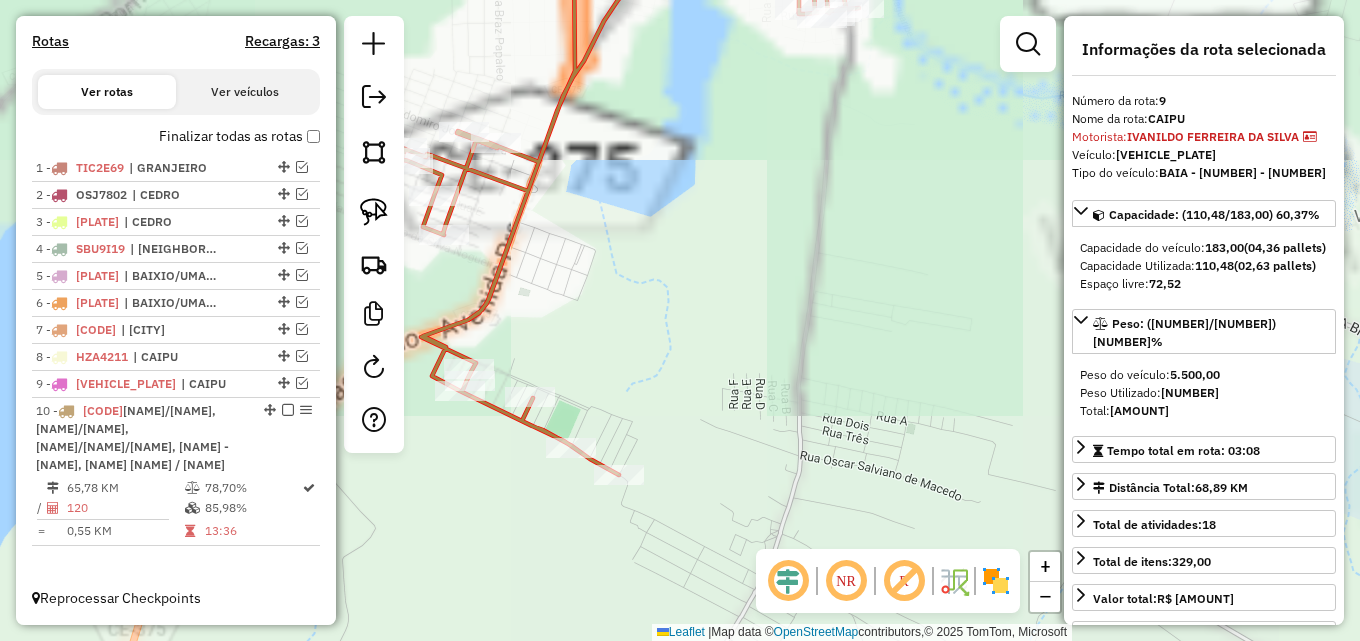 drag, startPoint x: 747, startPoint y: 226, endPoint x: 743, endPoint y: 283, distance: 57.14018 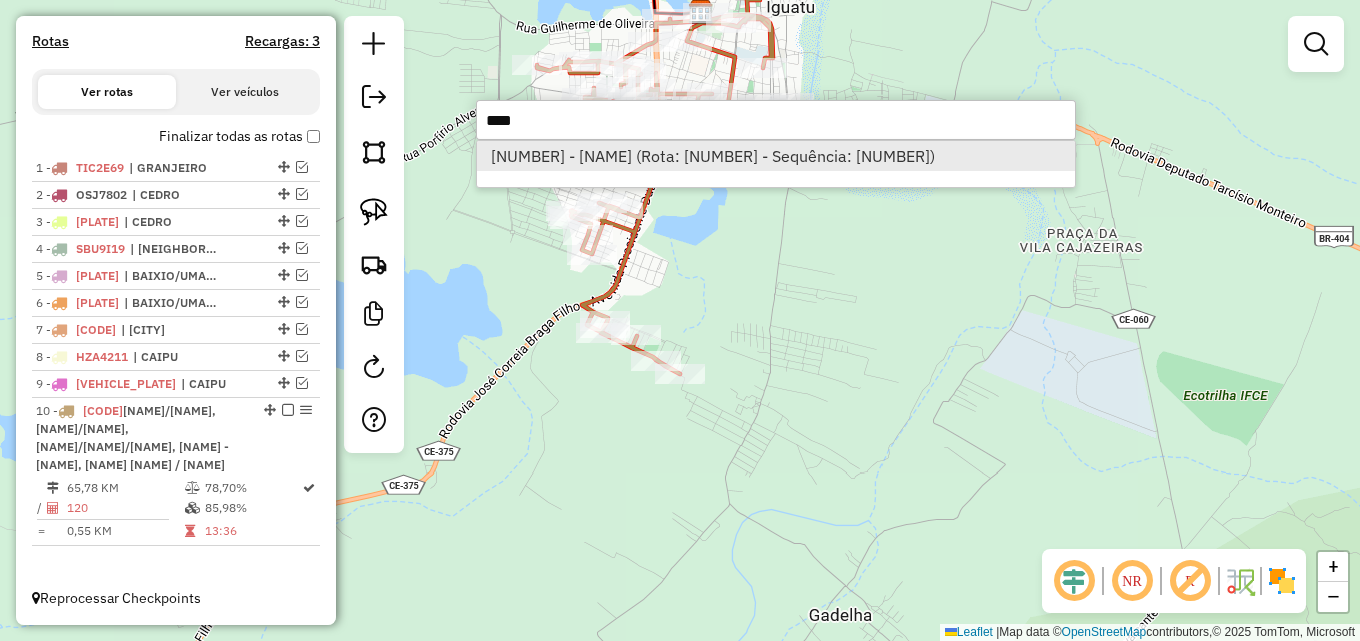 type on "****" 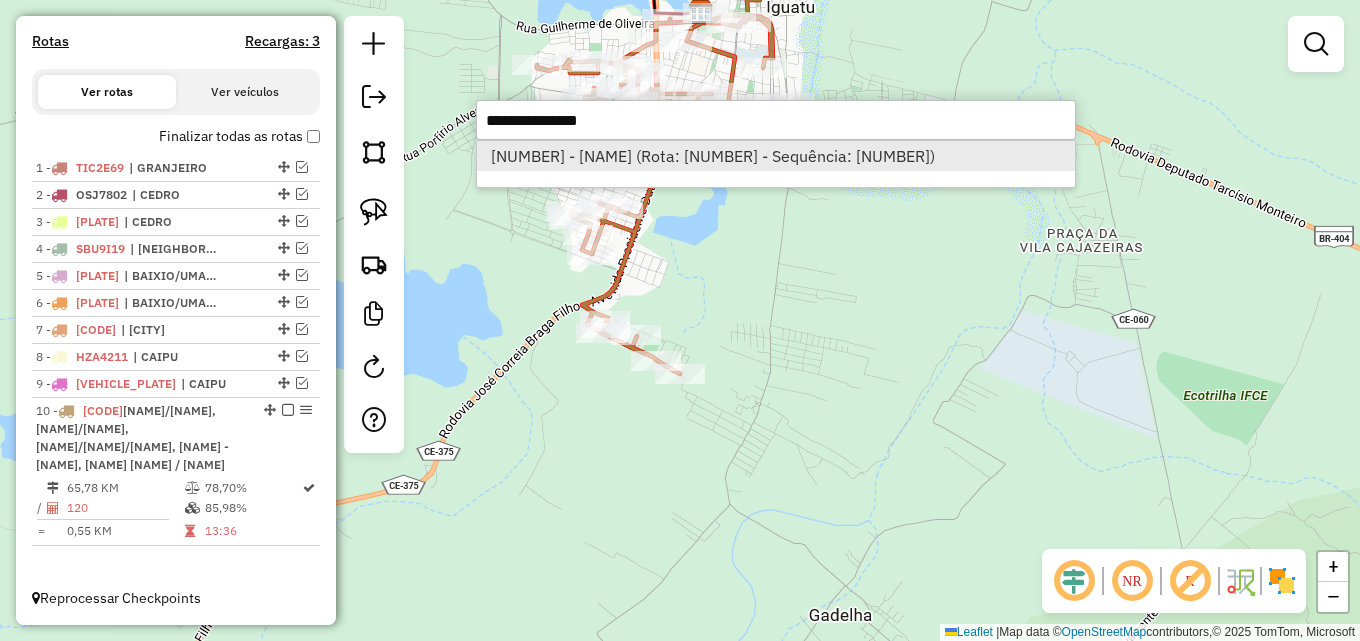 select on "**********" 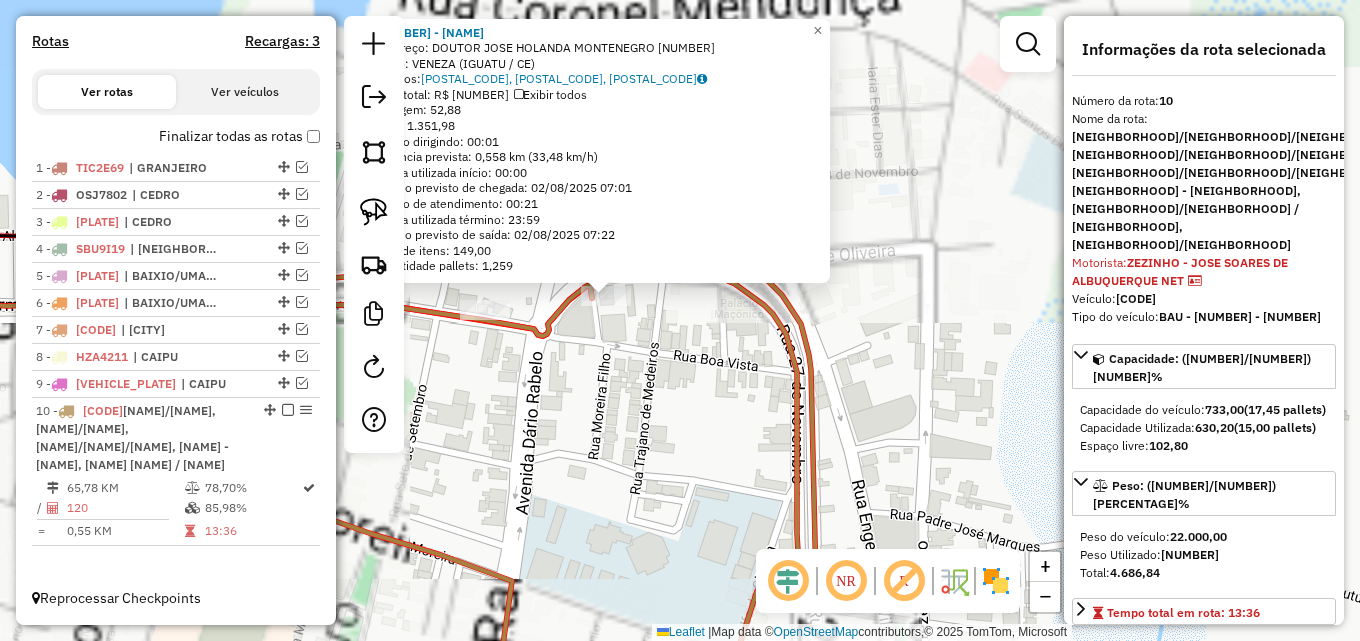 drag, startPoint x: 746, startPoint y: 265, endPoint x: 639, endPoint y: 407, distance: 177.80045 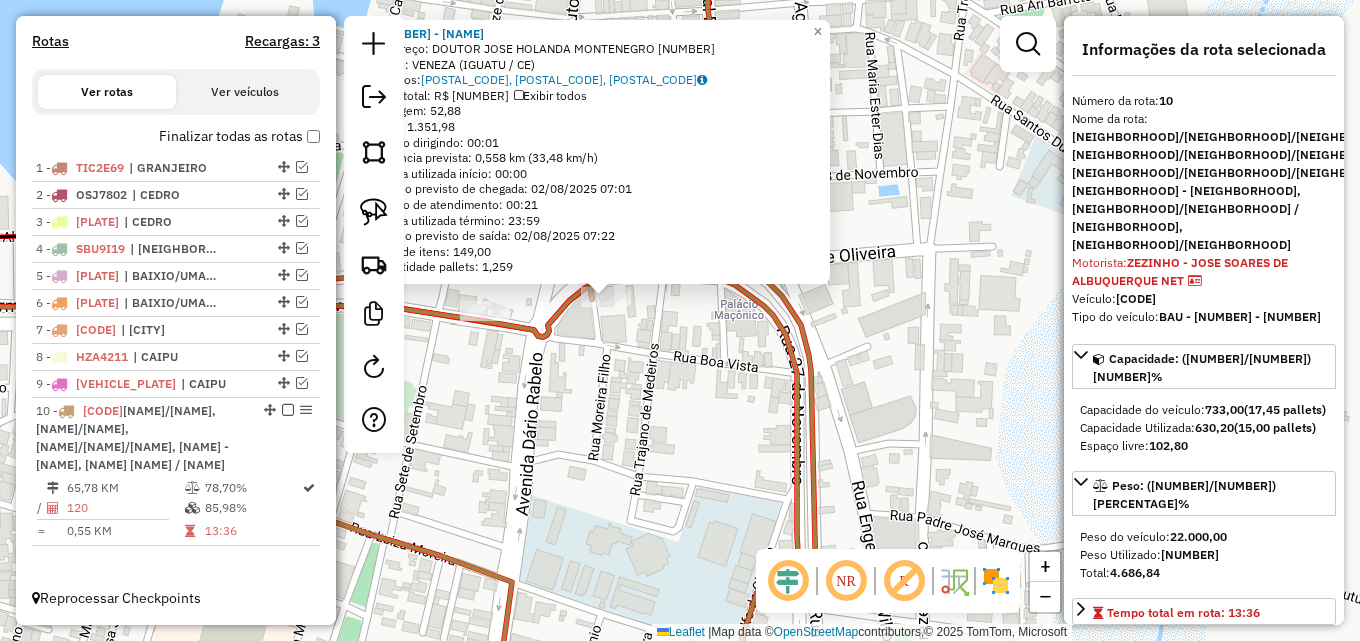 click on "Rota 10 - Placa EVO8640  16647 - SUPER BUGI 16647 - SUPER BUGI  Endereço:  DOUTOR JOSE HOLANDA MONTENEGRO 526   Bairro: VENEZA (IGUATU / CE)   Pedidos:  01741379, 01741380, 01741381   Valor total: R$ 5.478,10   Exibir todos   Cubagem: 52,88  Peso: 1.351,98  Tempo dirigindo: 00:01   Distância prevista: 0,558 km (33,48 km/h)   Janela utilizada início: 00:00   Horário previsto de chegada: 02/08/2025 07:01   Tempo de atendimento: 00:21   Janela utilizada término: 23:59   Horário previsto de saída: 02/08/2025 07:22   Total de itens: 149,00   Quantidade pallets: 1,259  × Janela de atendimento Grade de atendimento Capacidade Transportadoras Veículos Cliente Pedidos  Rotas Selecione os dias de semana para filtrar as janelas de atendimento  Seg   Ter   Qua   Qui   Sex   Sáb   Dom  Informe o período da janela de atendimento: De: Até:  Filtrar exatamente a janela do cliente  Considerar janela de atendimento padrão  Selecione os dias de semana para filtrar as grades de atendimento  Seg   Ter   Qua   Qui  De:" 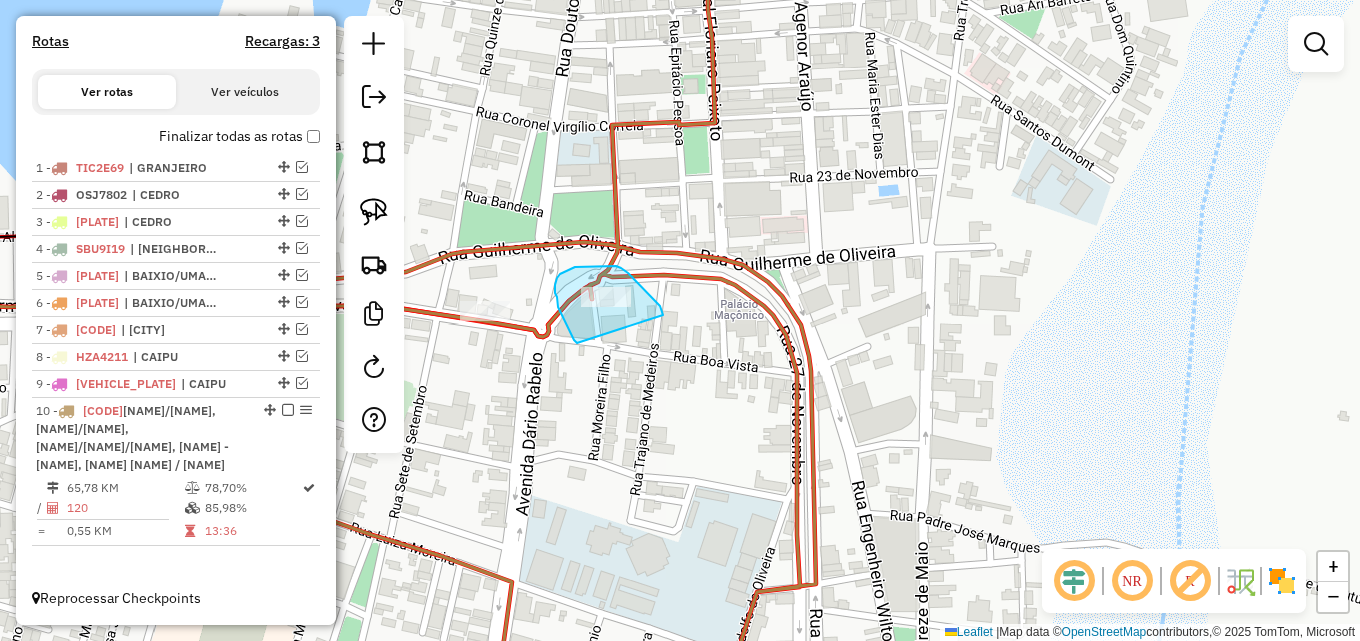 drag, startPoint x: 576, startPoint y: 342, endPoint x: 664, endPoint y: 316, distance: 91.76056 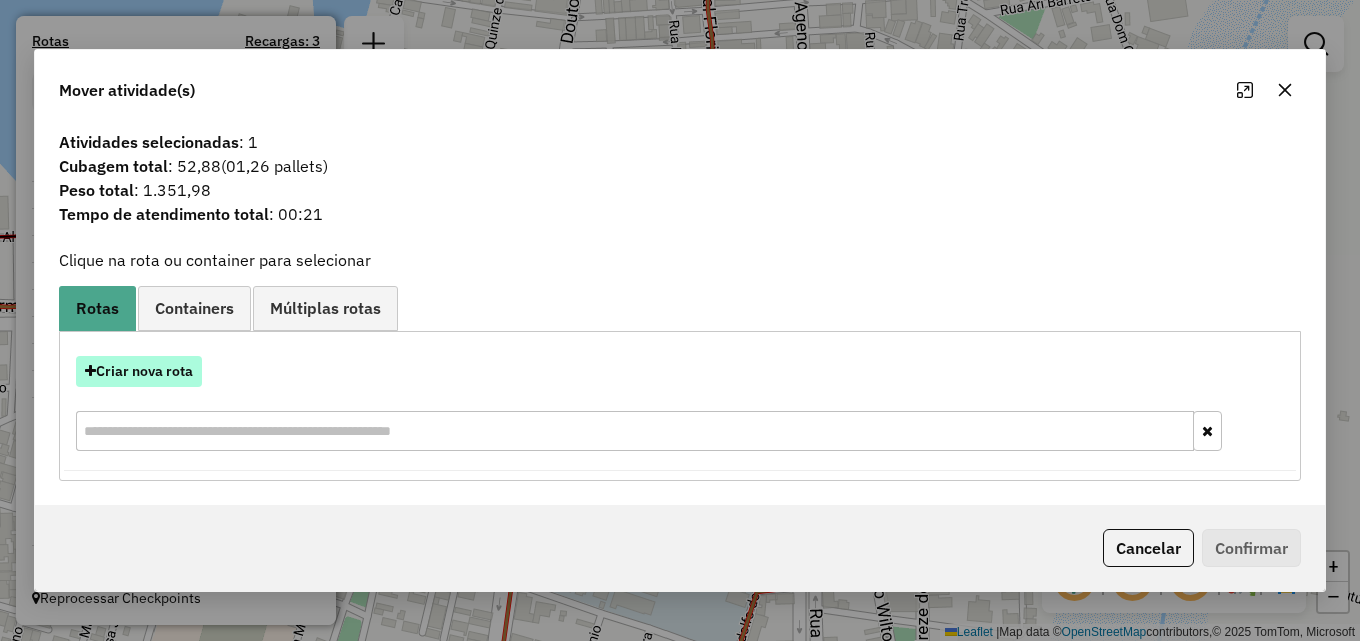 click on "Criar nova rota" at bounding box center [139, 371] 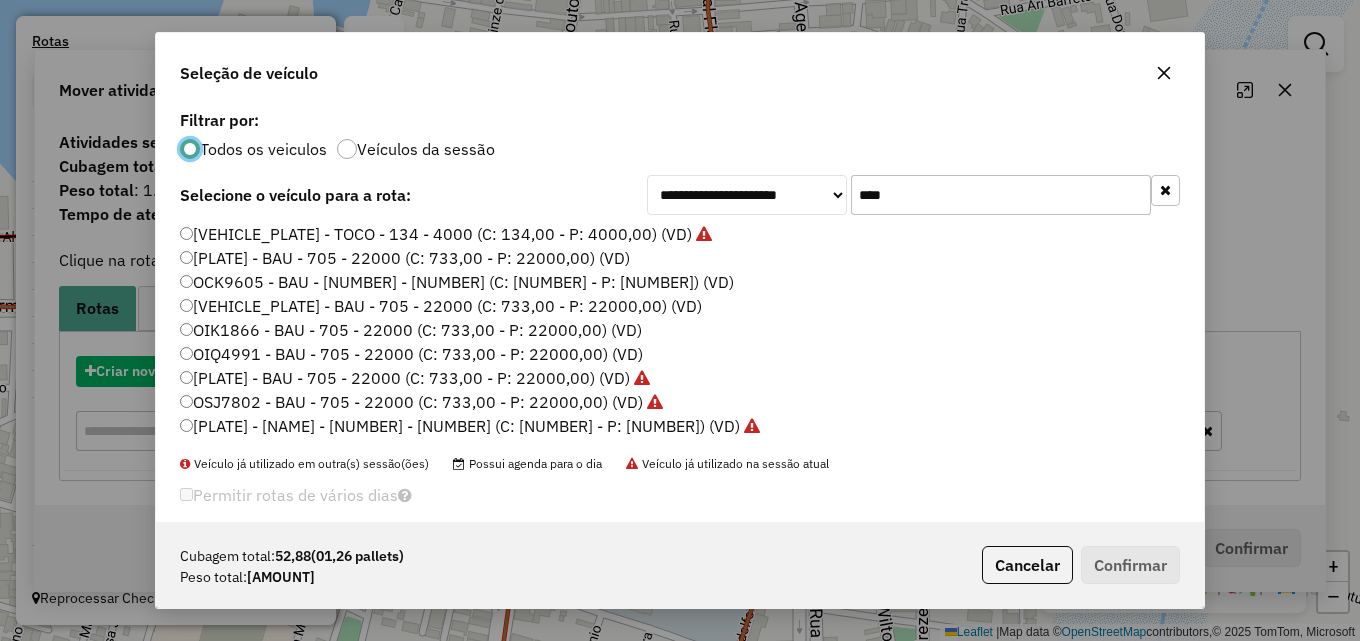 scroll, scrollTop: 11, scrollLeft: 6, axis: both 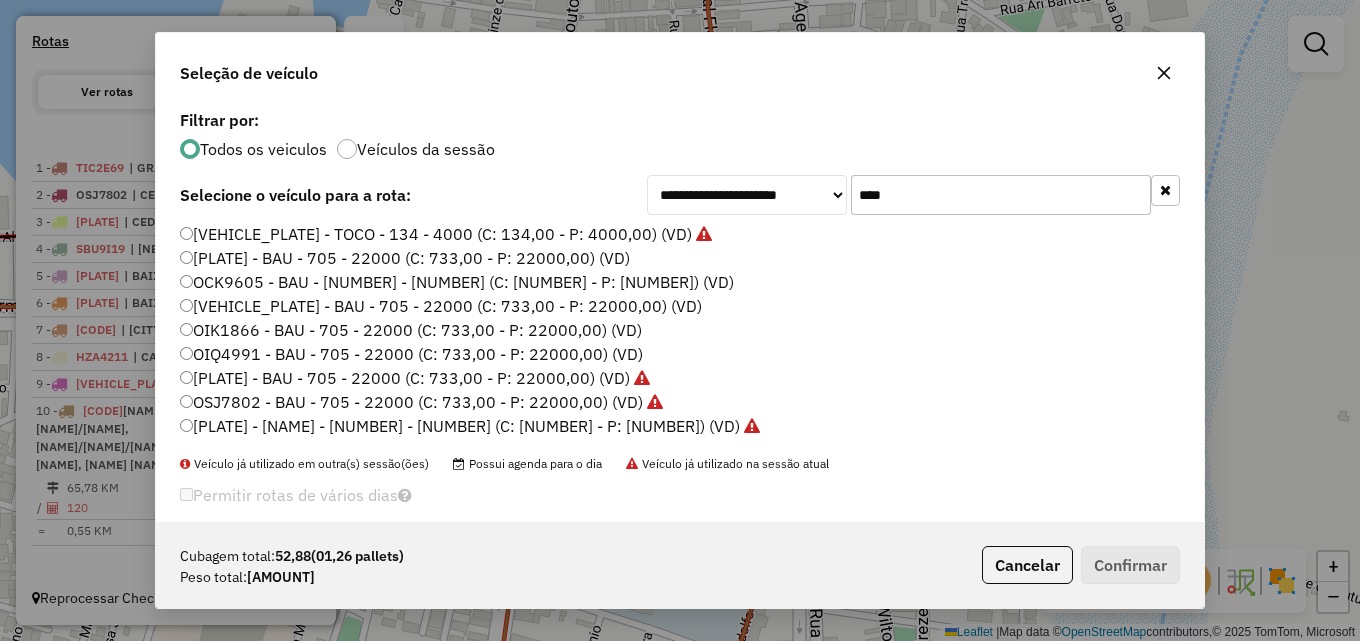 drag, startPoint x: 889, startPoint y: 194, endPoint x: 702, endPoint y: 209, distance: 187.60065 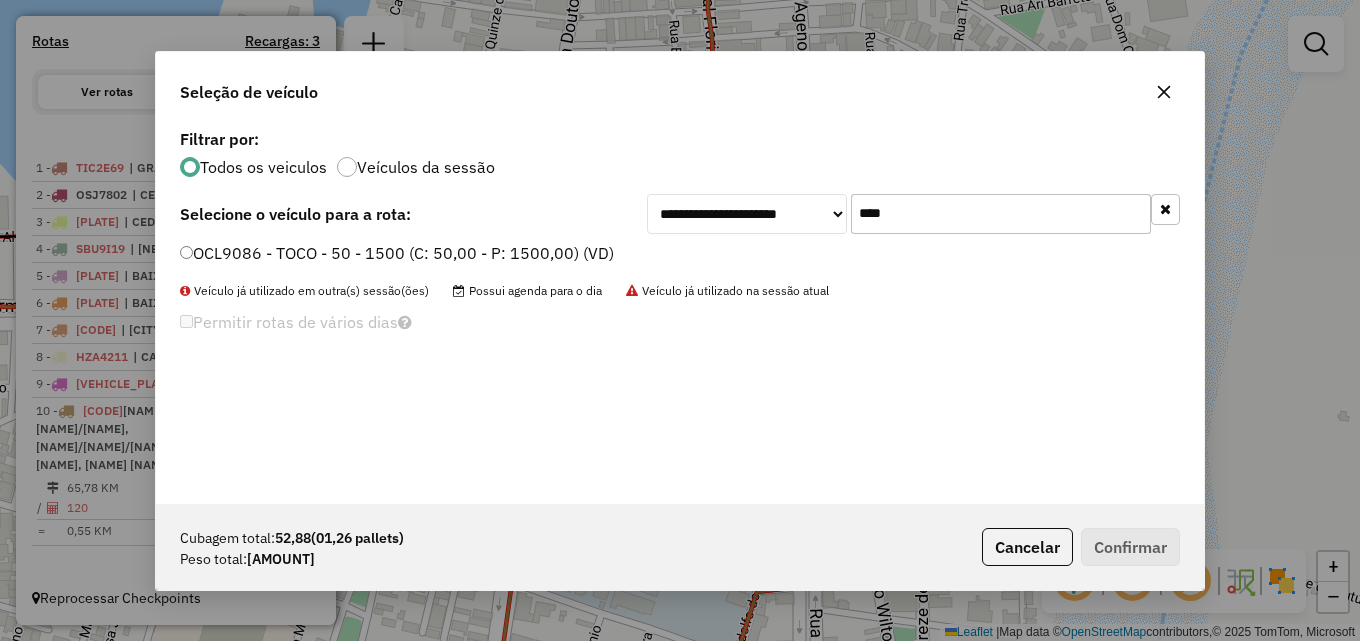 type on "****" 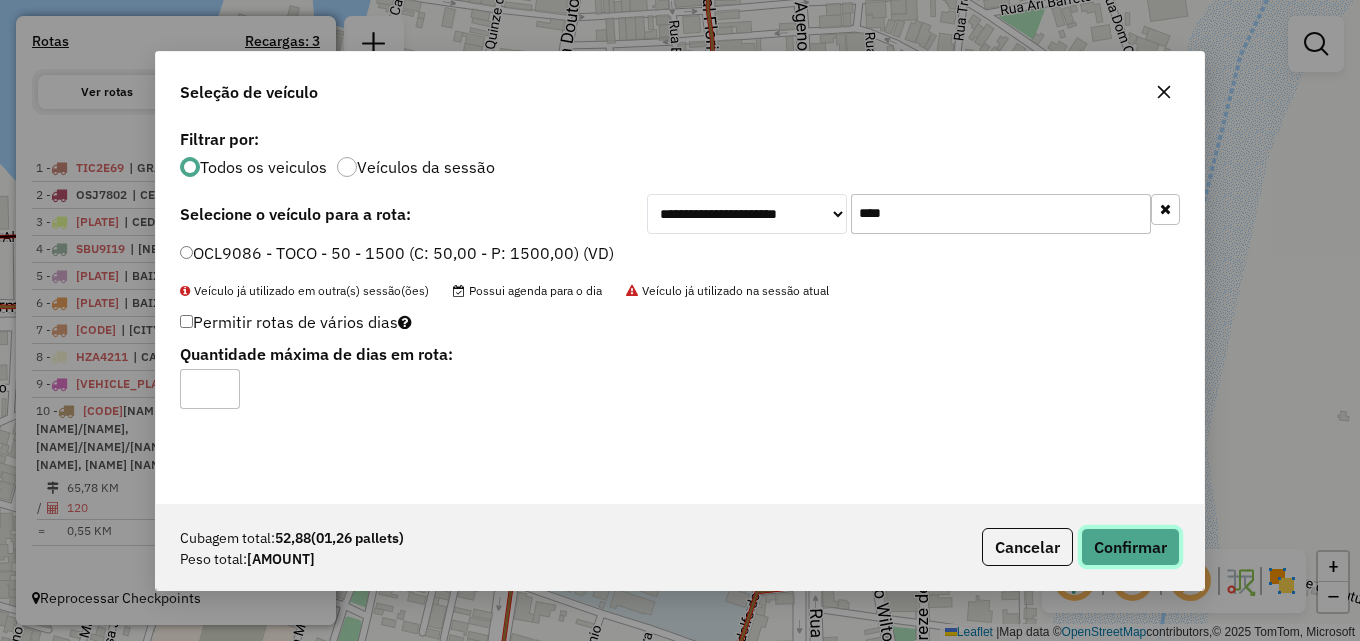 click on "Confirmar" 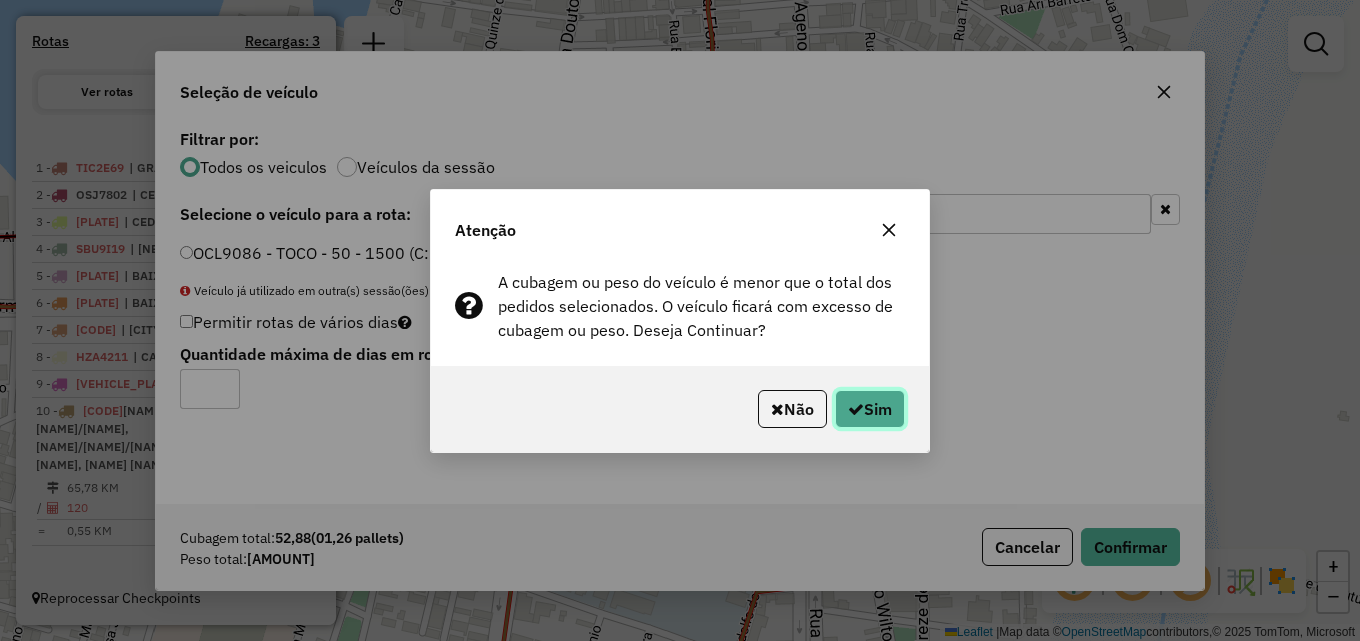 click on "Sim" 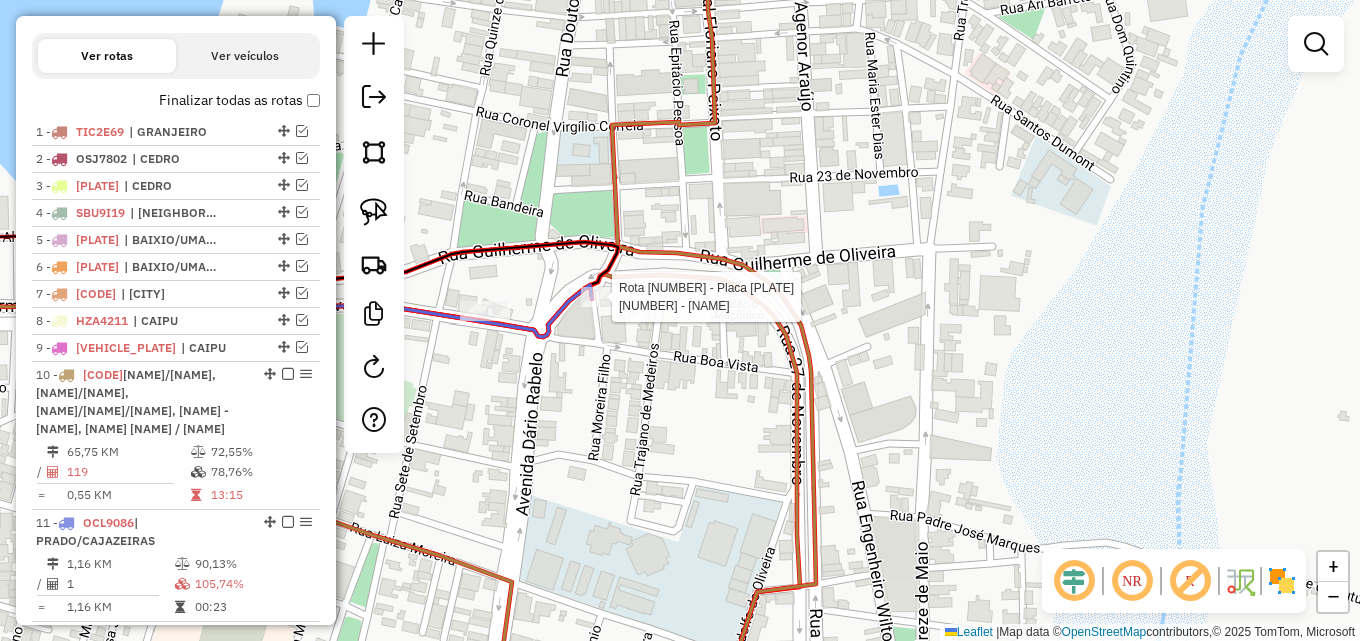 select on "**********" 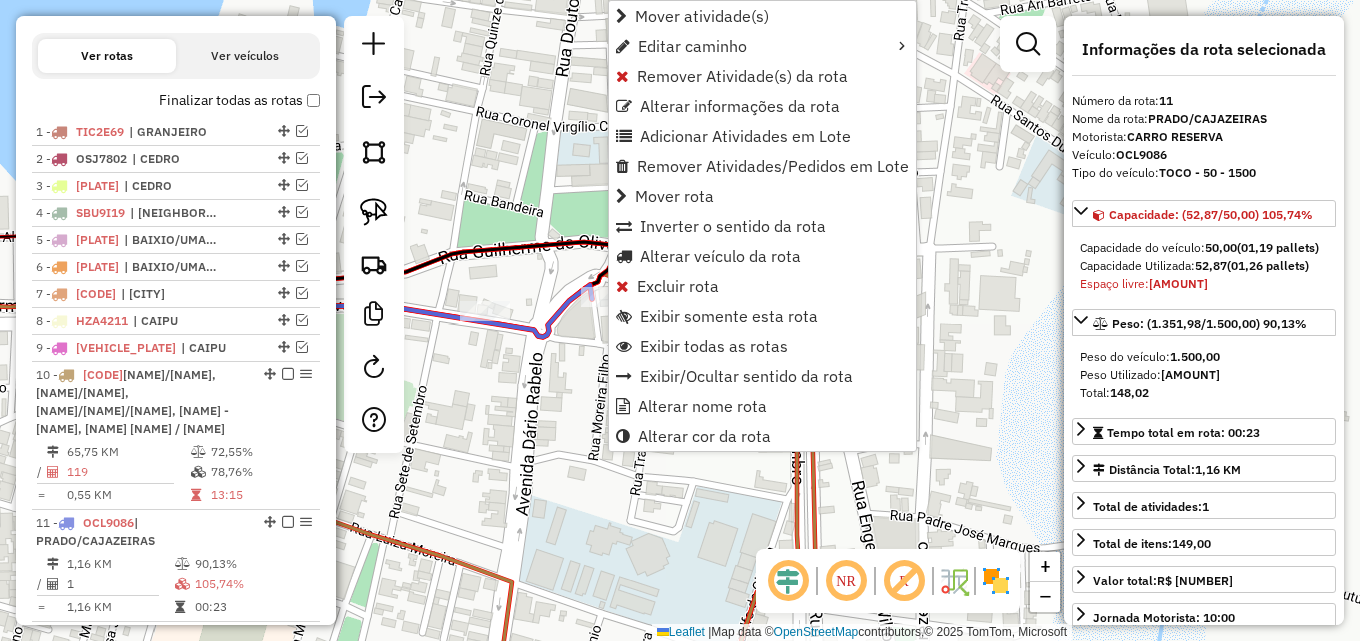 scroll, scrollTop: 808, scrollLeft: 0, axis: vertical 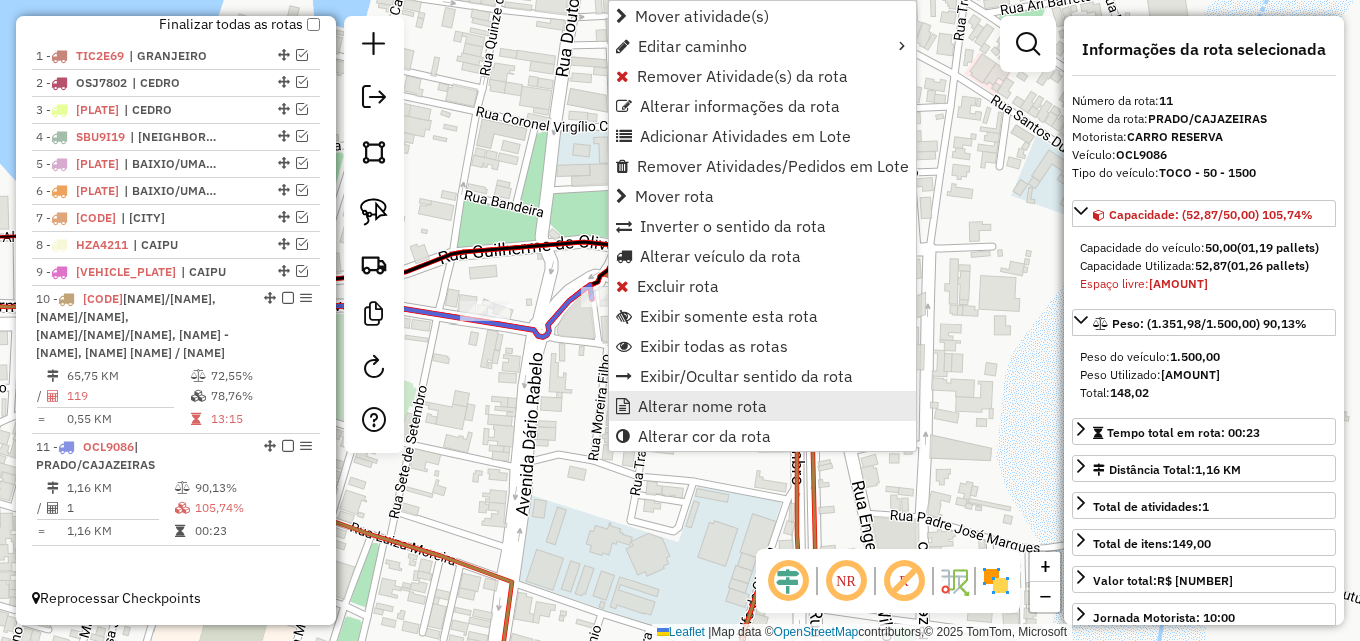click on "Alterar nome rota" at bounding box center (702, 406) 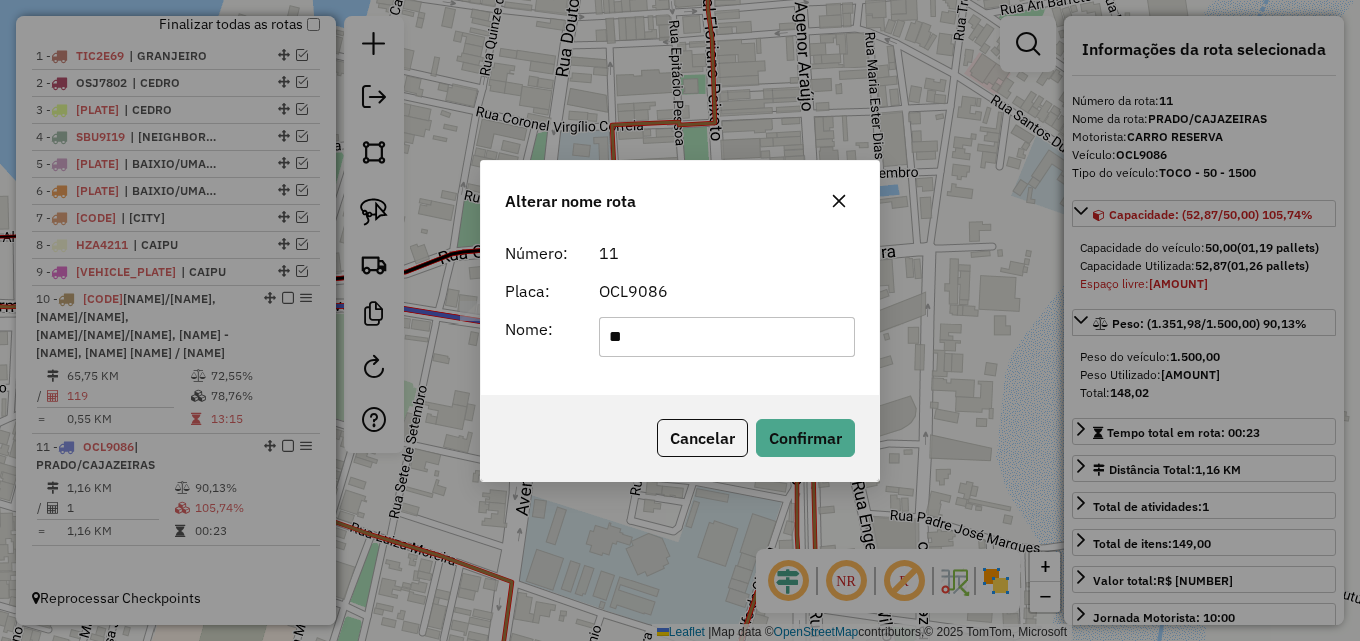 type on "*" 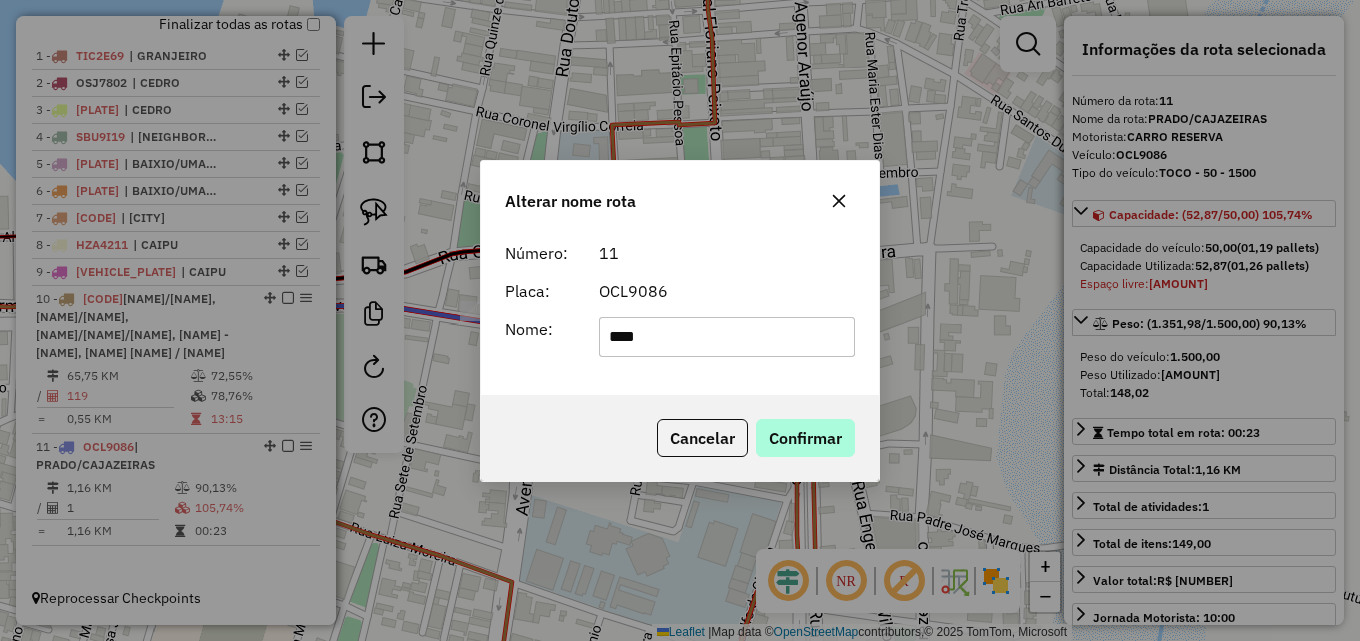 type on "****" 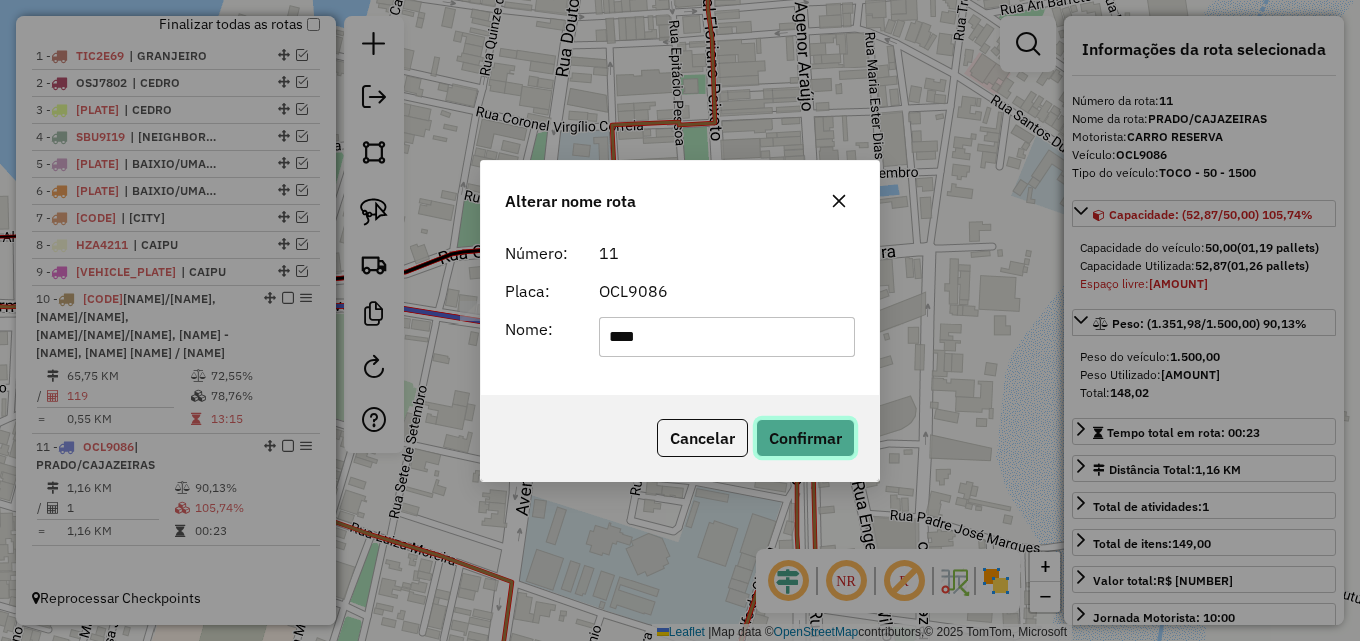 click on "Confirmar" 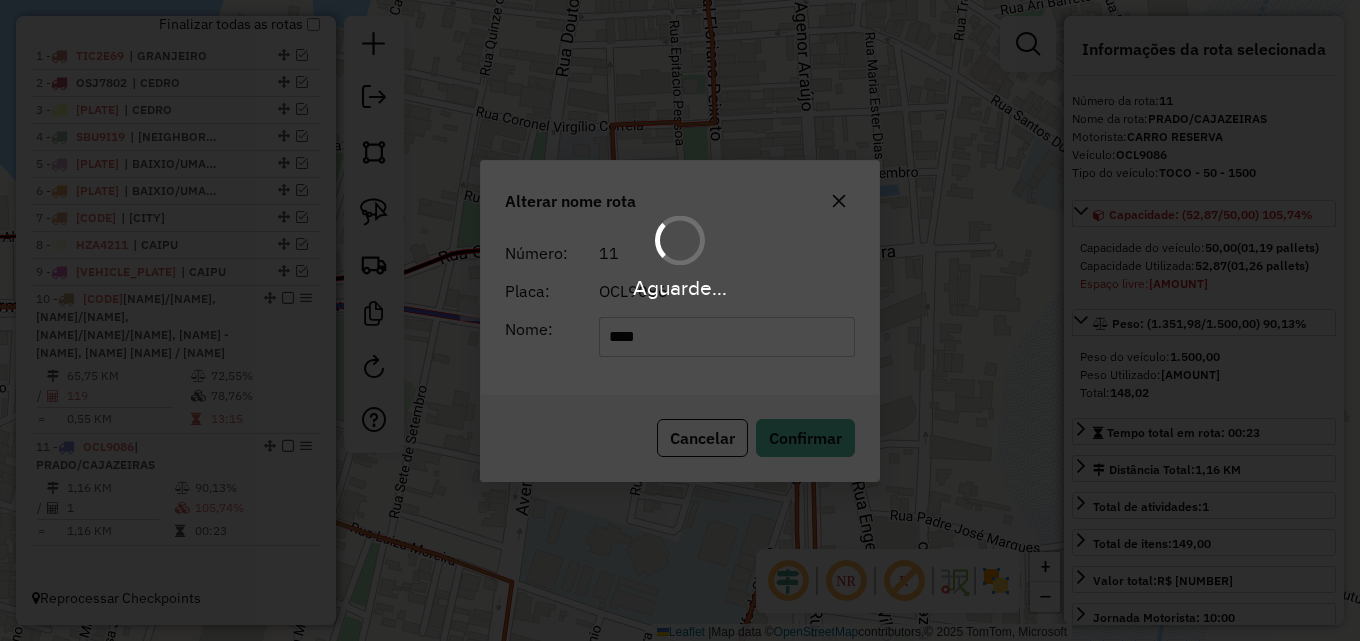 type 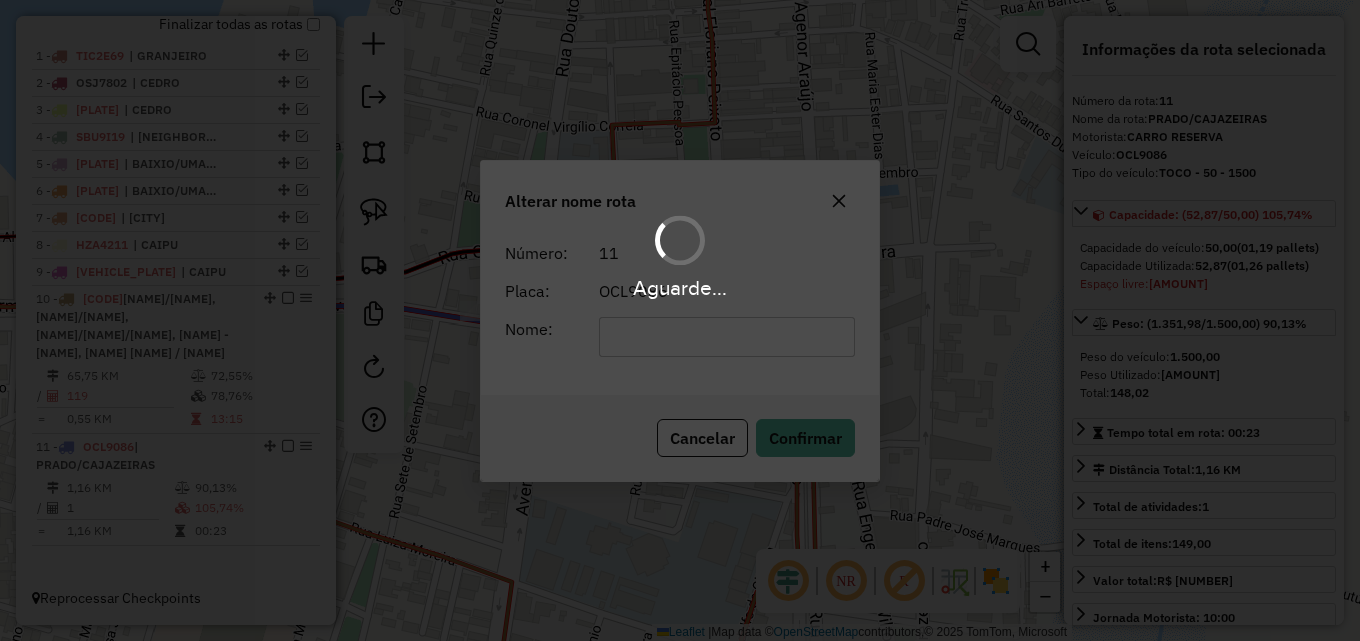 scroll, scrollTop: 790, scrollLeft: 0, axis: vertical 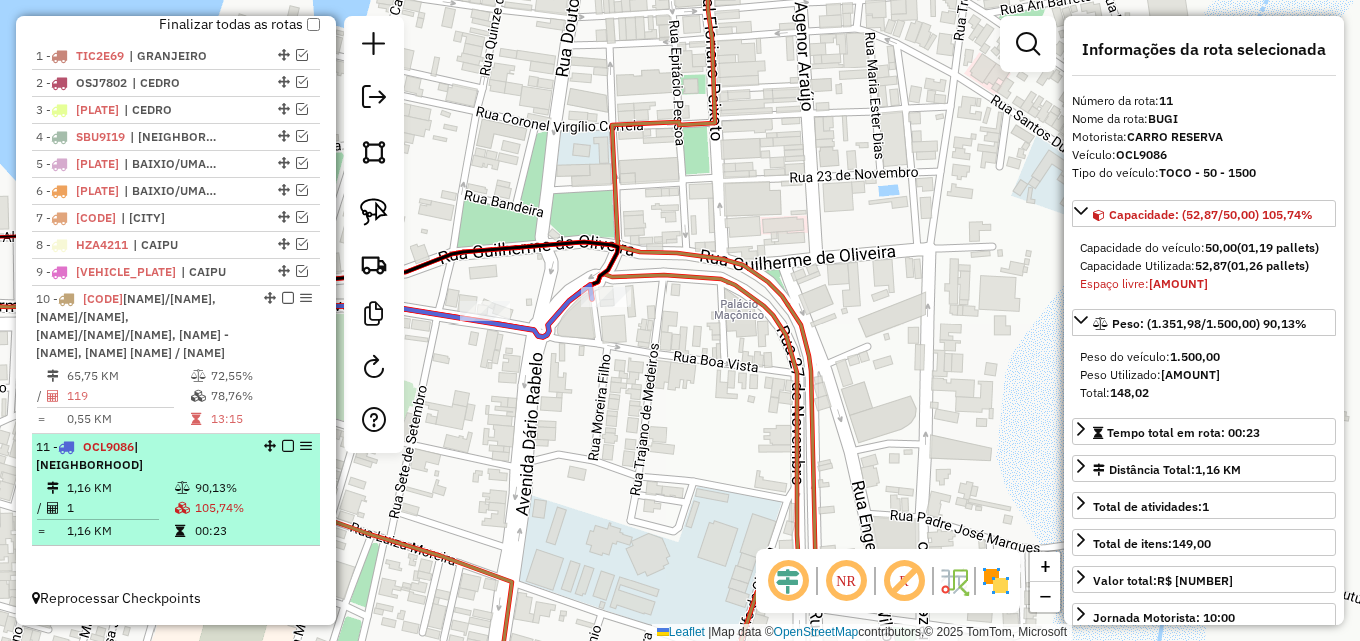 click at bounding box center (288, 446) 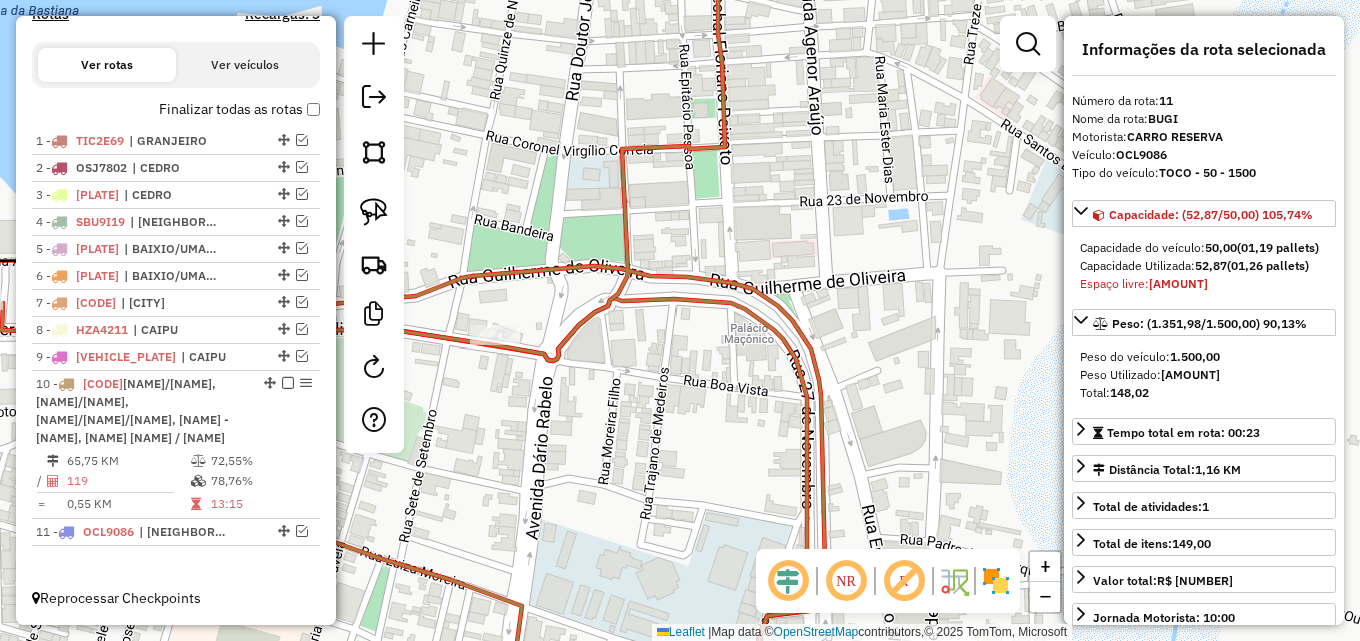 drag, startPoint x: 659, startPoint y: 332, endPoint x: 722, endPoint y: 386, distance: 82.9759 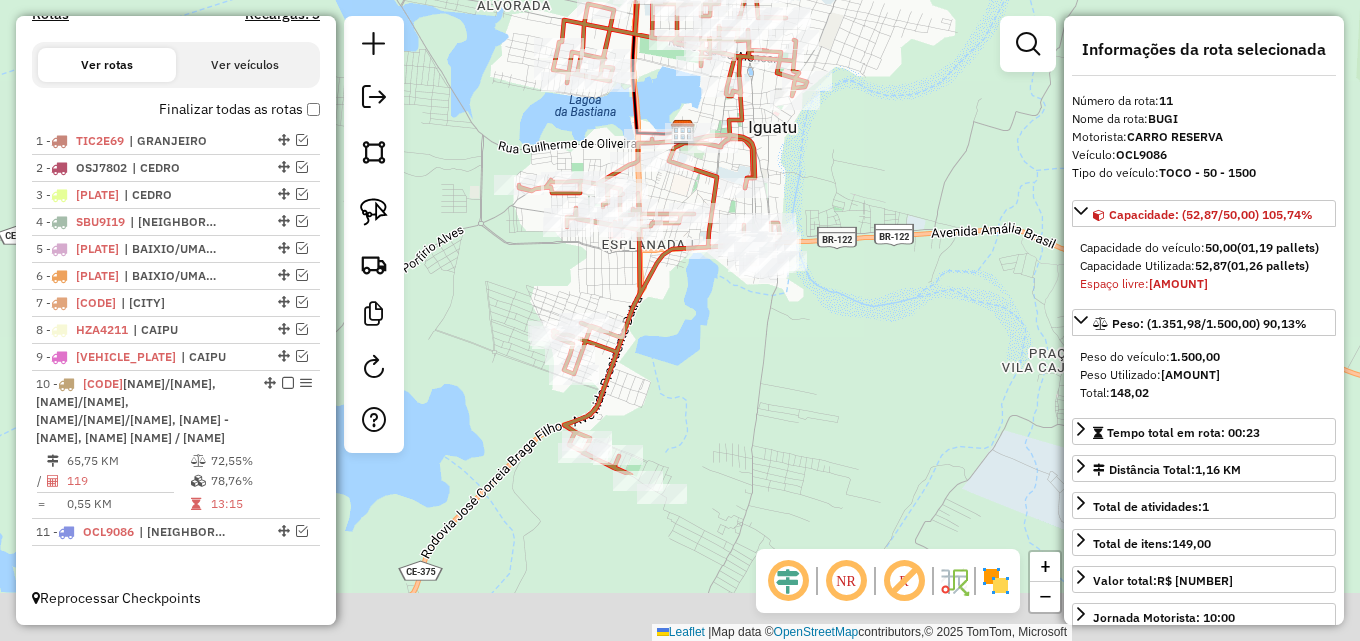 drag, startPoint x: 727, startPoint y: 394, endPoint x: 755, endPoint y: 164, distance: 231.69807 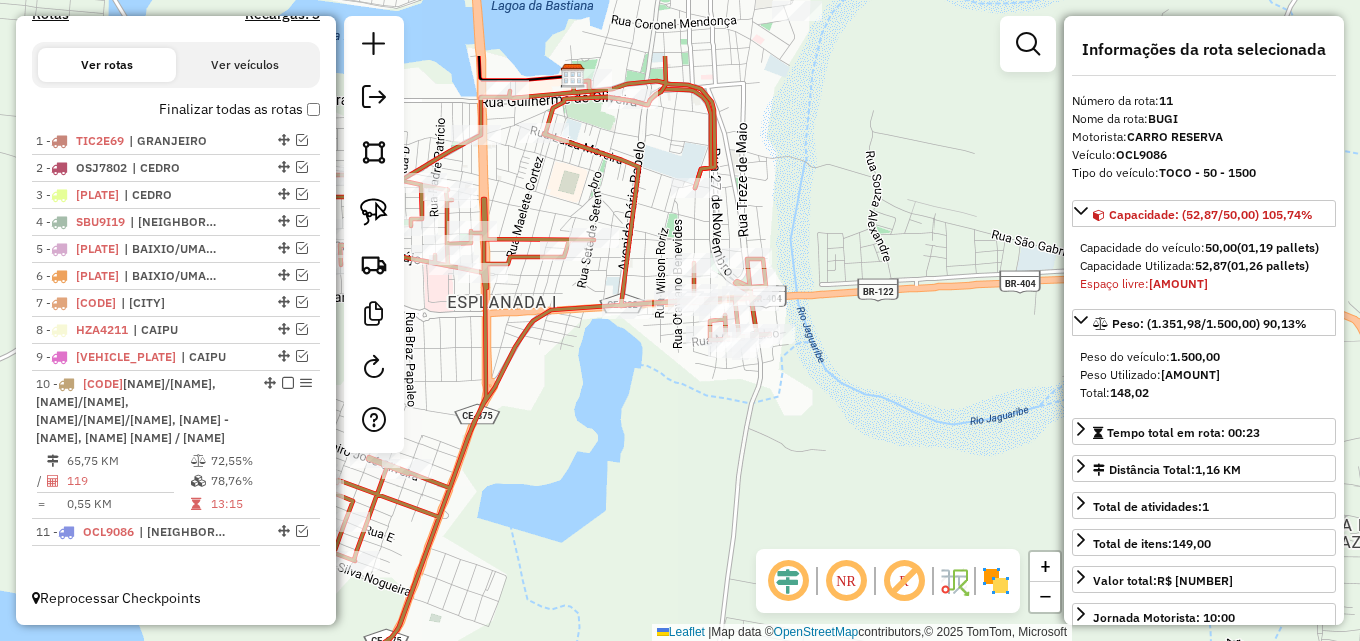 drag, startPoint x: 704, startPoint y: 292, endPoint x: 649, endPoint y: 391, distance: 113.25193 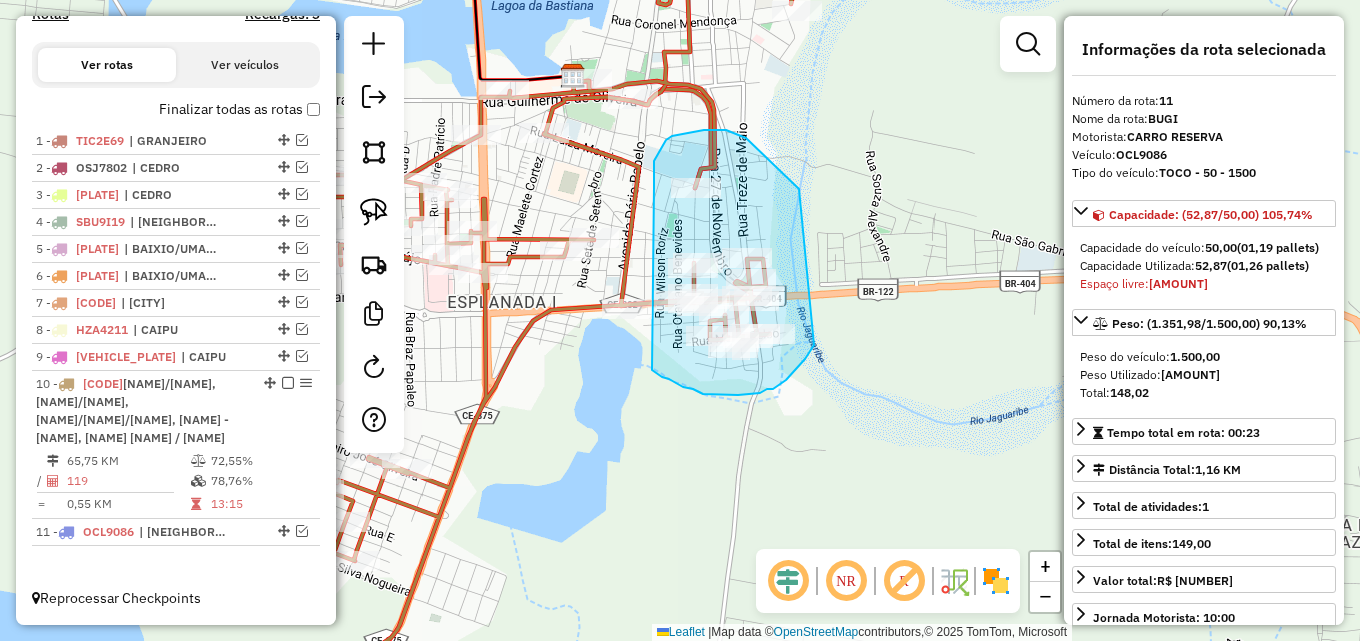 drag, startPoint x: 654, startPoint y: 187, endPoint x: 652, endPoint y: 370, distance: 183.01093 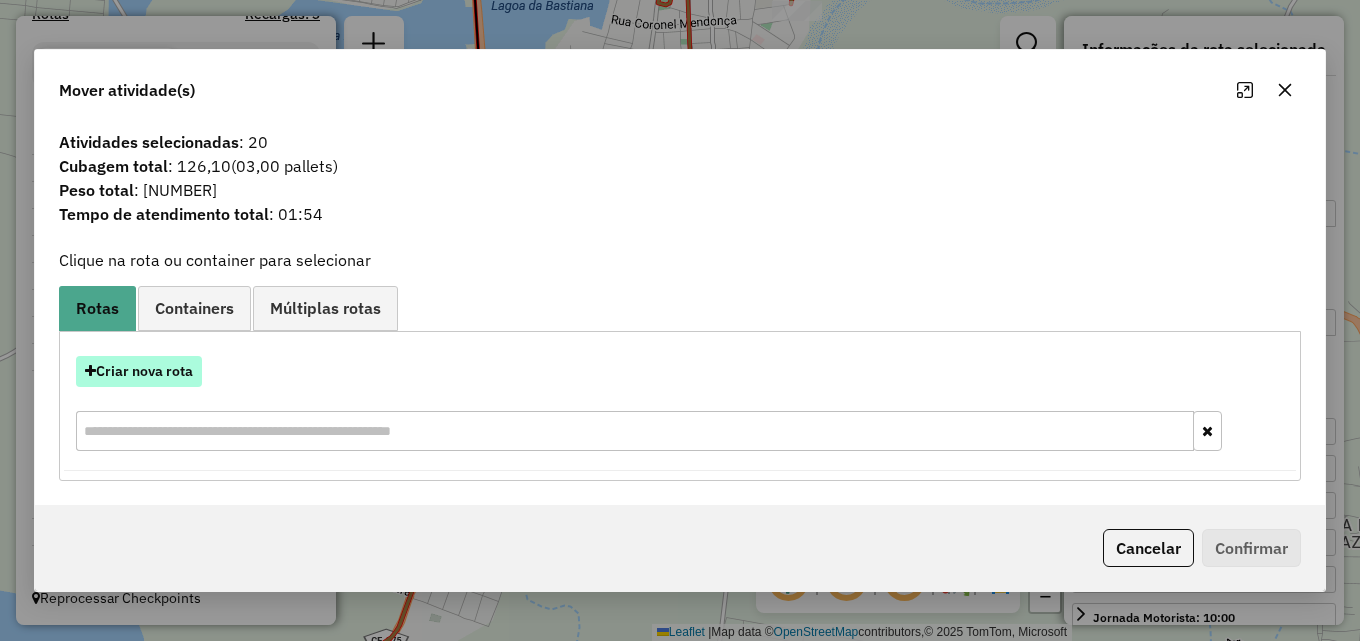 click on "Criar nova rota" at bounding box center [139, 371] 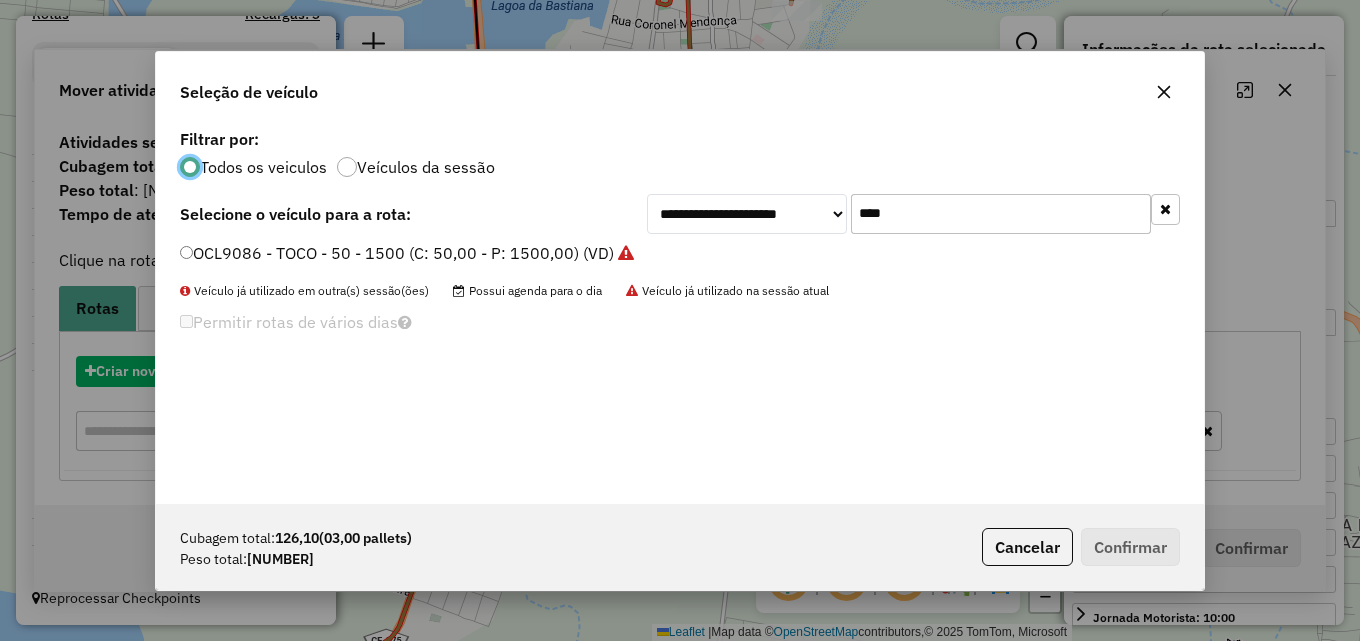 scroll, scrollTop: 11, scrollLeft: 6, axis: both 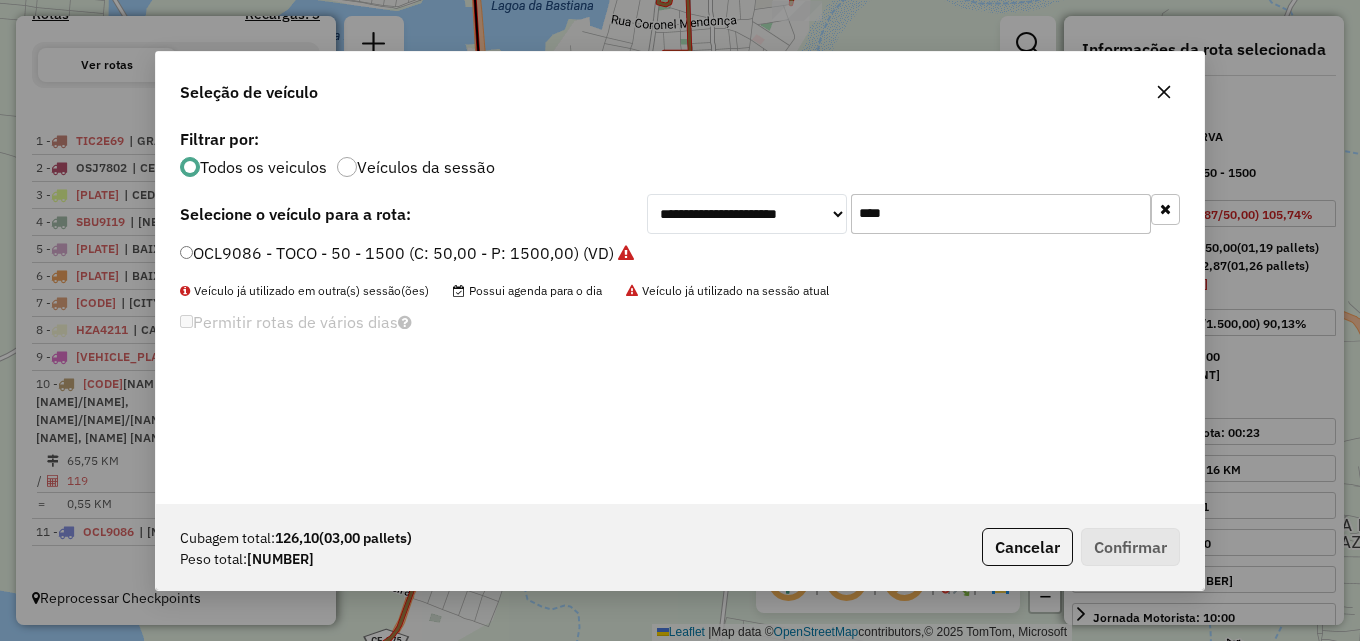 drag, startPoint x: 744, startPoint y: 212, endPoint x: 557, endPoint y: 194, distance: 187.86432 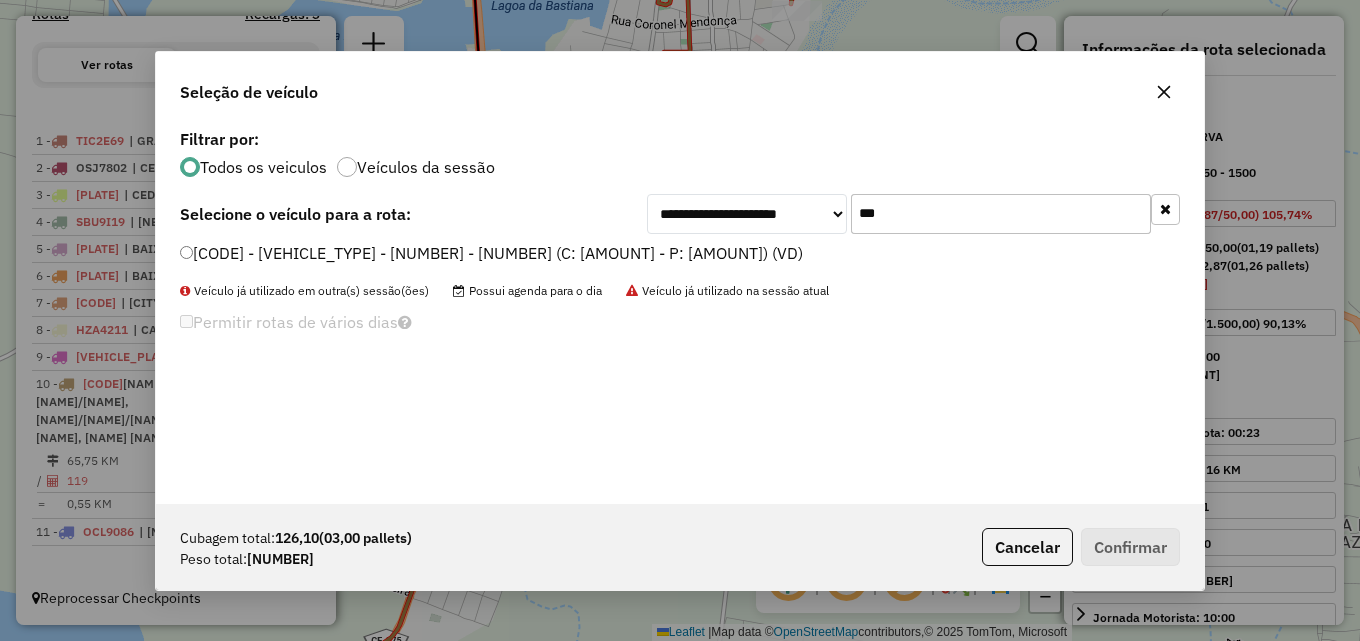 type on "***" 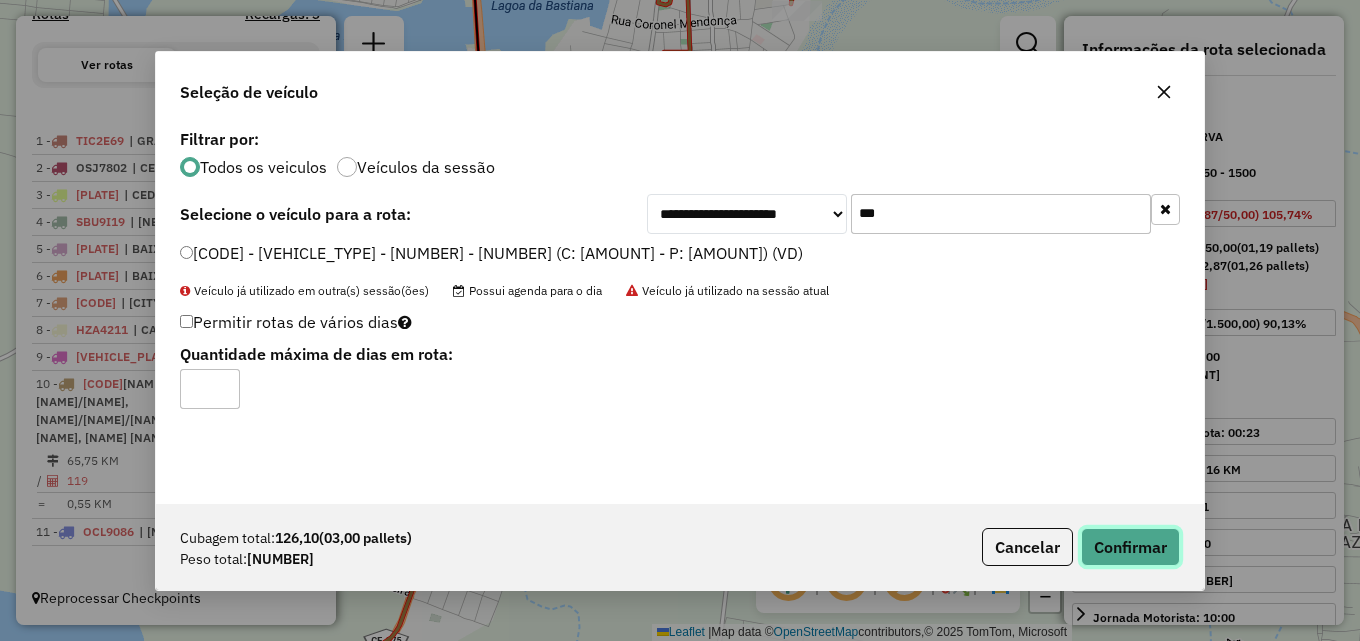 click on "Confirmar" 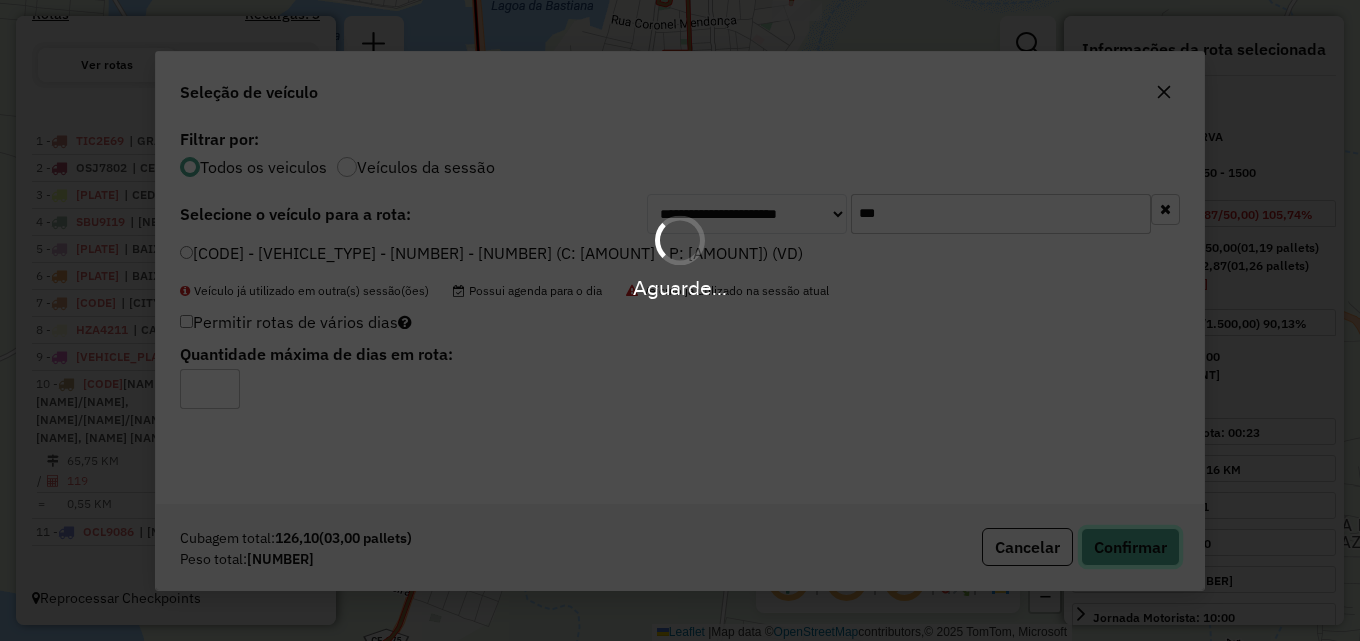 type 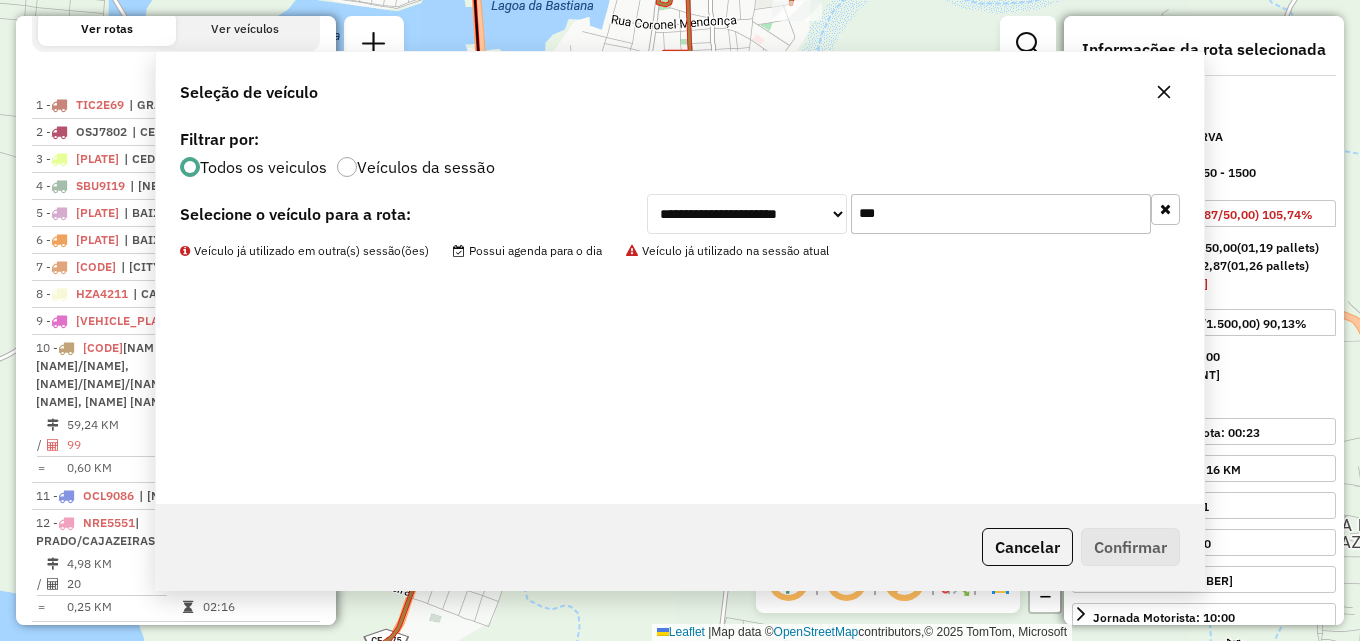 scroll, scrollTop: 835, scrollLeft: 0, axis: vertical 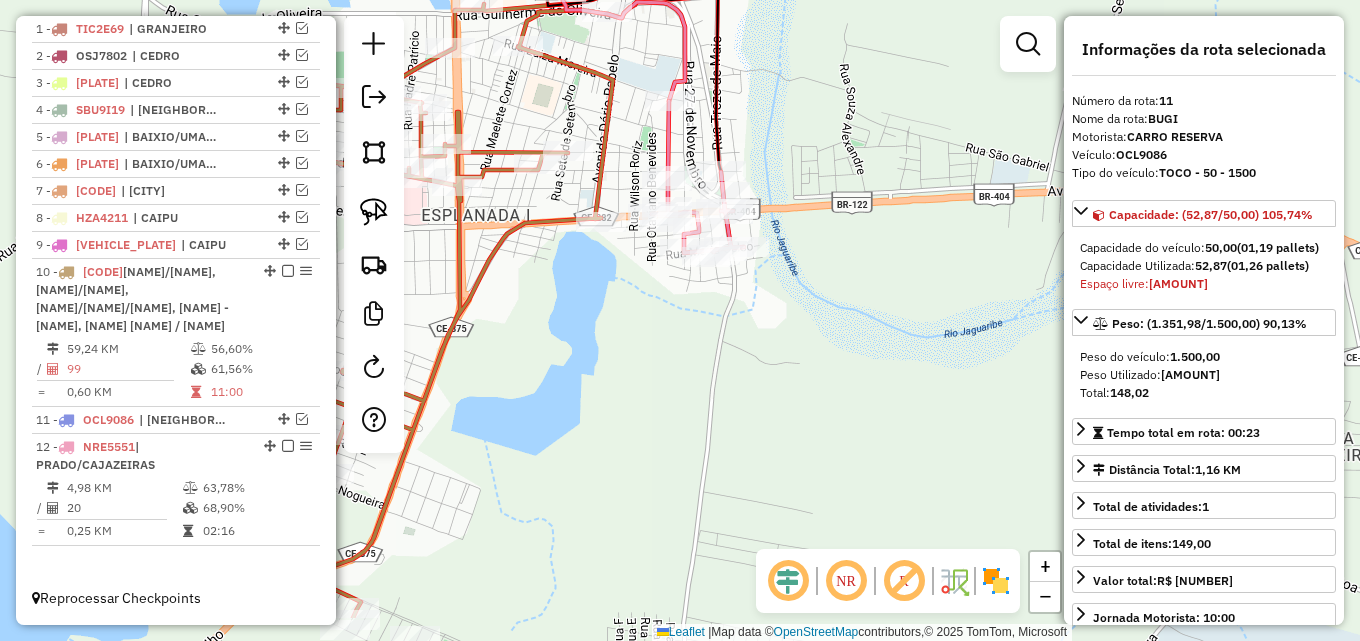 drag, startPoint x: 721, startPoint y: 441, endPoint x: 689, endPoint y: 351, distance: 95.51963 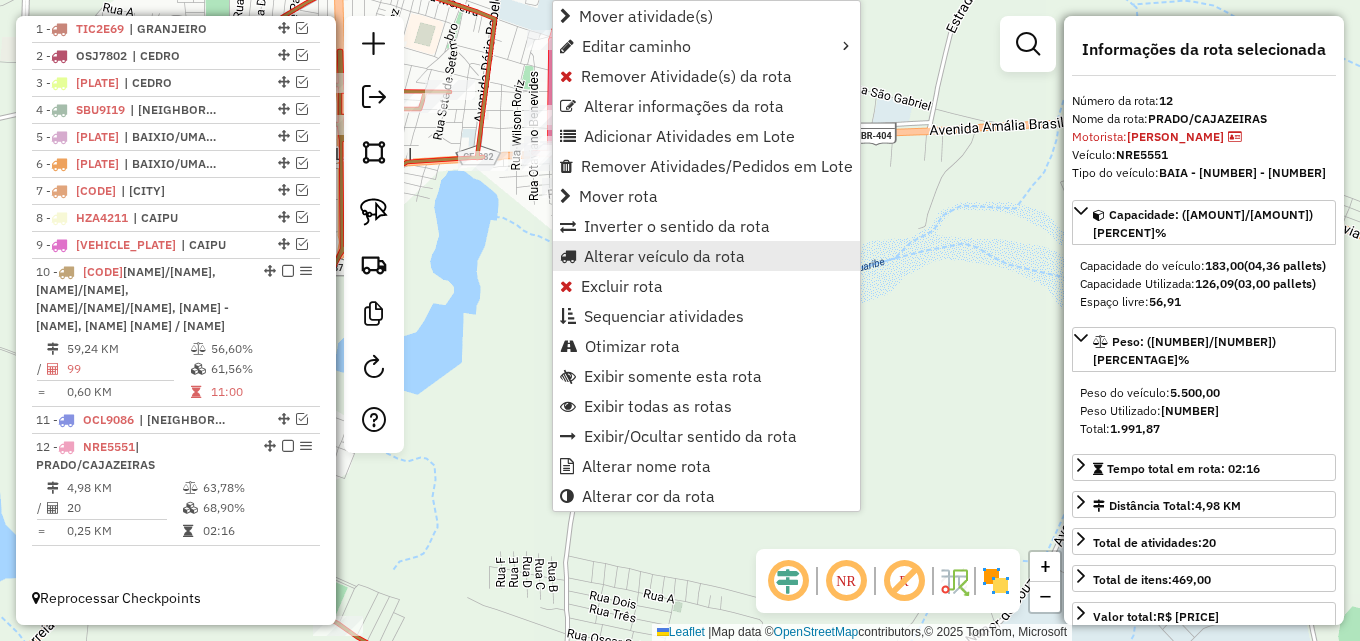 click on "Alterar veículo da rota" at bounding box center (664, 256) 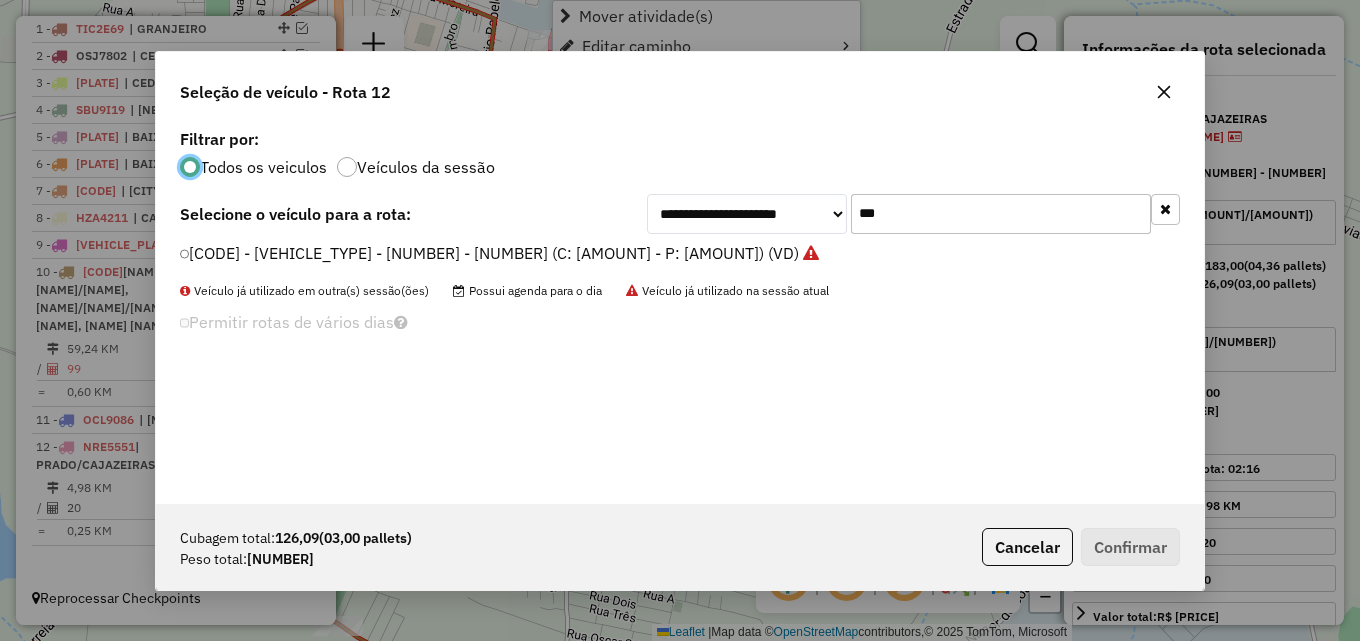 scroll, scrollTop: 11, scrollLeft: 6, axis: both 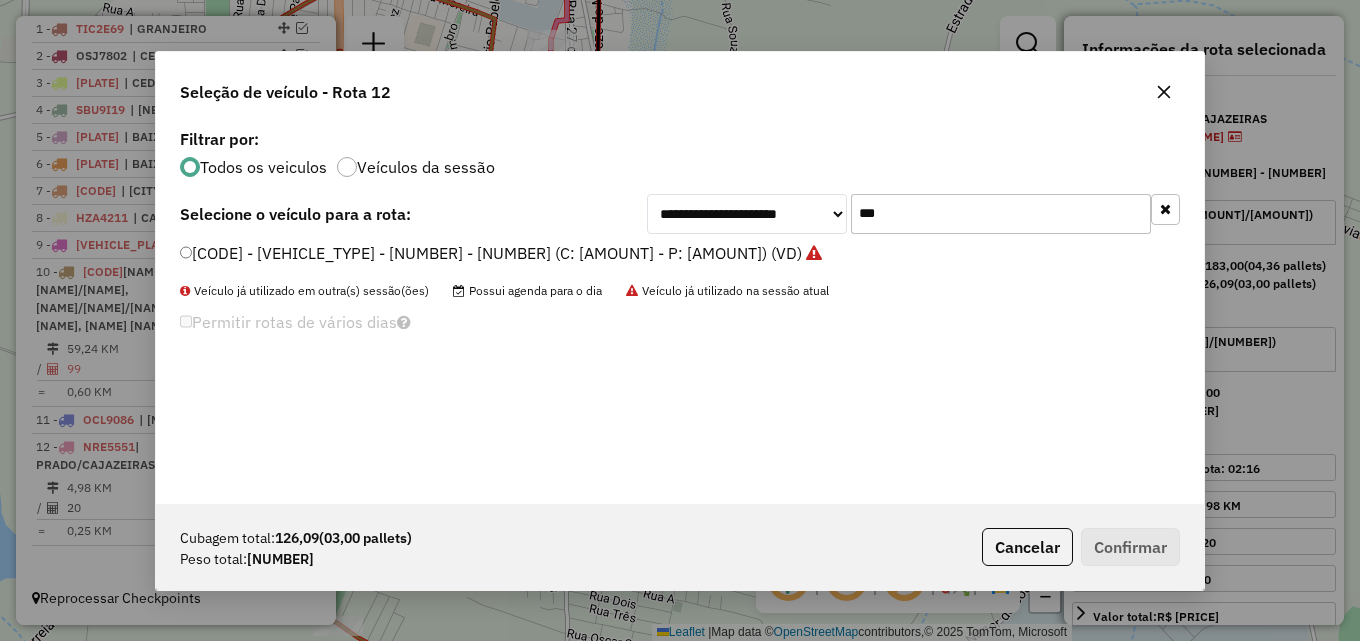 drag, startPoint x: 880, startPoint y: 212, endPoint x: 432, endPoint y: 252, distance: 449.78217 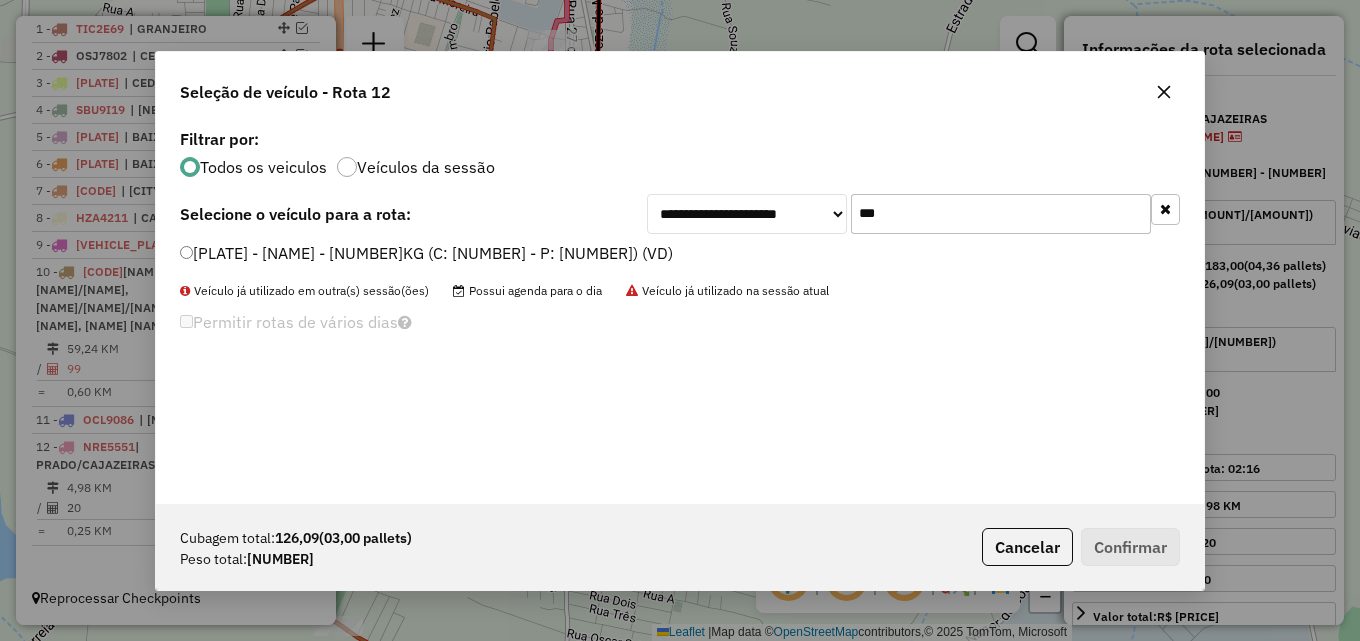 type on "***" 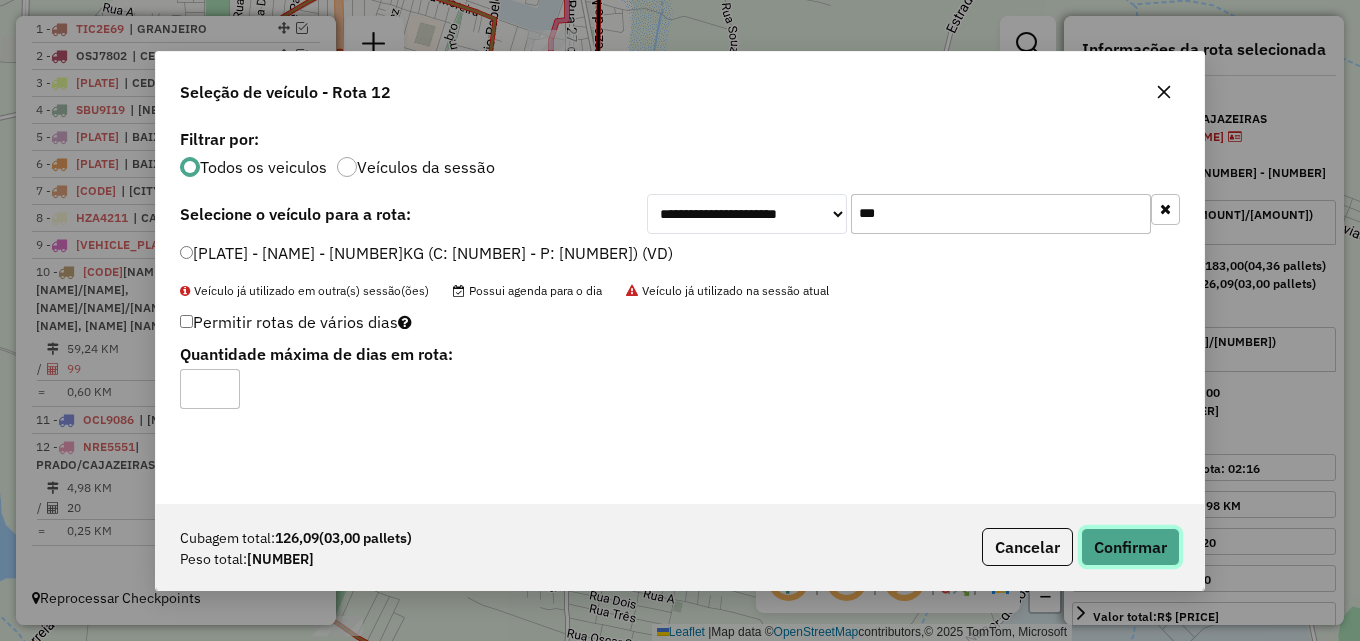 click on "Confirmar" 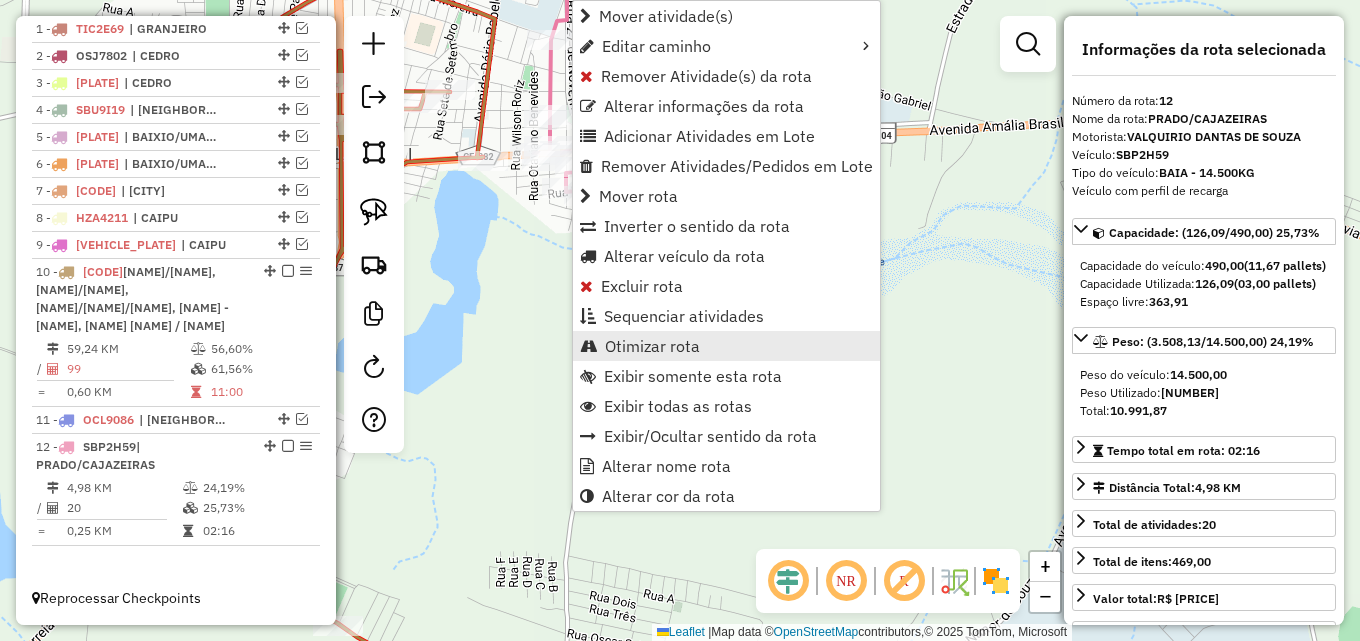 click on "Otimizar rota" at bounding box center (652, 346) 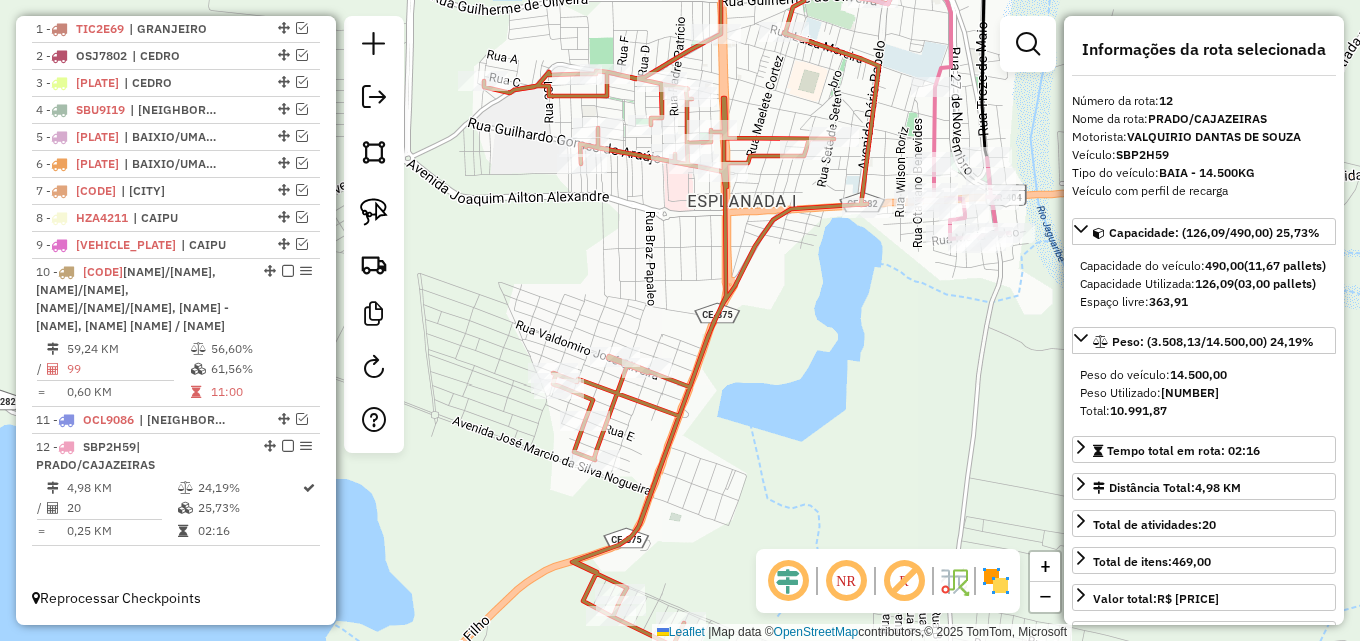 drag, startPoint x: 634, startPoint y: 356, endPoint x: 984, endPoint y: 277, distance: 358.80496 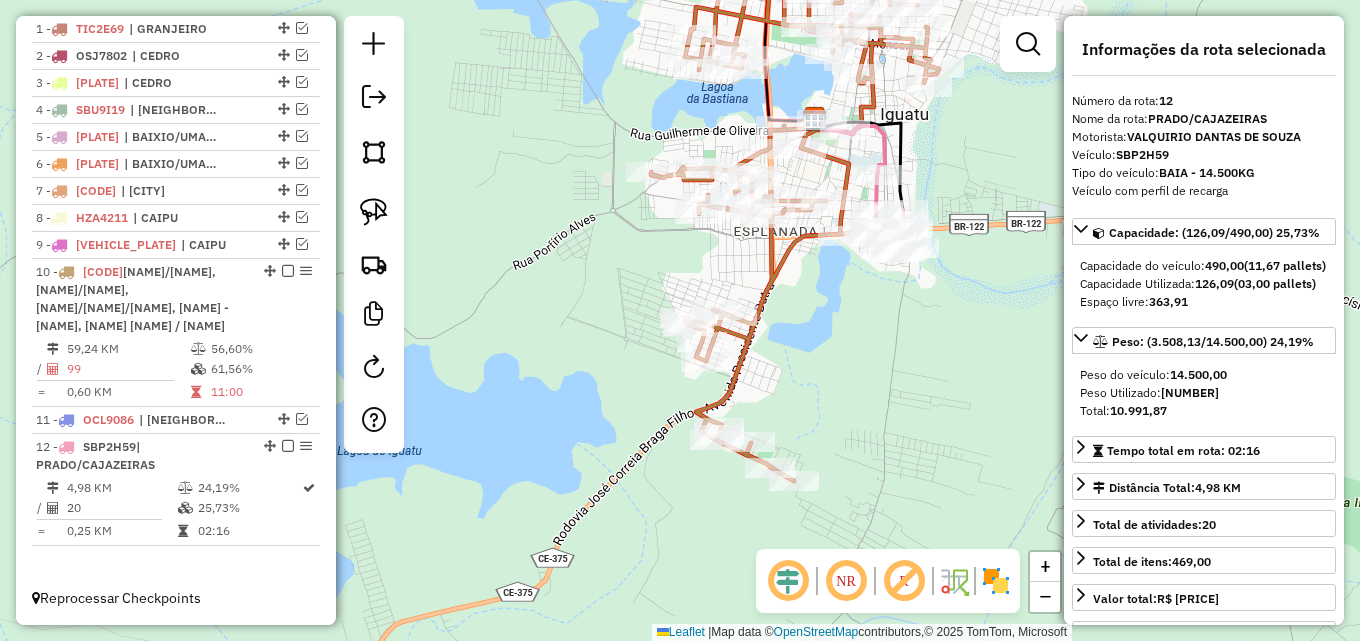 drag, startPoint x: 888, startPoint y: 331, endPoint x: 859, endPoint y: 340, distance: 30.364452 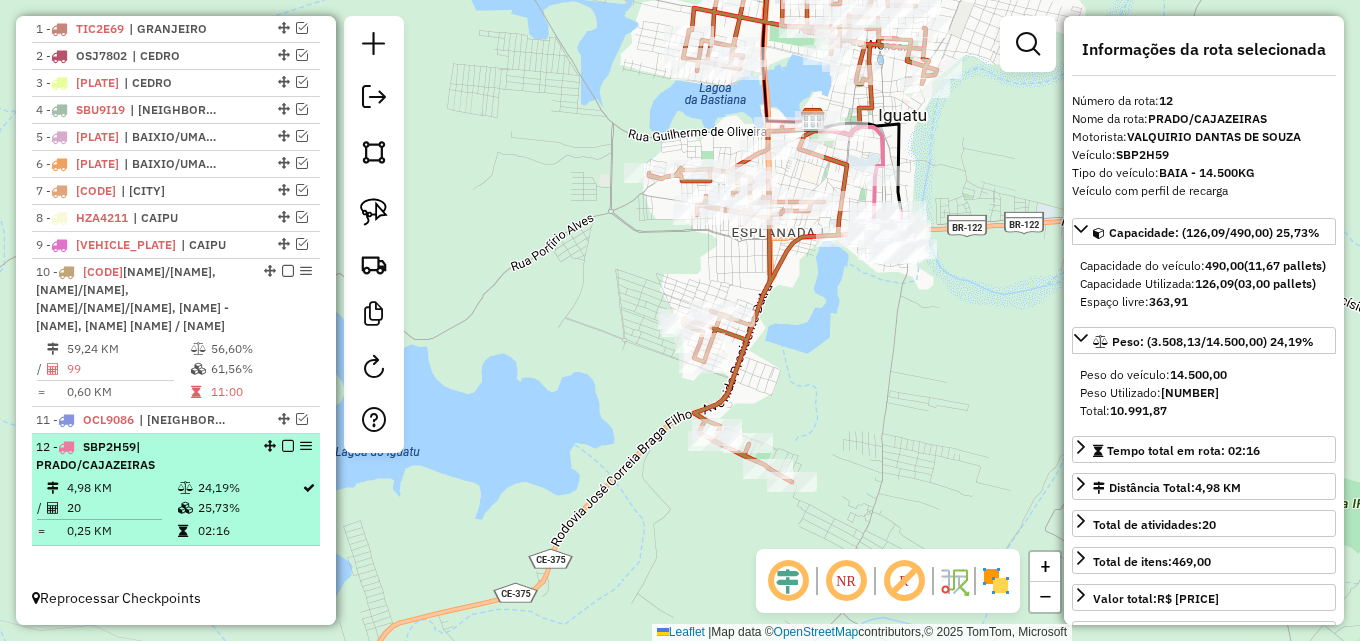 click at bounding box center (288, 446) 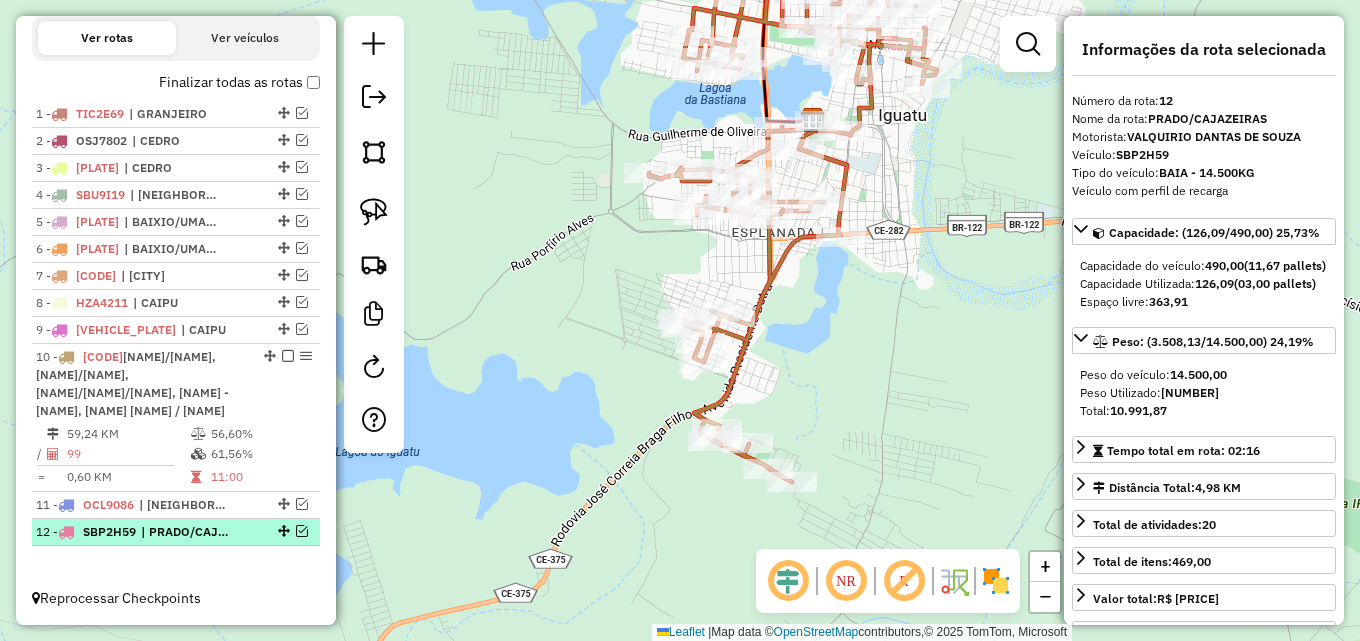 scroll, scrollTop: 750, scrollLeft: 0, axis: vertical 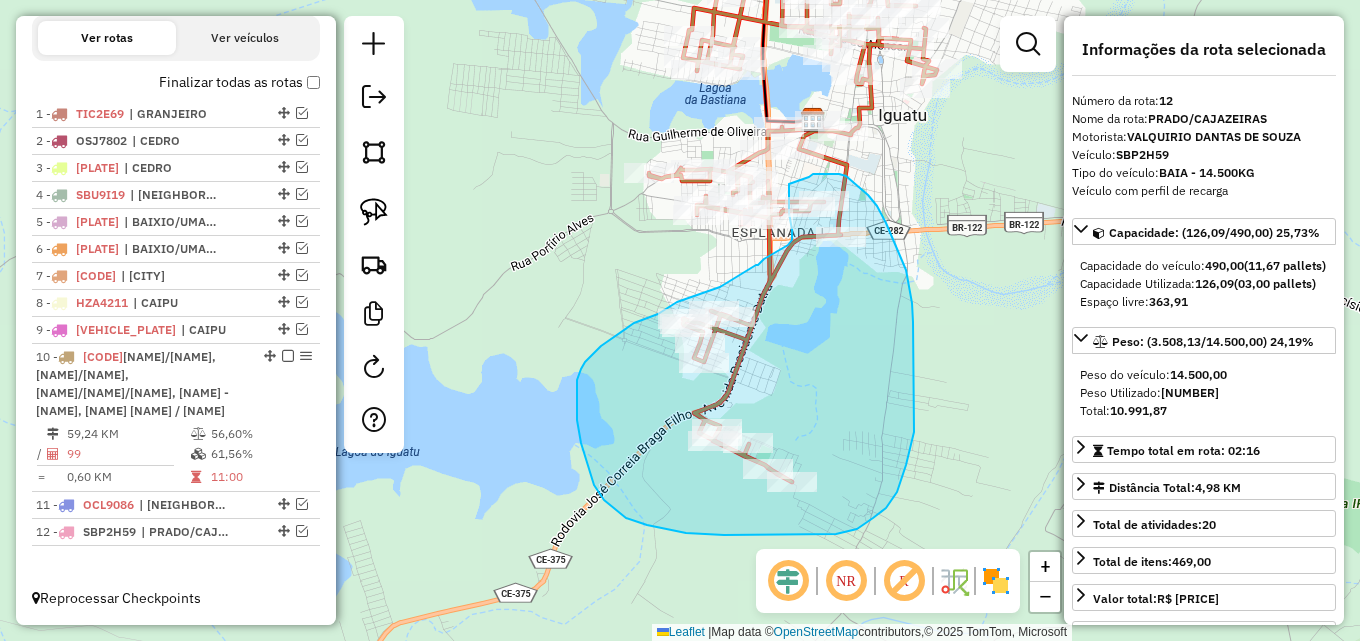 drag, startPoint x: 809, startPoint y: 177, endPoint x: 789, endPoint y: 184, distance: 21.189621 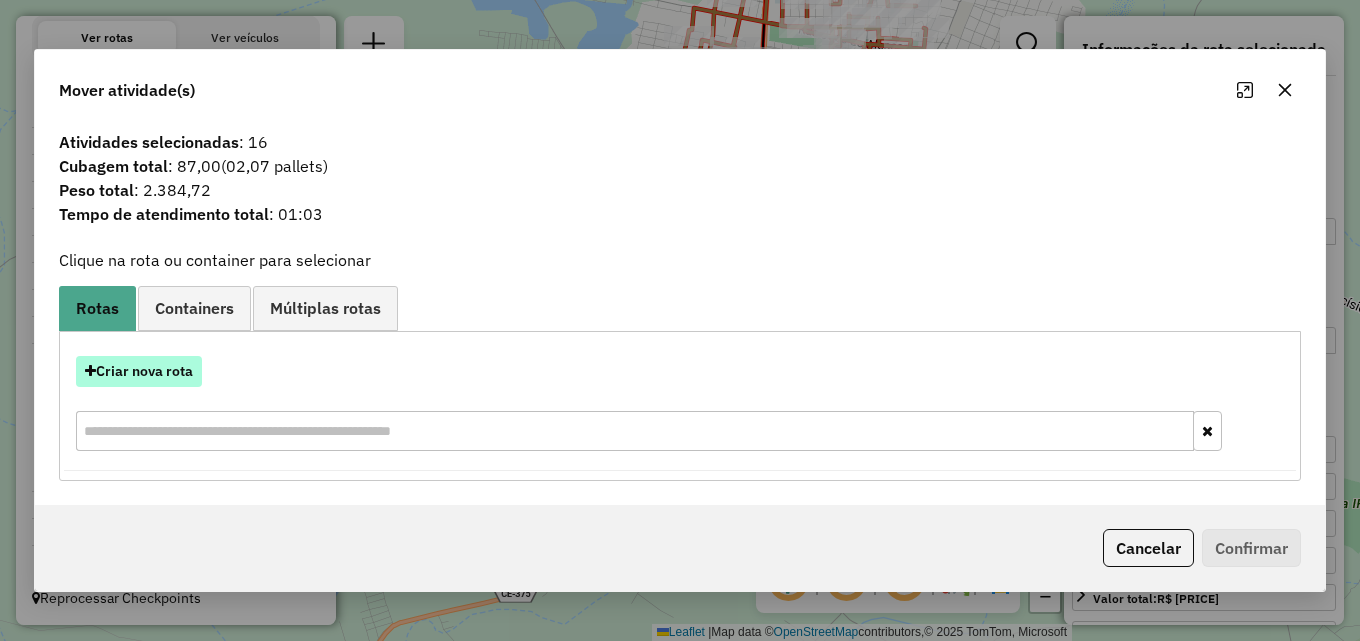 click on "Criar nova rota" at bounding box center (139, 371) 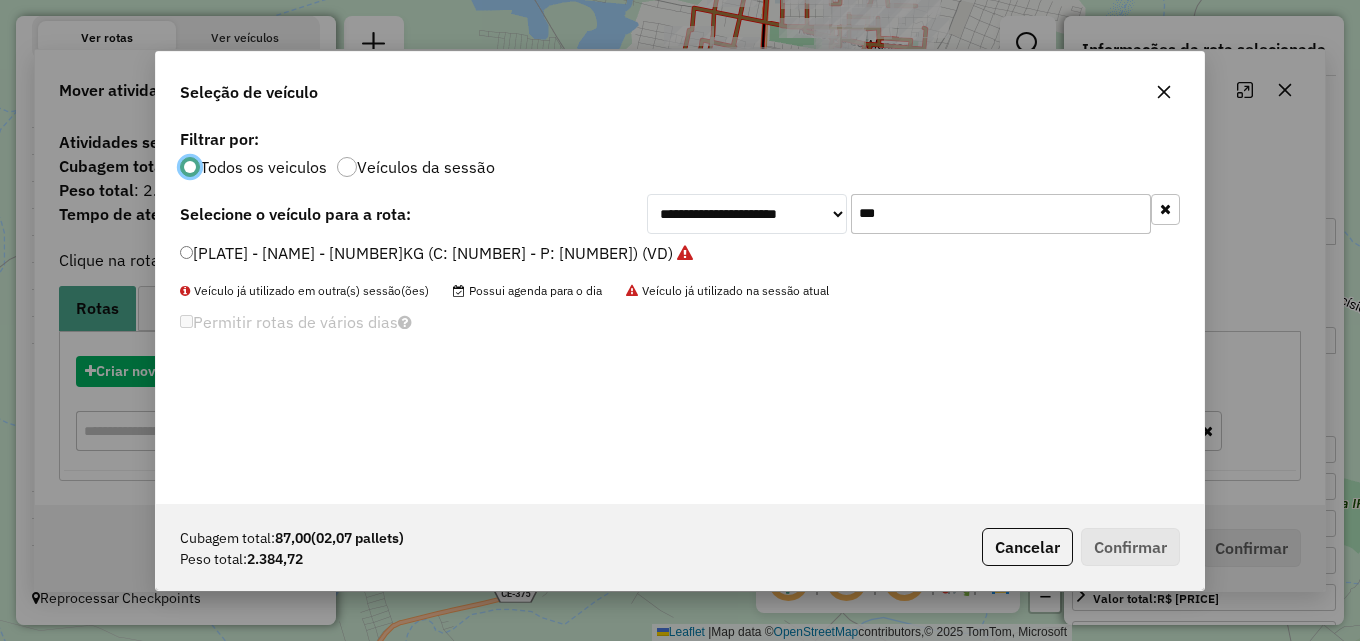 scroll, scrollTop: 11, scrollLeft: 6, axis: both 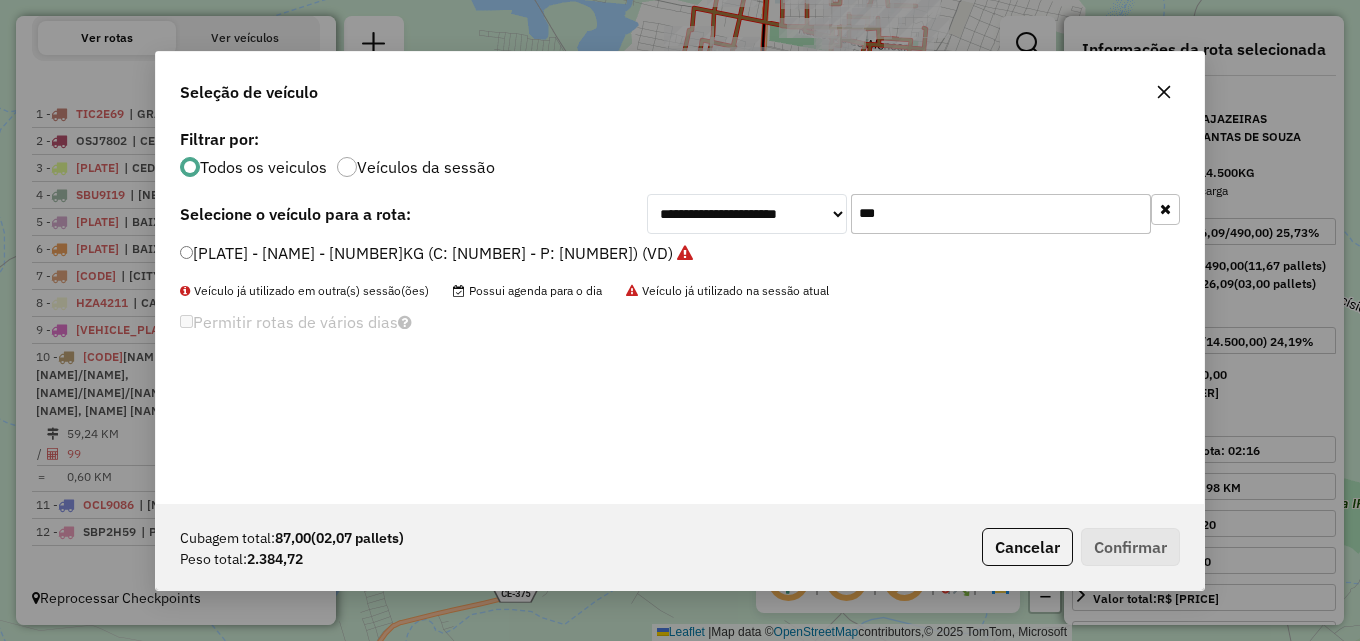 drag, startPoint x: 923, startPoint y: 215, endPoint x: 671, endPoint y: 214, distance: 252.00198 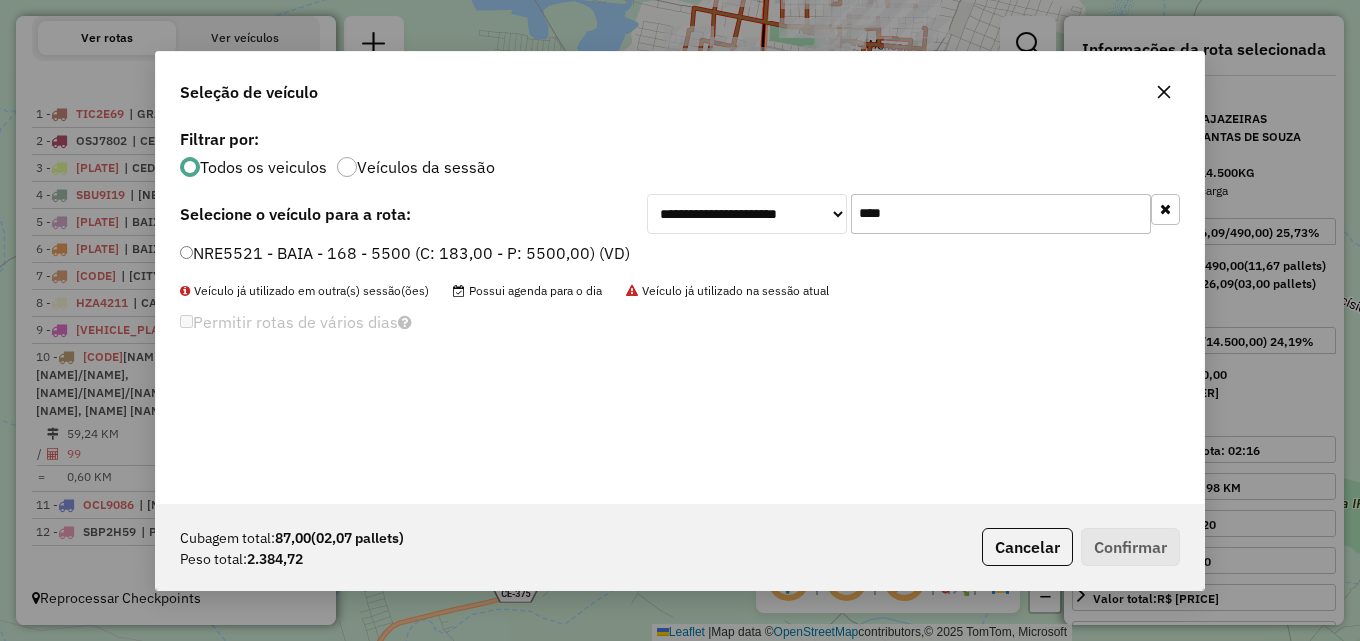type on "****" 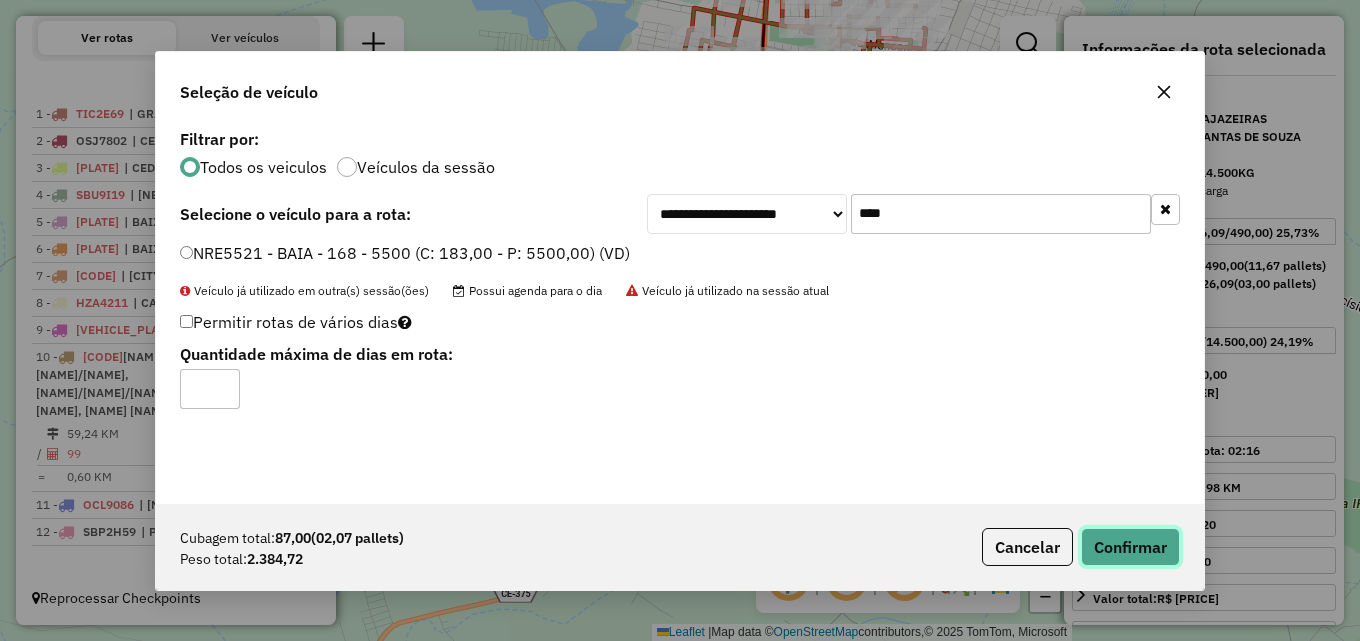 click on "Confirmar" 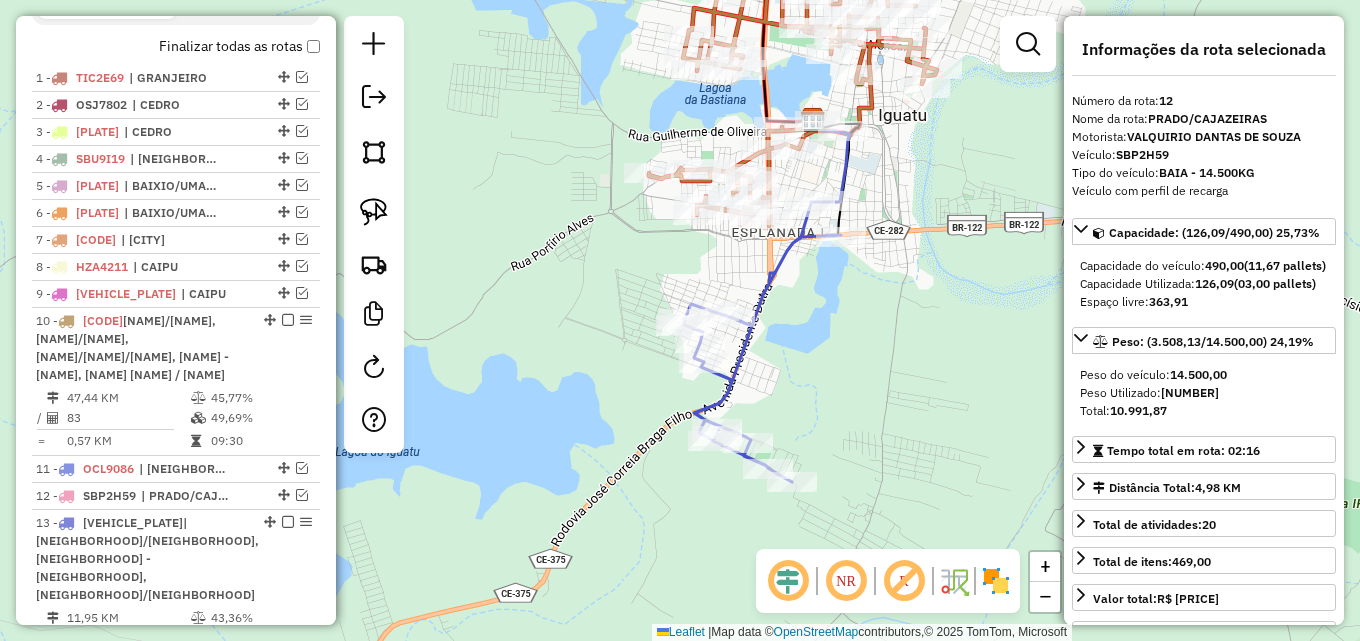 scroll, scrollTop: 880, scrollLeft: 0, axis: vertical 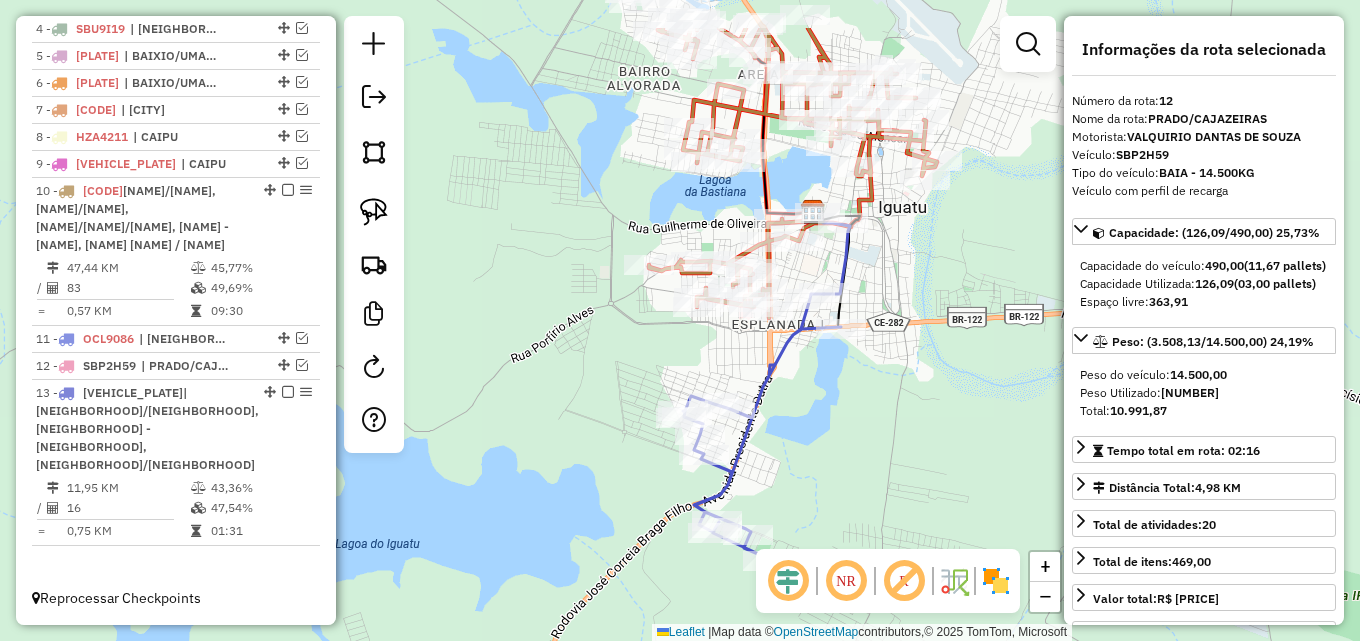 drag, startPoint x: 823, startPoint y: 285, endPoint x: 816, endPoint y: 409, distance: 124.197426 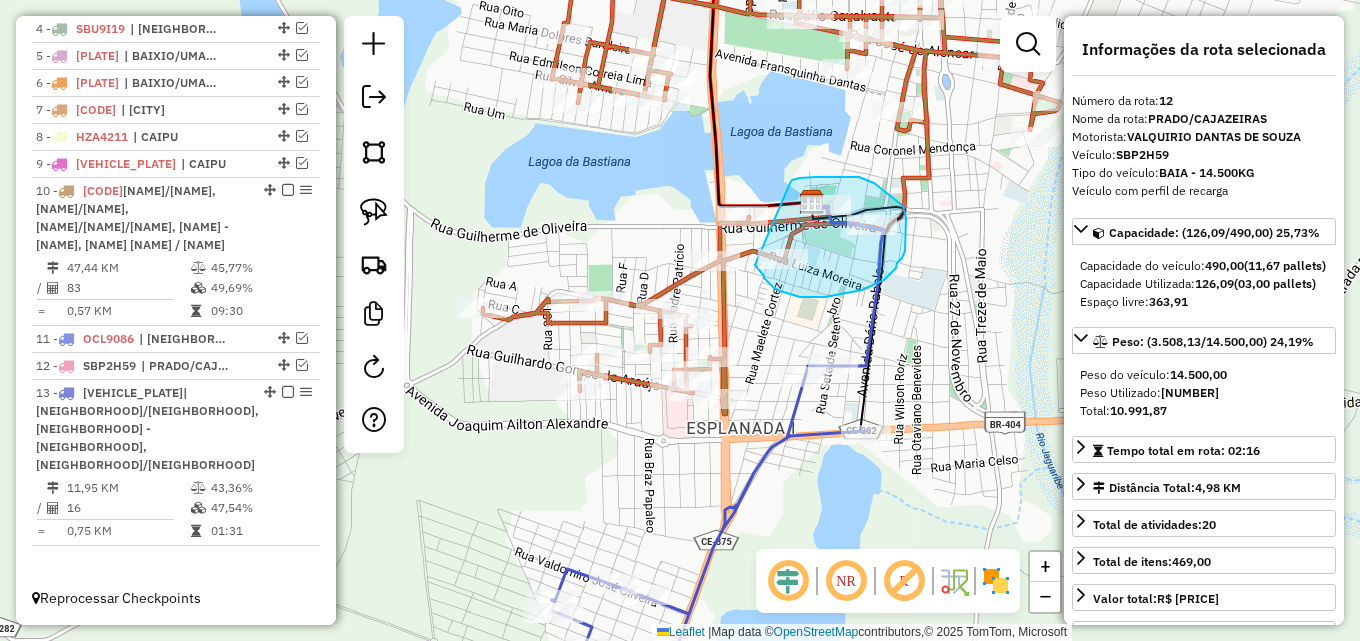 drag, startPoint x: 790, startPoint y: 183, endPoint x: 755, endPoint y: 265, distance: 89.157166 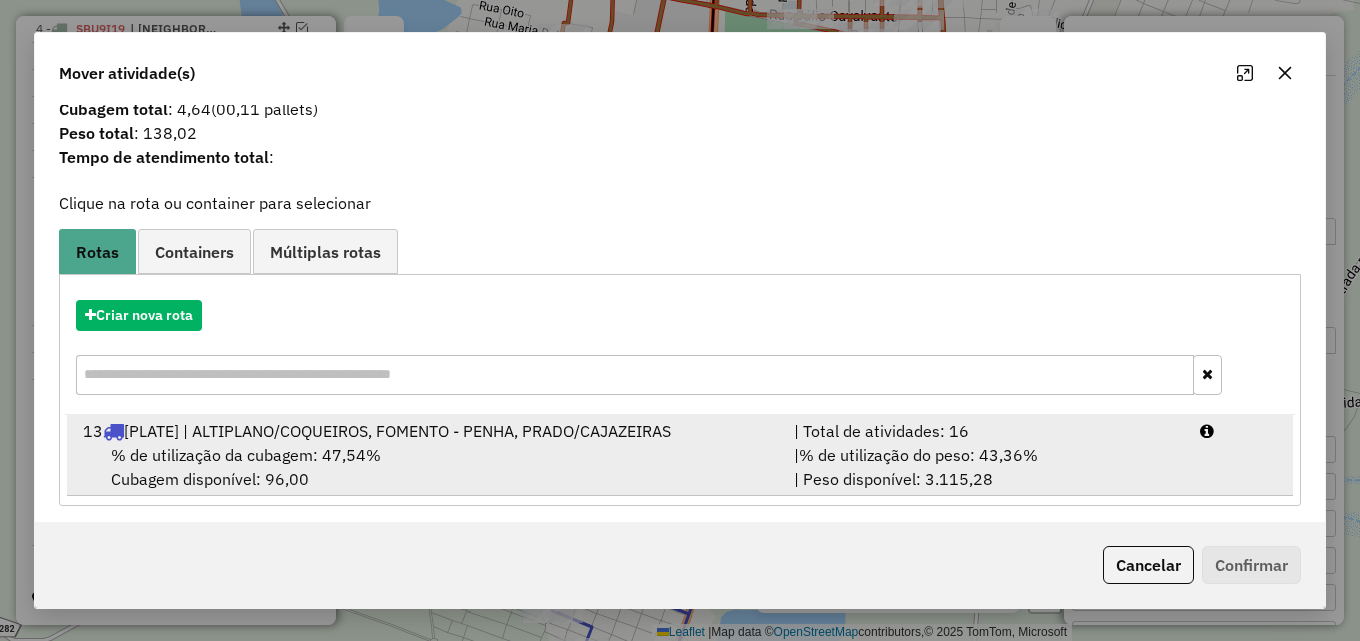 scroll, scrollTop: 48, scrollLeft: 0, axis: vertical 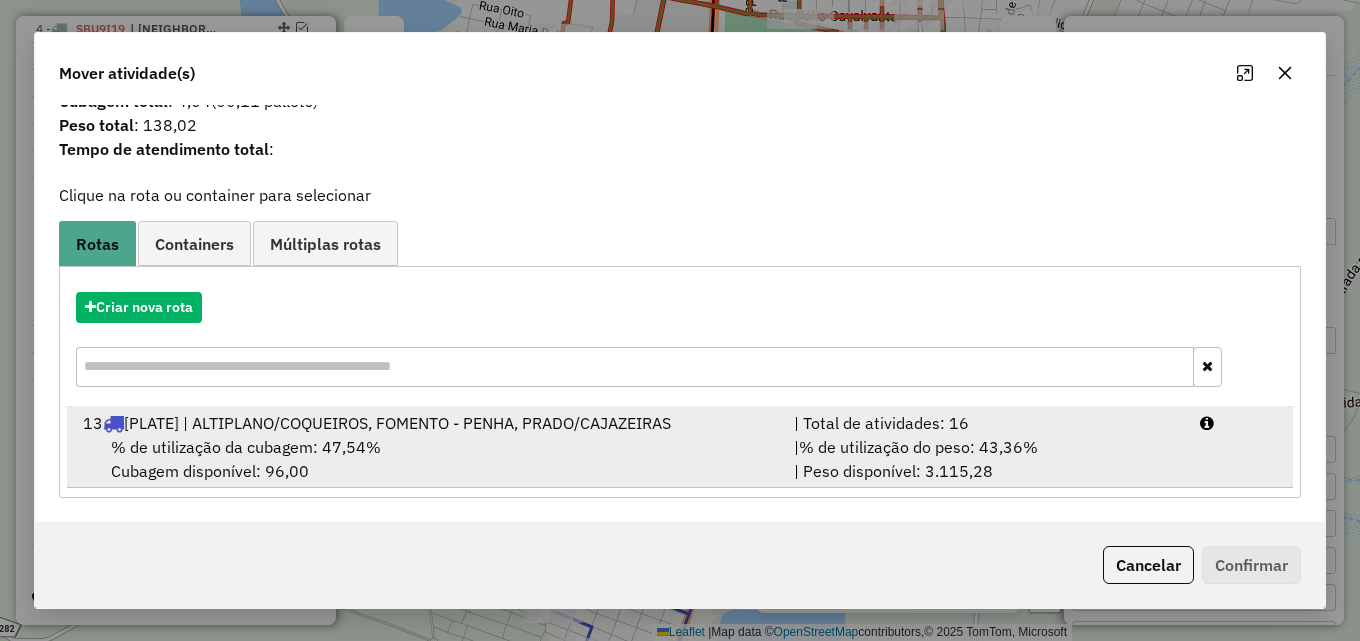 click on "% de utilização do peso: 43,36%" at bounding box center [918, 447] 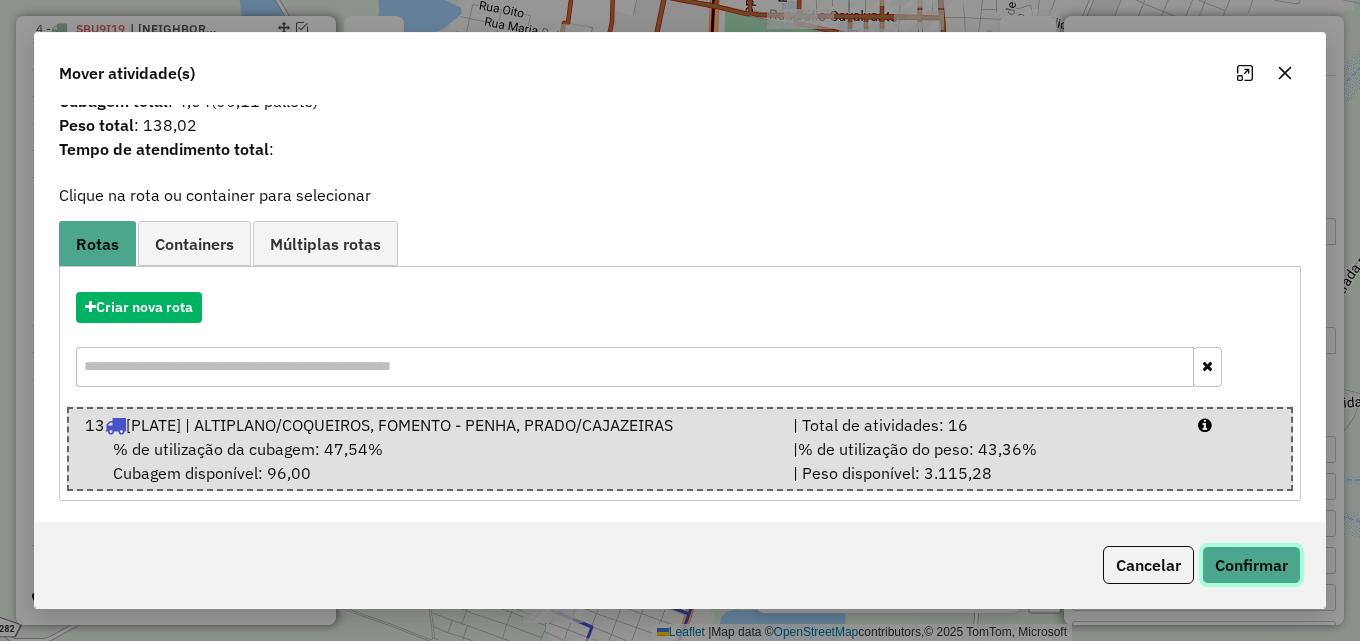 click on "Confirmar" 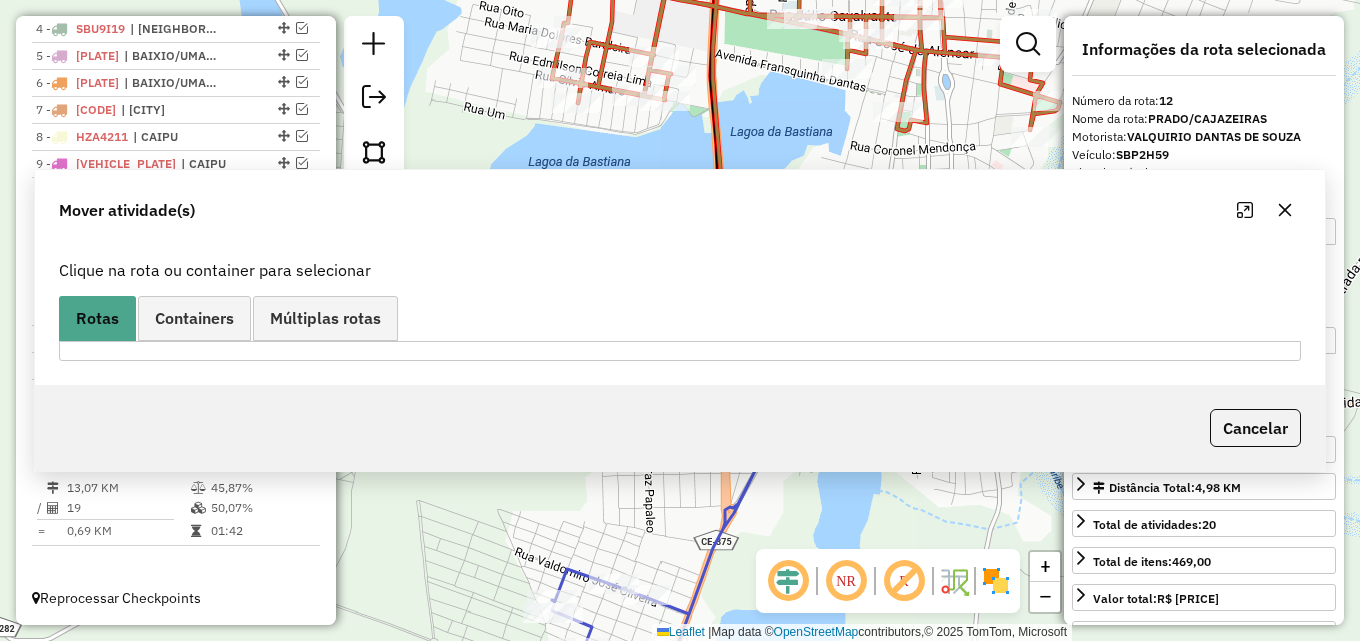scroll, scrollTop: 0, scrollLeft: 0, axis: both 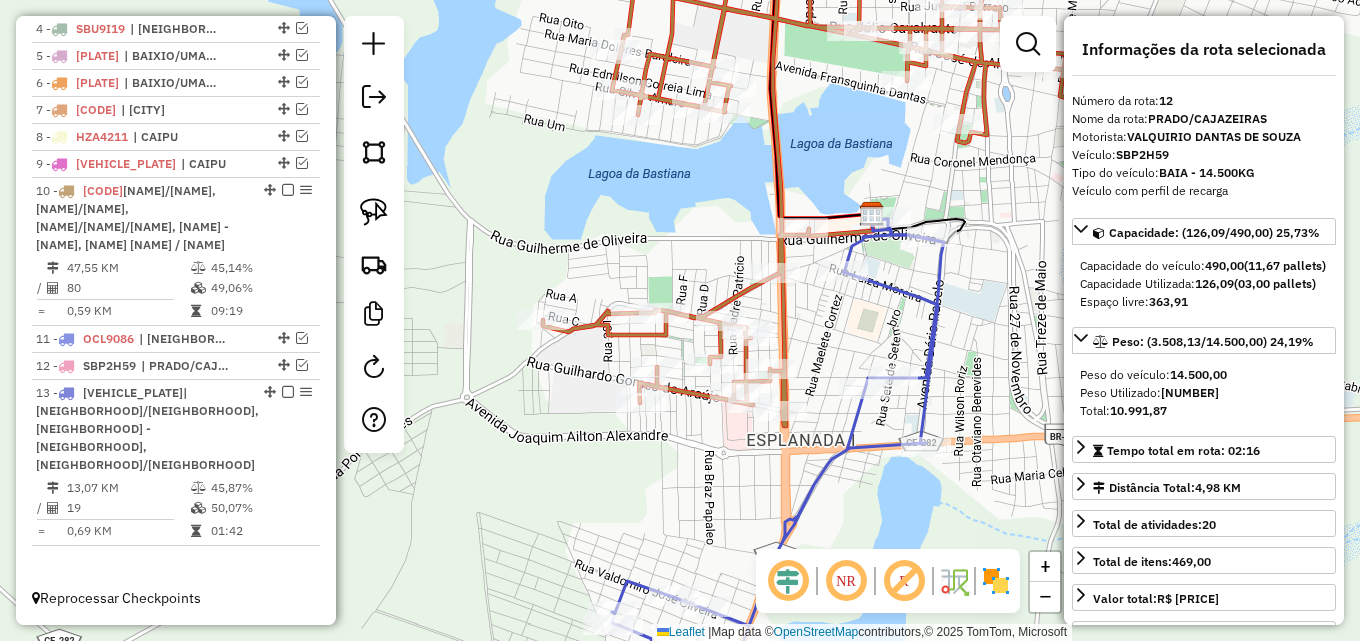 drag, startPoint x: 759, startPoint y: 330, endPoint x: 818, endPoint y: 340, distance: 59.841457 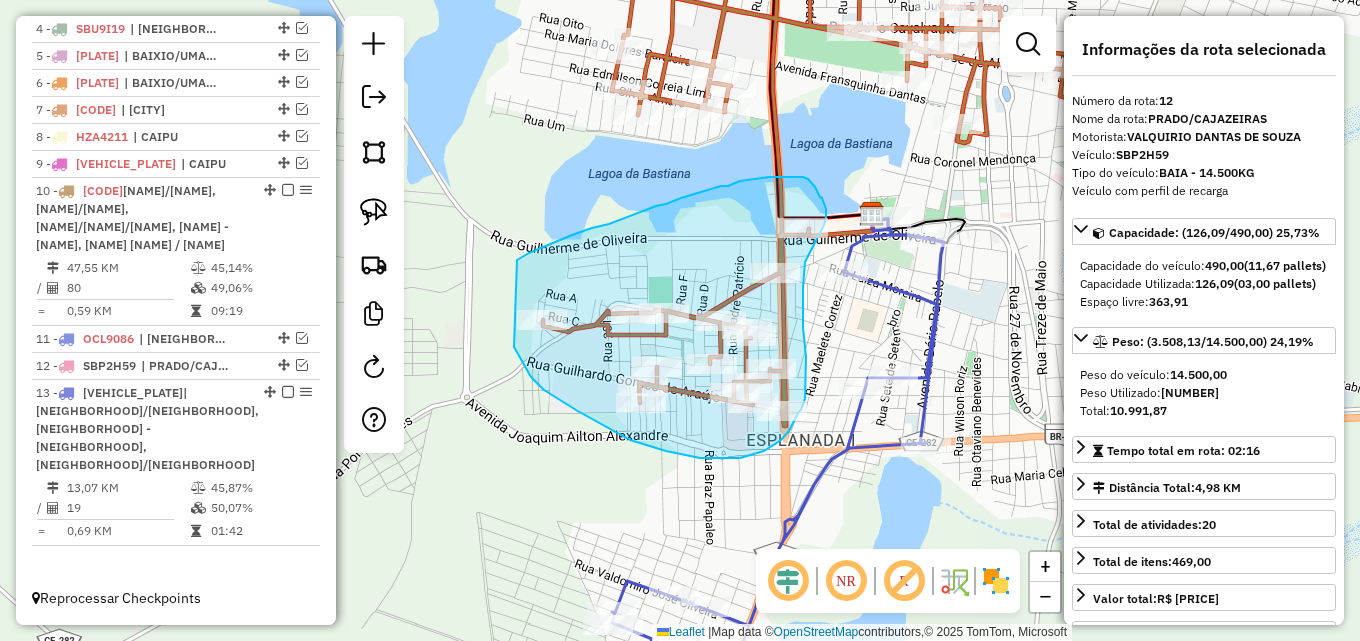 drag, startPoint x: 517, startPoint y: 260, endPoint x: 514, endPoint y: 347, distance: 87.05171 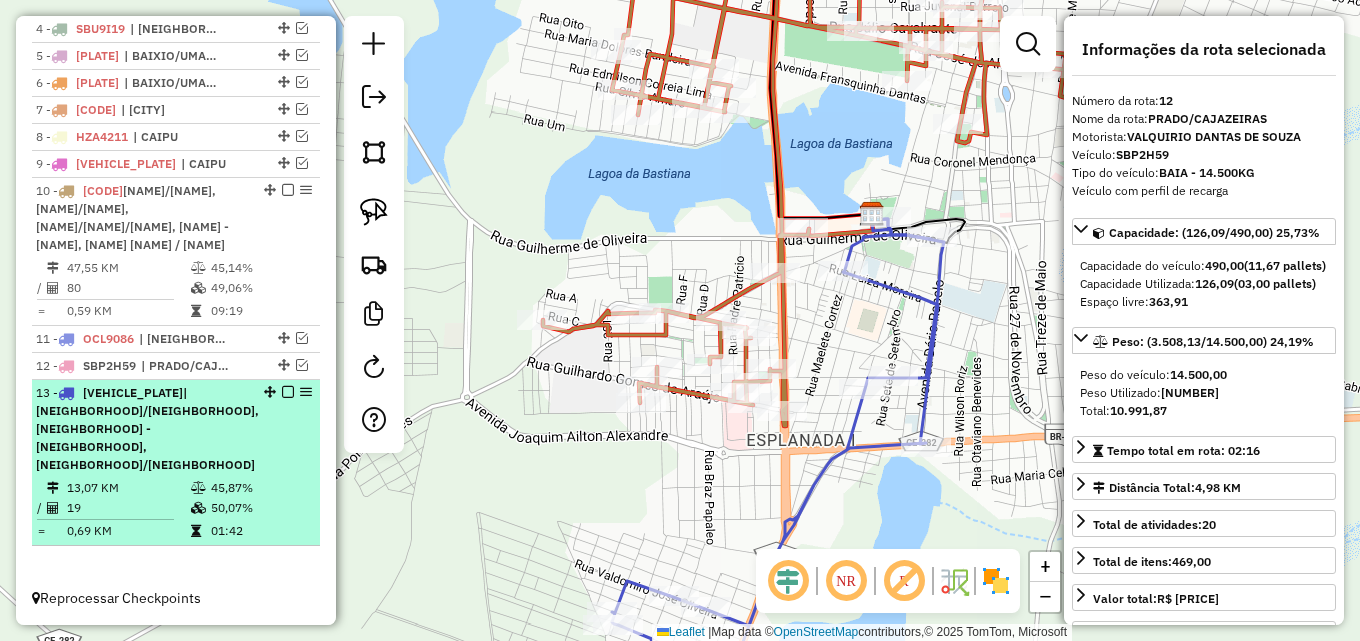 click on "13 -       NRE5521   | ALTIPLANO/COQUEIROS, FOMENTO - PENHA, PRADO/CAJAZEIRAS" at bounding box center [147, 429] 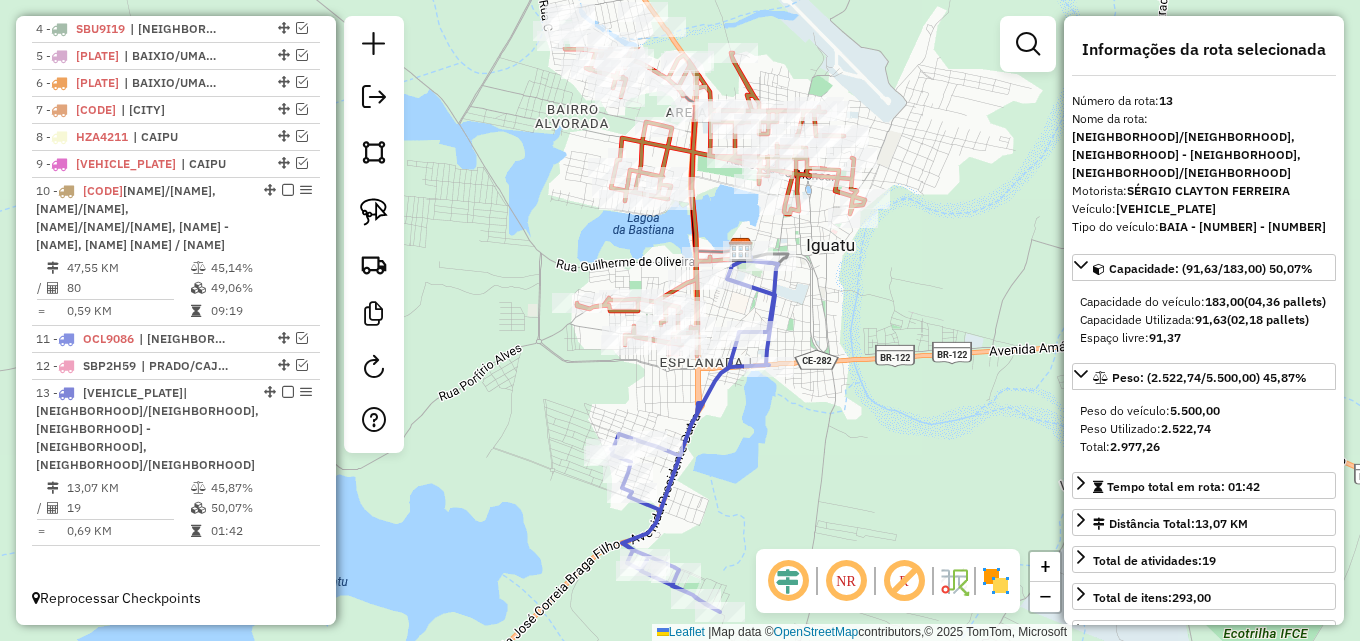 drag, startPoint x: 851, startPoint y: 211, endPoint x: 872, endPoint y: 290, distance: 81.7435 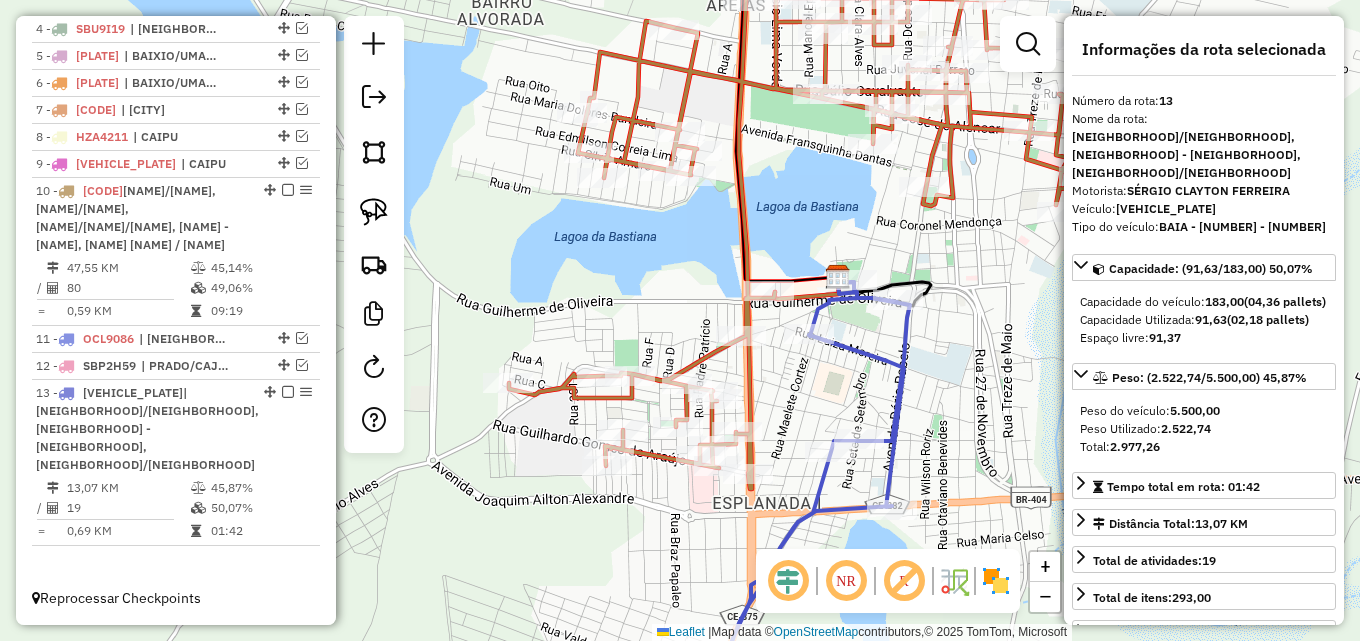 drag, startPoint x: 807, startPoint y: 237, endPoint x: 919, endPoint y: 241, distance: 112.0714 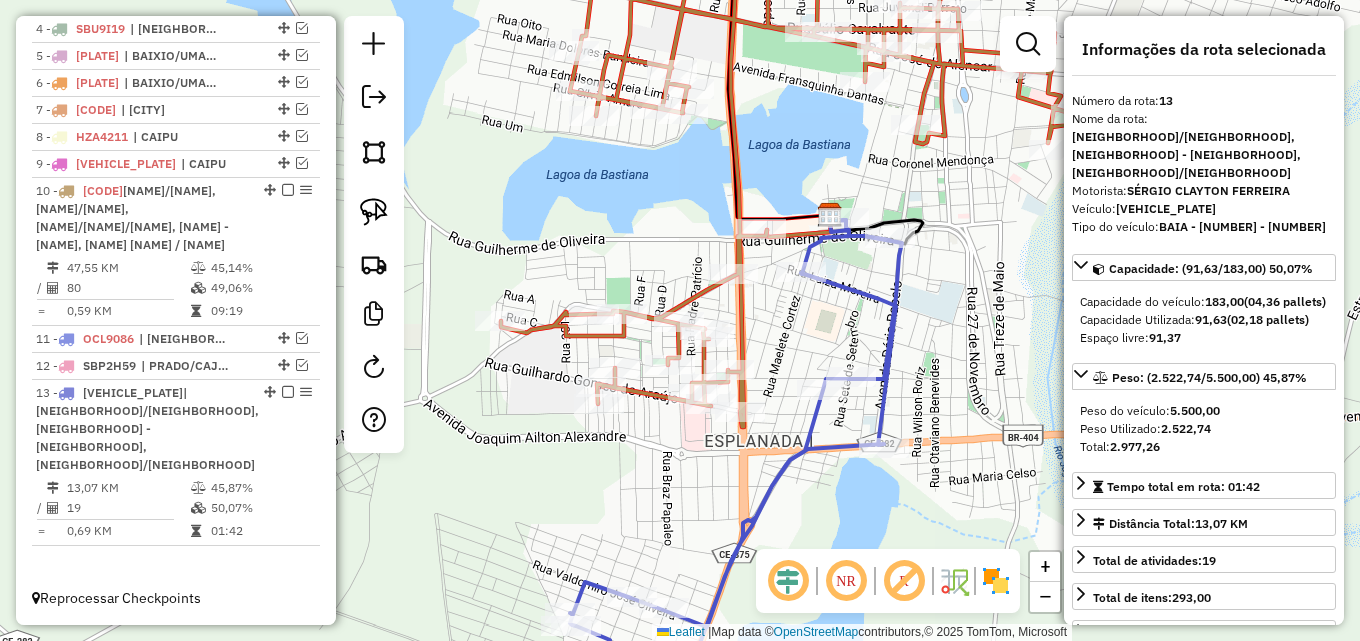 drag, startPoint x: 774, startPoint y: 369, endPoint x: 766, endPoint y: 304, distance: 65.490456 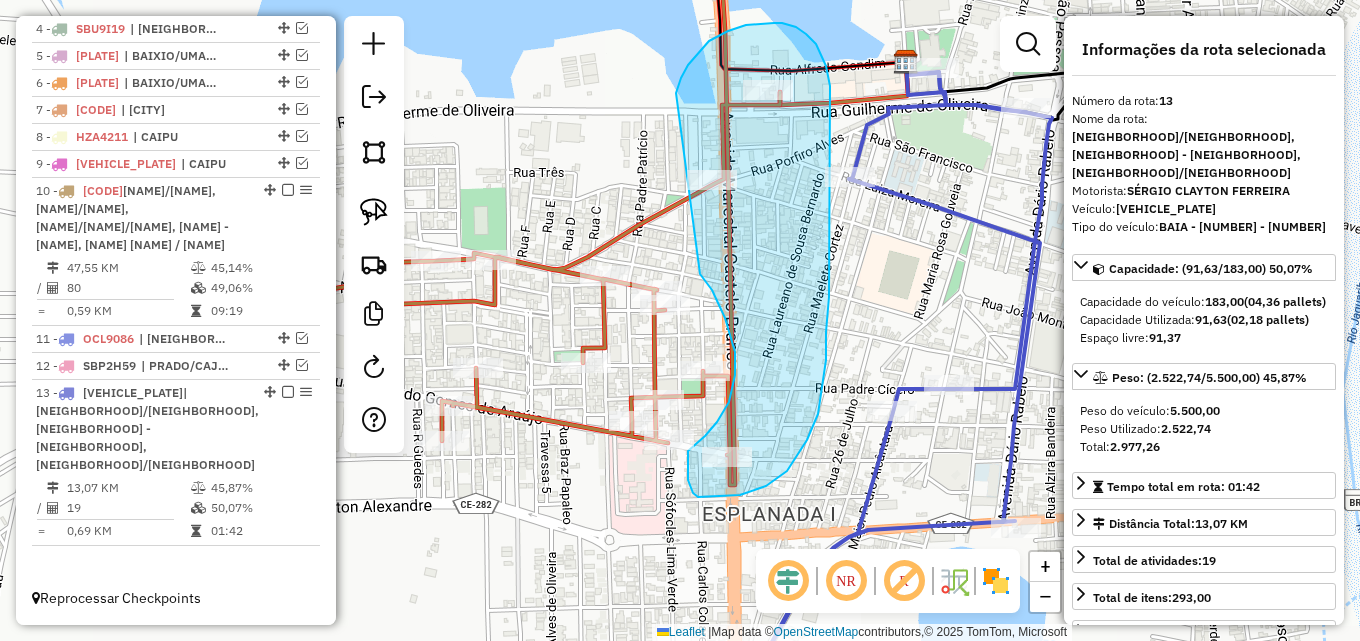 drag, startPoint x: 685, startPoint y: 72, endPoint x: 690, endPoint y: 263, distance: 191.06543 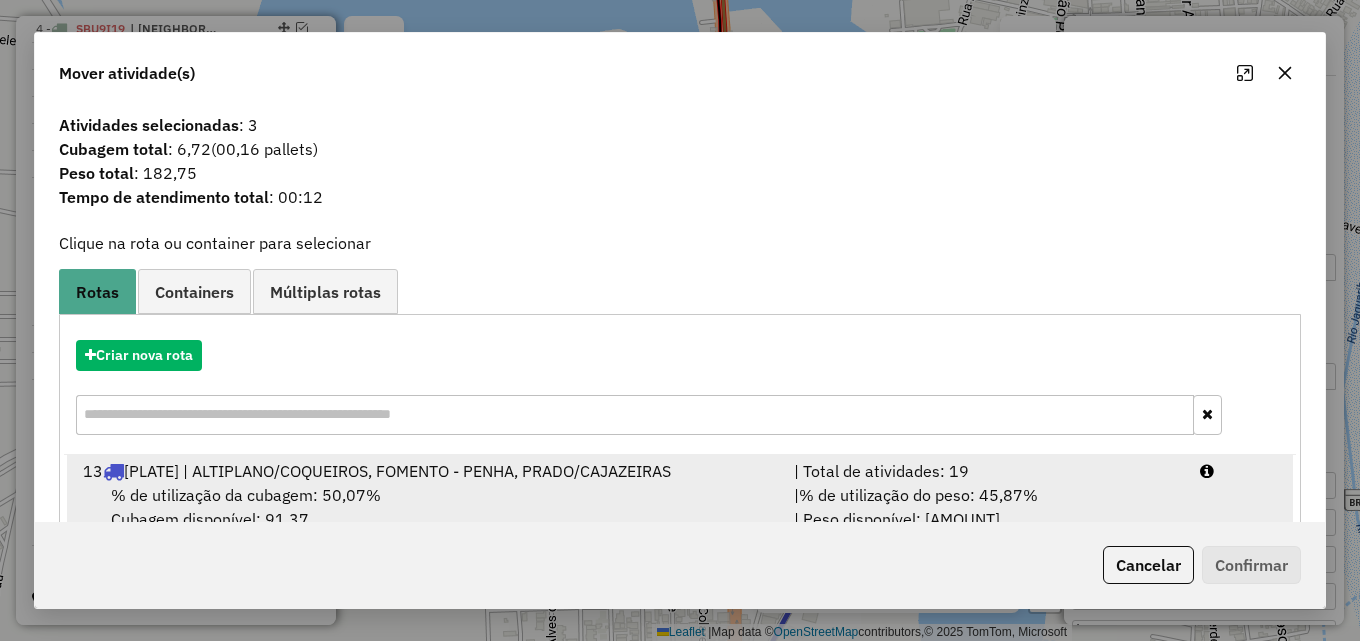 click on "13  NRE5521 | ALTIPLANO/COQUEIROS, FOMENTO - PENHA, PRADO/CAJAZEIRAS" at bounding box center [426, 471] 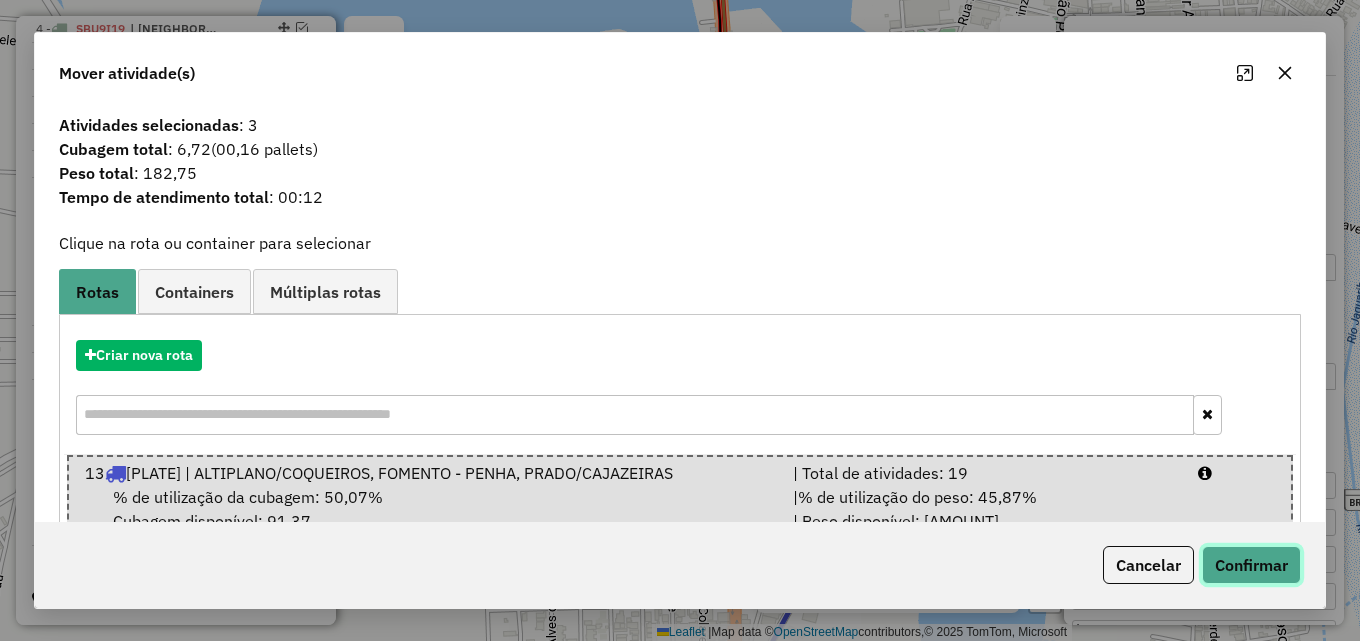 click on "Confirmar" 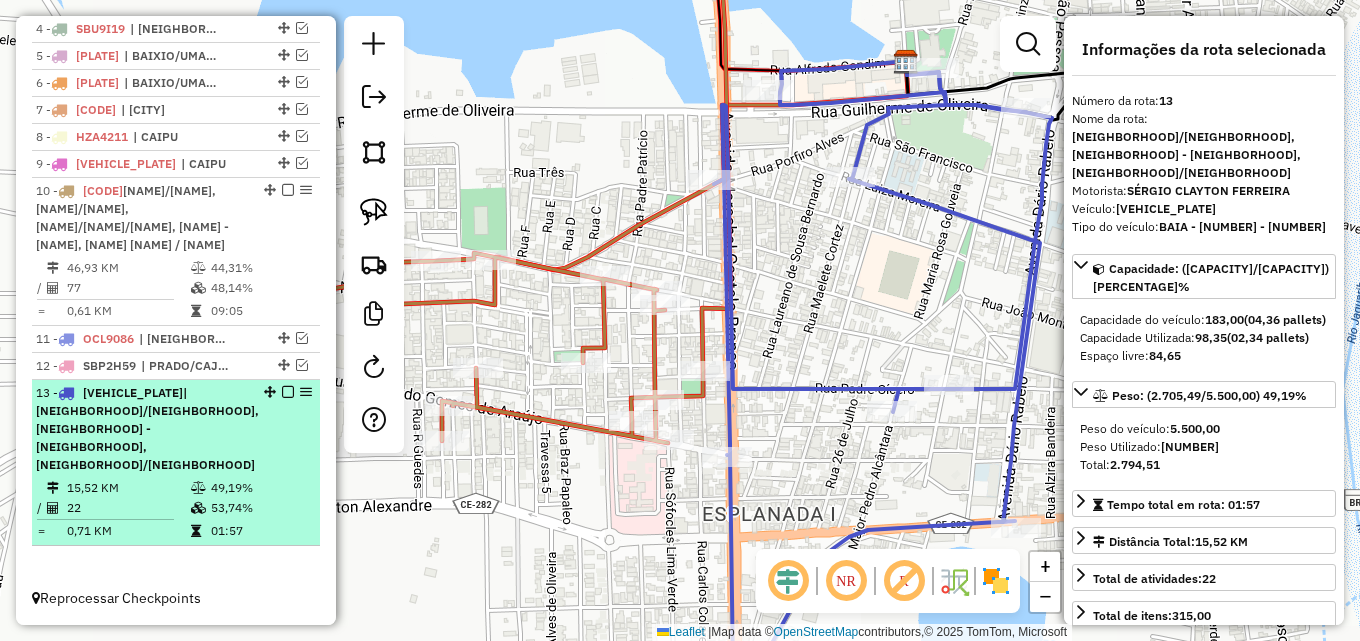 click on "| ALTIPLANO/COQUEIROS, FOMENTO - PENHA, PRADO/CAJAZEIRAS" at bounding box center [147, 428] 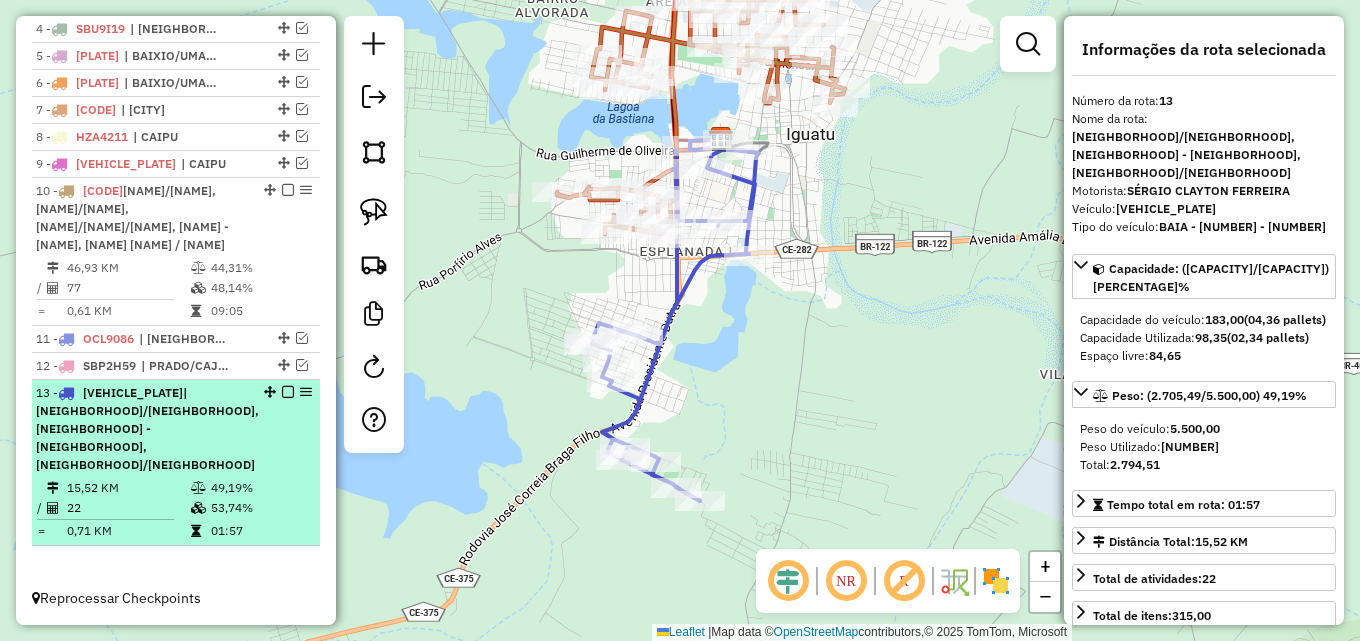 click at bounding box center [288, 392] 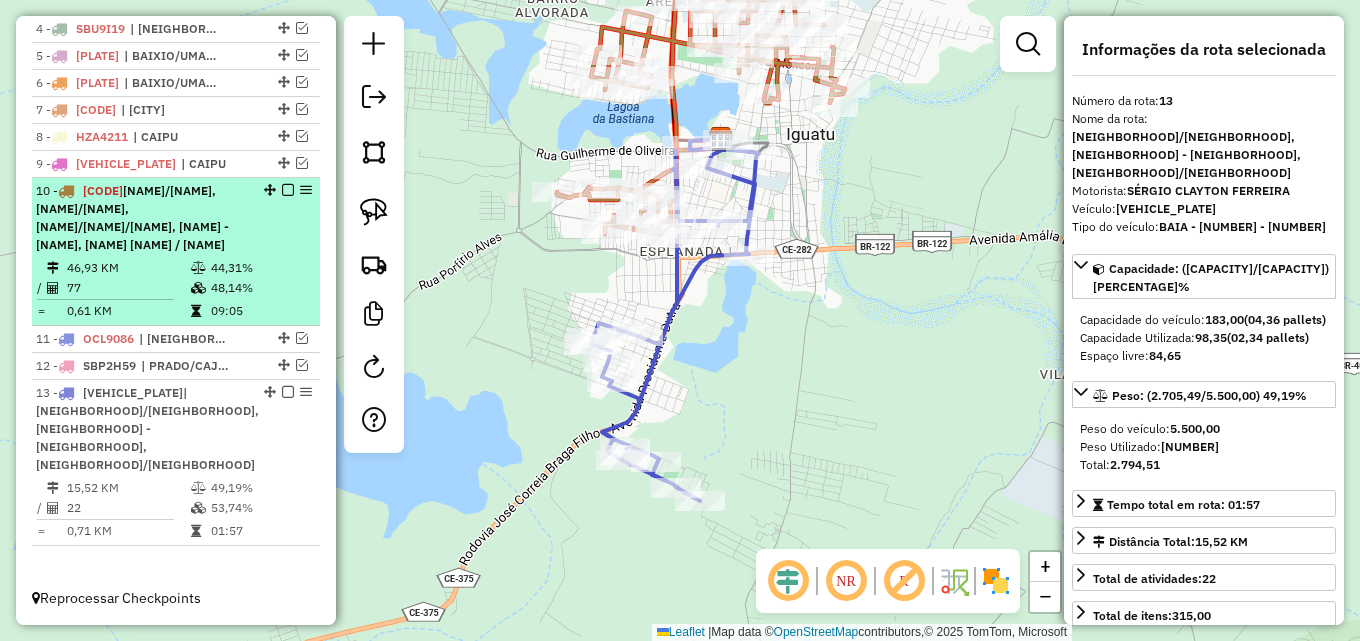 scroll, scrollTop: 777, scrollLeft: 0, axis: vertical 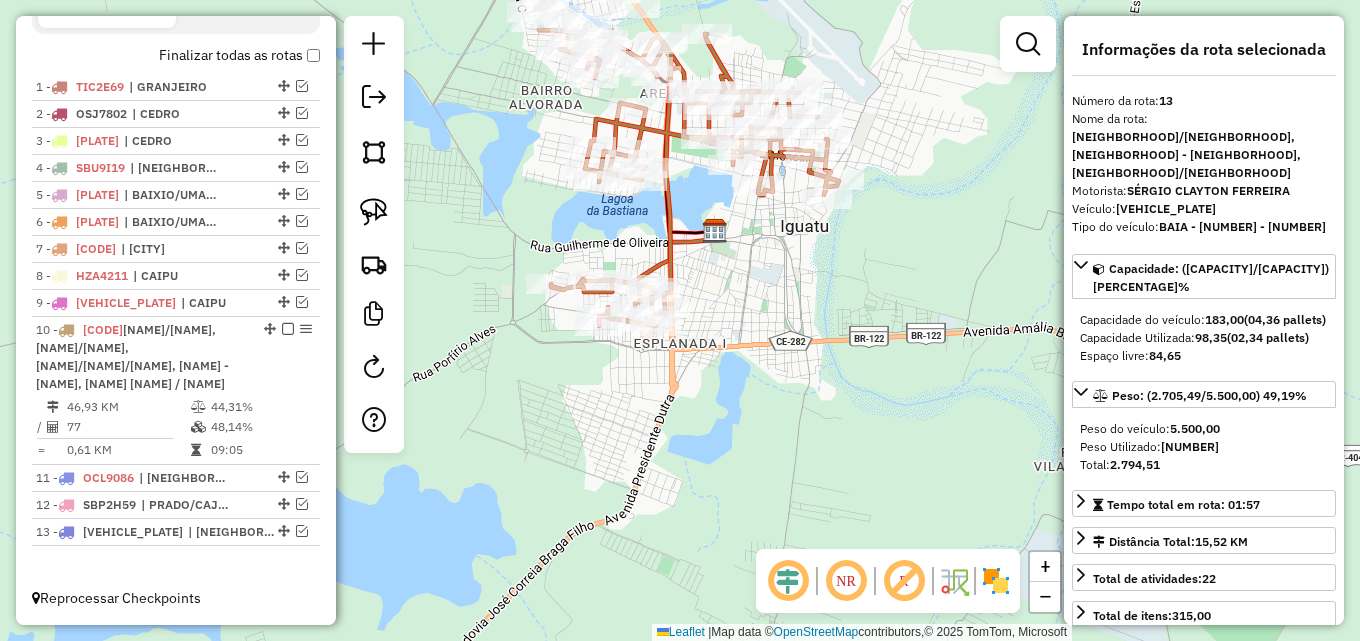 drag, startPoint x: 497, startPoint y: 331, endPoint x: 488, endPoint y: 431, distance: 100.40418 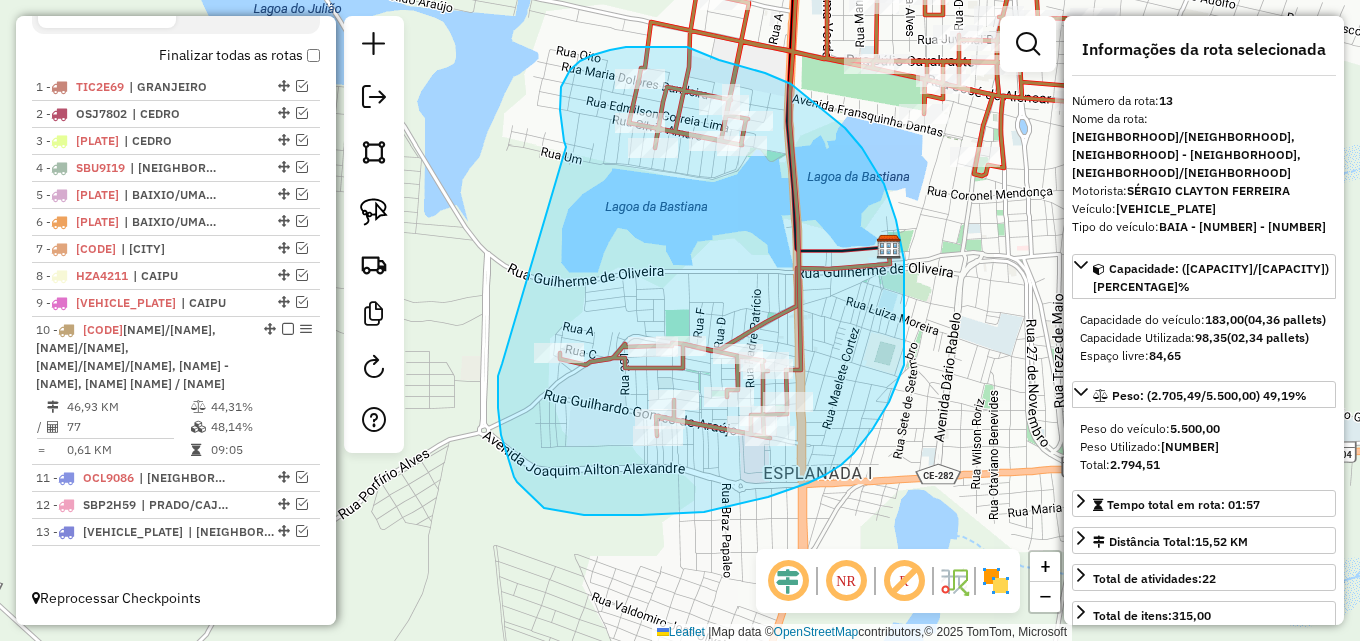drag, startPoint x: 562, startPoint y: 127, endPoint x: 504, endPoint y: 361, distance: 241.0809 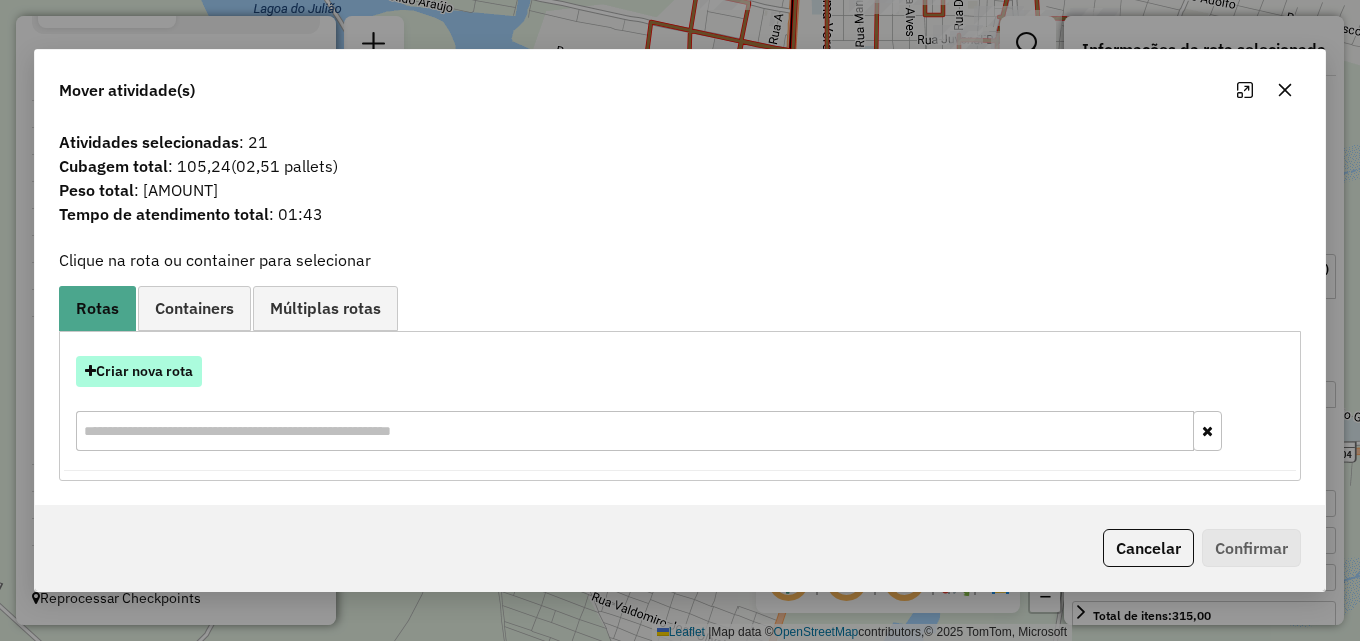 click on "Criar nova rota" at bounding box center [139, 371] 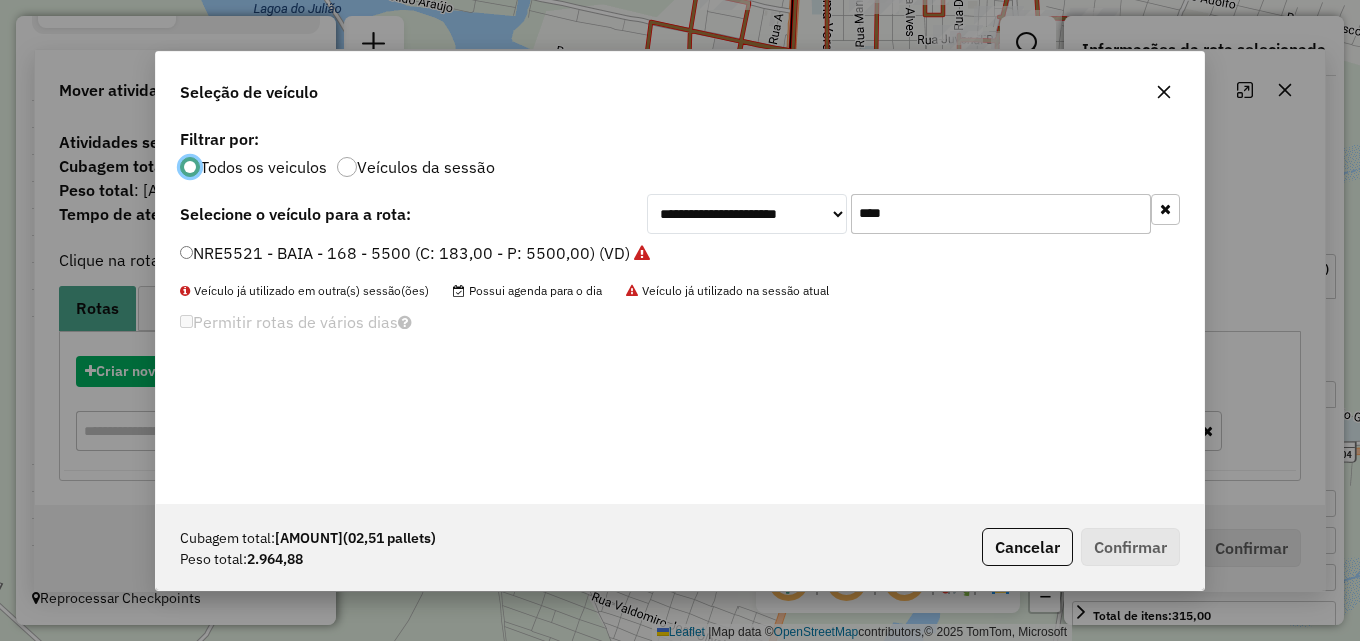 scroll, scrollTop: 11, scrollLeft: 6, axis: both 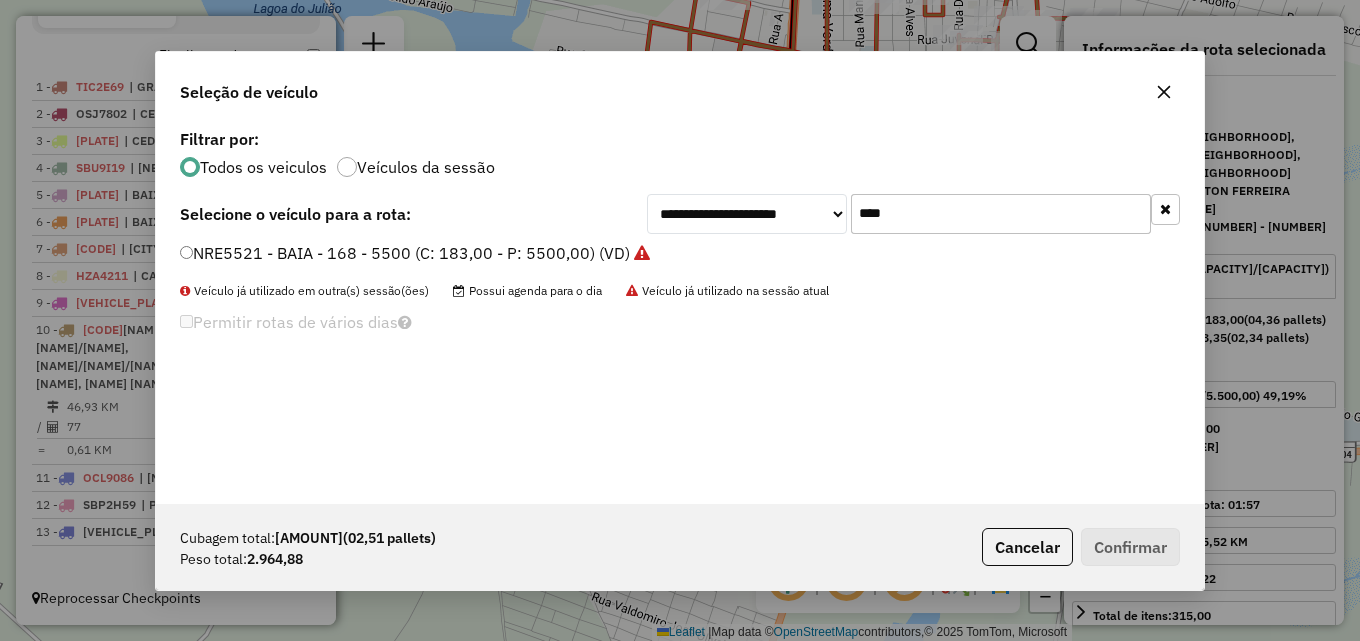 drag, startPoint x: 851, startPoint y: 210, endPoint x: 600, endPoint y: 210, distance: 251 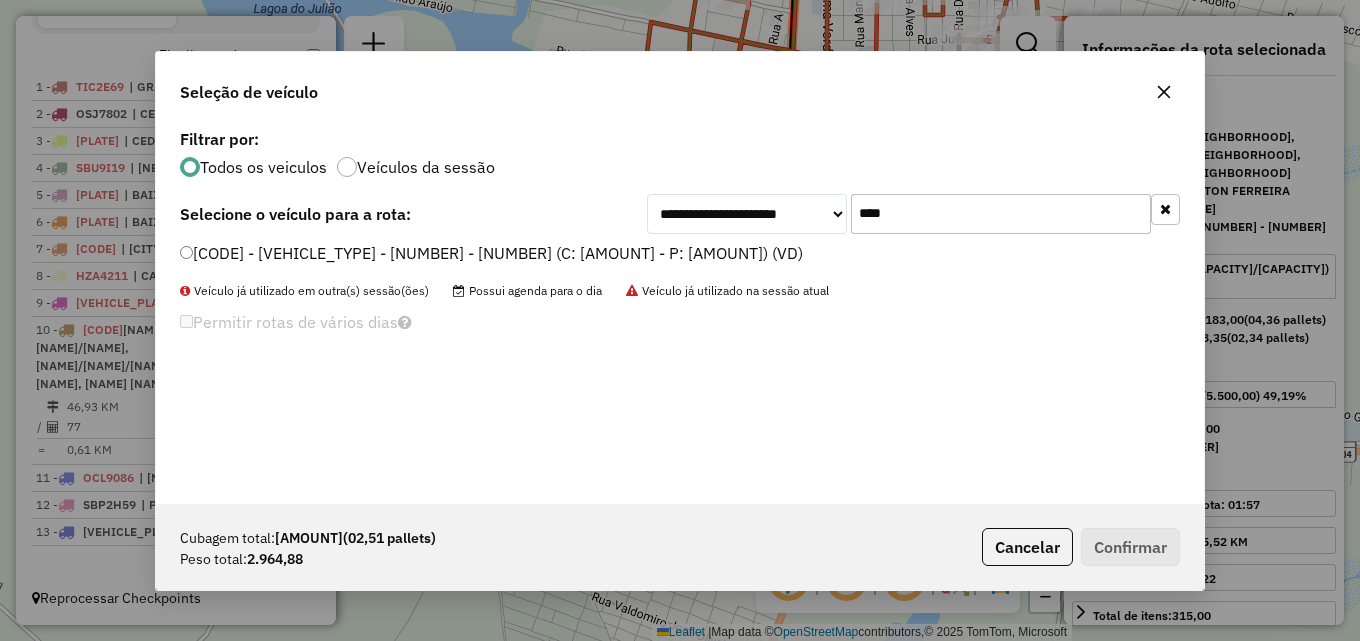 type on "****" 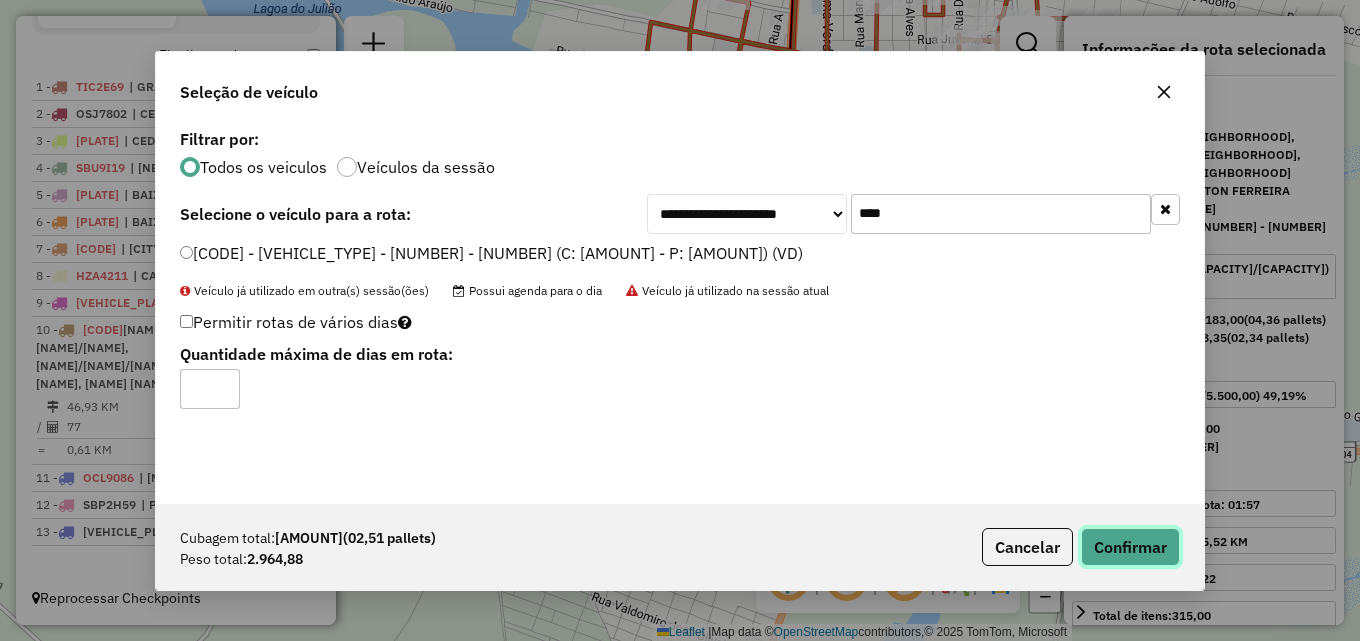 click on "Confirmar" 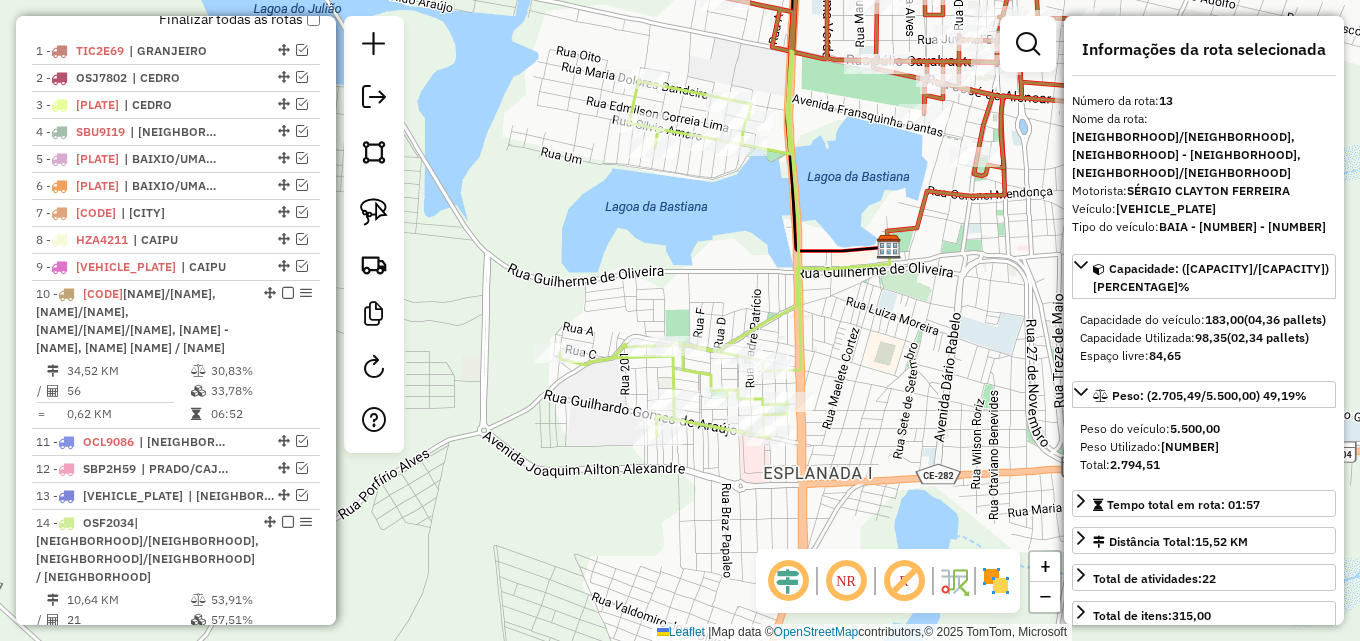 scroll, scrollTop: 907, scrollLeft: 0, axis: vertical 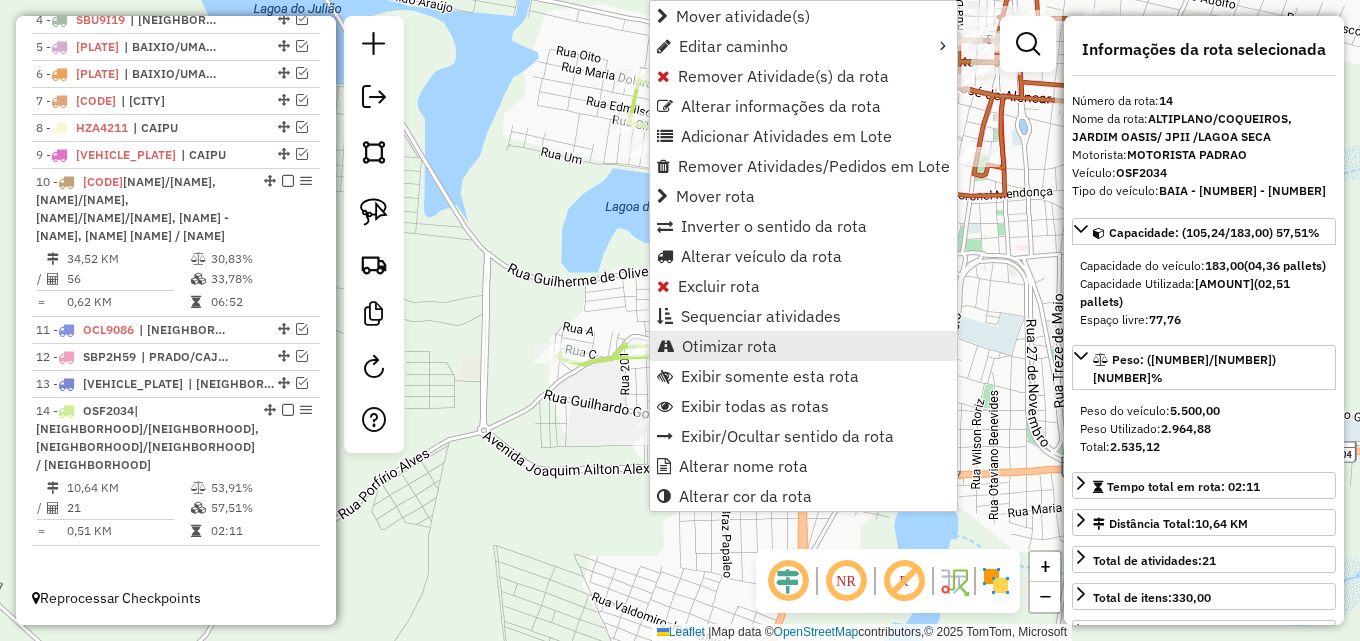 click on "Otimizar rota" at bounding box center (729, 346) 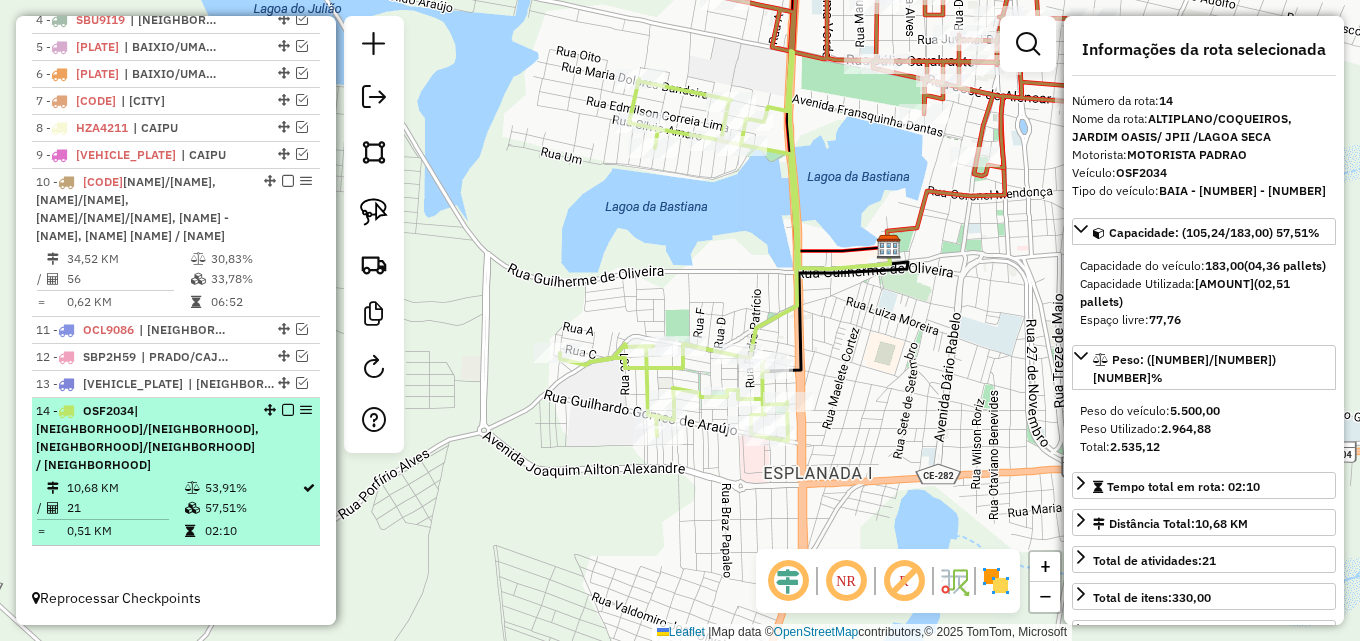 click at bounding box center (288, 410) 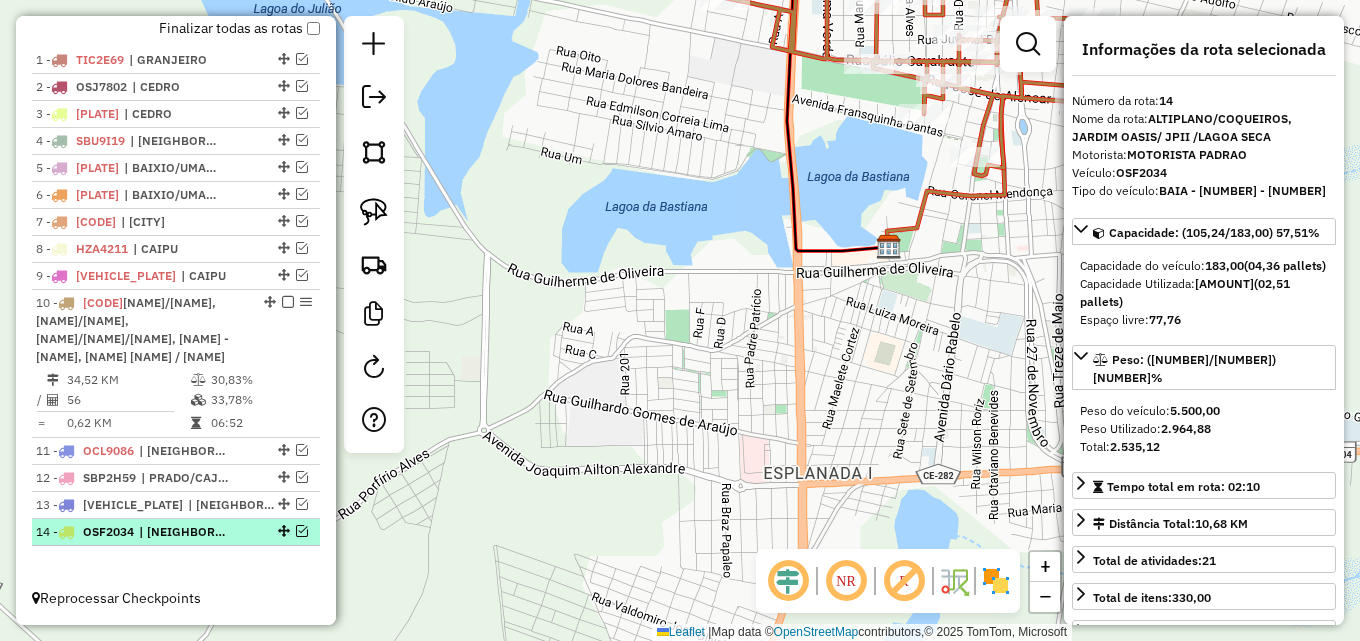 scroll, scrollTop: 804, scrollLeft: 0, axis: vertical 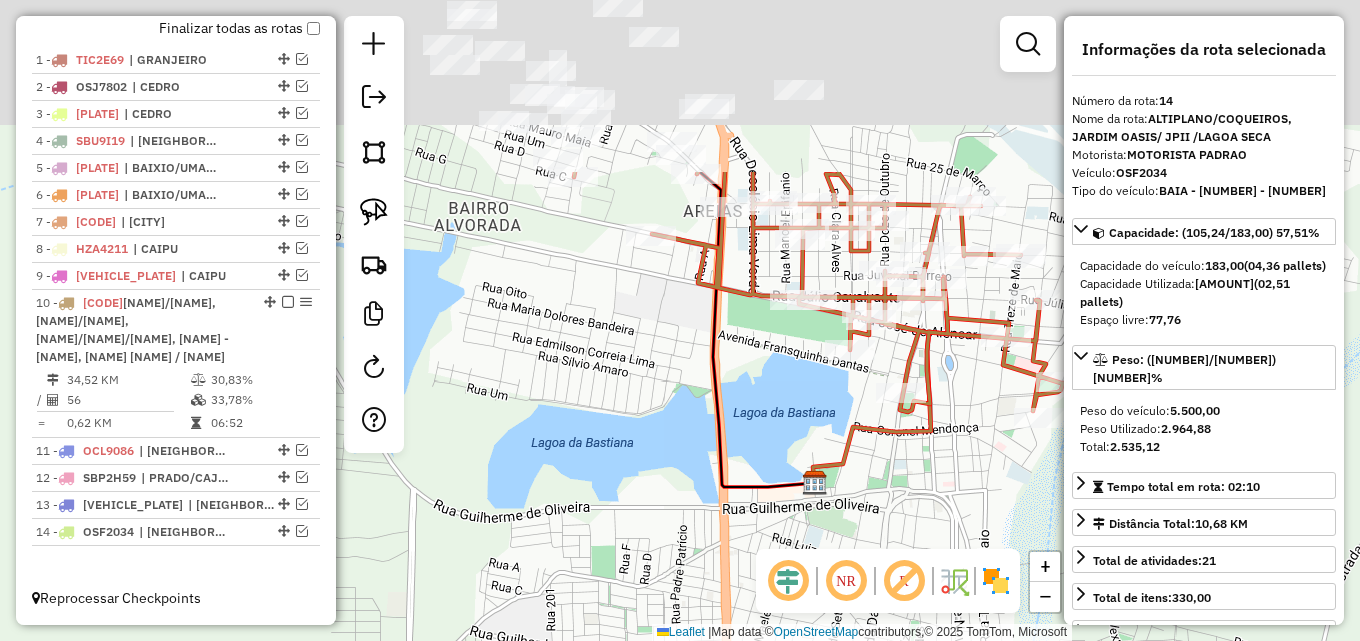 drag, startPoint x: 585, startPoint y: 289, endPoint x: 506, endPoint y: 489, distance: 215.0372 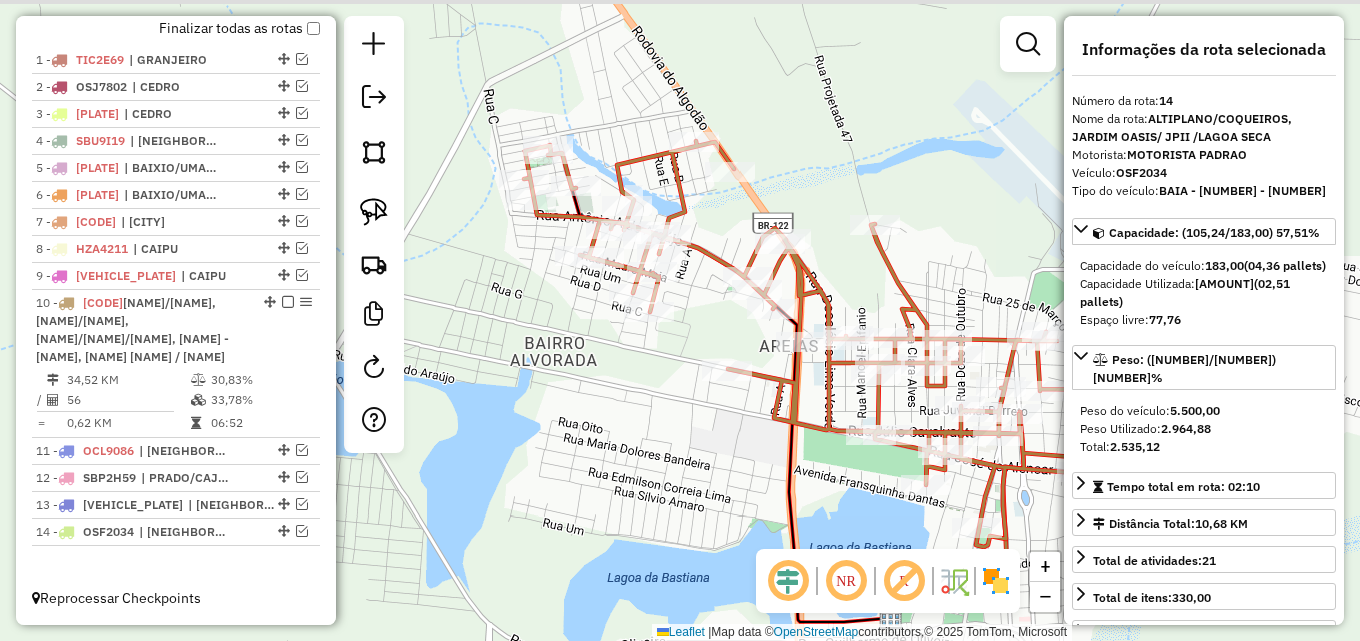 drag, startPoint x: 623, startPoint y: 430, endPoint x: 716, endPoint y: 592, distance: 186.79668 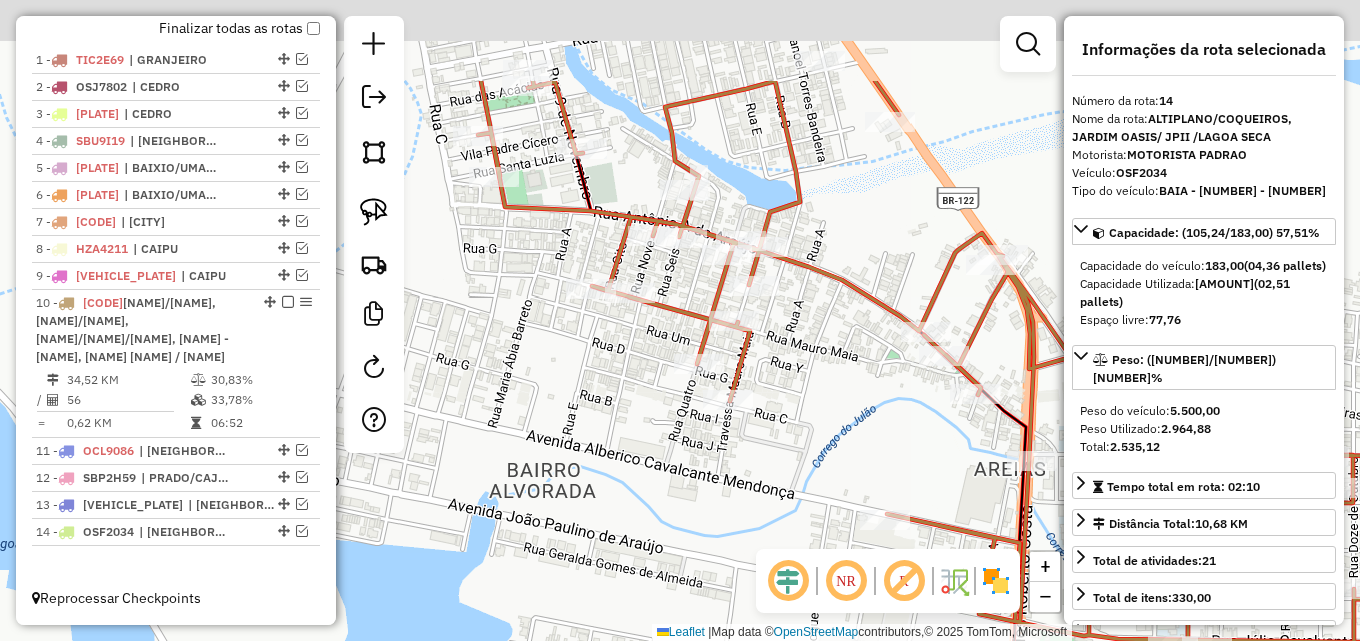 drag, startPoint x: 642, startPoint y: 417, endPoint x: 695, endPoint y: 561, distance: 153.4438 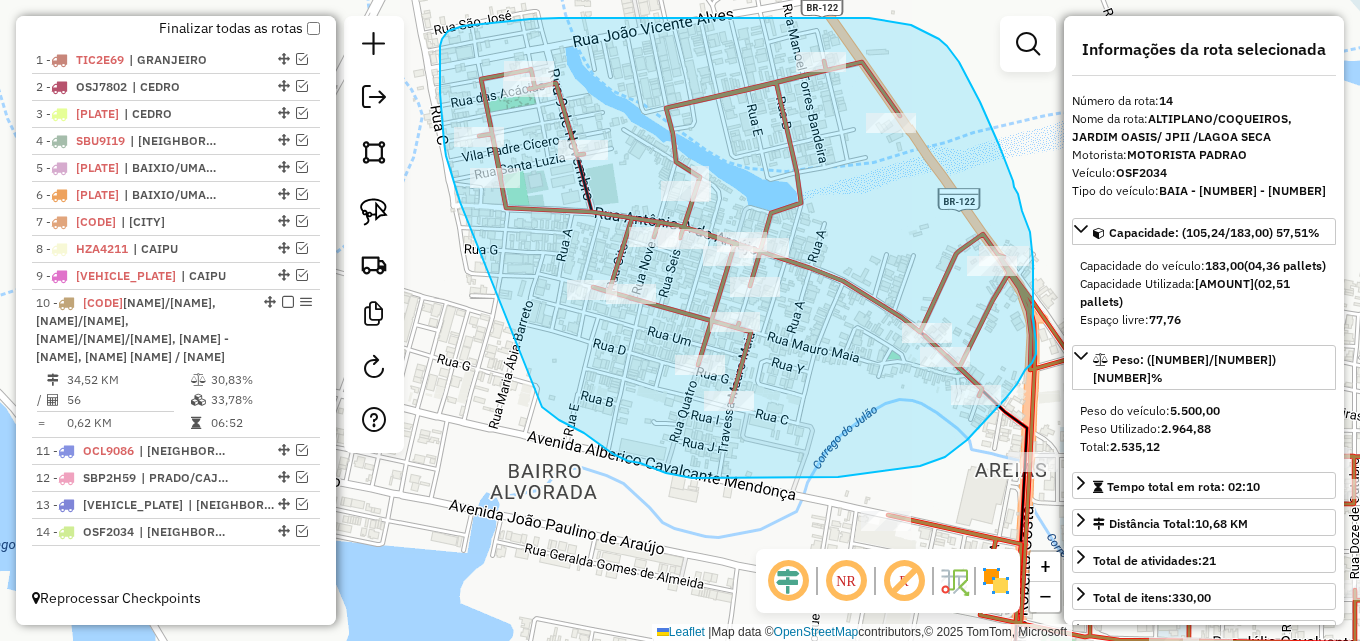 drag, startPoint x: 458, startPoint y: 197, endPoint x: 540, endPoint y: 406, distance: 224.51057 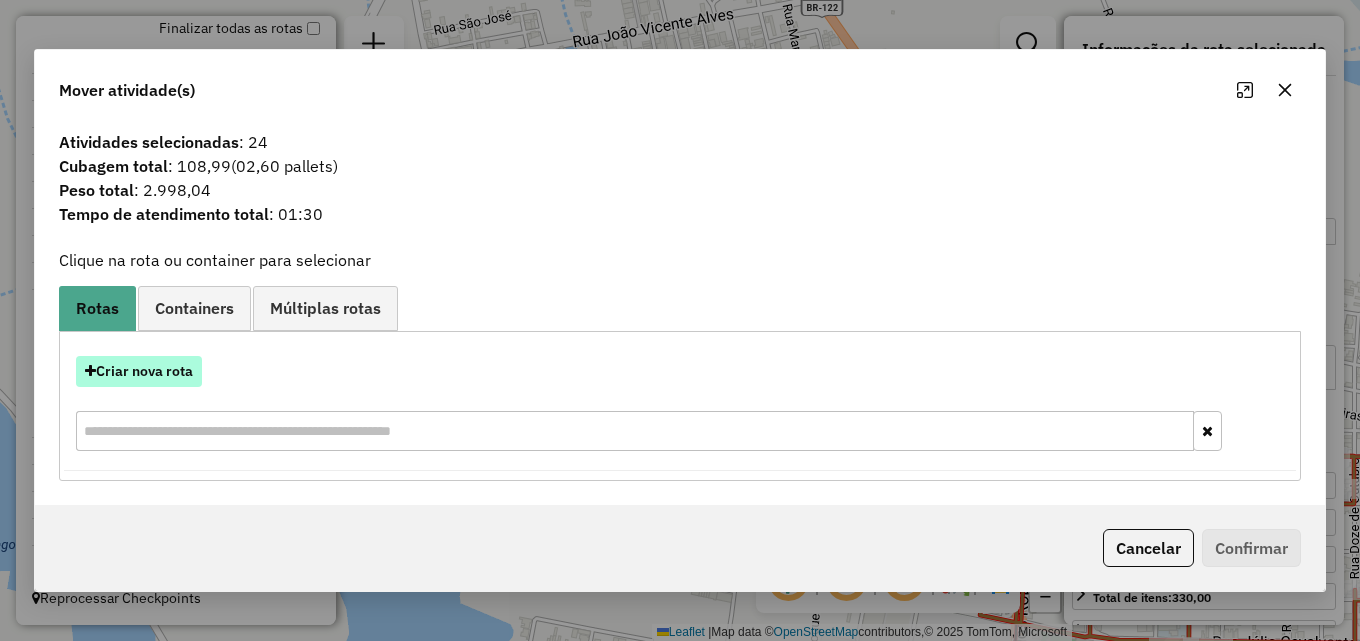 click on "Criar nova rota" at bounding box center [139, 371] 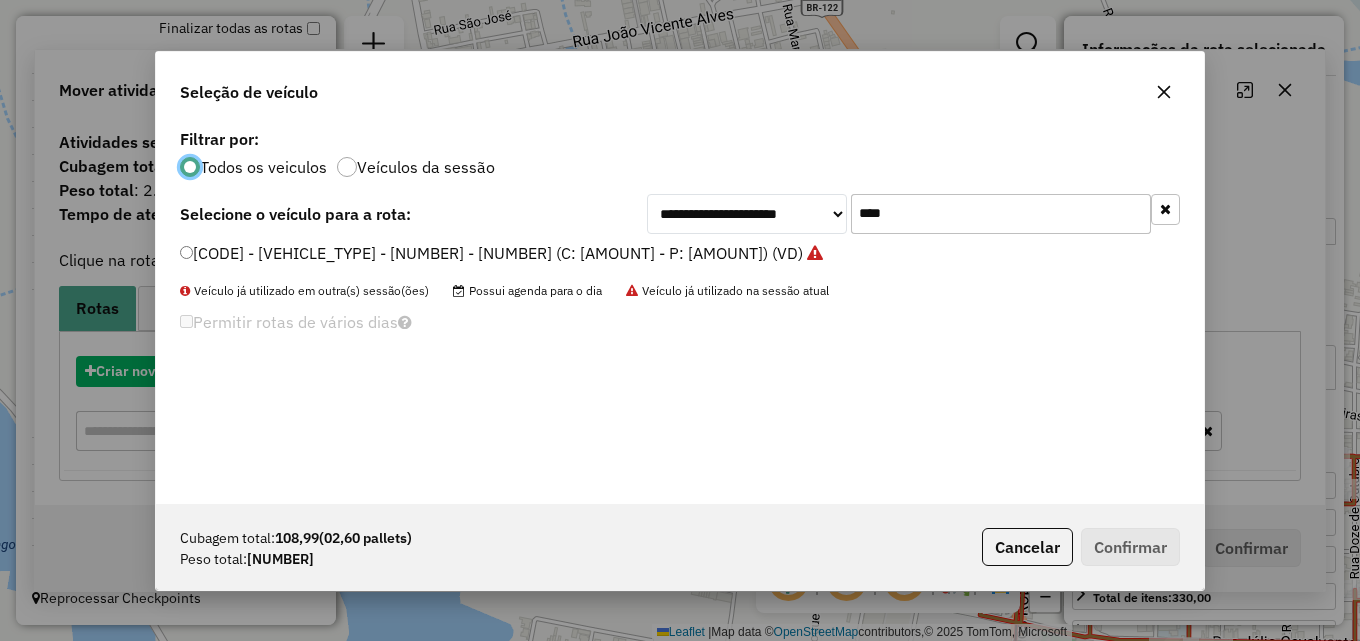 scroll, scrollTop: 11, scrollLeft: 6, axis: both 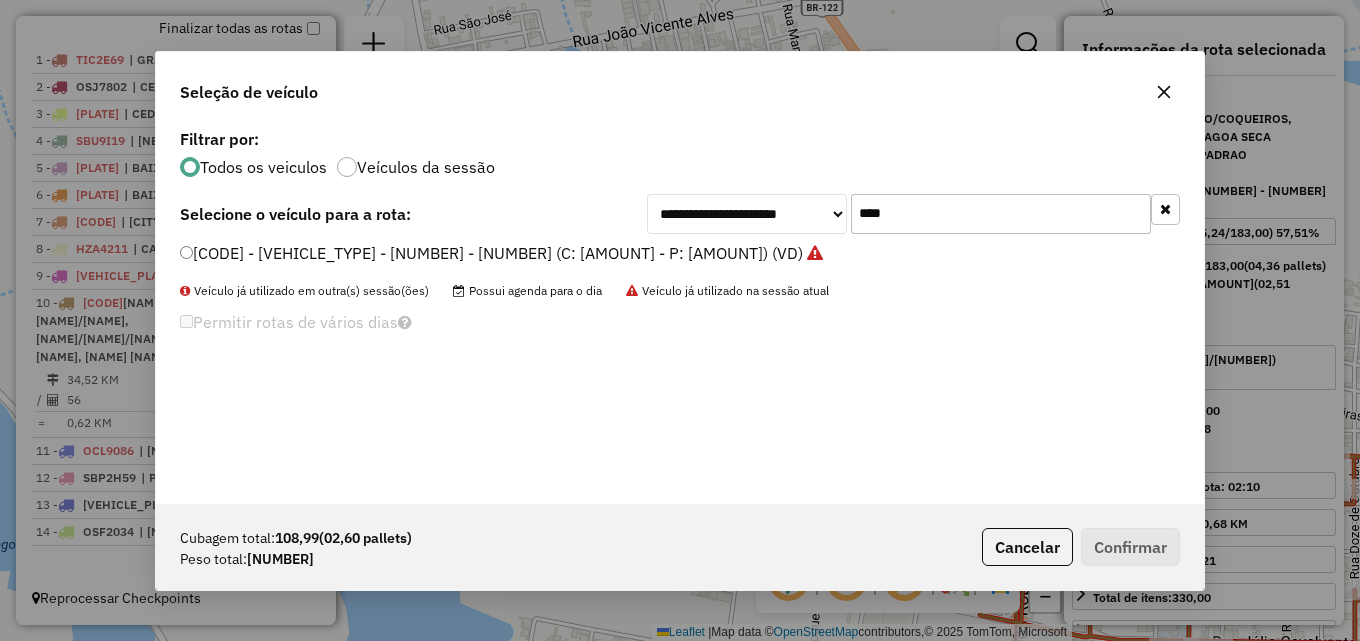 drag, startPoint x: 901, startPoint y: 213, endPoint x: 383, endPoint y: 248, distance: 519.1811 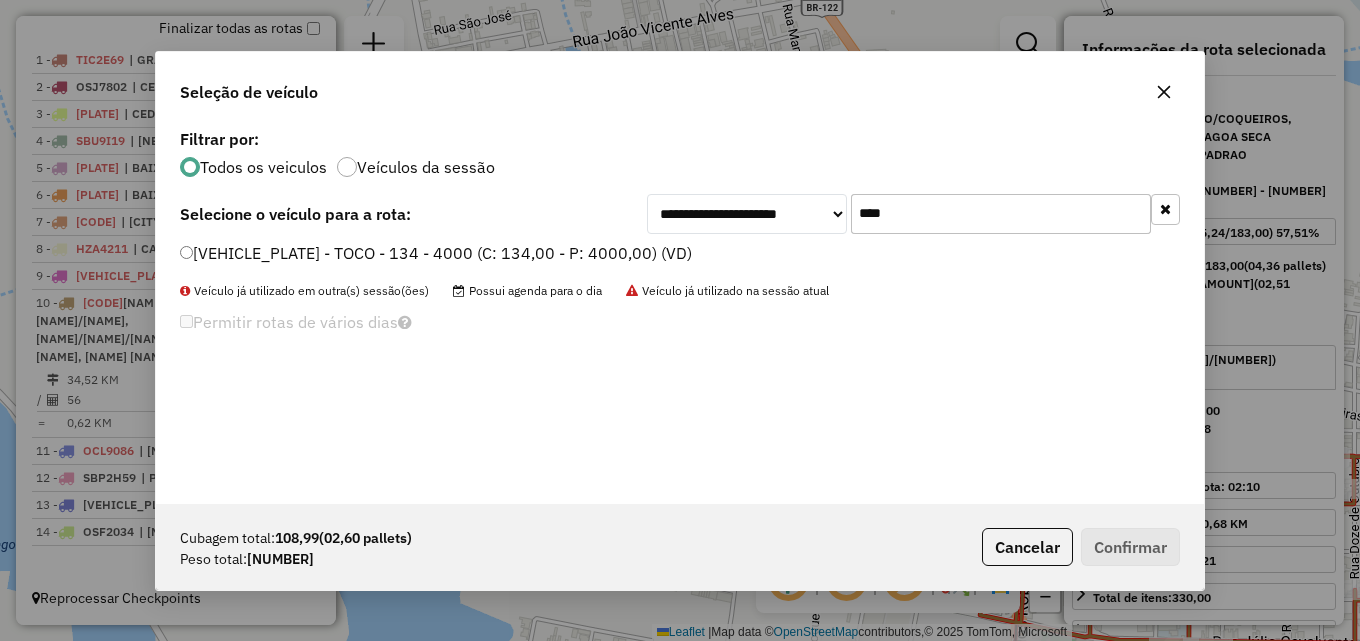 type on "****" 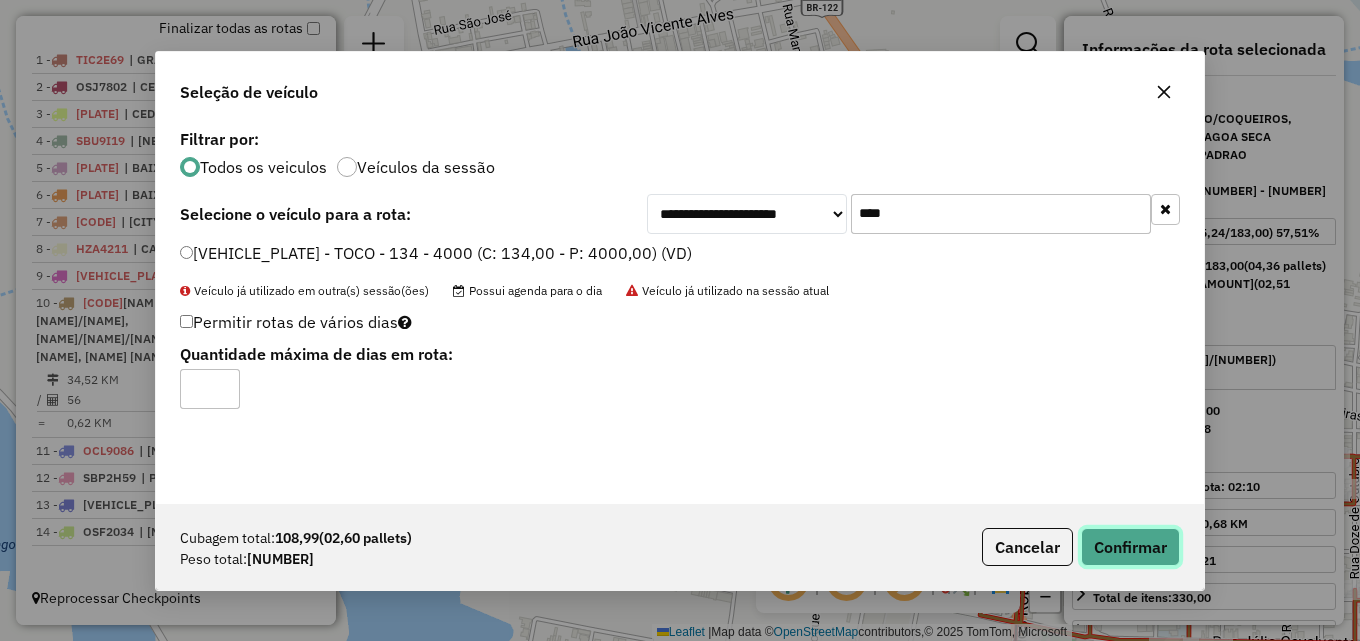 click on "Confirmar" 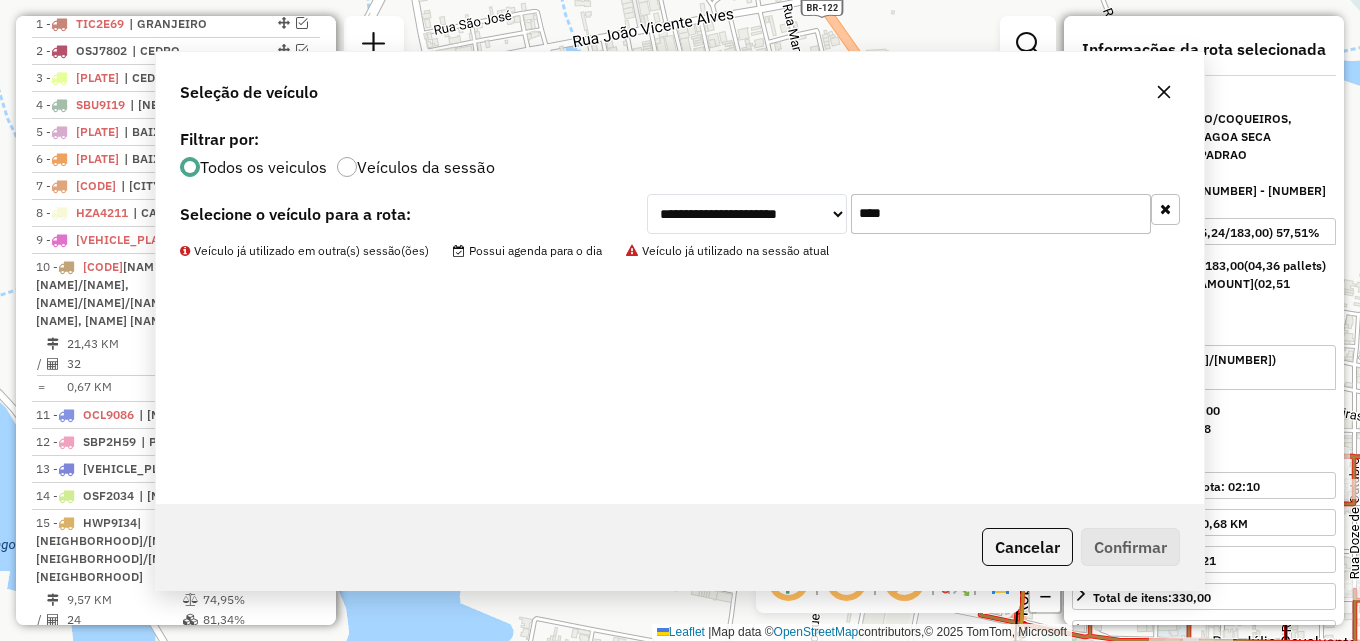 scroll, scrollTop: 934, scrollLeft: 0, axis: vertical 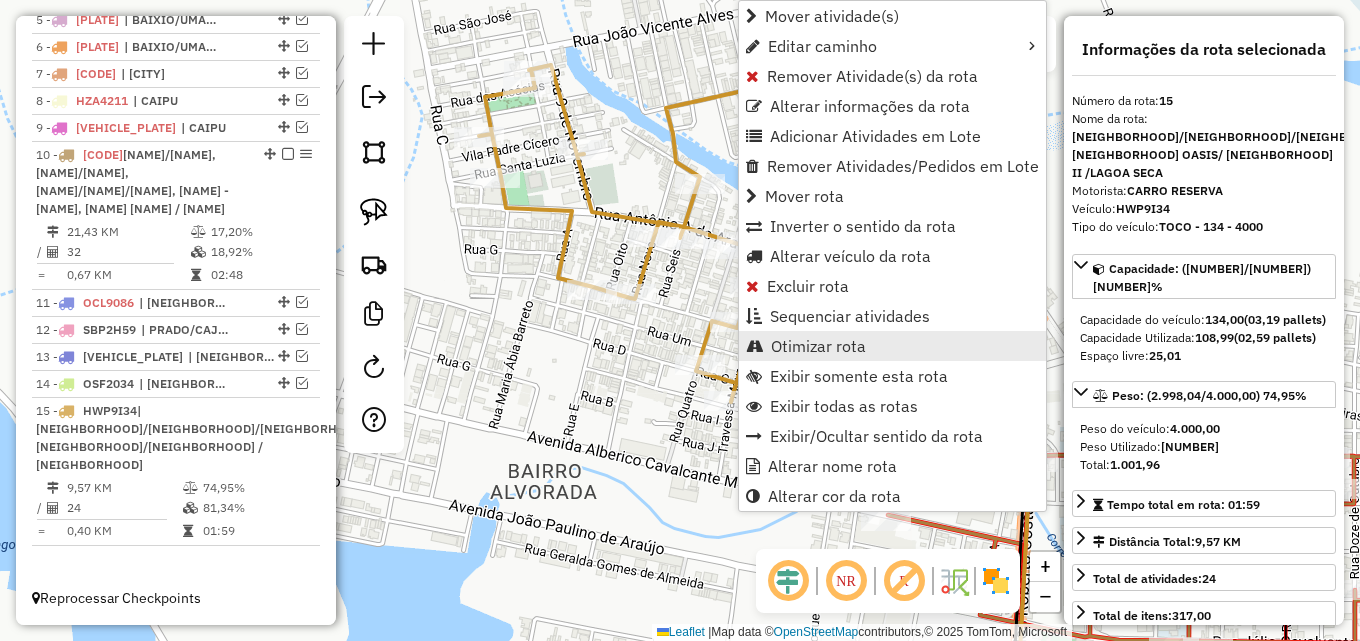 click on "Otimizar rota" at bounding box center [818, 346] 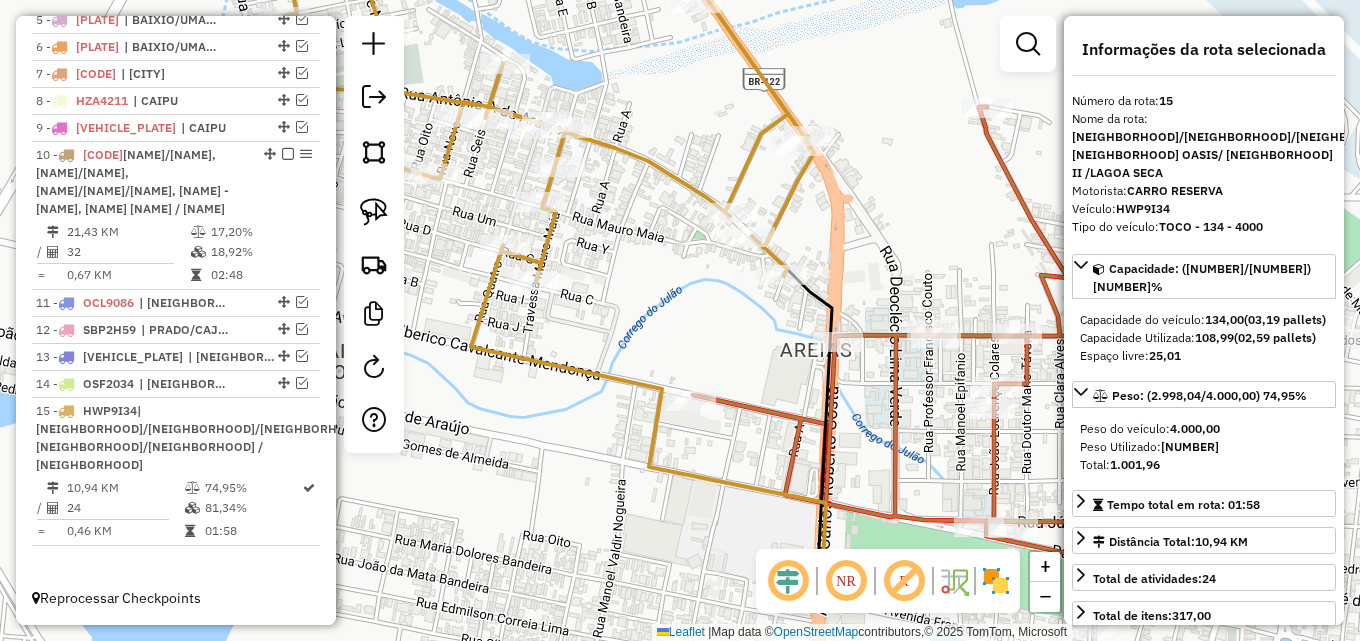 drag, startPoint x: 846, startPoint y: 395, endPoint x: 651, endPoint y: 275, distance: 228.96506 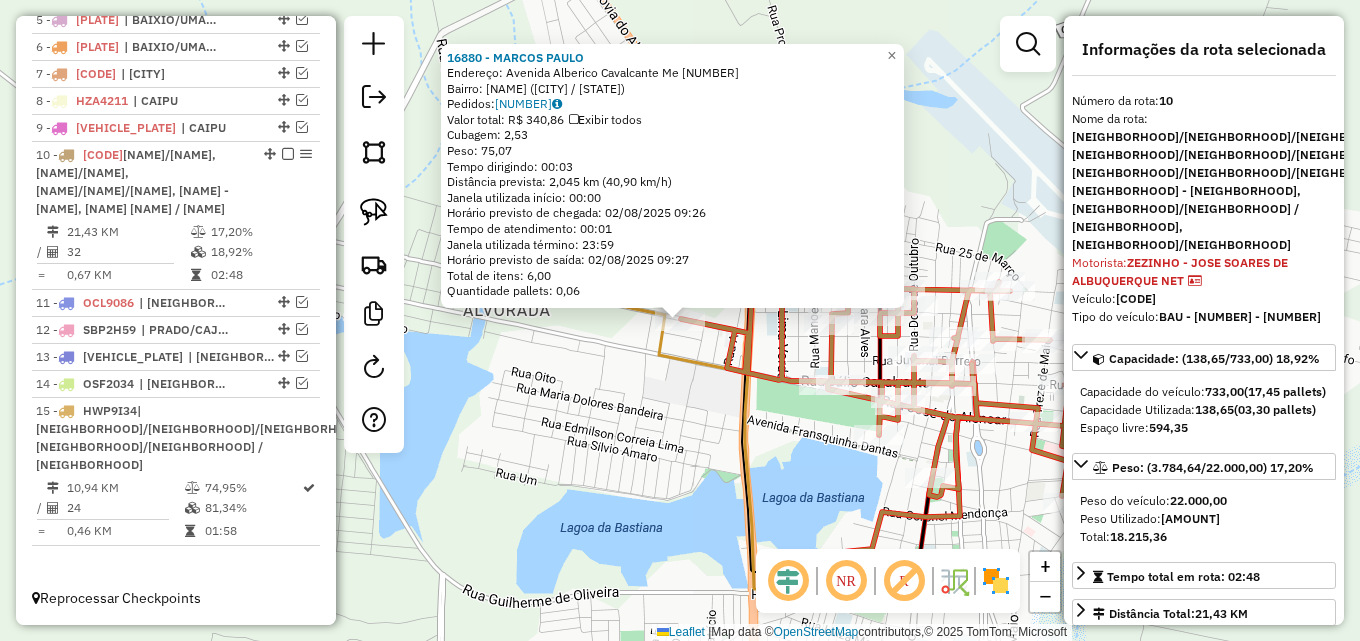 click on "16880 - MARCOS PAULO  Endereço:  Avenida Alberico Cavalcante Me 33   Bairro: AREIAS II (IGUATU / CE)   Pedidos:  01740898   Valor total: R$ 340,86   Exibir todos   Cubagem: 2,53  Peso: 75,07  Tempo dirigindo: 00:03   Distância prevista: 2,045 km (40,90 km/h)   Janela utilizada início: 00:00   Horário previsto de chegada: 02/08/2025 09:26   Tempo de atendimento: 00:01   Janela utilizada término: 23:59   Horário previsto de saída: 02/08/2025 09:27   Total de itens: 6,00   Quantidade pallets: 0,06  × Janela de atendimento Grade de atendimento Capacidade Transportadoras Veículos Cliente Pedidos  Rotas Selecione os dias de semana para filtrar as janelas de atendimento  Seg   Ter   Qua   Qui   Sex   Sáb   Dom  Informe o período da janela de atendimento: De: Até:  Filtrar exatamente a janela do cliente  Considerar janela de atendimento padrão  Selecione os dias de semana para filtrar as grades de atendimento  Seg   Ter   Qua   Qui   Sex   Sáb   Dom   Clientes fora do dia de atendimento selecionado De:" 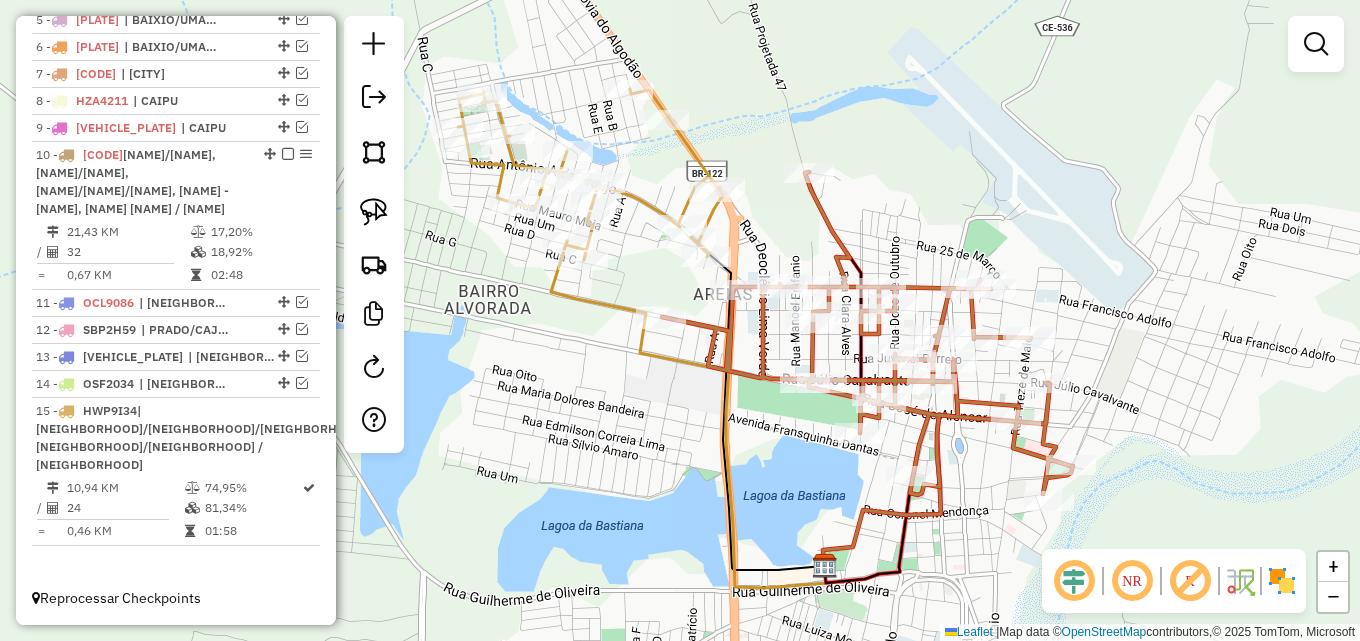 drag, startPoint x: 700, startPoint y: 409, endPoint x: 681, endPoint y: 407, distance: 19.104973 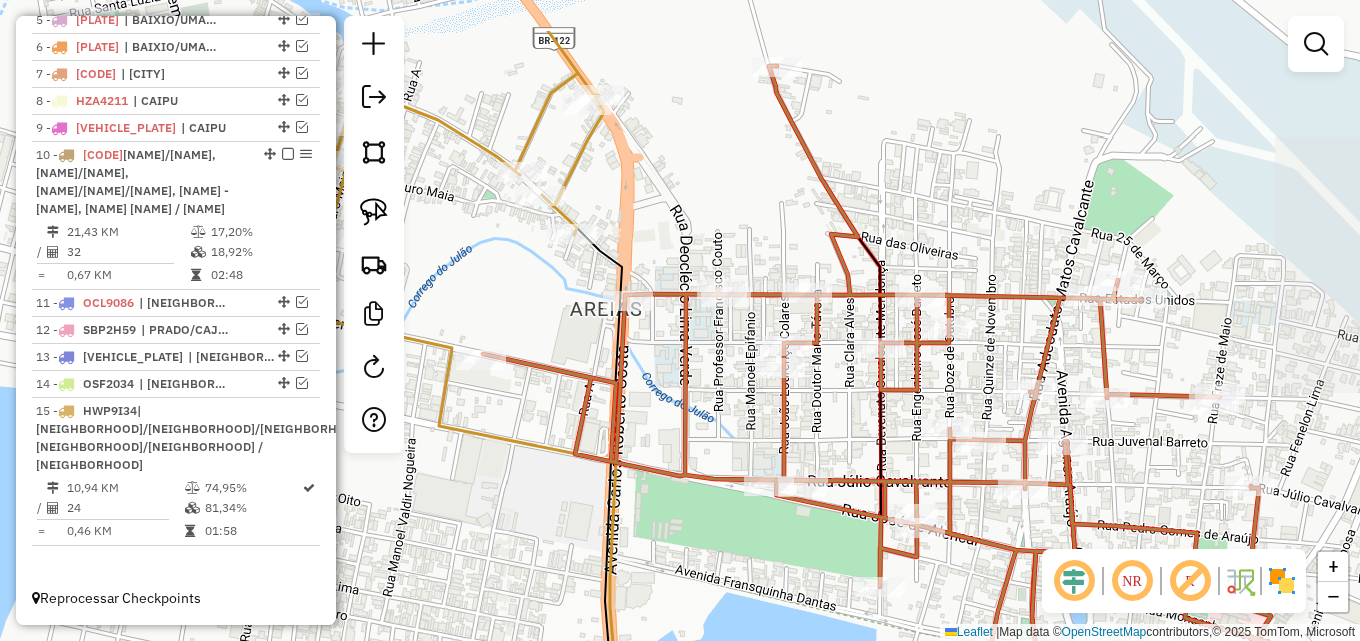 drag, startPoint x: 687, startPoint y: 360, endPoint x: 652, endPoint y: 430, distance: 78.26238 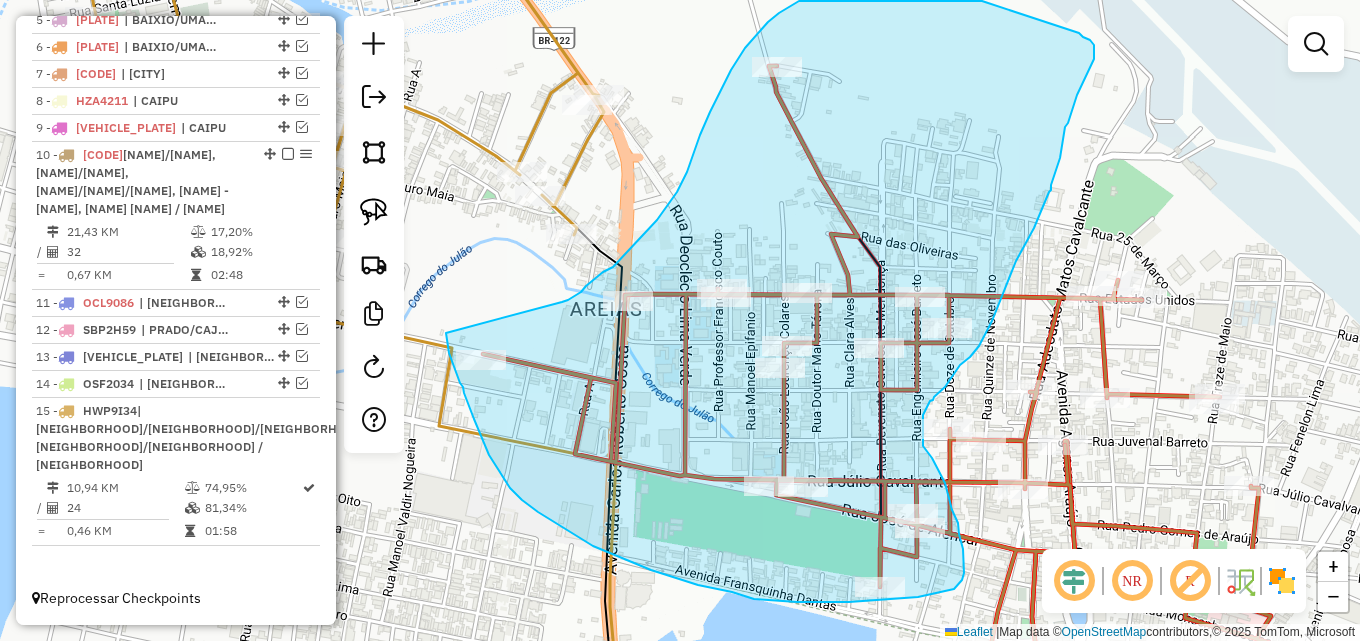 drag, startPoint x: 562, startPoint y: 302, endPoint x: 446, endPoint y: 332, distance: 119.81653 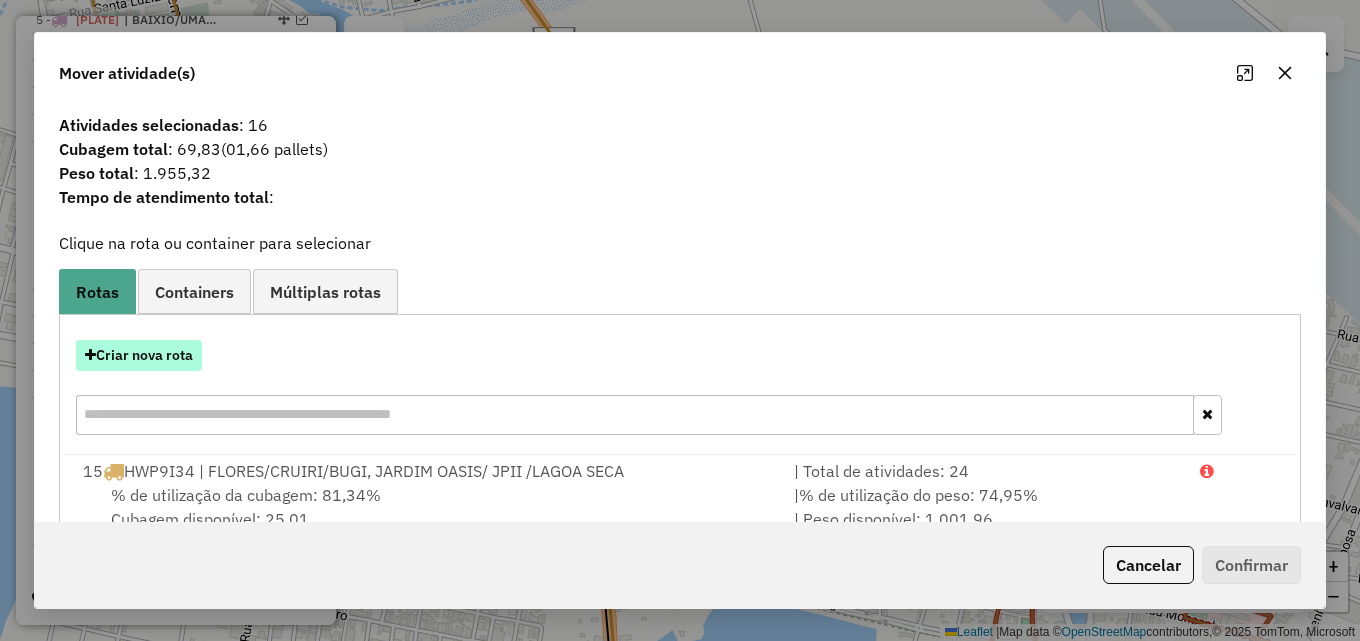 click on "Criar nova rota" at bounding box center (139, 355) 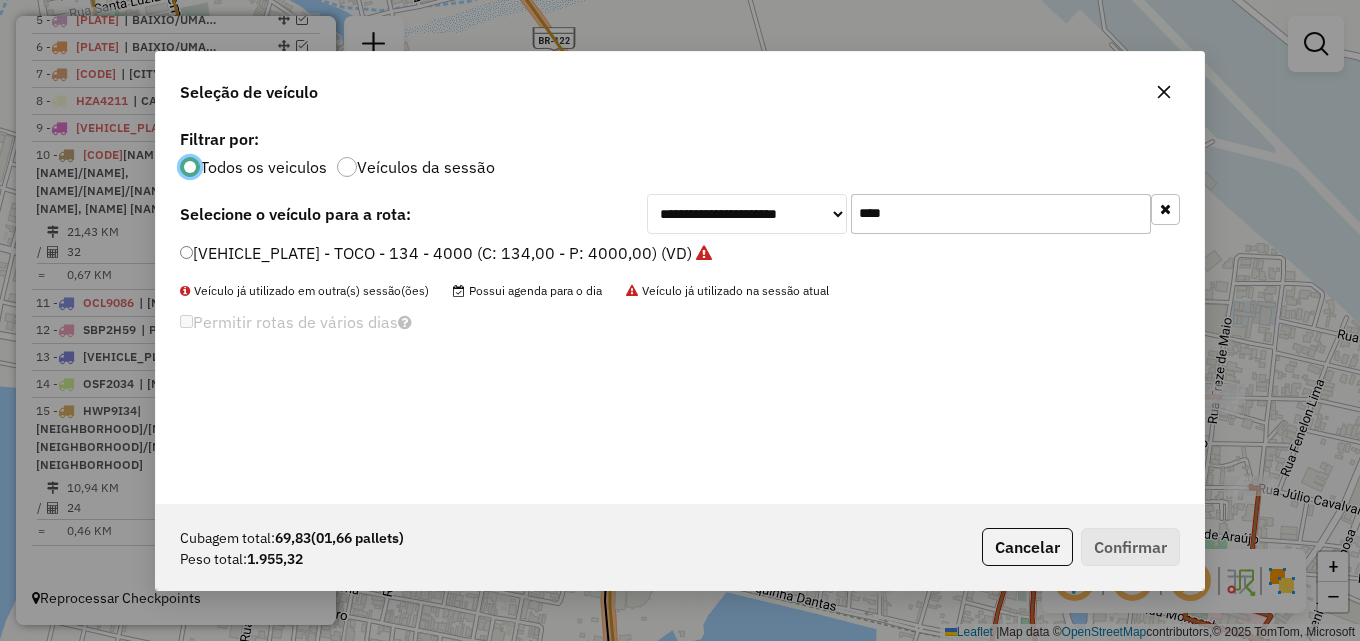 scroll, scrollTop: 11, scrollLeft: 6, axis: both 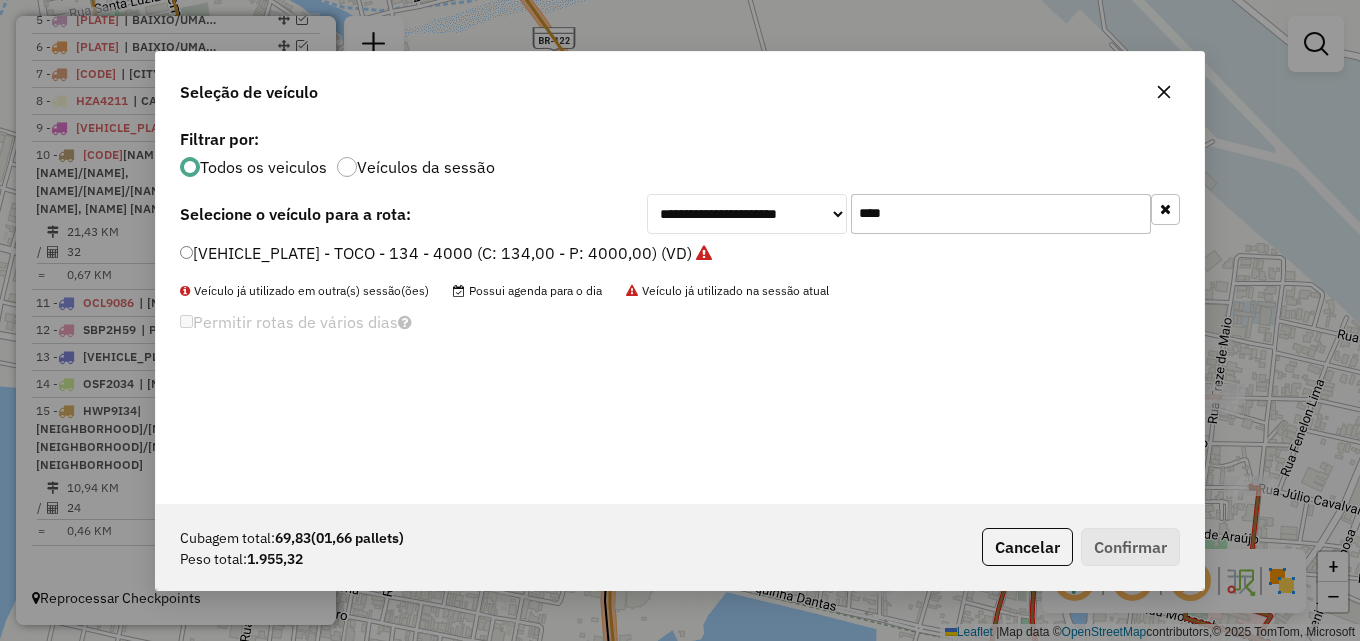 drag, startPoint x: 924, startPoint y: 213, endPoint x: 598, endPoint y: 217, distance: 326.02454 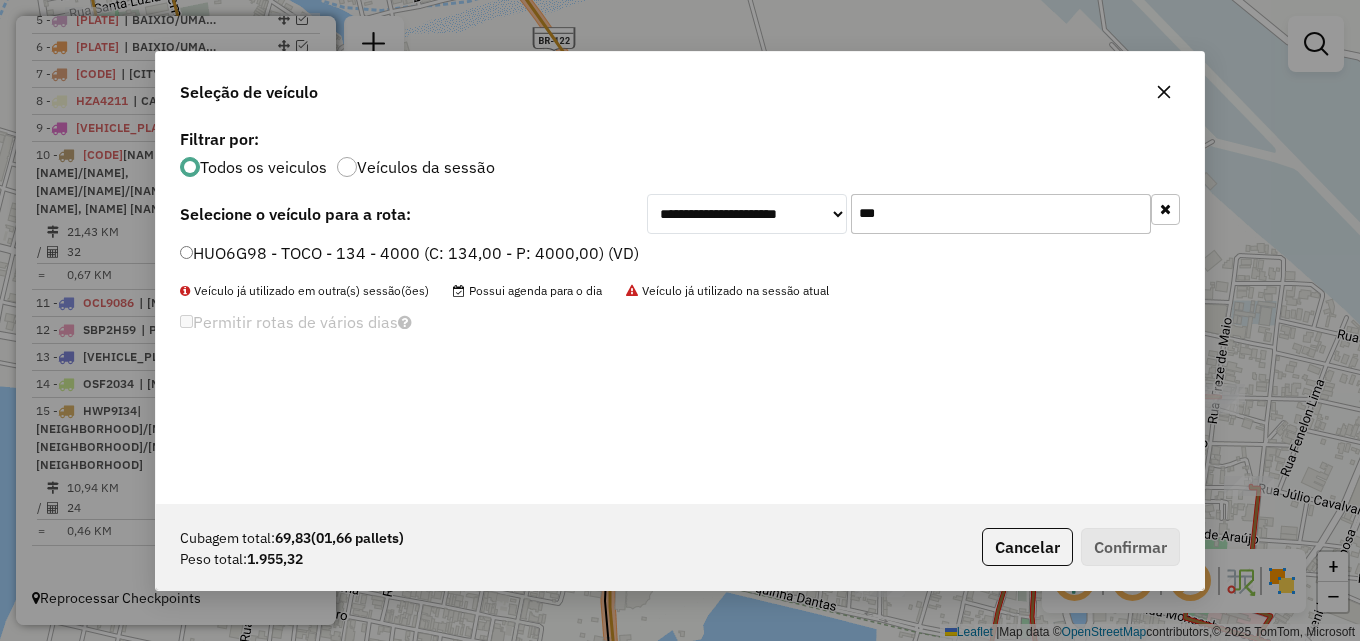 type on "***" 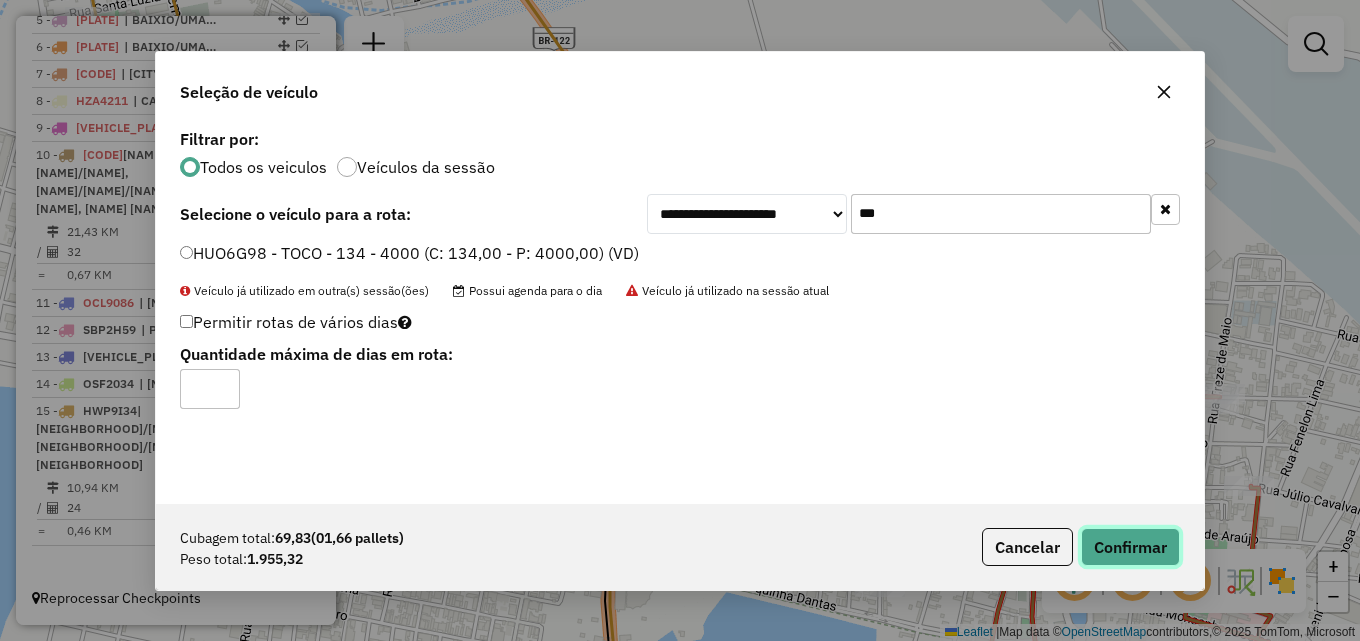 click on "Confirmar" 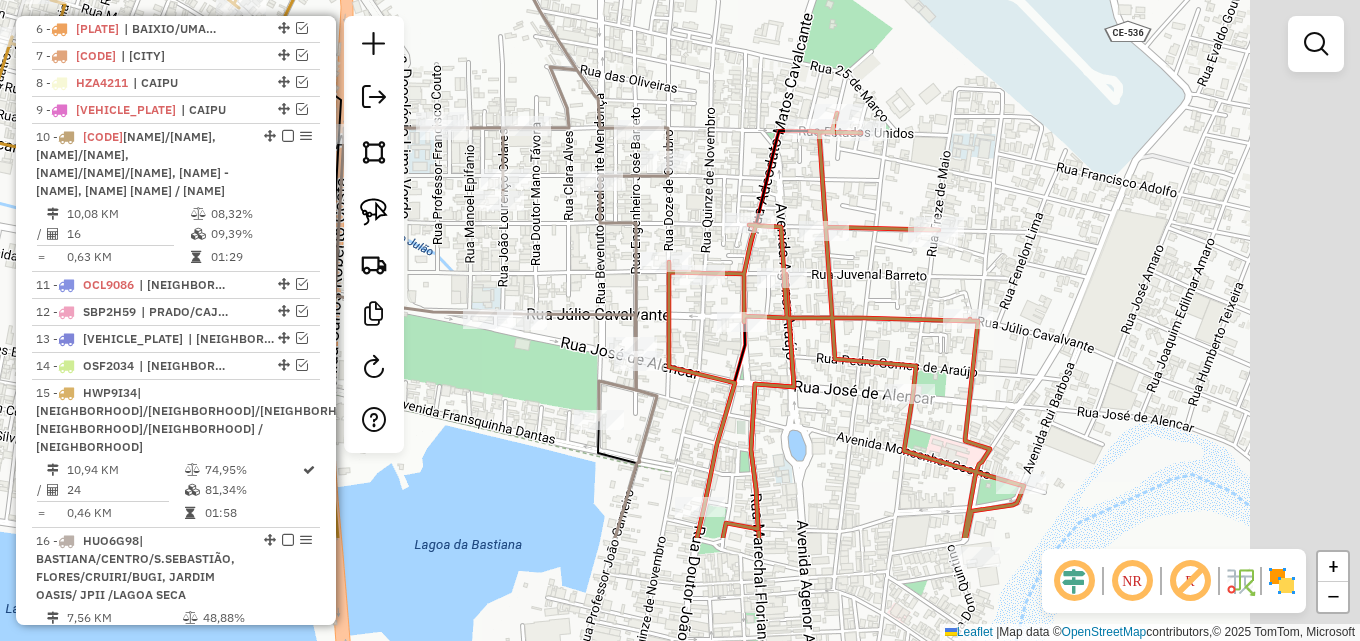 drag, startPoint x: 701, startPoint y: 423, endPoint x: 419, endPoint y: 260, distance: 325.7192 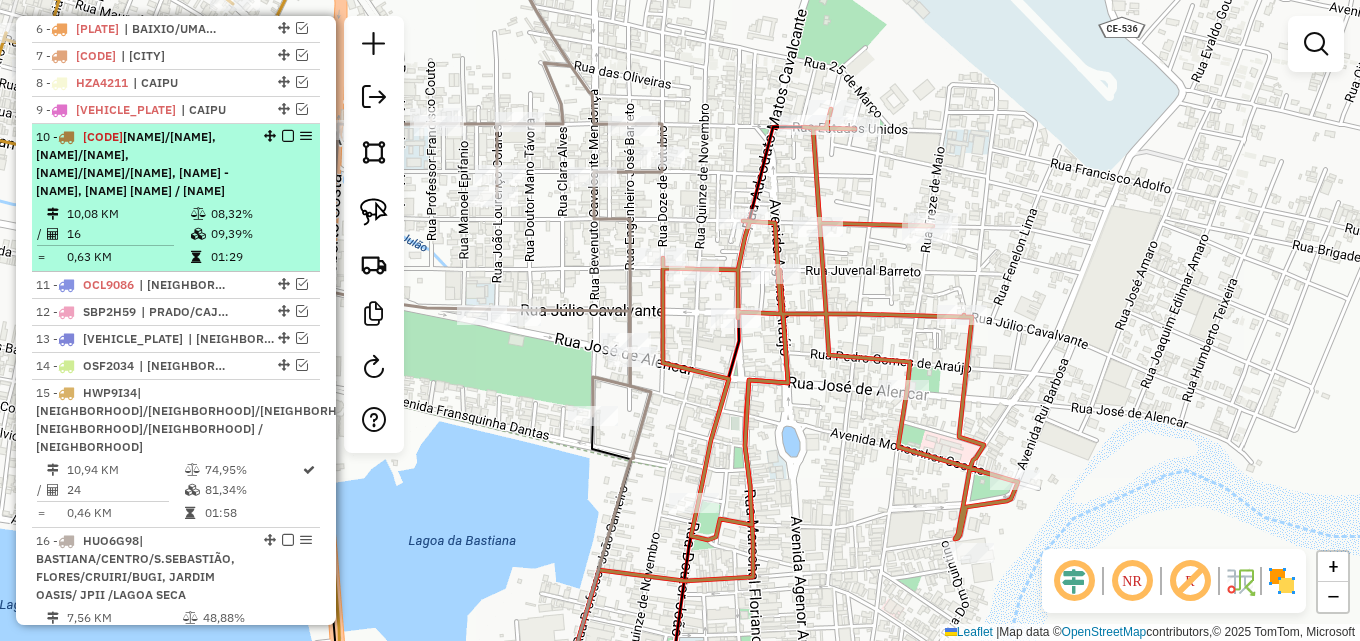 click on "10,08 KM" at bounding box center [128, 214] 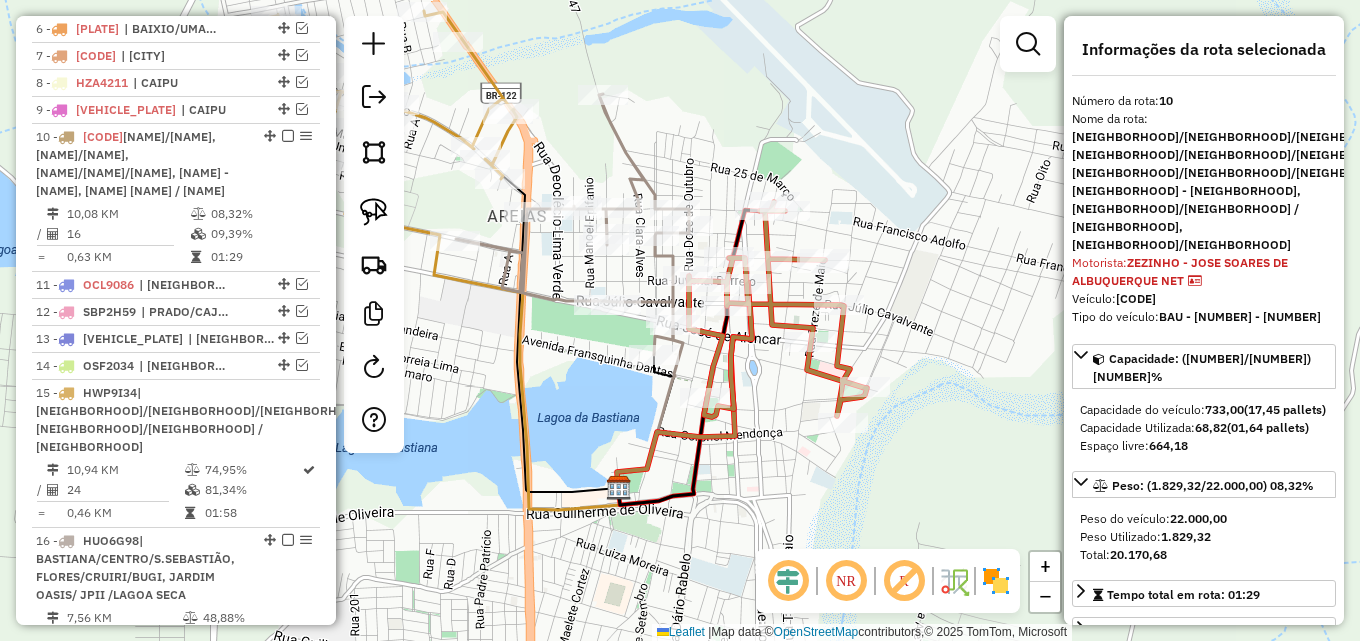 drag, startPoint x: 773, startPoint y: 385, endPoint x: 793, endPoint y: 386, distance: 20.024984 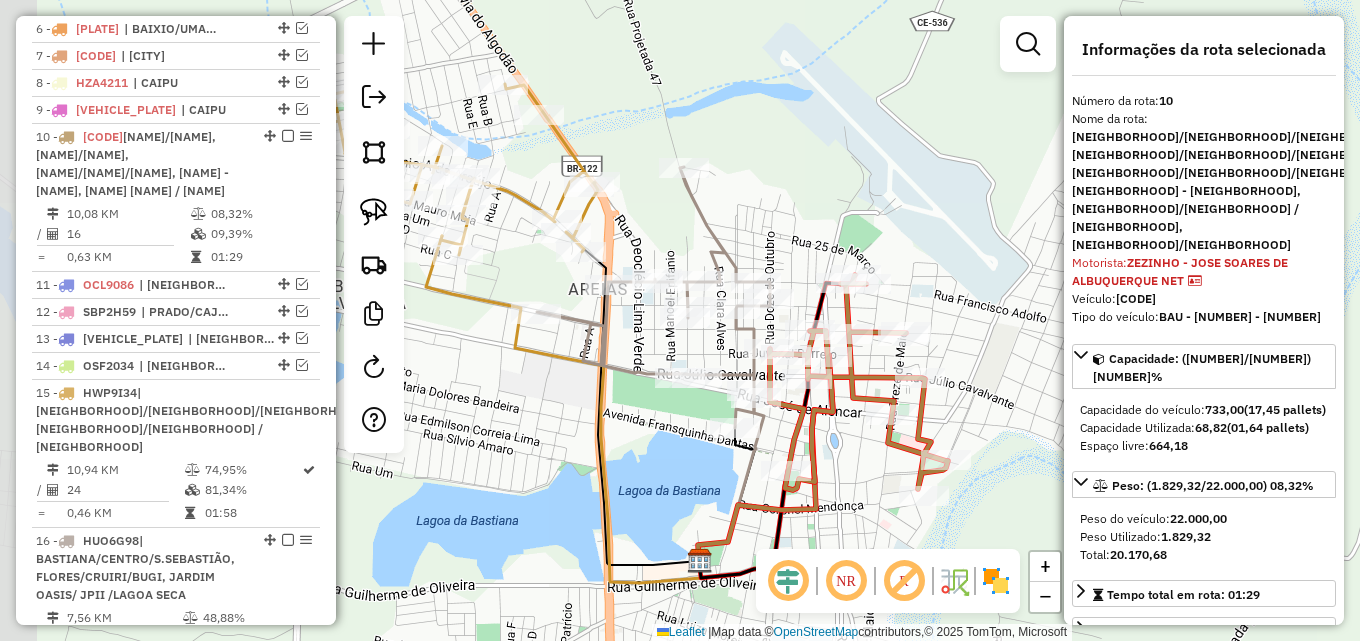 drag, startPoint x: 570, startPoint y: 363, endPoint x: 639, endPoint y: 435, distance: 99.724625 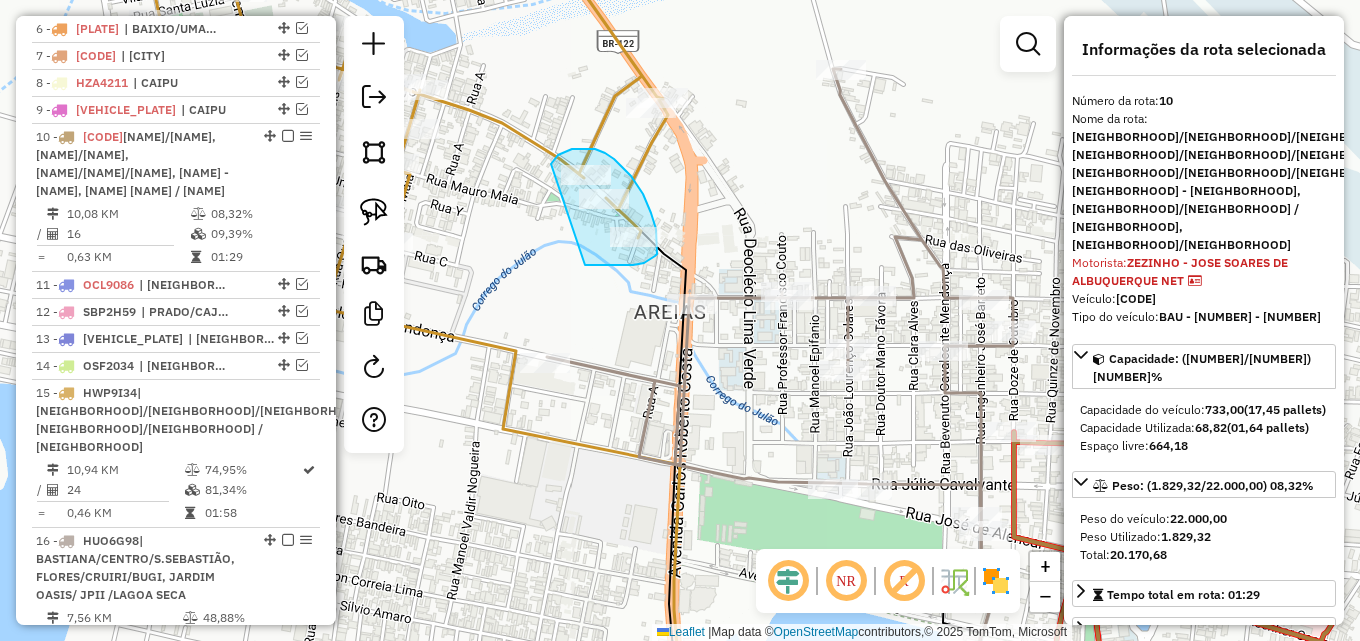 drag, startPoint x: 552, startPoint y: 162, endPoint x: 585, endPoint y: 265, distance: 108.157295 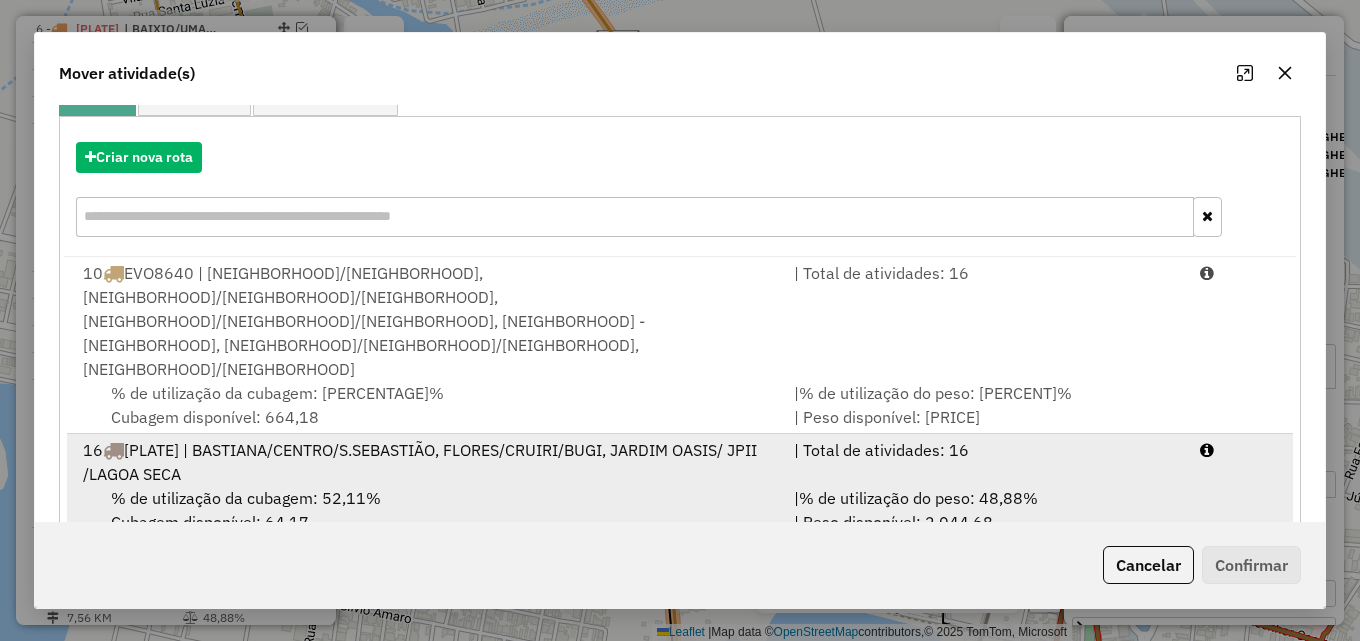 scroll, scrollTop: 201, scrollLeft: 0, axis: vertical 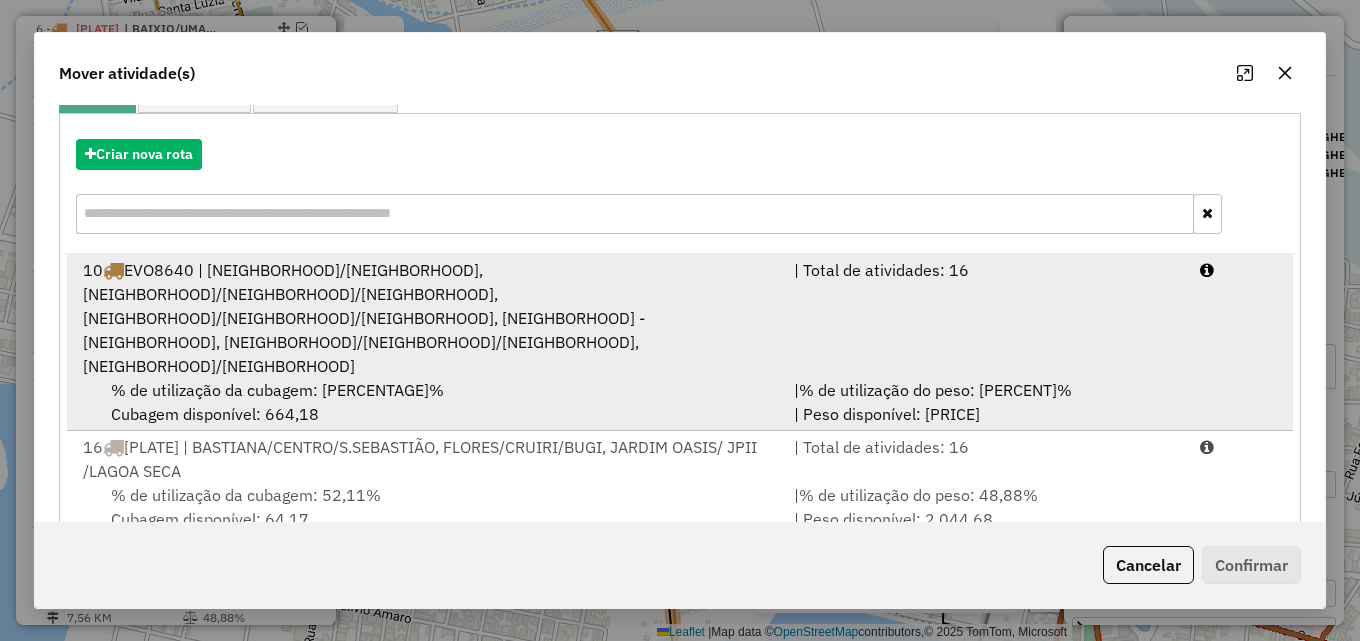 click on "| Total de atividades: 16" at bounding box center (985, 318) 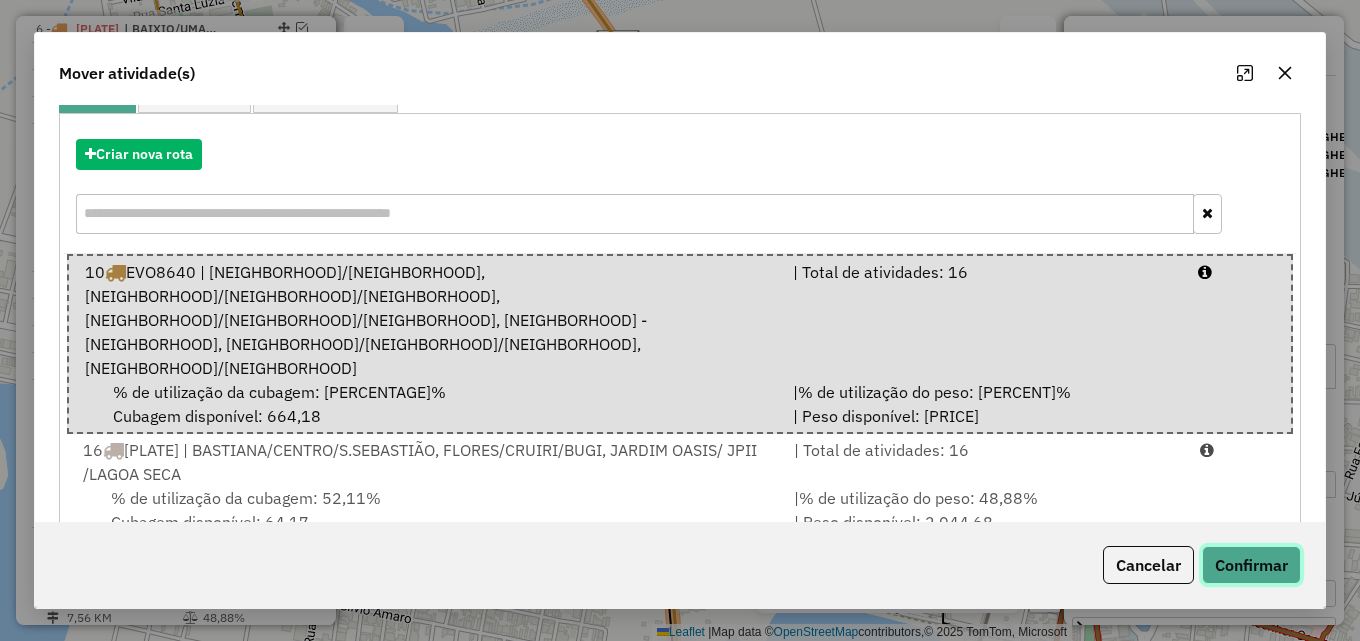 click on "Confirmar" 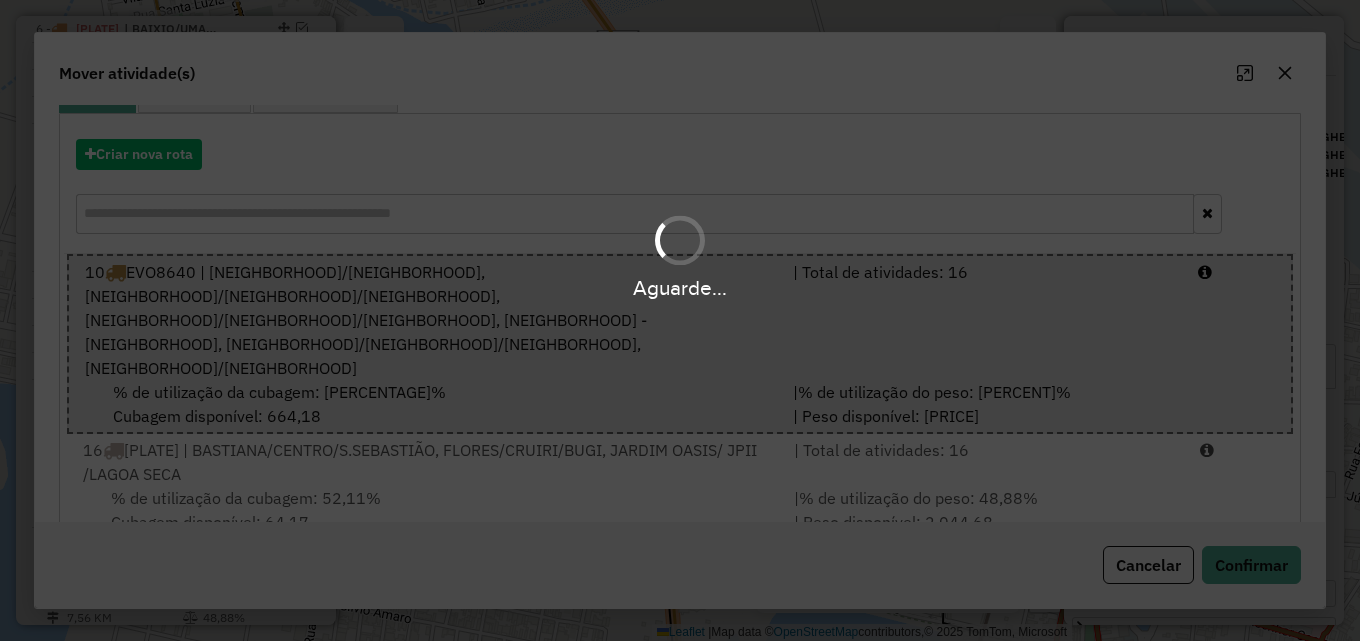 scroll, scrollTop: 0, scrollLeft: 0, axis: both 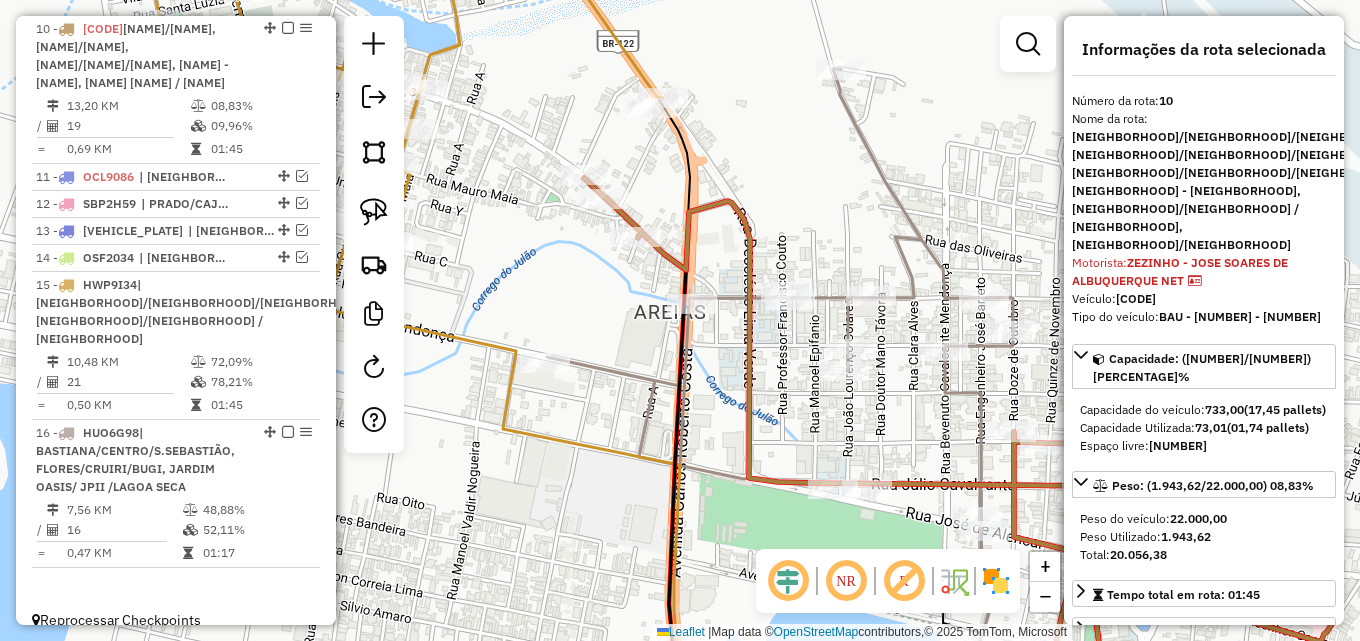 click on "Janela de atendimento Grade de atendimento Capacidade Transportadoras Veículos Cliente Pedidos  Rotas Selecione os dias de semana para filtrar as janelas de atendimento  Seg   Ter   Qua   Qui   Sex   Sáb   Dom  Informe o período da janela de atendimento: De: Até:  Filtrar exatamente a janela do cliente  Considerar janela de atendimento padrão  Selecione os dias de semana para filtrar as grades de atendimento  Seg   Ter   Qua   Qui   Sex   Sáb   Dom   Considerar clientes sem dia de atendimento cadastrado  Clientes fora do dia de atendimento selecionado Filtrar as atividades entre os valores definidos abaixo:  Peso mínimo:   Peso máximo:   Cubagem mínima:   Cubagem máxima:   De:   Até:  Filtrar as atividades entre o tempo de atendimento definido abaixo:  De:   Até:   Considerar capacidade total dos clientes não roteirizados Transportadora: Selecione um ou mais itens Tipo de veículo: Selecione um ou mais itens Veículo: Selecione um ou mais itens Motorista: Selecione um ou mais itens Nome: Rótulo:" 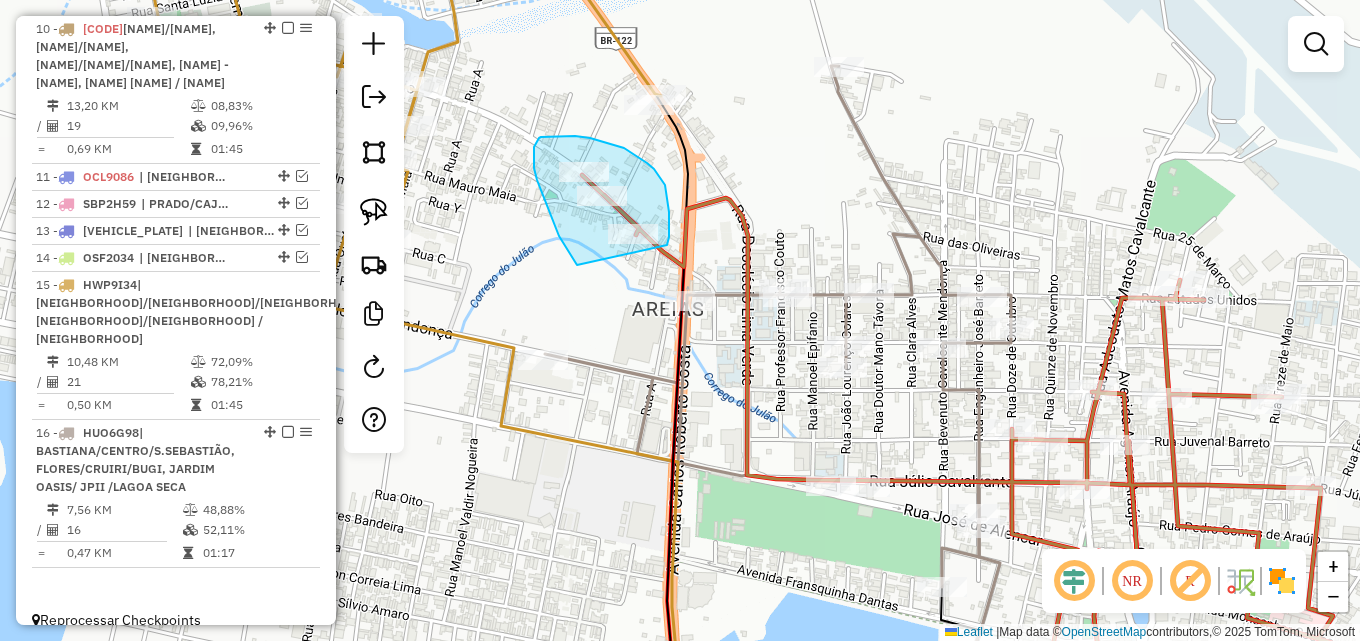 drag, startPoint x: 577, startPoint y: 265, endPoint x: 667, endPoint y: 245, distance: 92.19544 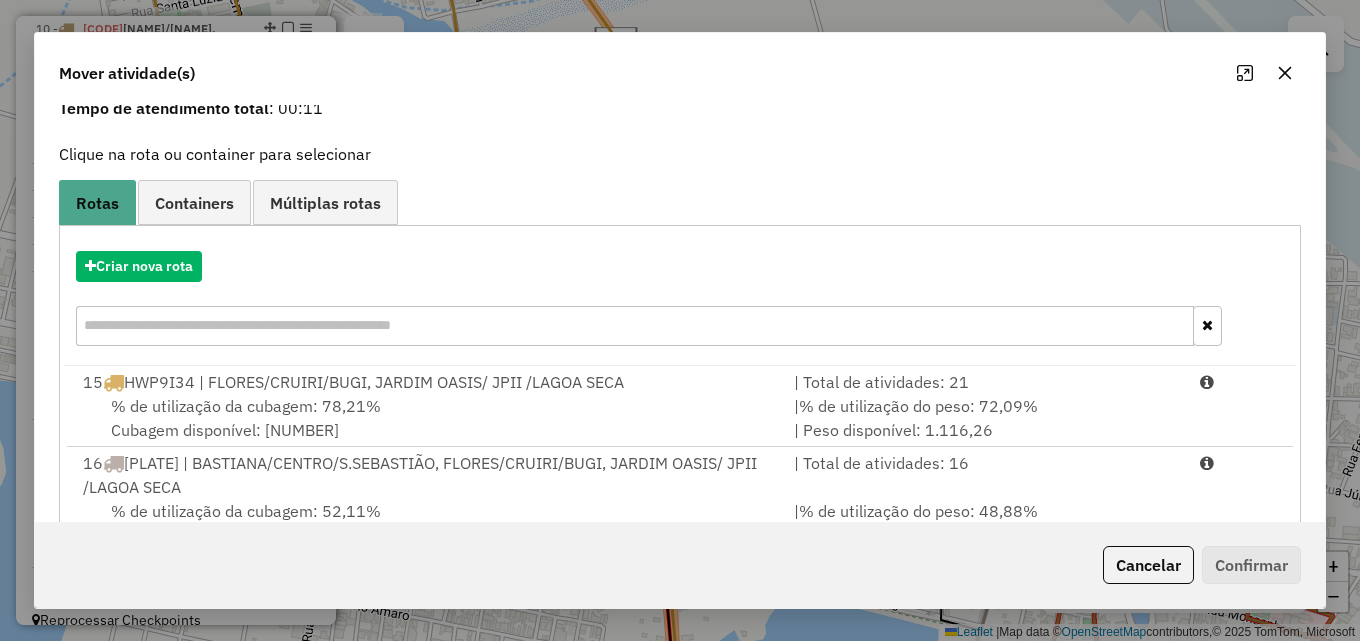 scroll, scrollTop: 153, scrollLeft: 0, axis: vertical 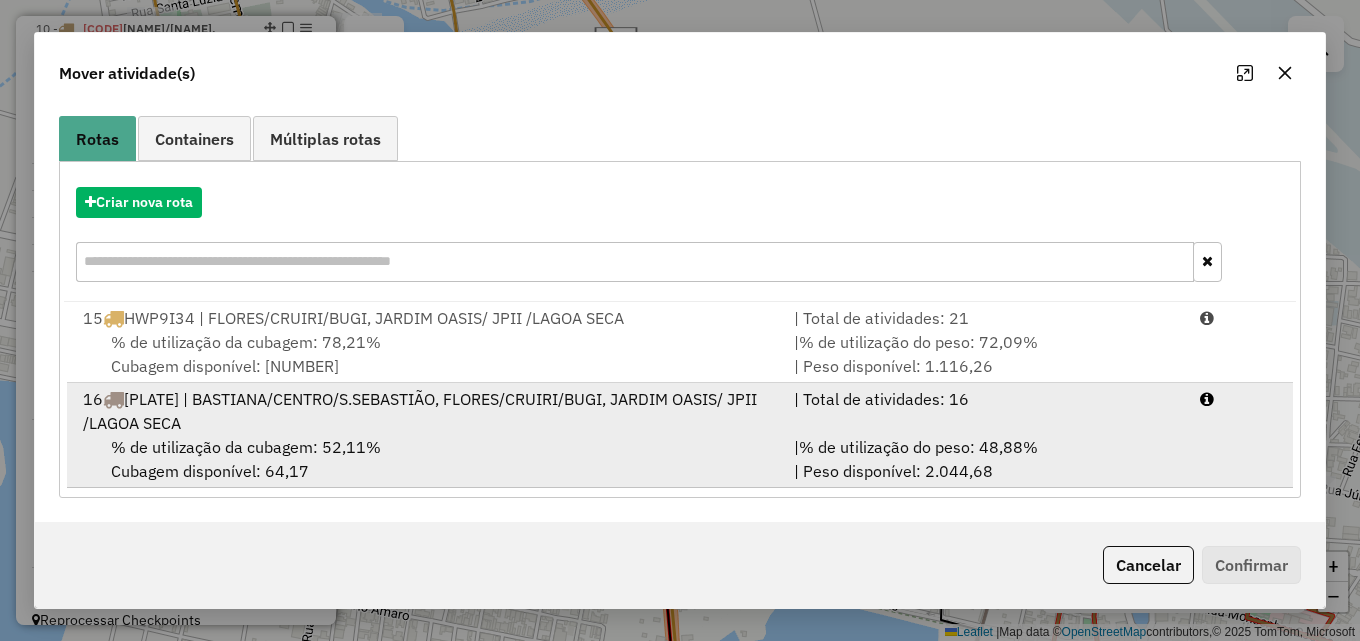 click on "% de utilização do peso: 48,88%" at bounding box center (918, 447) 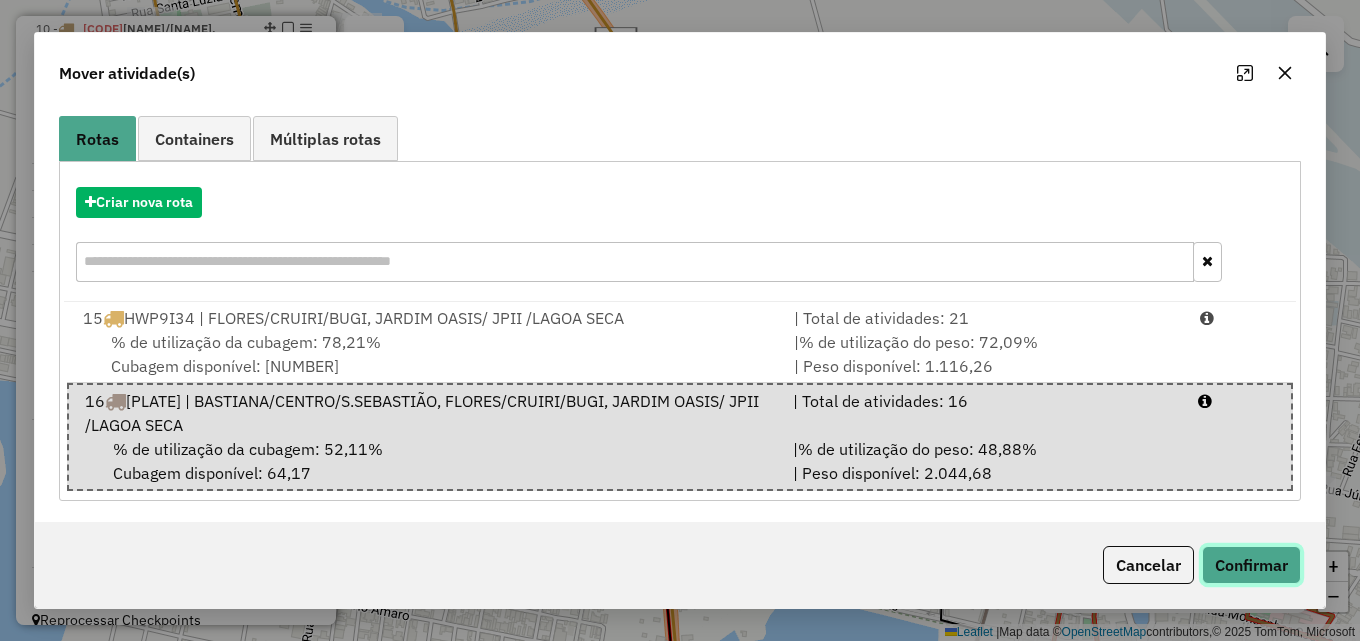 click on "Confirmar" 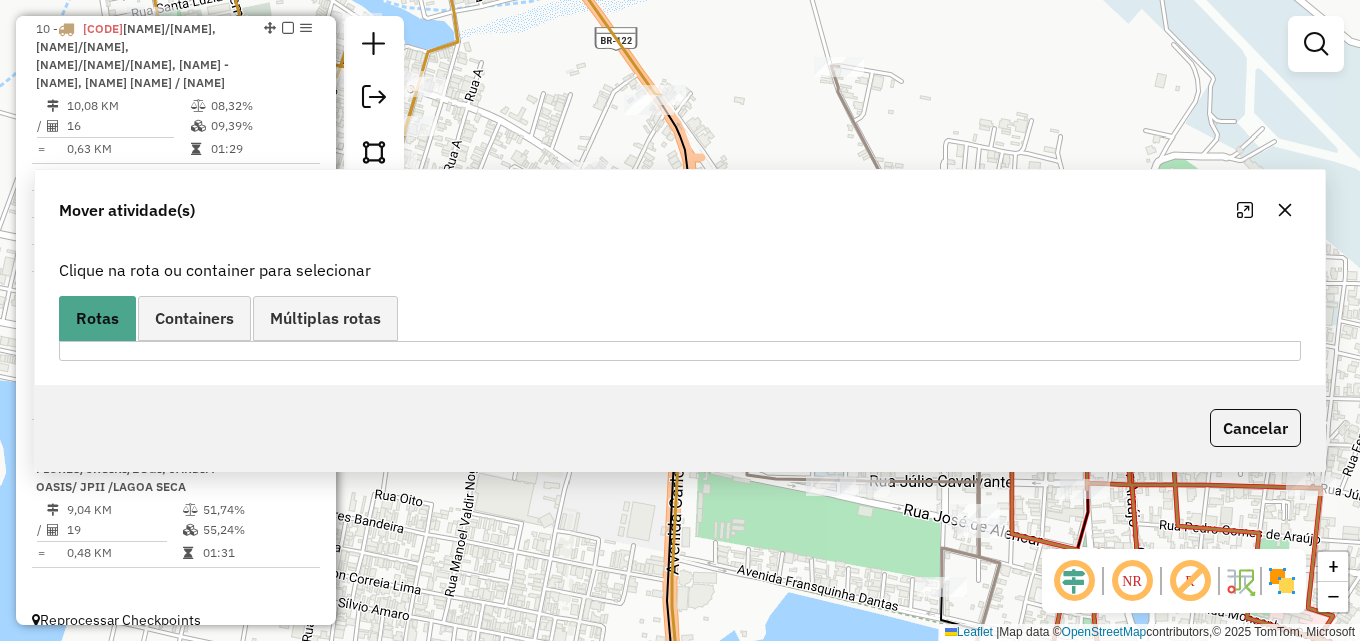 scroll, scrollTop: 0, scrollLeft: 0, axis: both 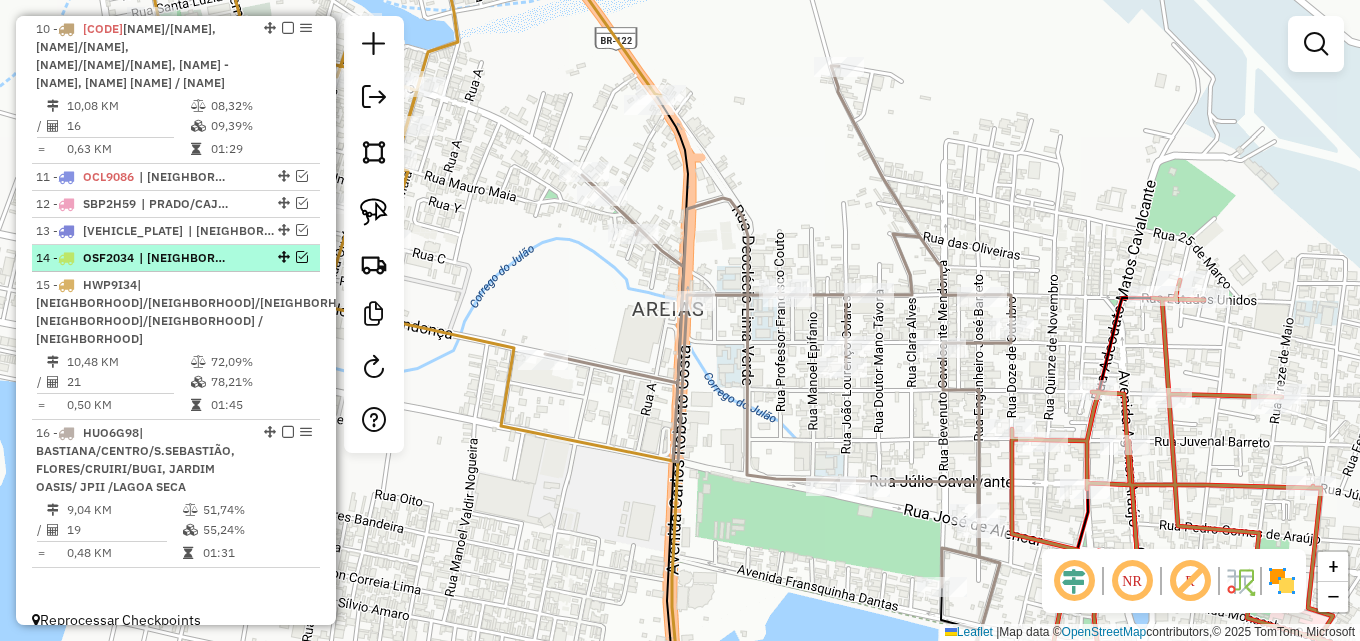 click at bounding box center [302, 257] 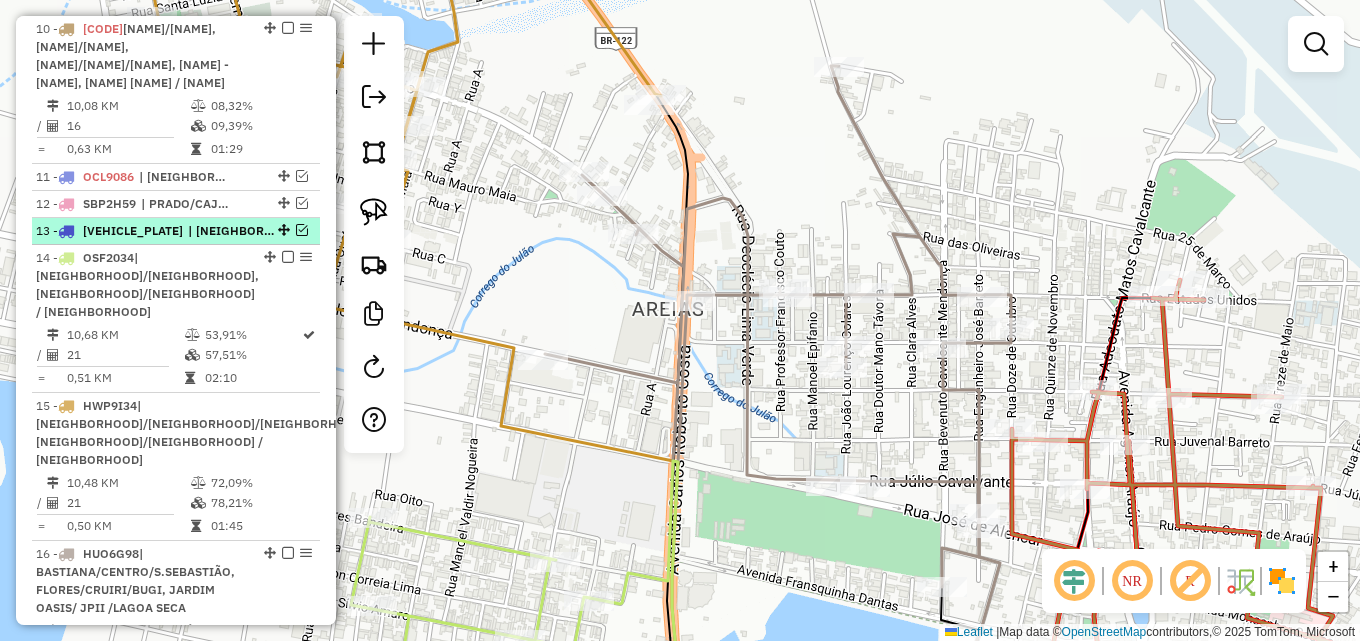click at bounding box center [282, 230] 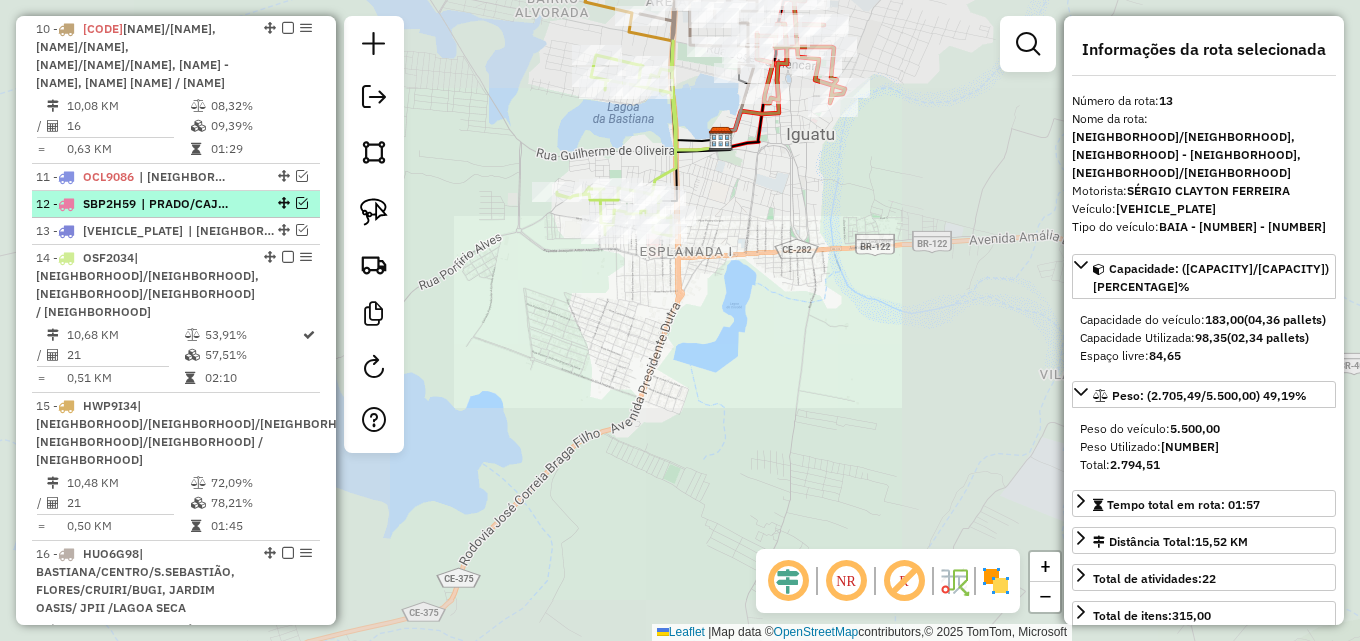 click at bounding box center (302, 203) 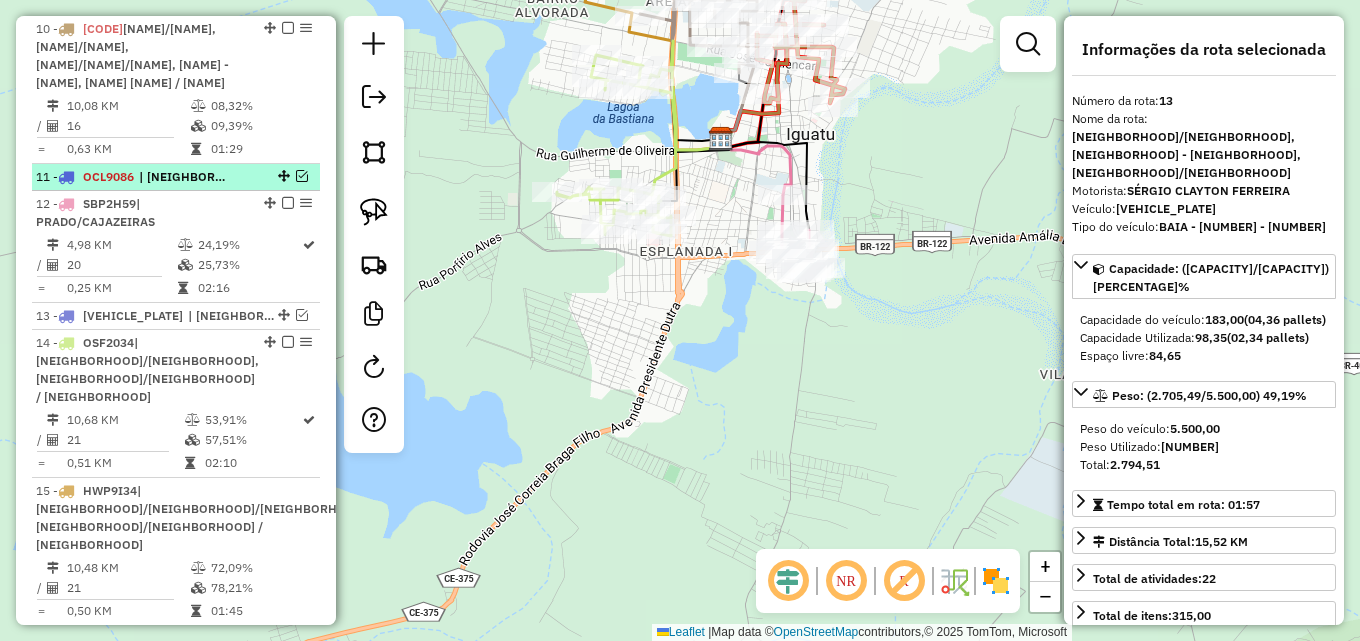 click at bounding box center [302, 176] 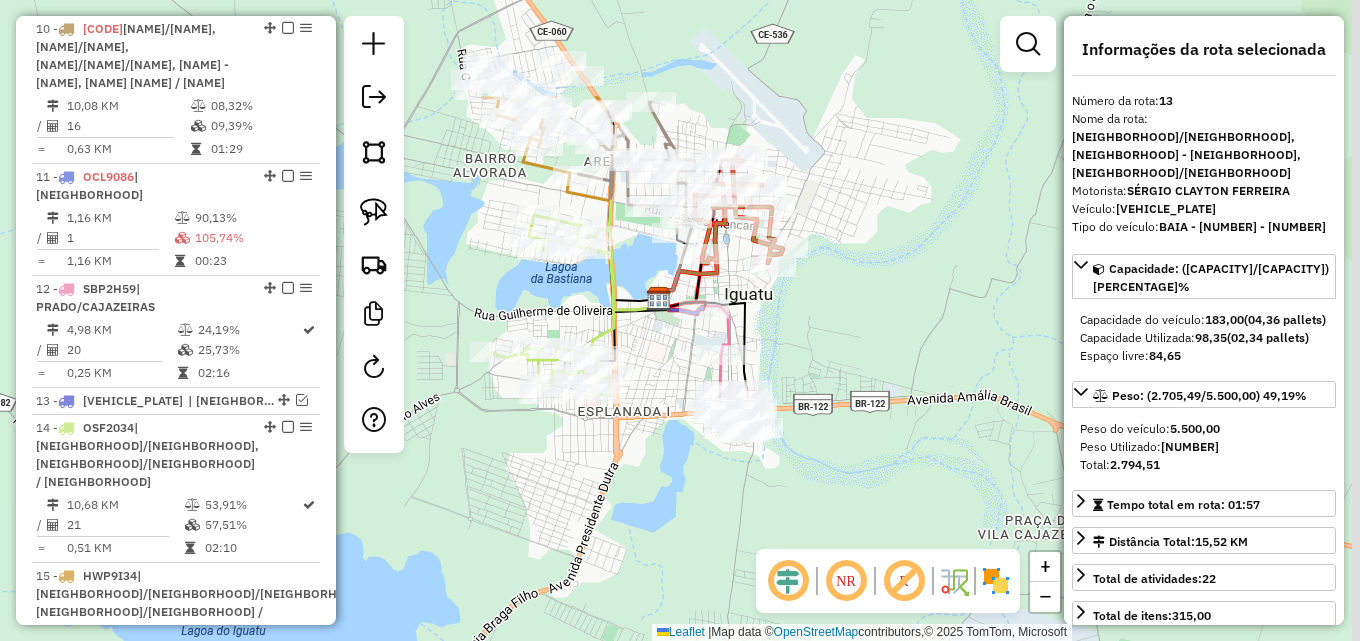 click on "Rota 14 - Placa OSF2034  13391 - MERC ALMEIDA Janela de atendimento Grade de atendimento Capacidade Transportadoras Veículos Cliente Pedidos  Rotas Selecione os dias de semana para filtrar as janelas de atendimento  Seg   Ter   Qua   Qui   Sex   Sáb   Dom  Informe o período da janela de atendimento: De: Até:  Filtrar exatamente a janela do cliente  Considerar janela de atendimento padrão  Selecione os dias de semana para filtrar as grades de atendimento  Seg   Ter   Qua   Qui   Sex   Sáb   Dom   Considerar clientes sem dia de atendimento cadastrado  Clientes fora do dia de atendimento selecionado Filtrar as atividades entre os valores definidos abaixo:  Peso mínimo:   Peso máximo:   Cubagem mínima:   Cubagem máxima:   De:   Até:  Filtrar as atividades entre o tempo de atendimento definido abaixo:  De:   Até:   Considerar capacidade total dos clientes não roteirizados Transportadora: Selecione um ou mais itens Tipo de veículo: Selecione um ou mais itens Veículo: Selecione um ou mais itens Nome:" 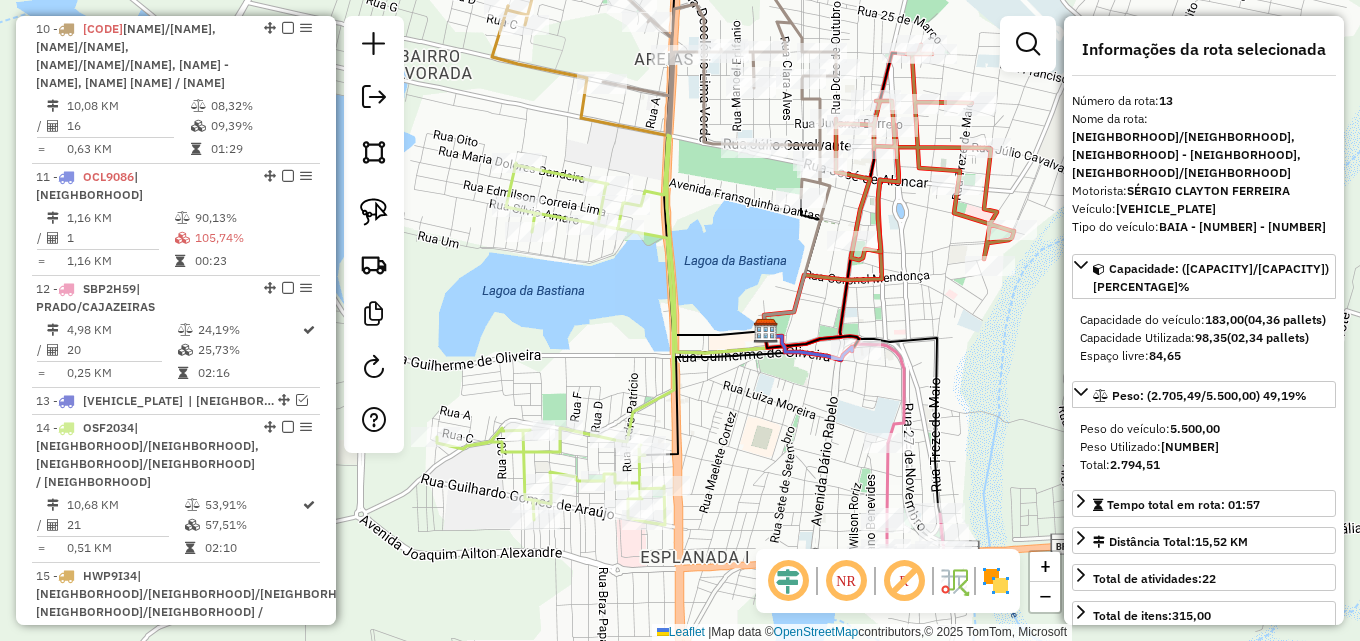 drag, startPoint x: 666, startPoint y: 328, endPoint x: 780, endPoint y: 391, distance: 130.24976 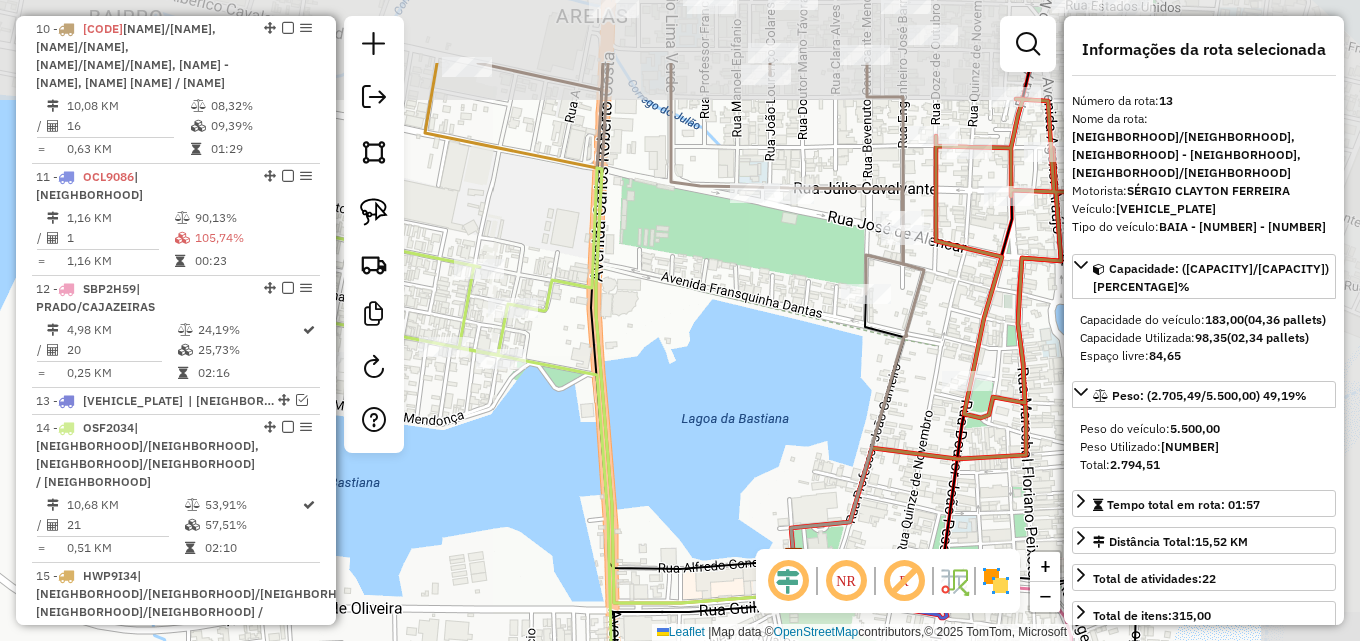 drag, startPoint x: 616, startPoint y: 320, endPoint x: 511, endPoint y: 441, distance: 160.20612 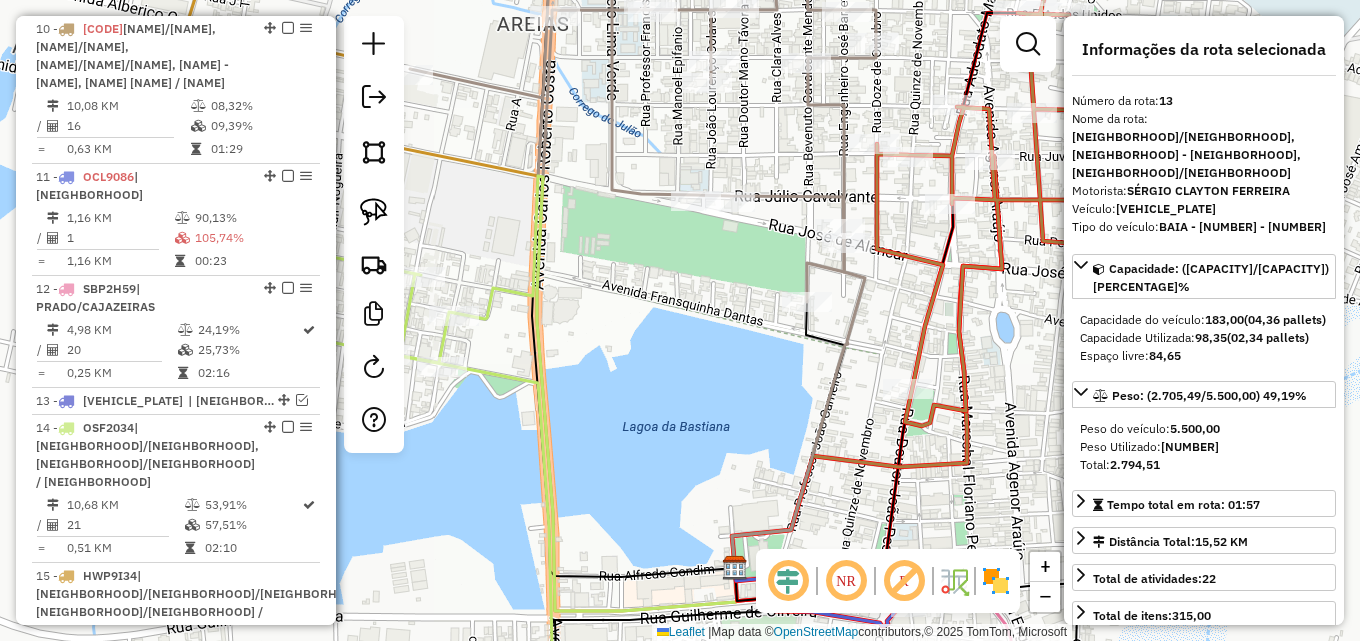 drag, startPoint x: 493, startPoint y: 410, endPoint x: 443, endPoint y: 394, distance: 52.49762 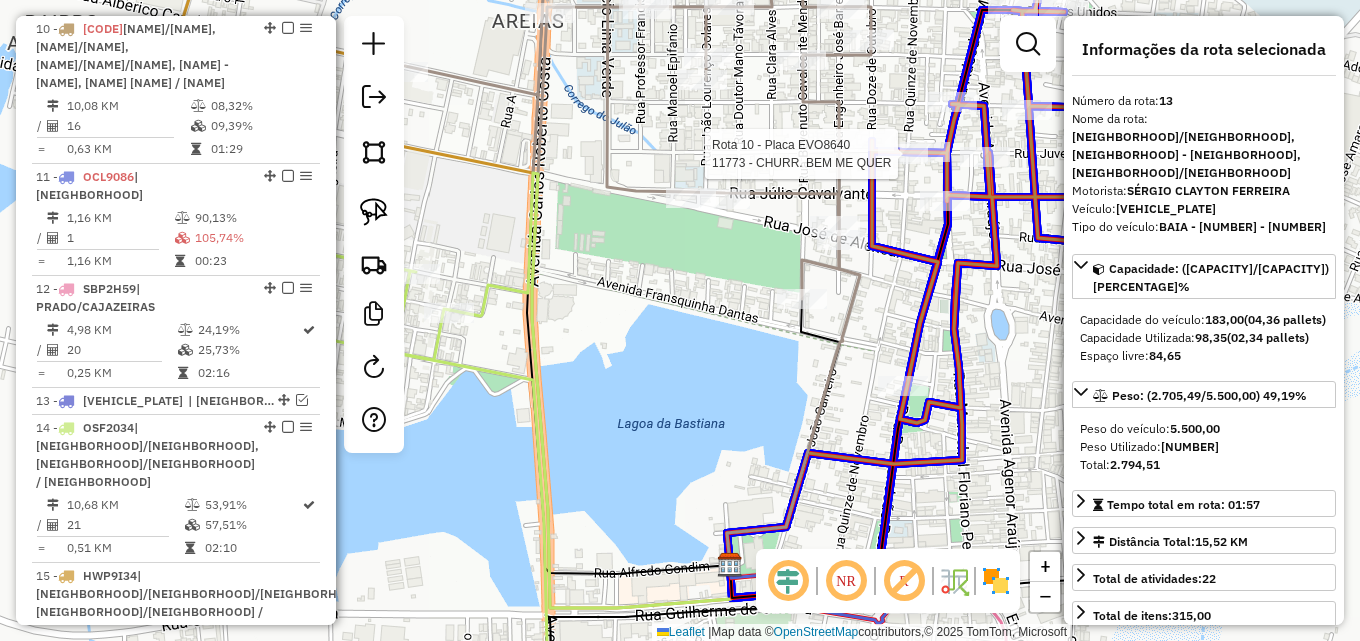 click 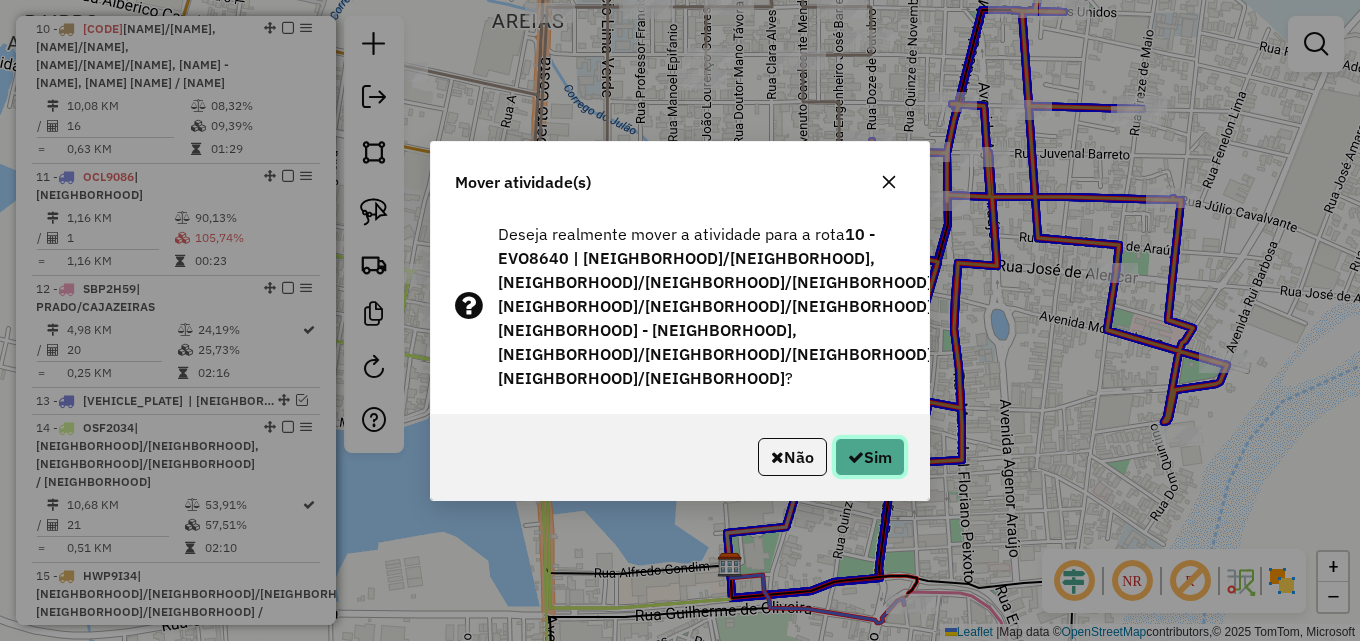 click on "Sim" 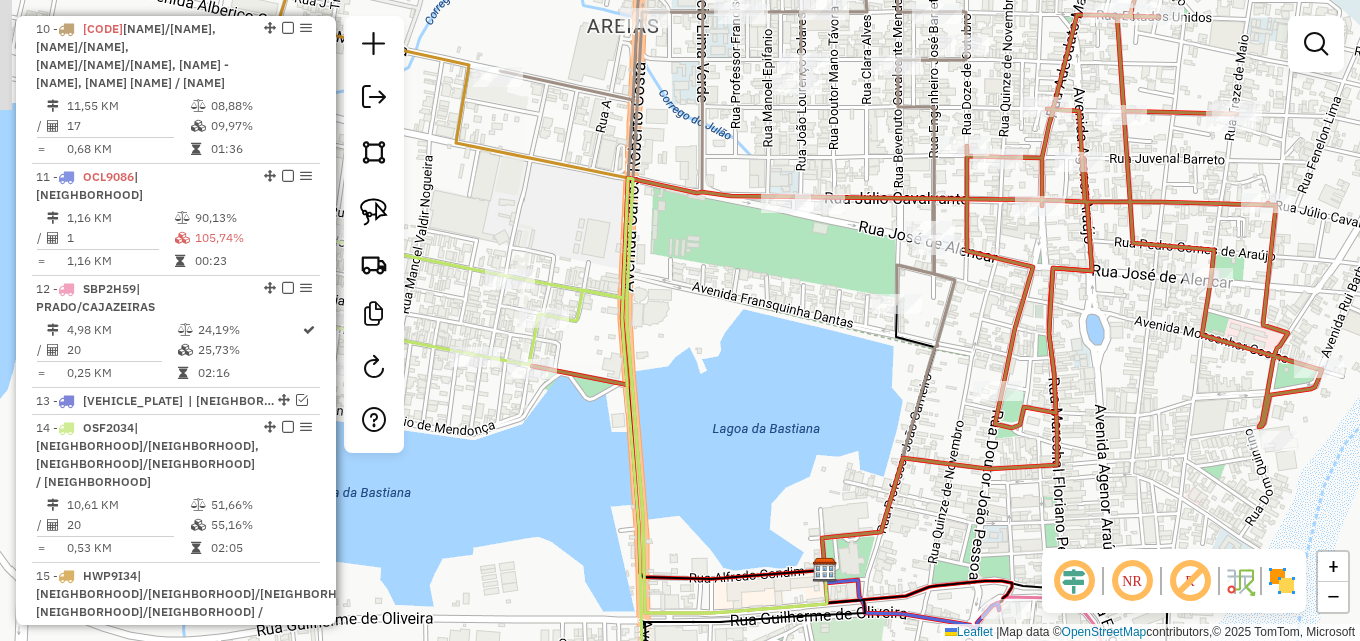 drag, startPoint x: 440, startPoint y: 417, endPoint x: 540, endPoint y: 395, distance: 102.3914 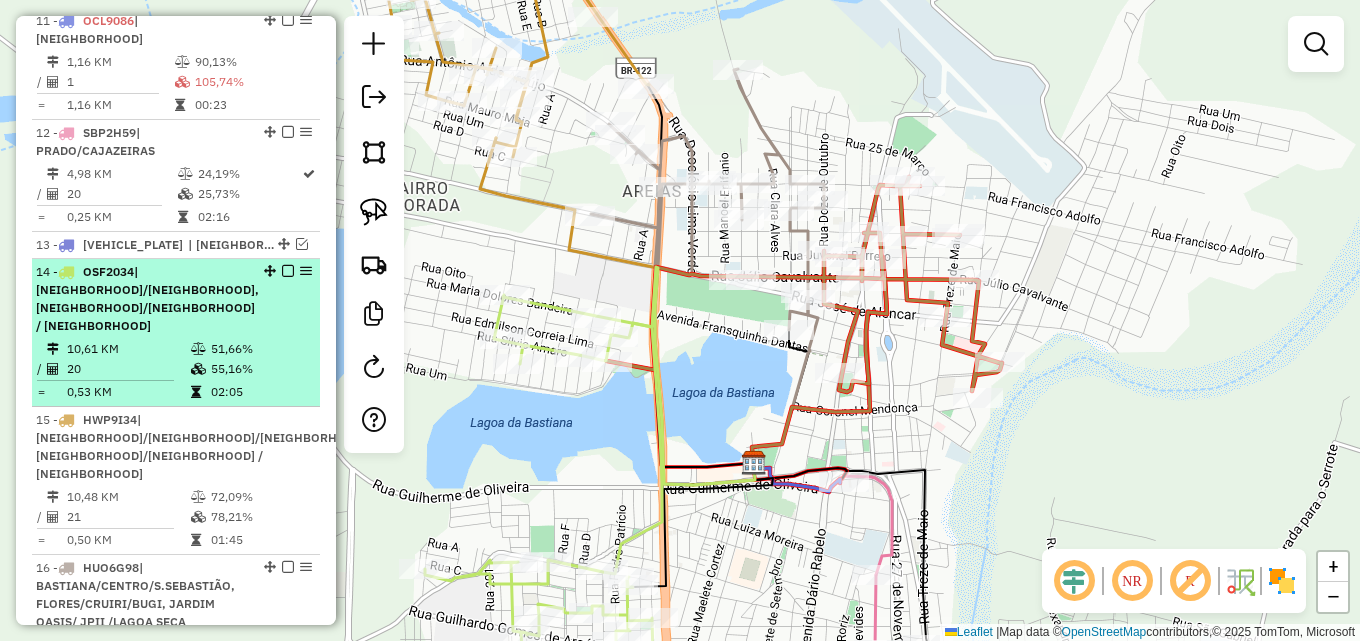 scroll, scrollTop: 1337, scrollLeft: 0, axis: vertical 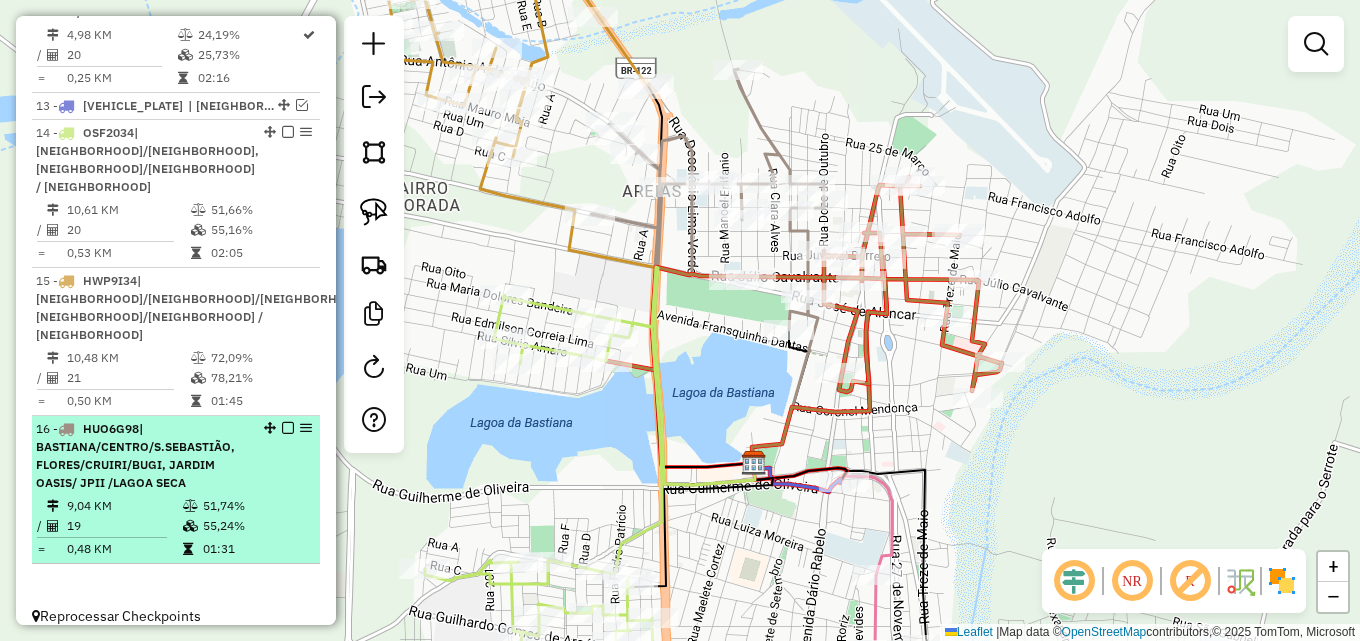click on "| BASTIANA/CENTRO/S.SEBASTIÃO, FLORES/CRUIRI/BUGI, JARDIM OASIS/ JPII /LAGOA SECA" at bounding box center [135, 455] 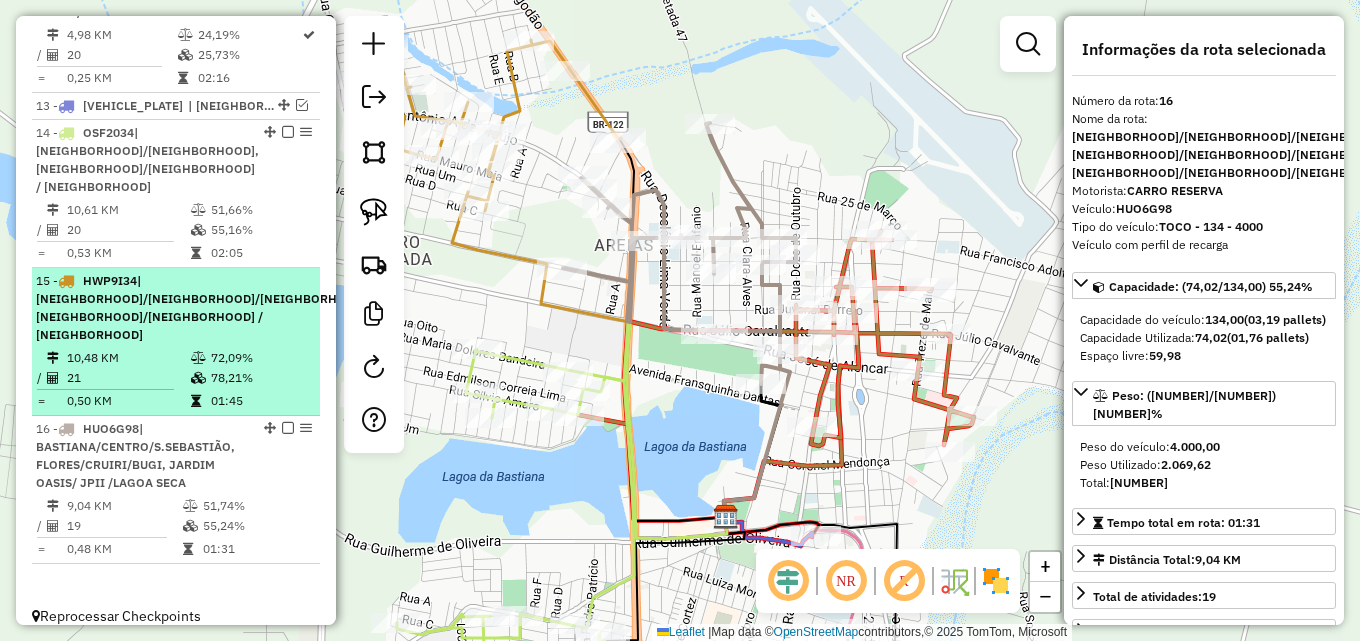 click on "10,48 KM" at bounding box center (128, 358) 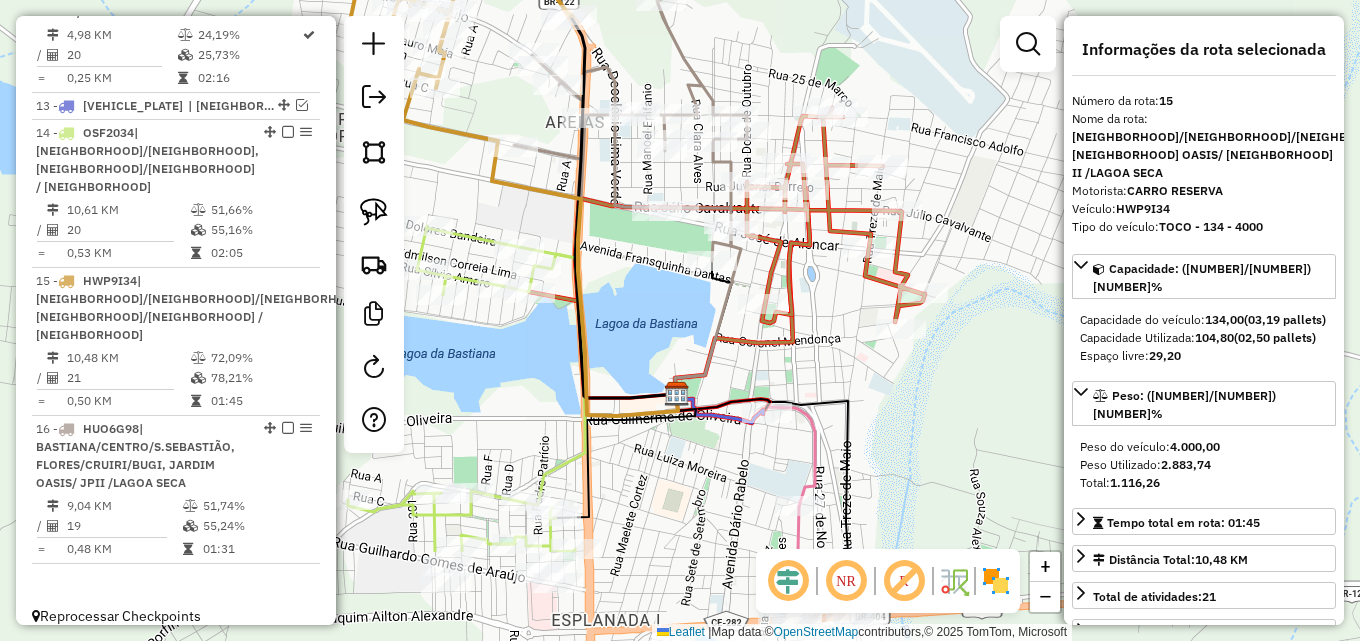 drag, startPoint x: 878, startPoint y: 455, endPoint x: 692, endPoint y: 302, distance: 240.84227 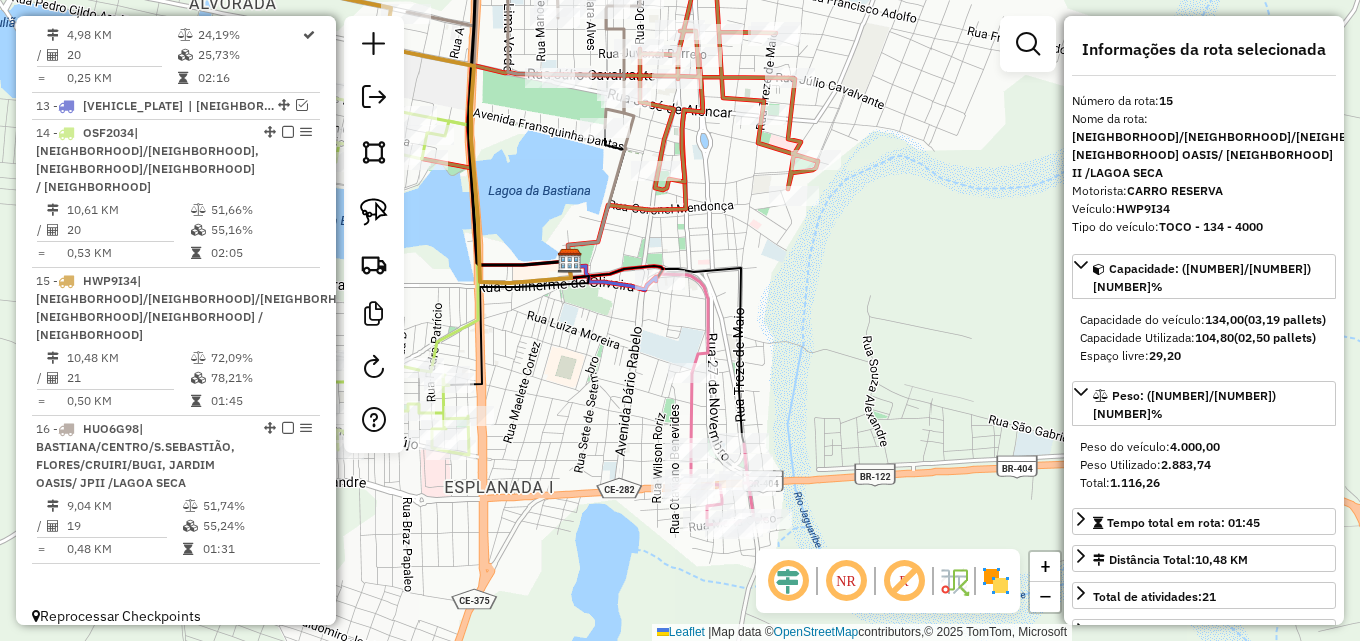 drag, startPoint x: 892, startPoint y: 410, endPoint x: 785, endPoint y: 277, distance: 170.69856 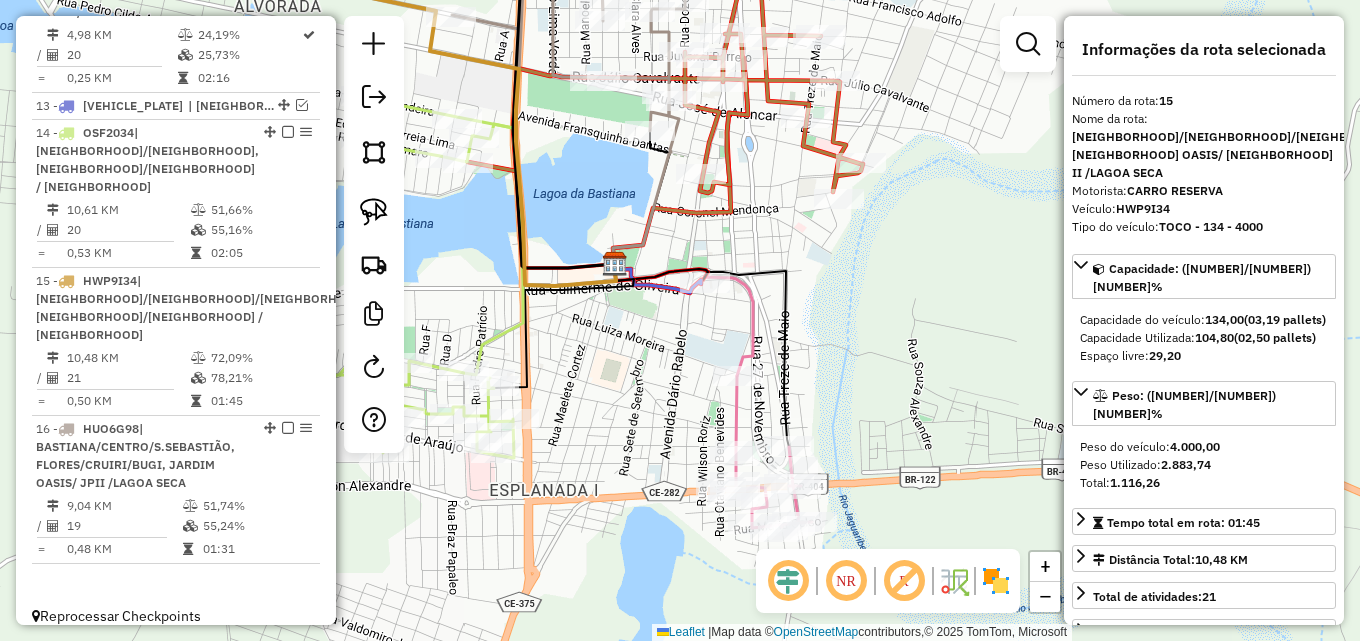 drag, startPoint x: 619, startPoint y: 338, endPoint x: 727, endPoint y: 340, distance: 108.01852 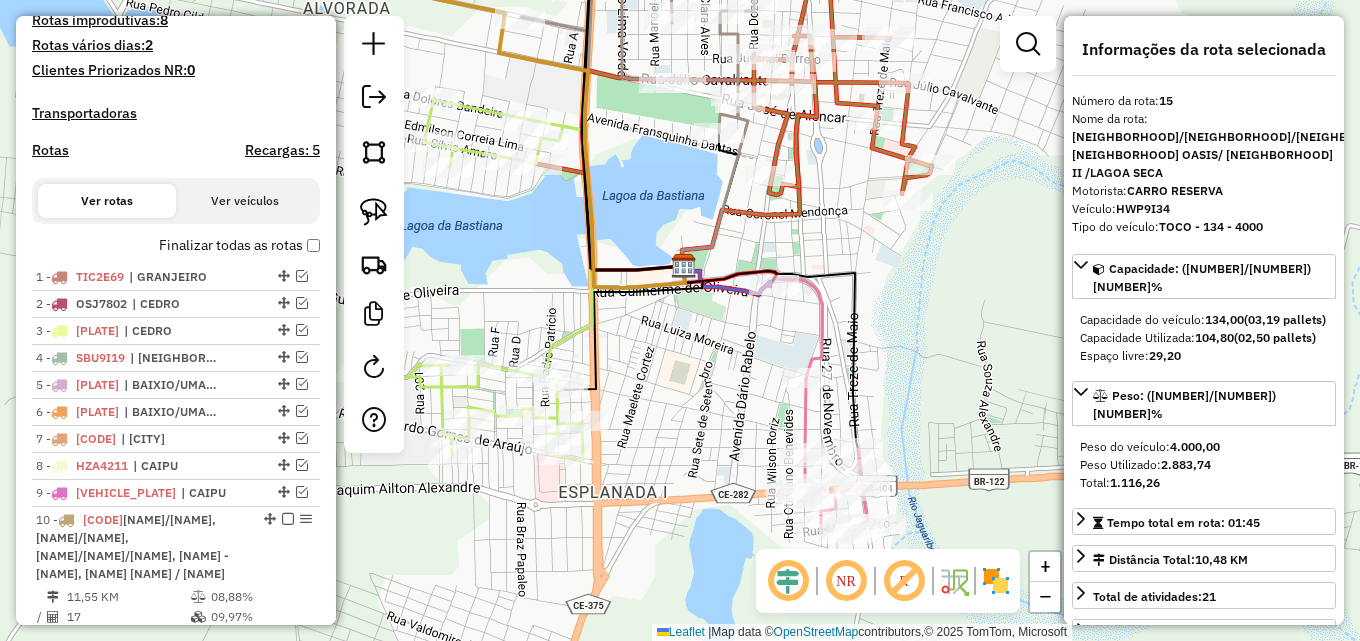 scroll, scrollTop: 537, scrollLeft: 0, axis: vertical 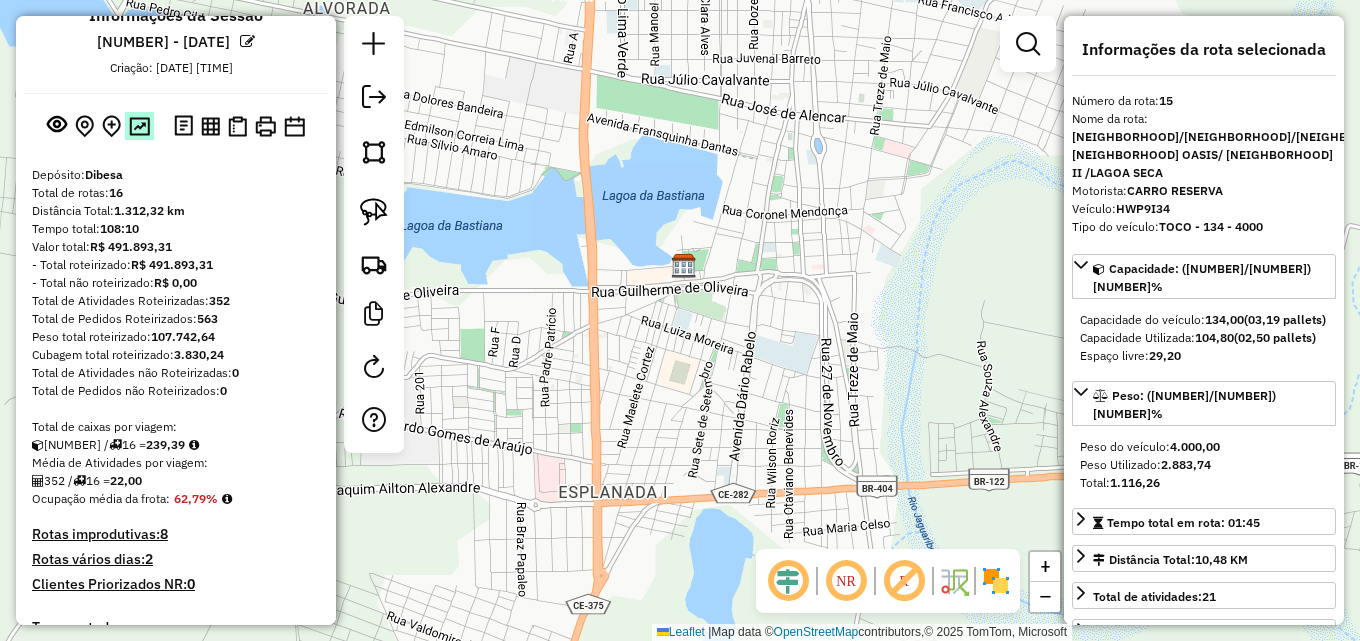 click at bounding box center (139, 126) 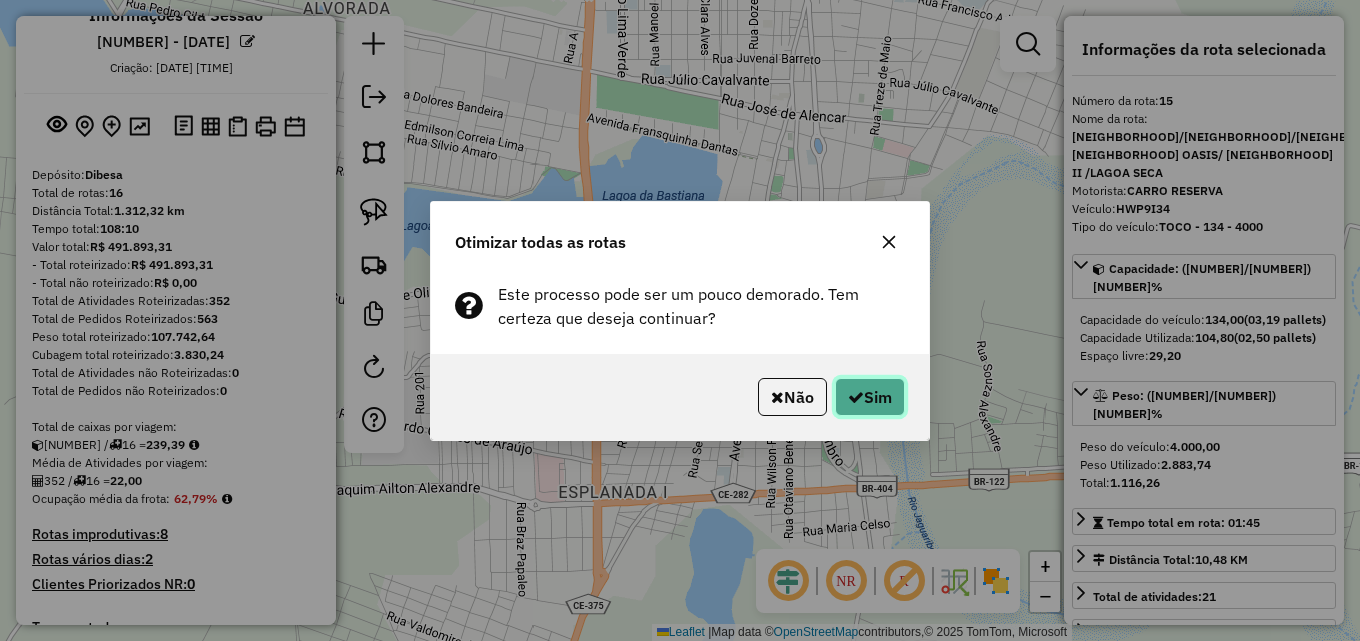 click on "Sim" 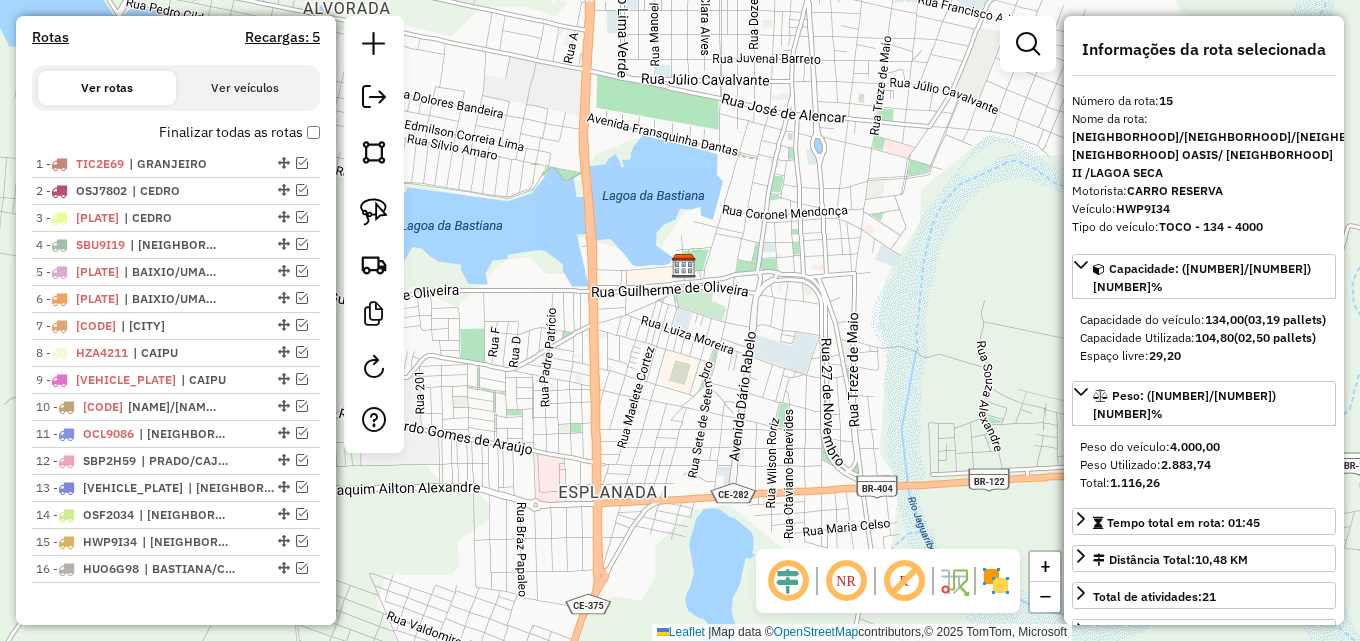 scroll, scrollTop: 701, scrollLeft: 0, axis: vertical 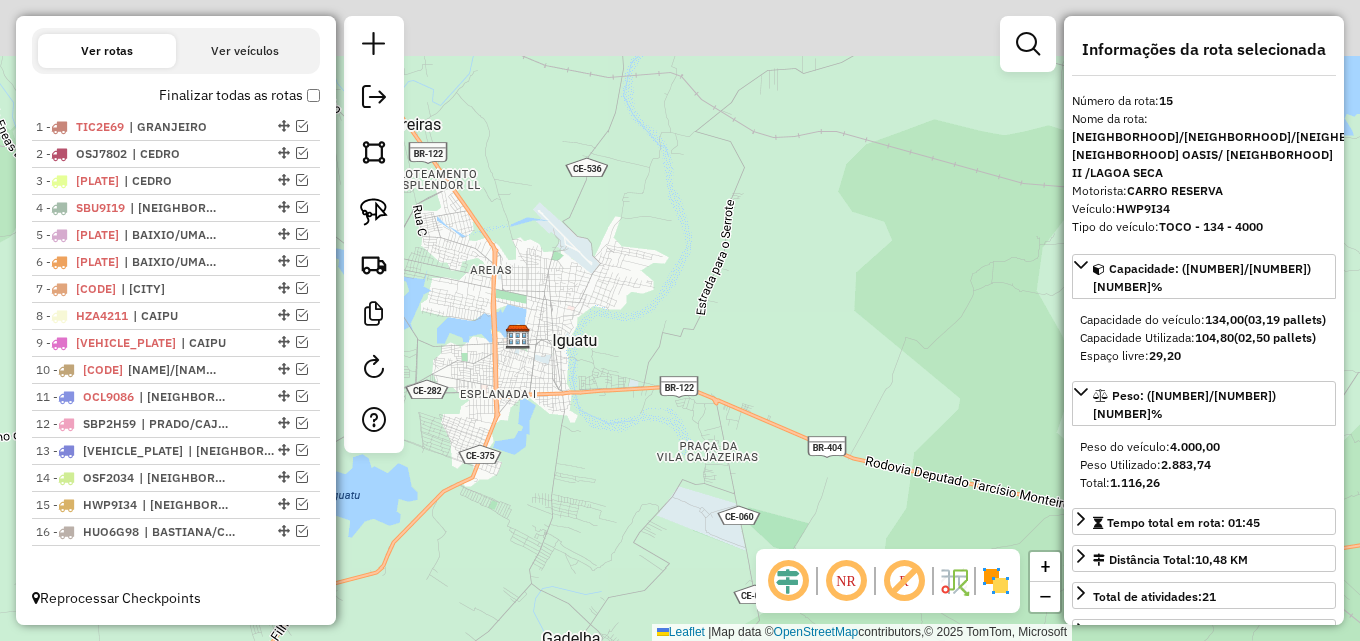 drag, startPoint x: 666, startPoint y: 361, endPoint x: 738, endPoint y: 336, distance: 76.2168 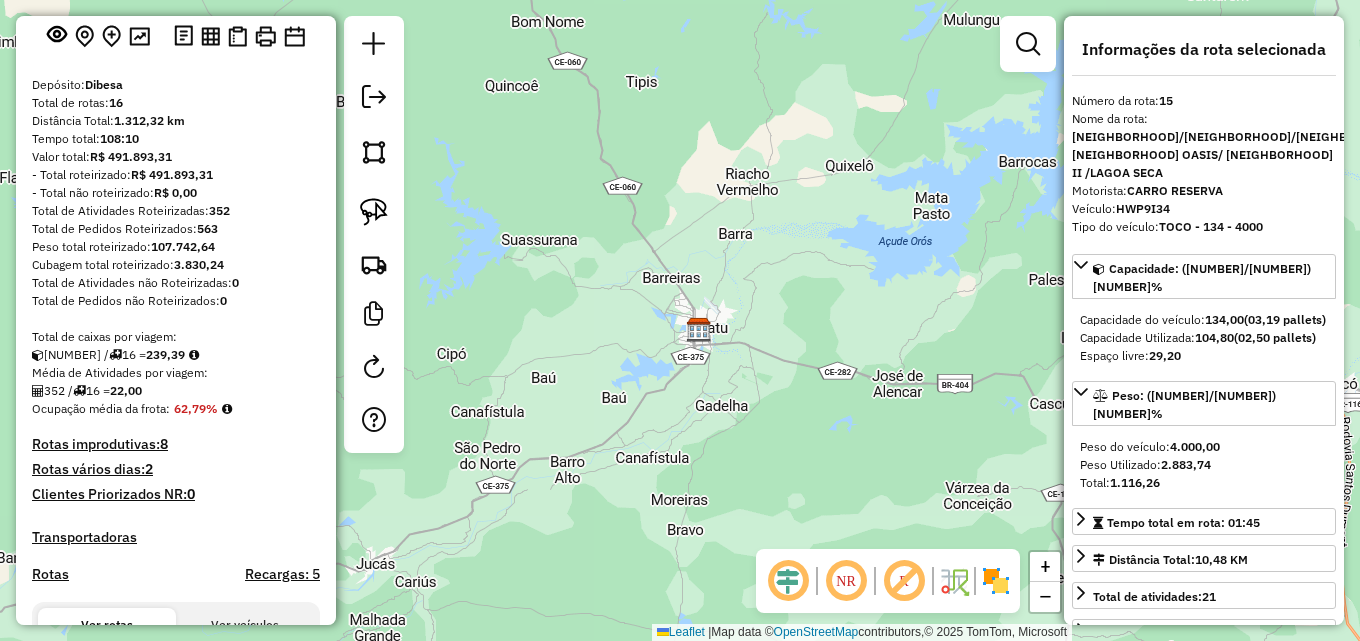 scroll, scrollTop: 101, scrollLeft: 0, axis: vertical 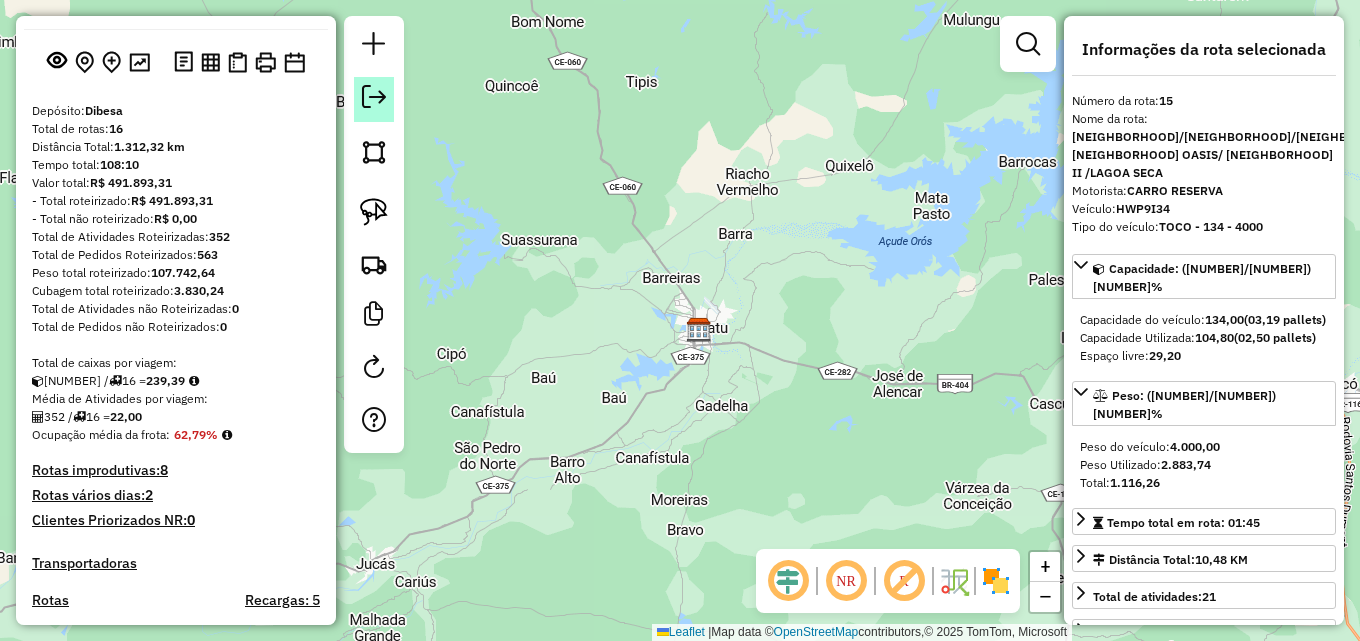 click 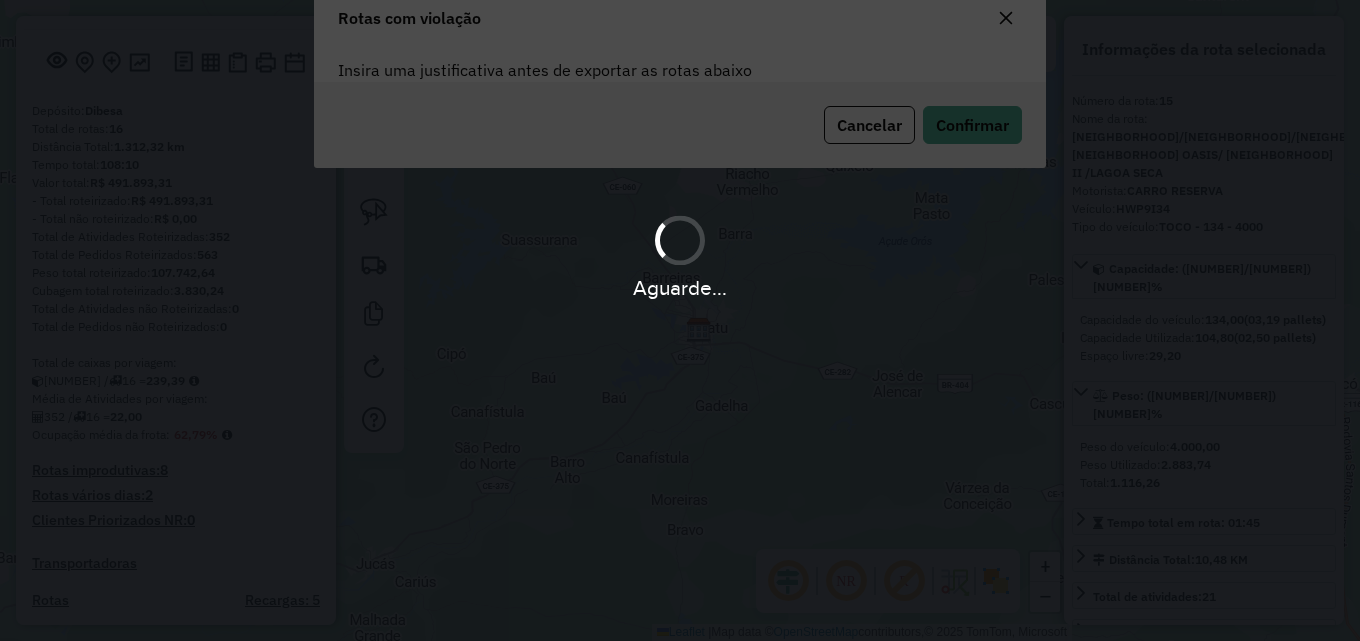 scroll, scrollTop: 37, scrollLeft: 0, axis: vertical 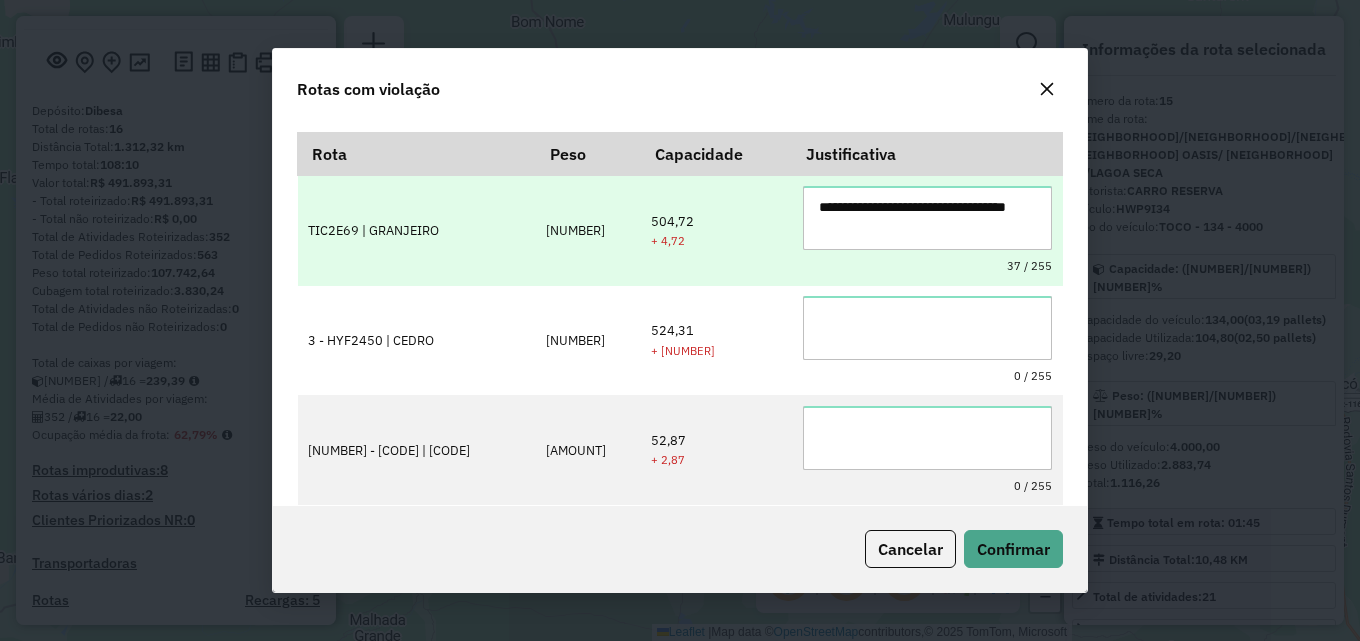 type on "**********" 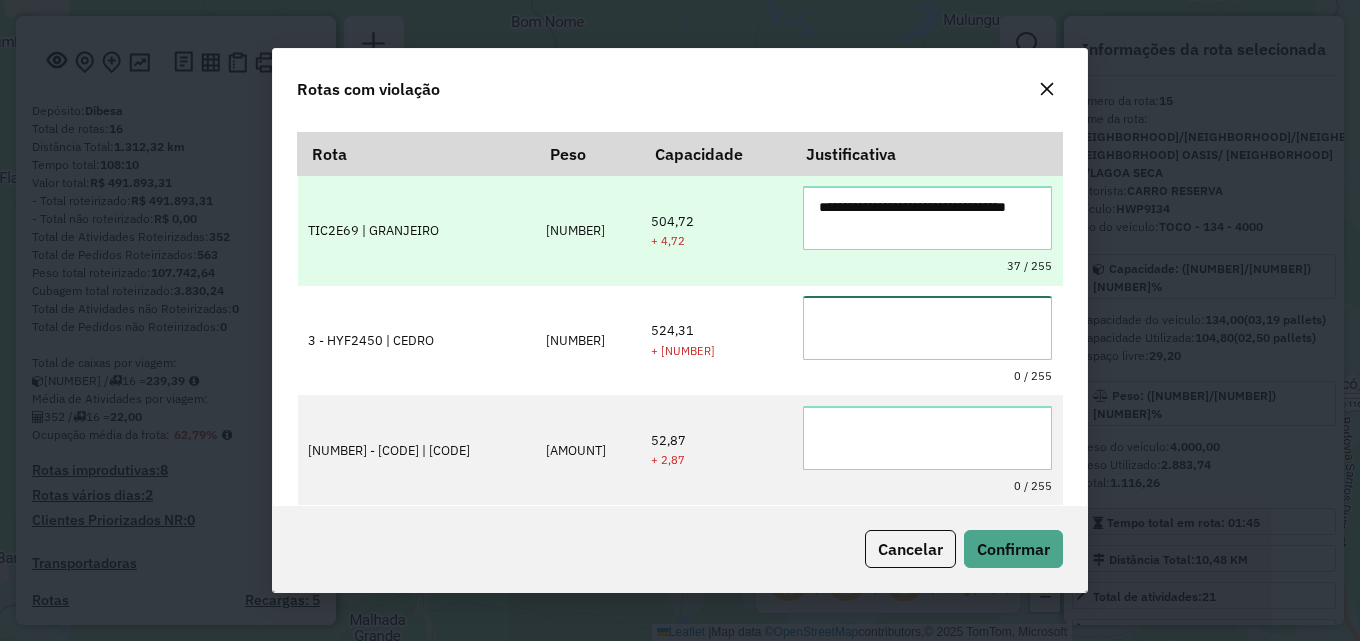 paste on "**********" 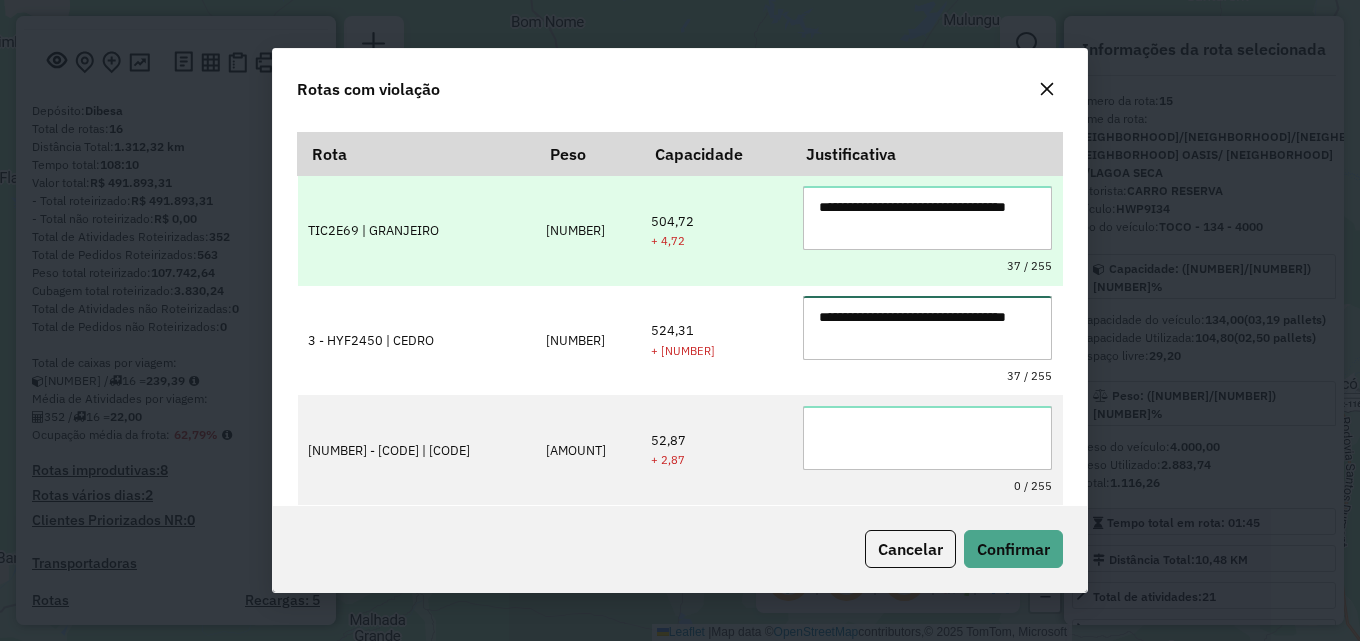 type on "**********" 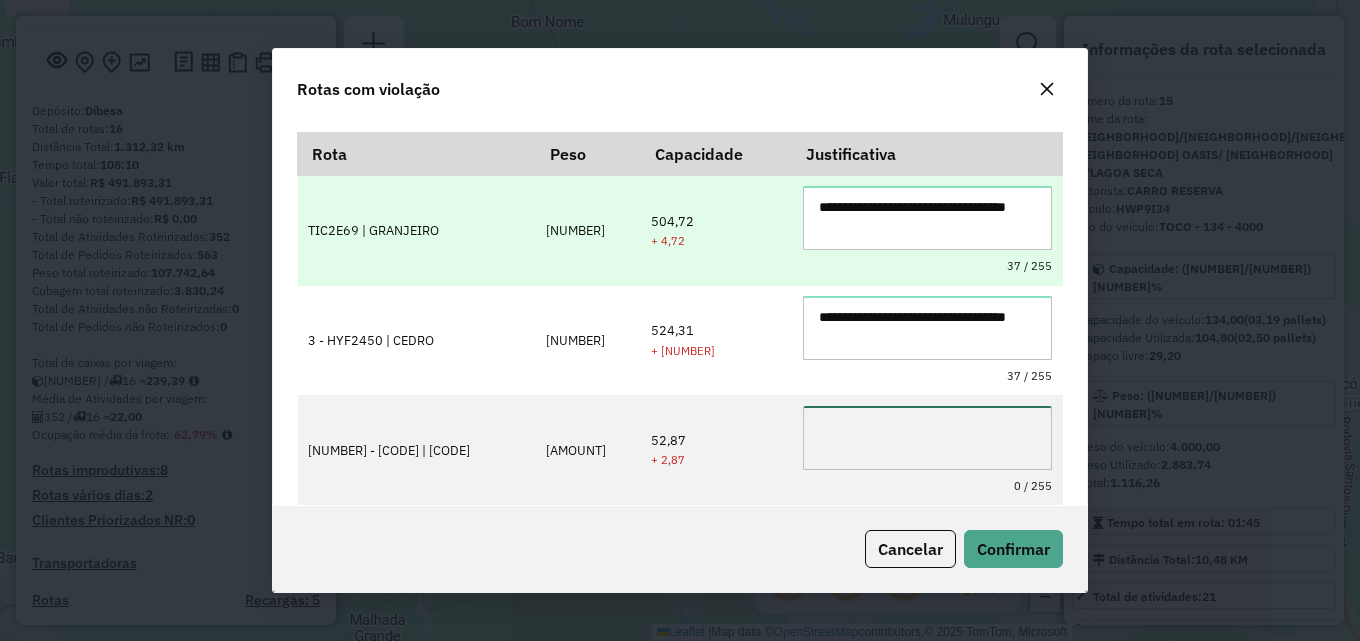 paste on "**********" 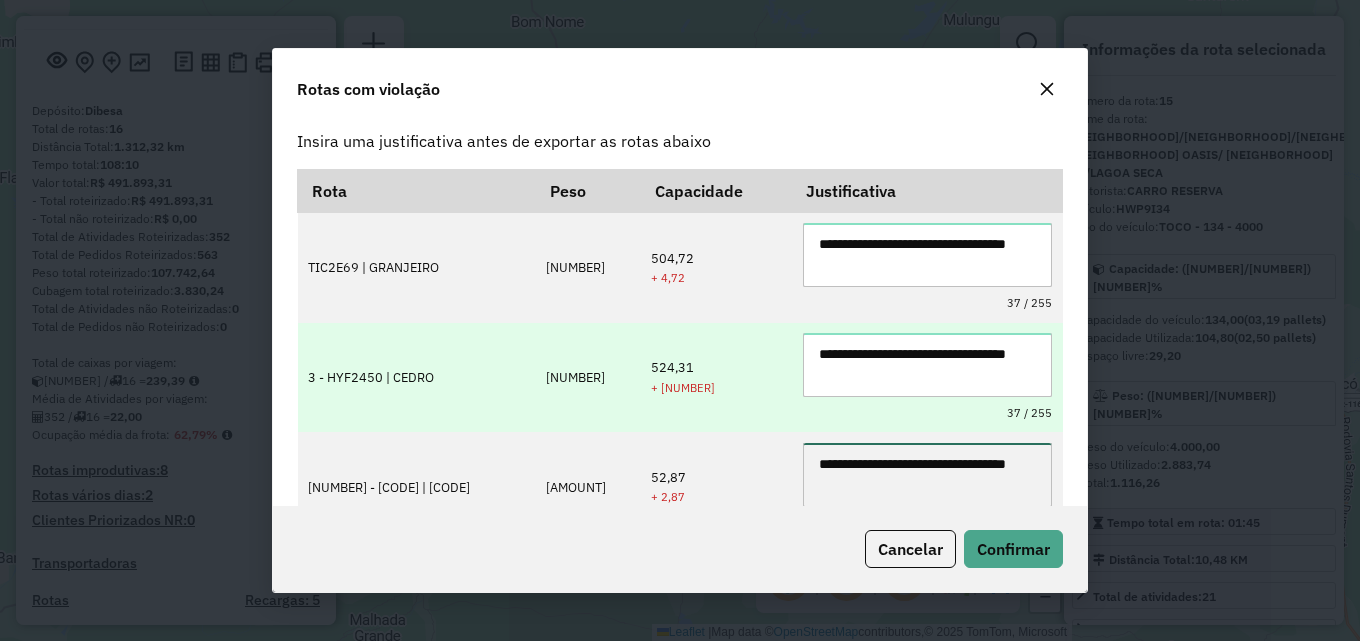 scroll, scrollTop: 37, scrollLeft: 0, axis: vertical 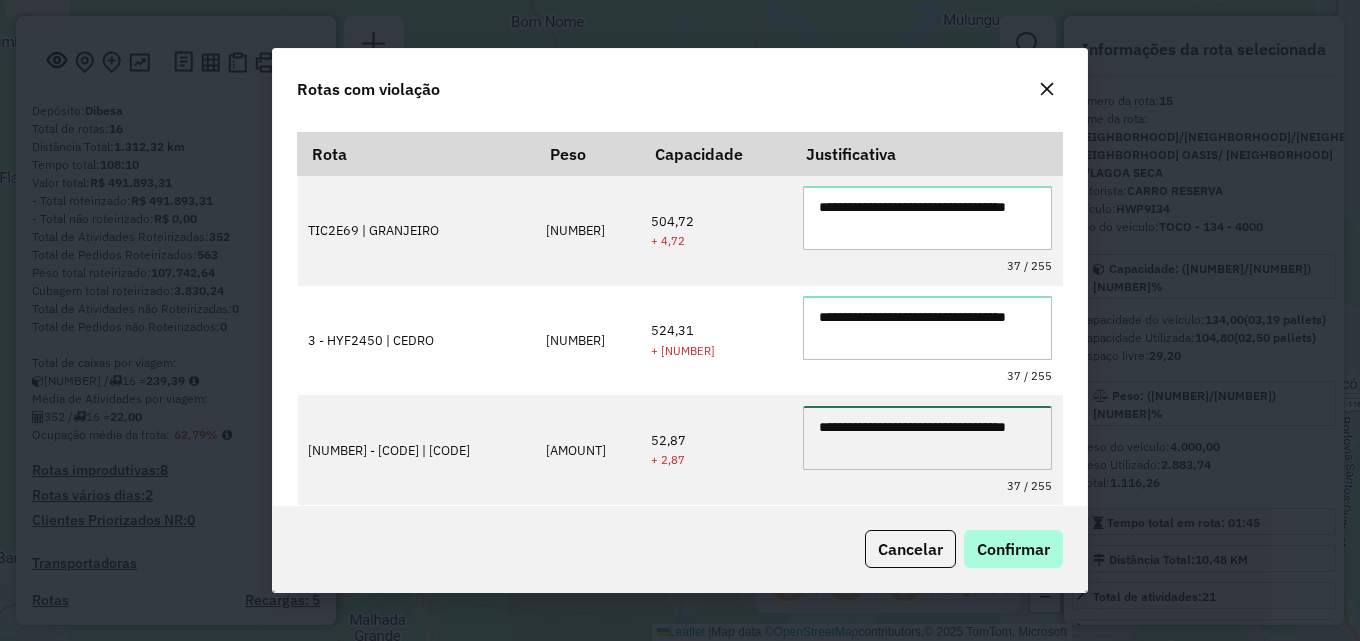 type on "**********" 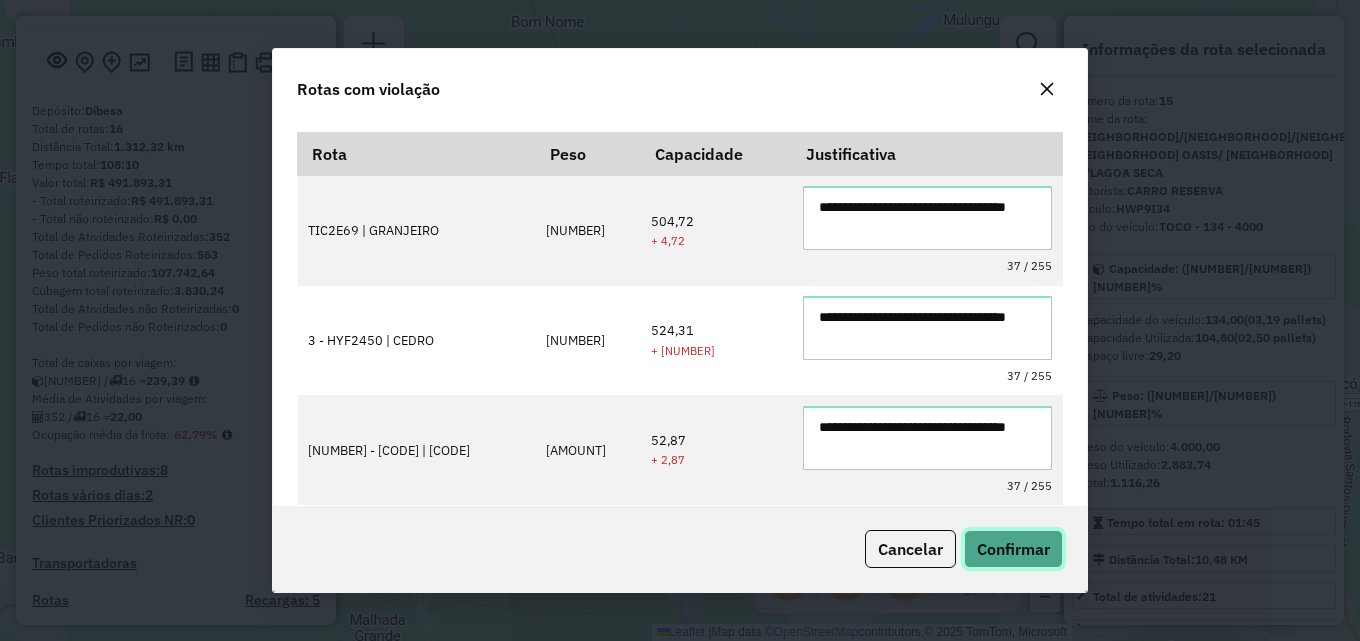 click on "Confirmar" 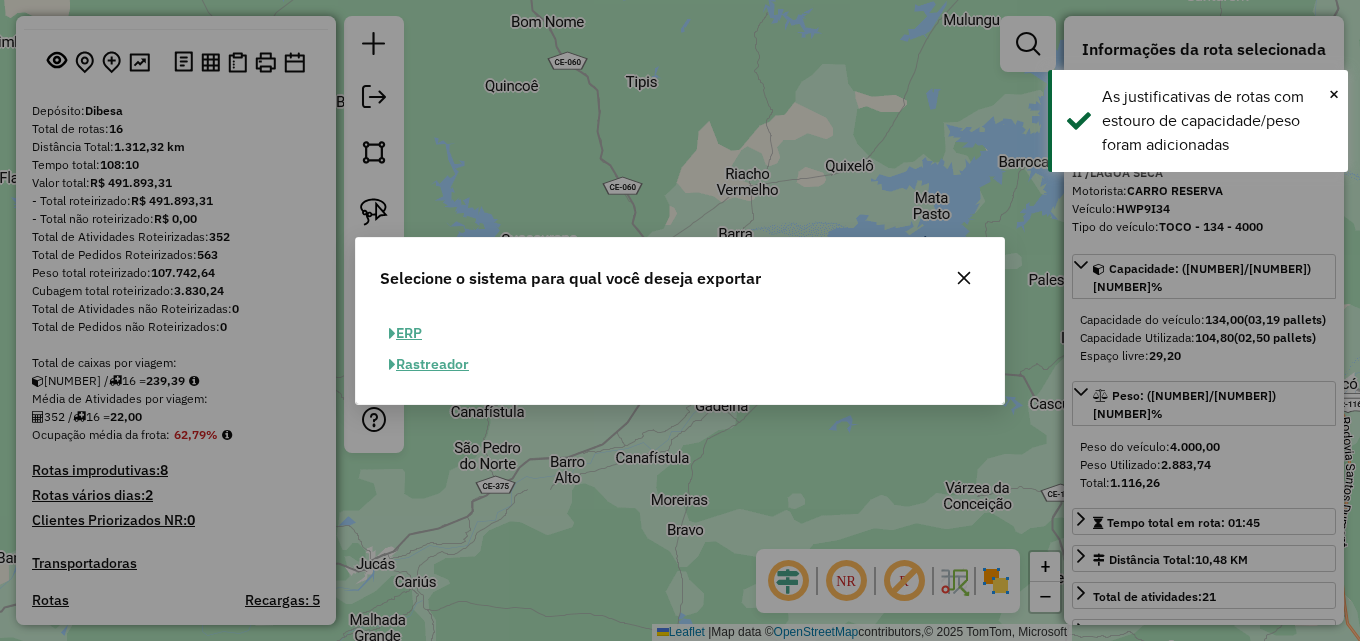 click on "ERP" 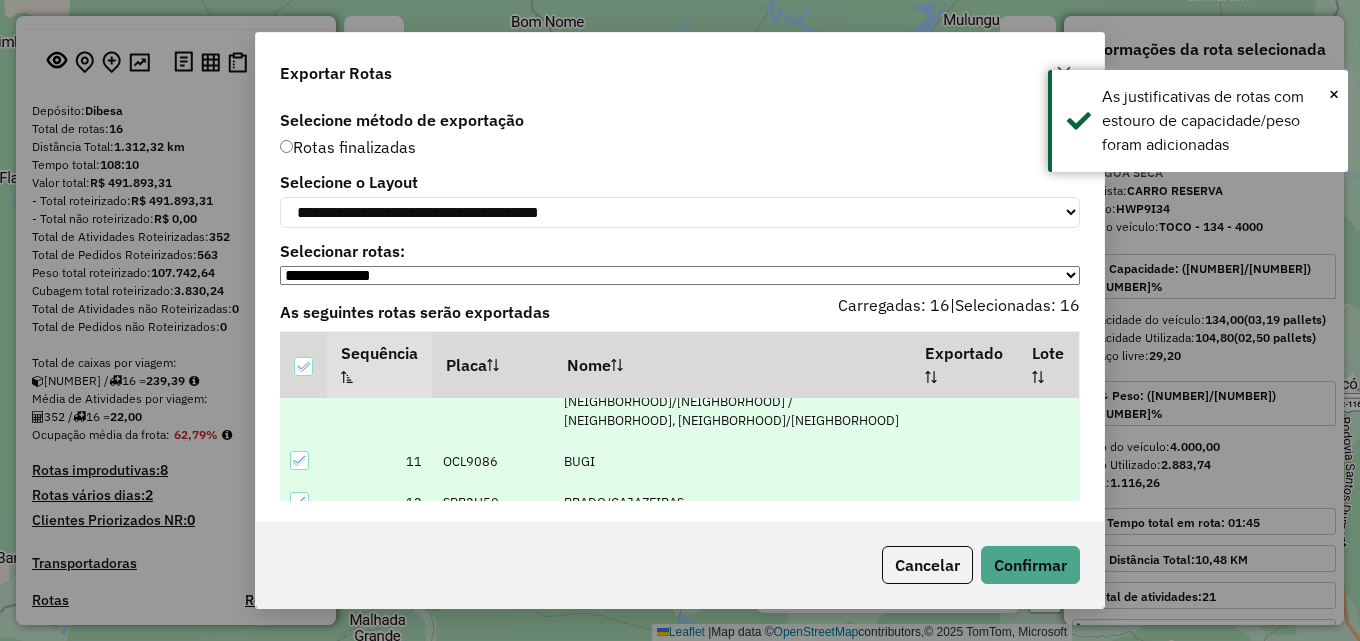 scroll, scrollTop: 704, scrollLeft: 0, axis: vertical 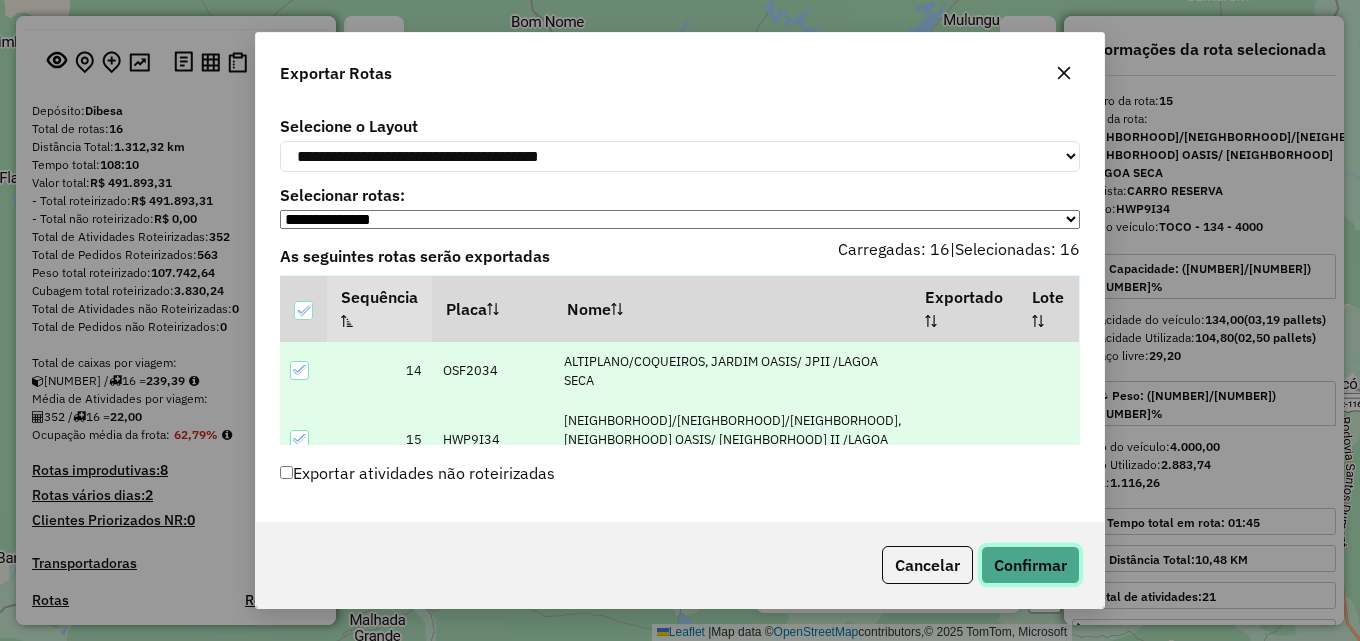 click on "Confirmar" 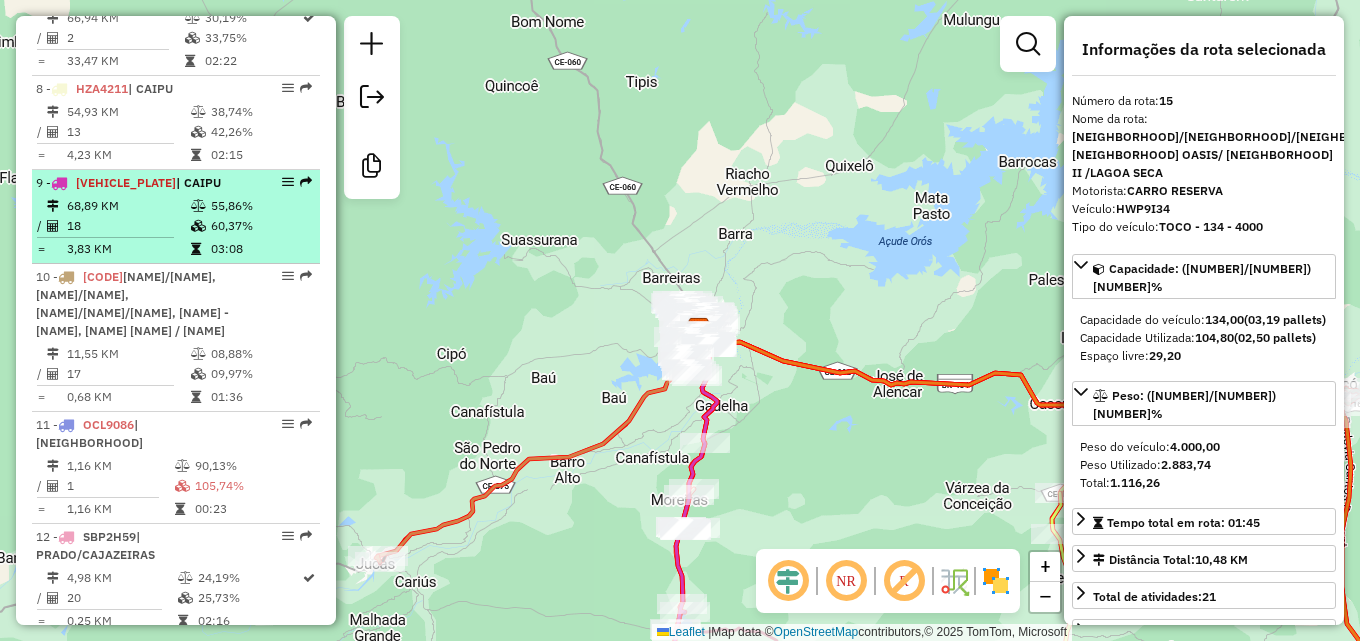 scroll, scrollTop: 1457, scrollLeft: 0, axis: vertical 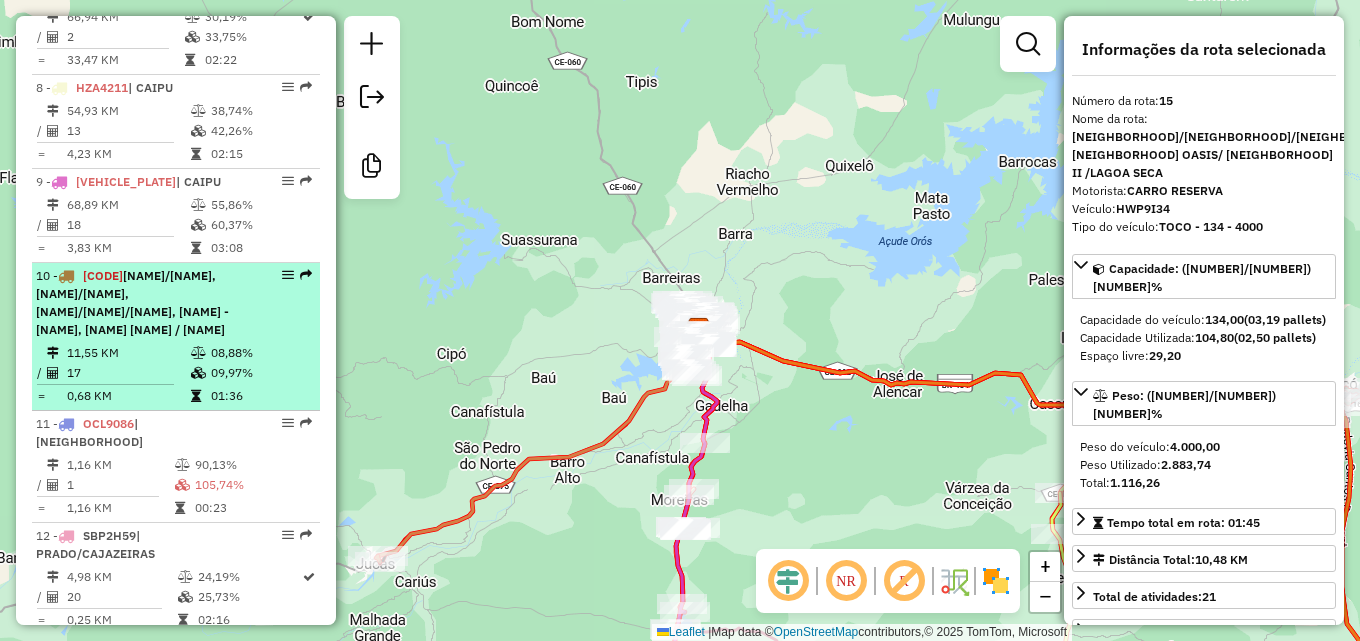 click on "10 -       EVO8640   | ALTIPLANO/COQUEIROS, BASTIANA/CENTRO/S.SEBASTIÃO, FLORES/CRUIRI/BUGI, FOMENTO - PENHA, JARDIM OASIS/ JPII /LAGOA SECA, PRADO/CAJAZEIRAS" at bounding box center [142, 303] 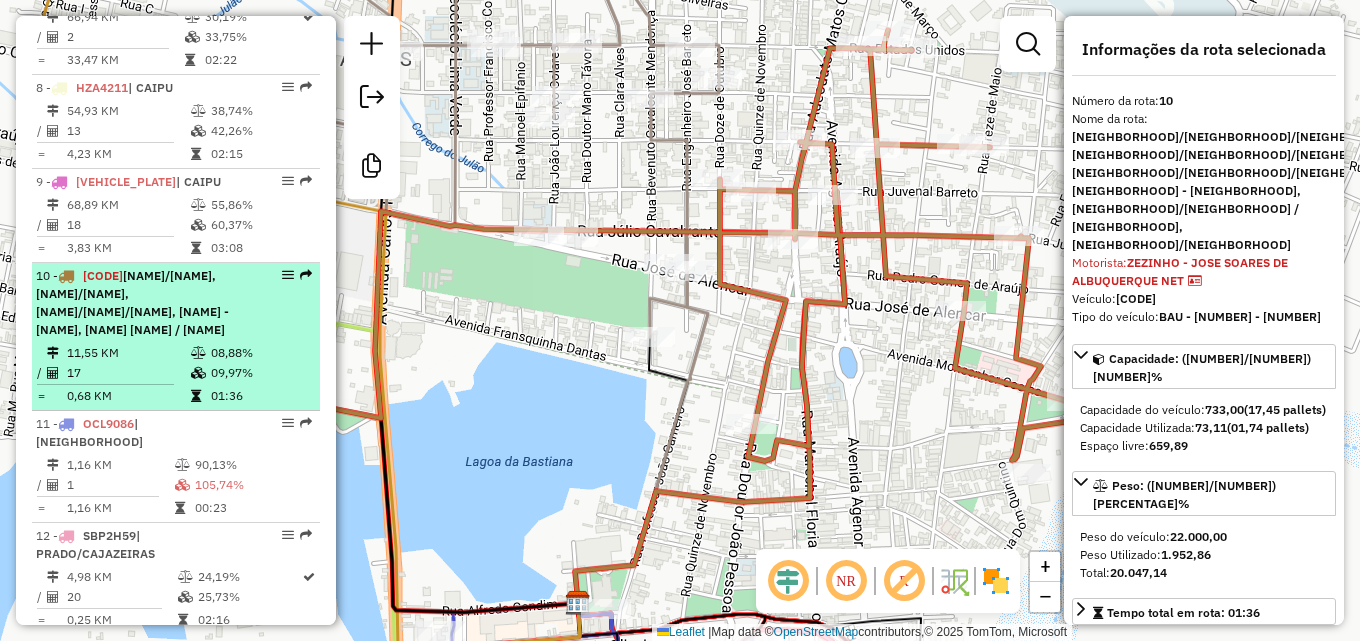 scroll, scrollTop: 1557, scrollLeft: 0, axis: vertical 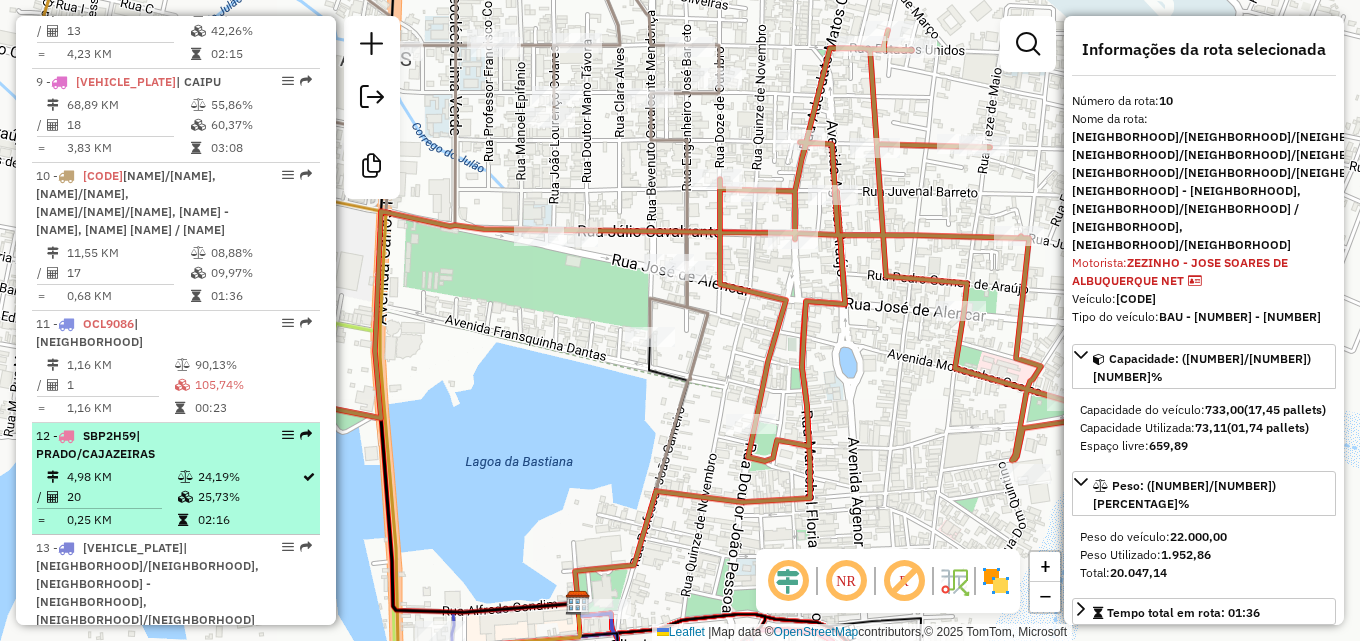 click on "12 -       SBP2H59   | PRADO/CAJAZEIRAS" at bounding box center (142, 445) 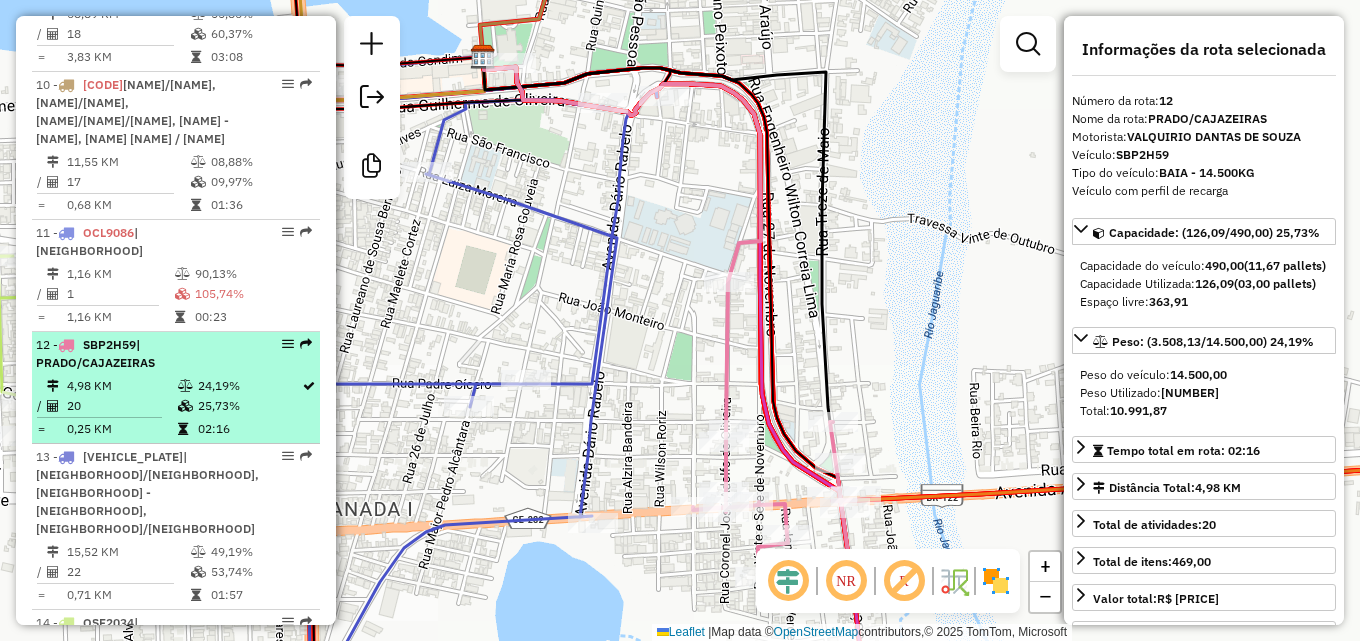 scroll, scrollTop: 1757, scrollLeft: 0, axis: vertical 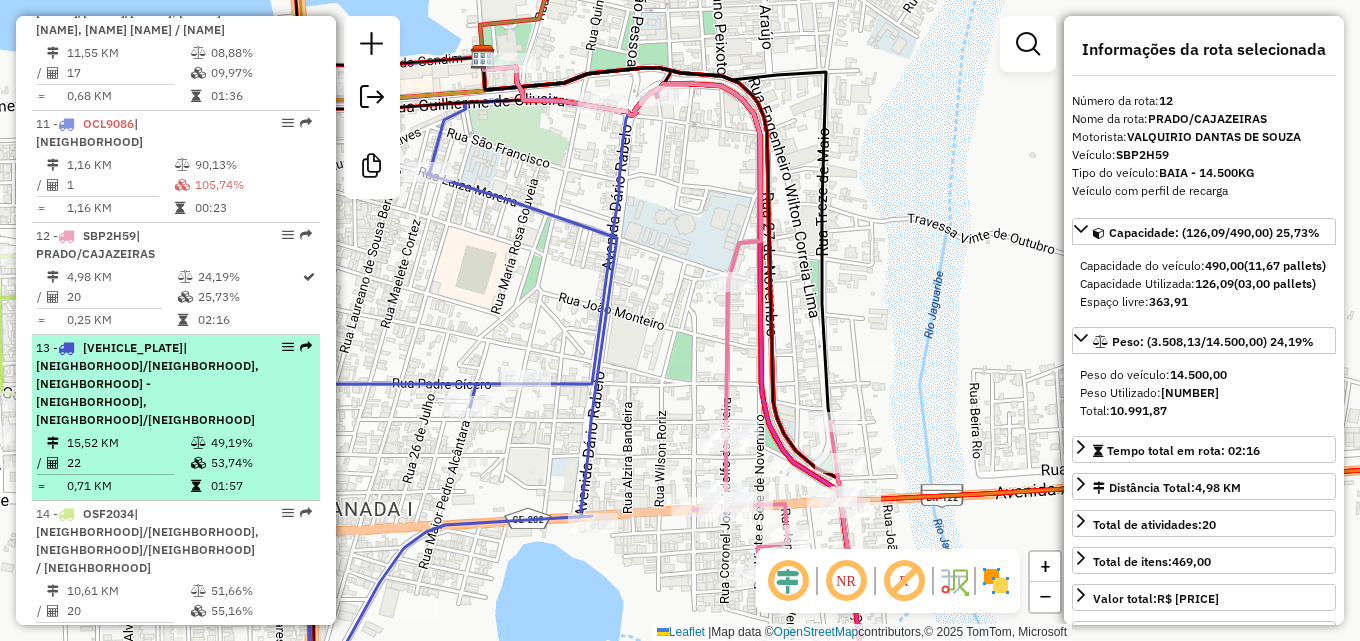 click on "| ALTIPLANO/COQUEIROS, FOMENTO - PENHA, PRADO/CAJAZEIRAS" at bounding box center [147, 383] 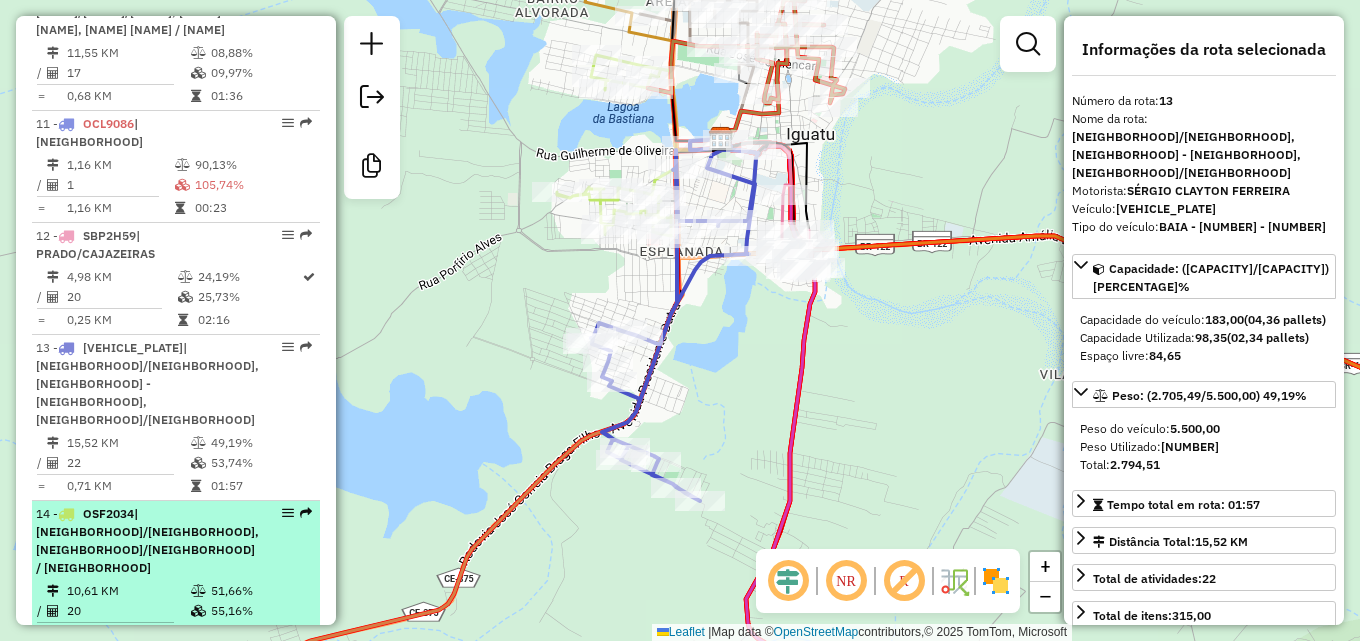 click on "| ALTIPLANO/COQUEIROS, JARDIM OASIS/ JPII /LAGOA SECA" at bounding box center [147, 540] 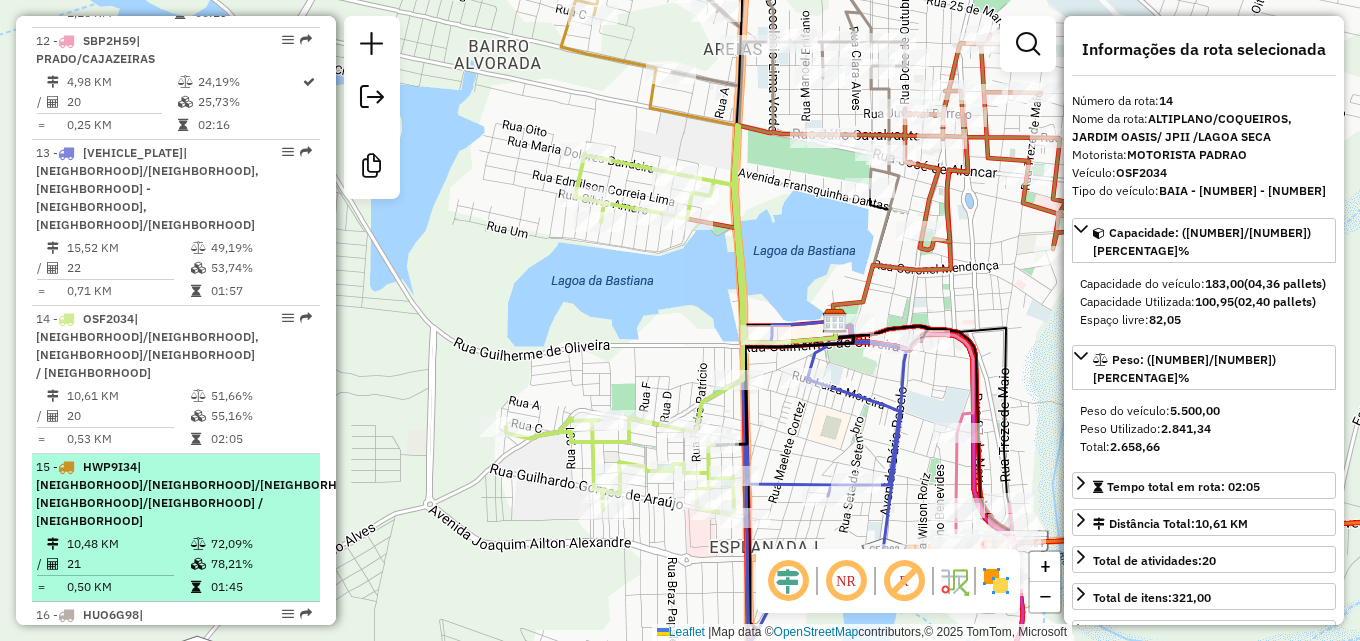 scroll, scrollTop: 1957, scrollLeft: 0, axis: vertical 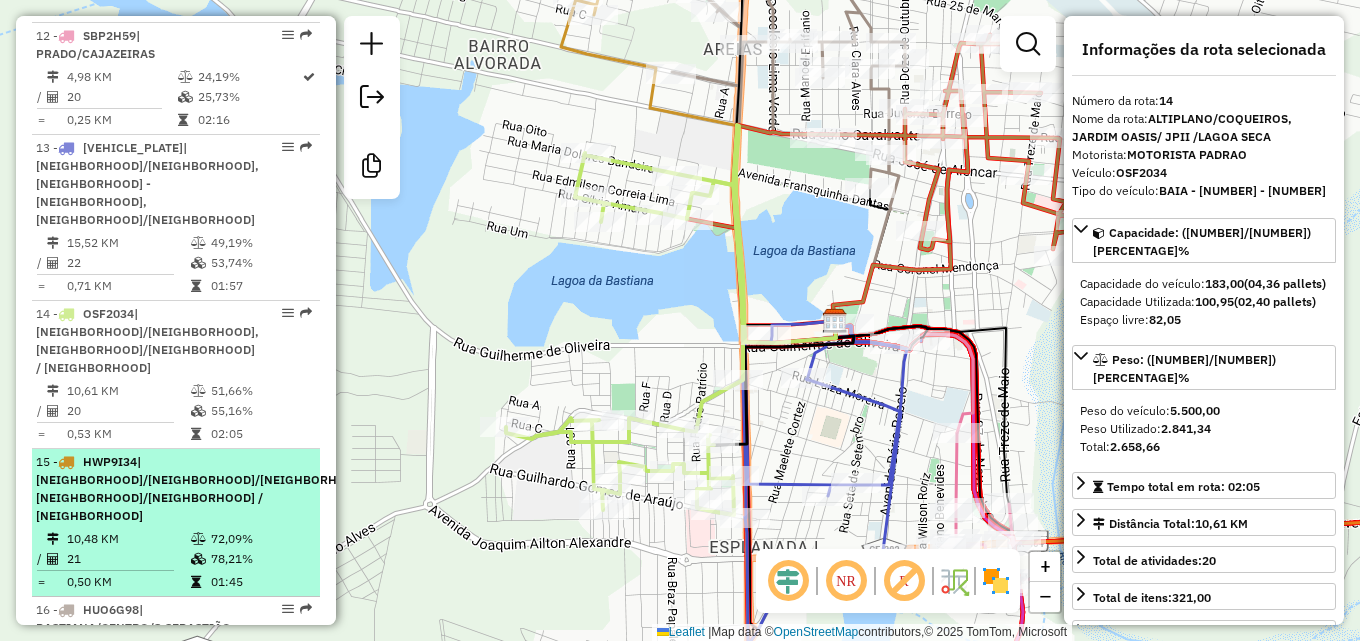 click on "21" at bounding box center [128, 559] 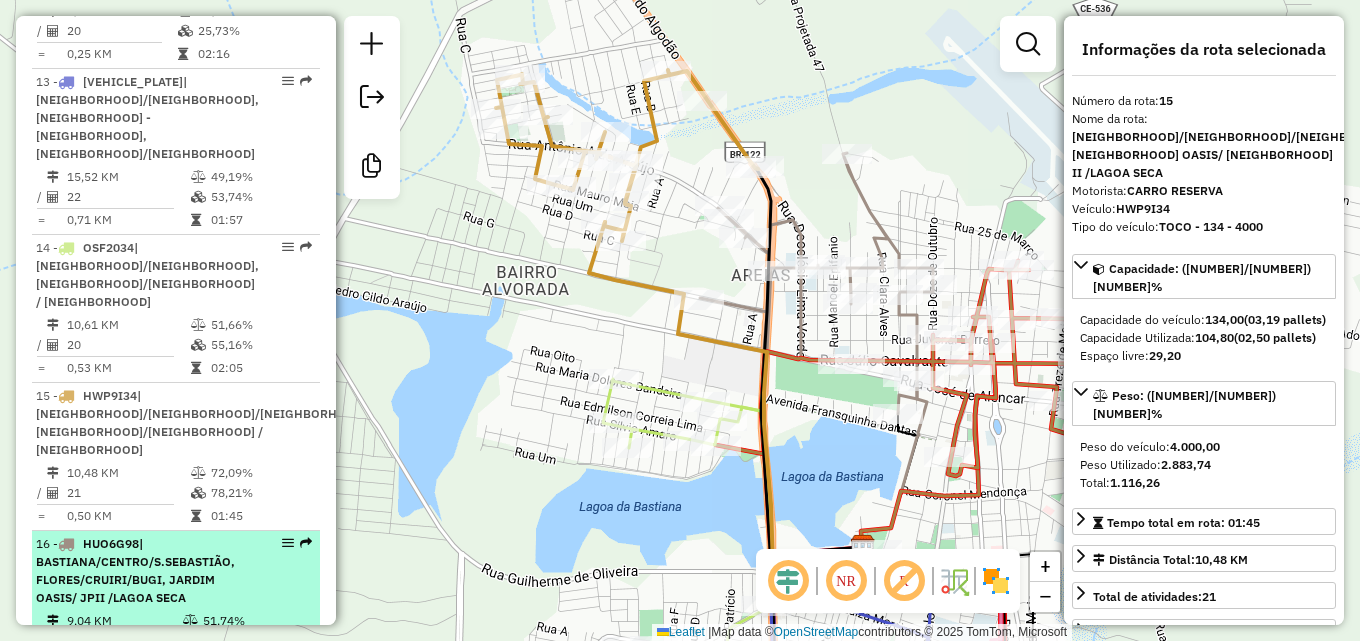 scroll, scrollTop: 2057, scrollLeft: 0, axis: vertical 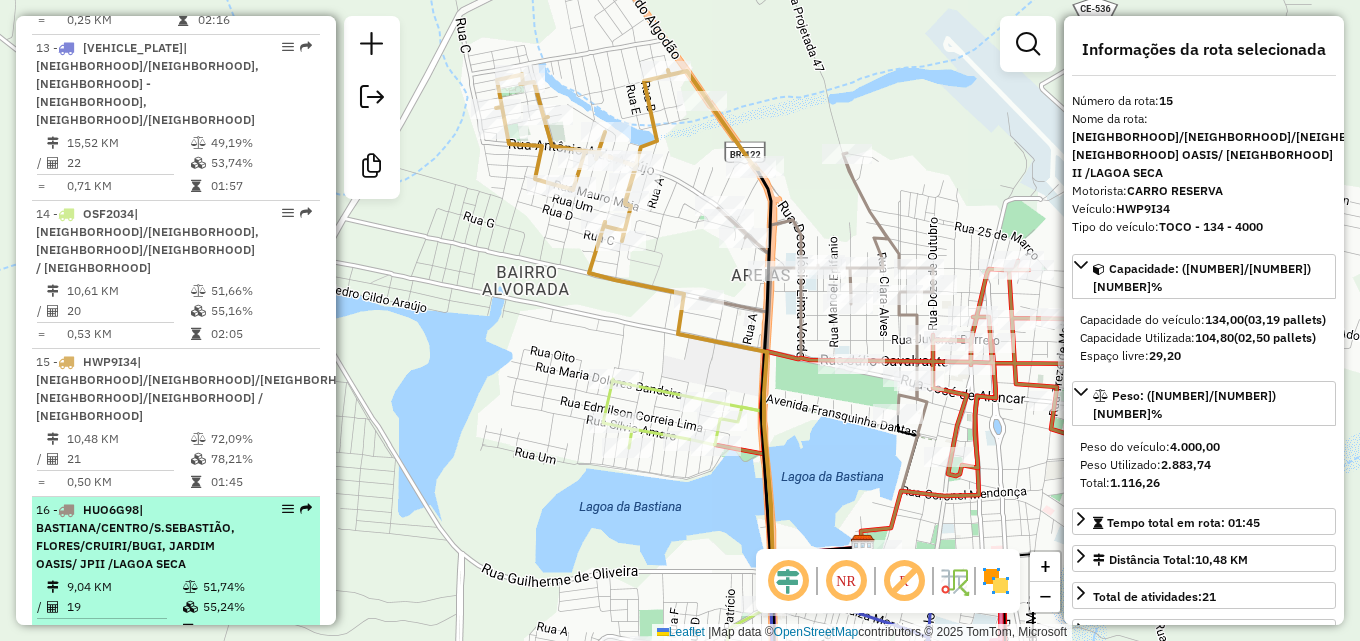 click on "| BASTIANA/CENTRO/S.SEBASTIÃO, FLORES/CRUIRI/BUGI, JARDIM OASIS/ JPII /LAGOA SECA" at bounding box center [135, 536] 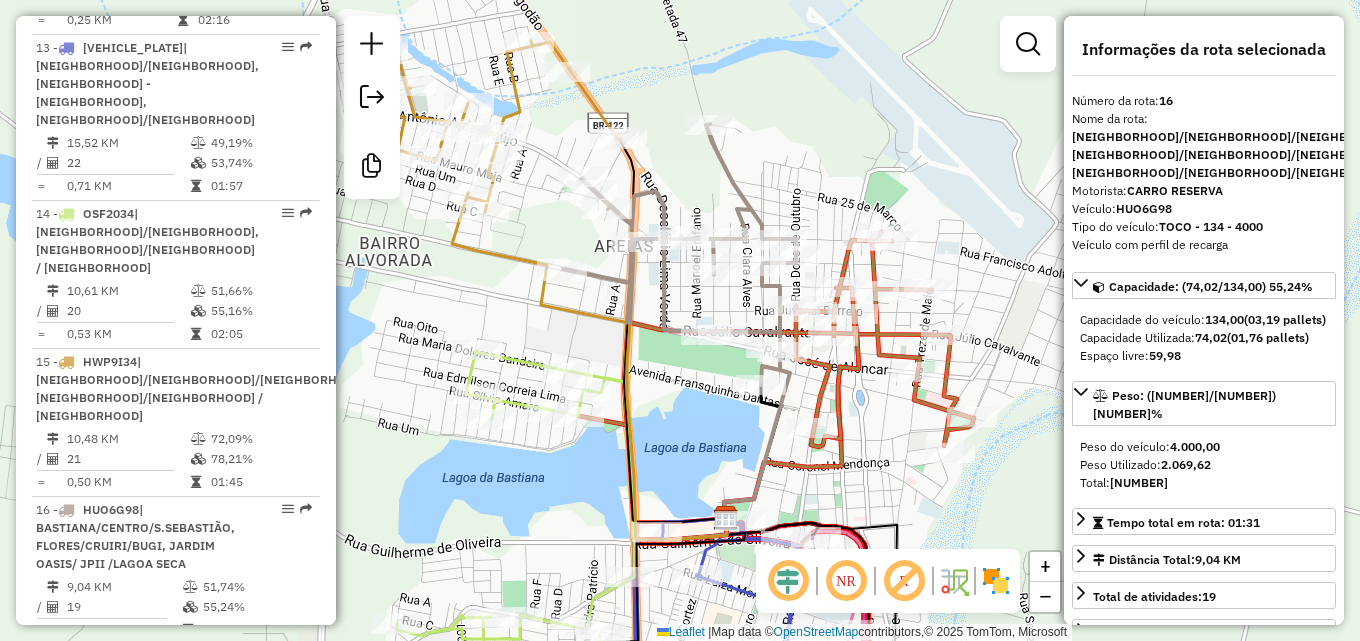 drag, startPoint x: 863, startPoint y: 105, endPoint x: 842, endPoint y: 72, distance: 39.115215 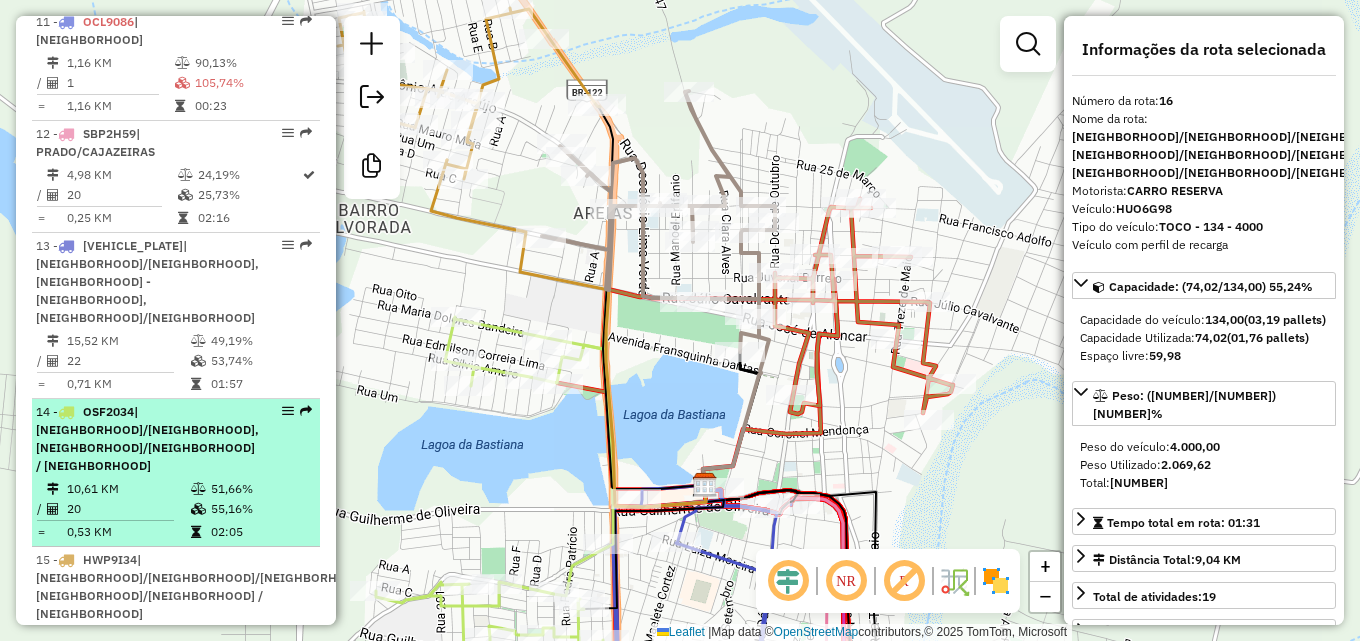 scroll, scrollTop: 1857, scrollLeft: 0, axis: vertical 